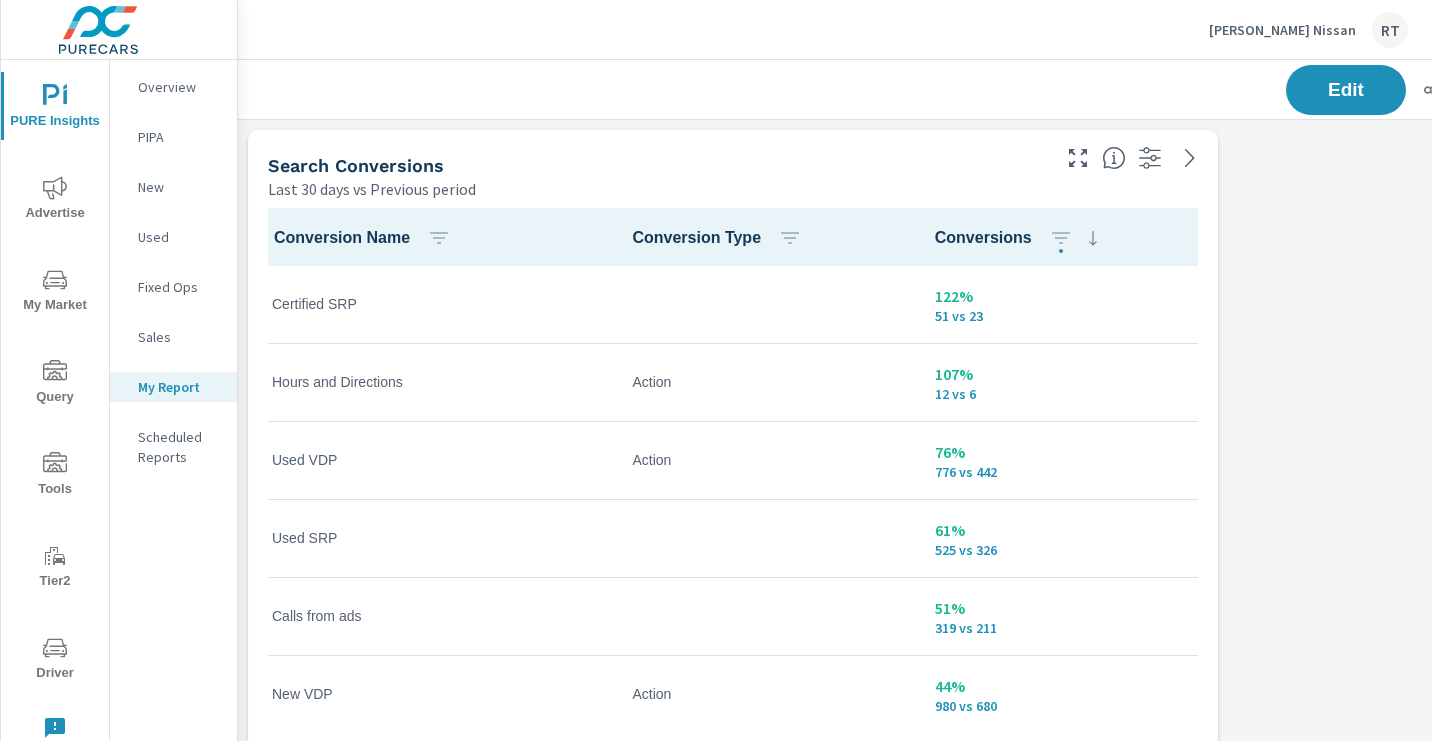 scroll, scrollTop: 0, scrollLeft: 0, axis: both 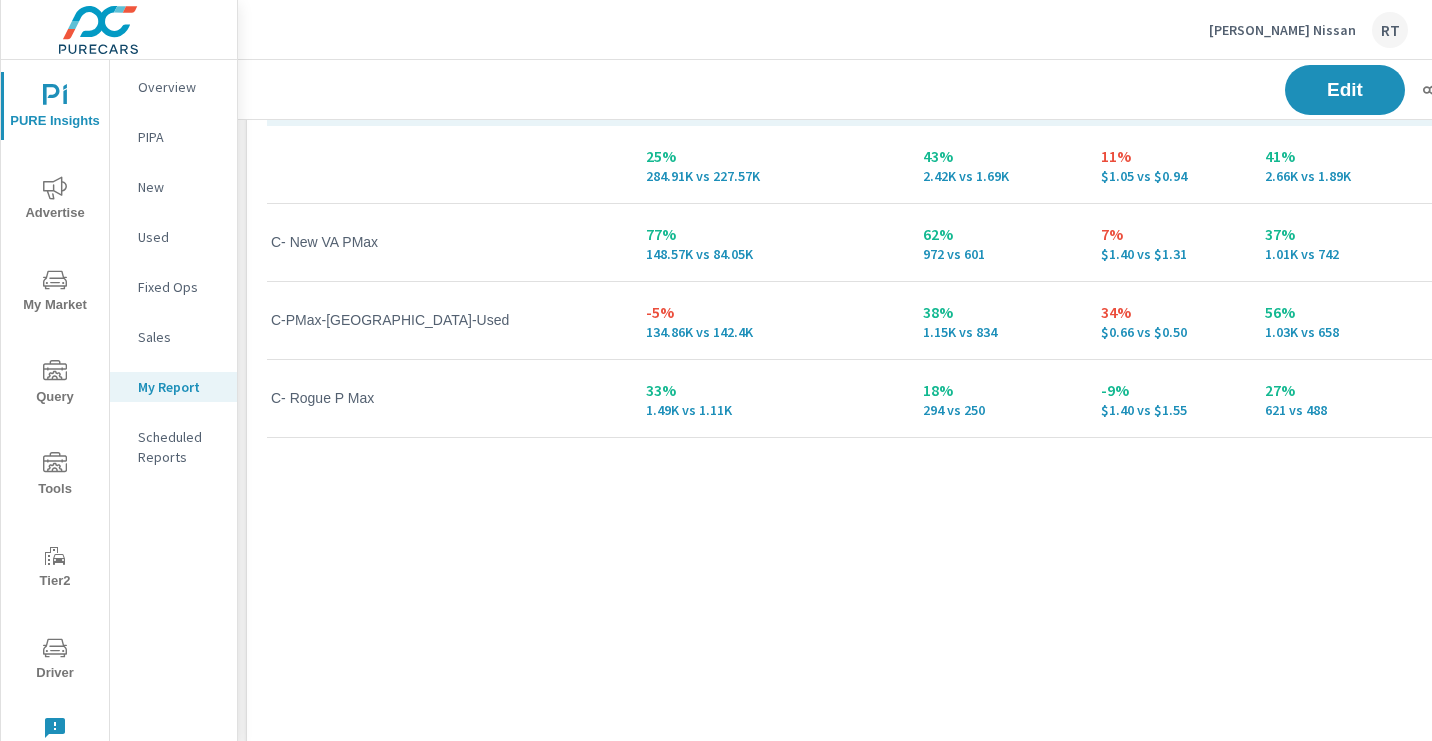 click on "Anderson Nissan RT" at bounding box center (1308, 30) 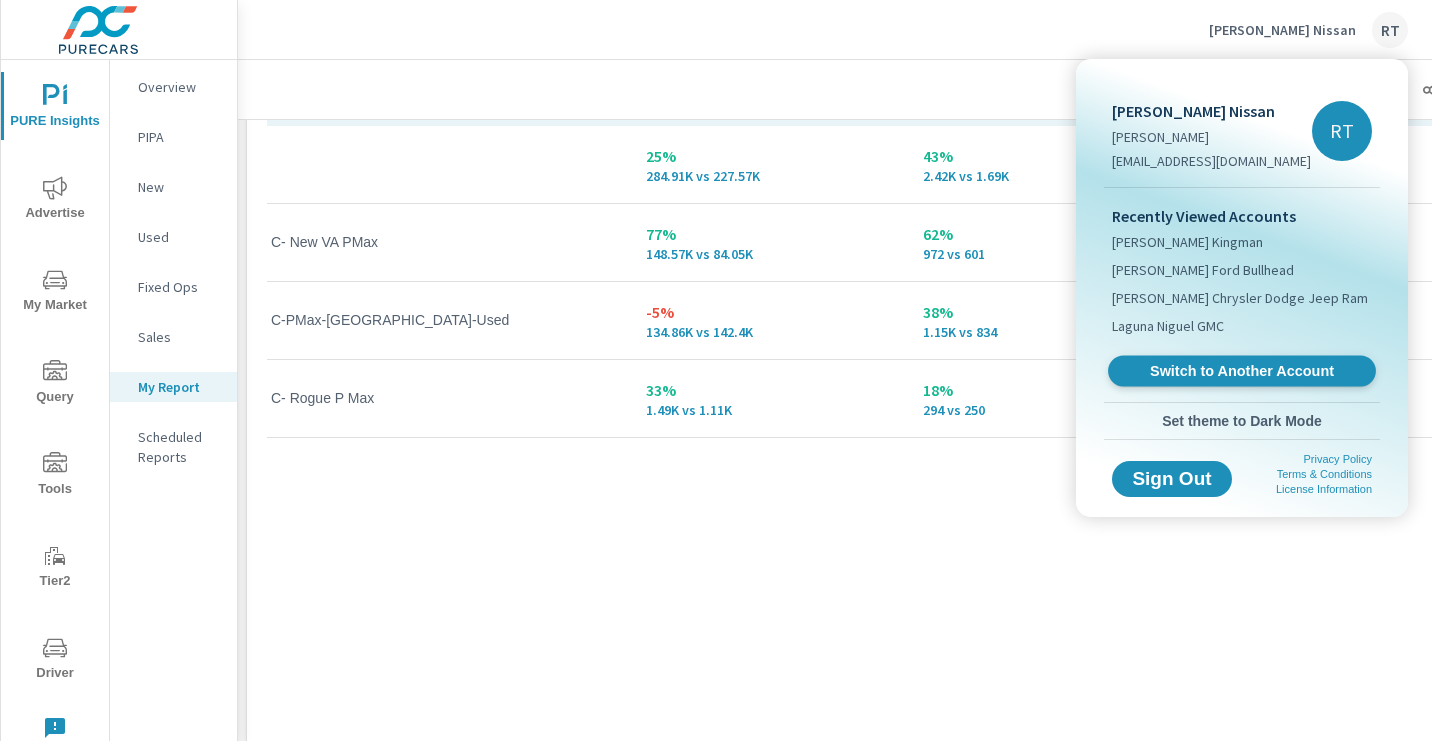 click on "Switch to Another Account" at bounding box center (1241, 371) 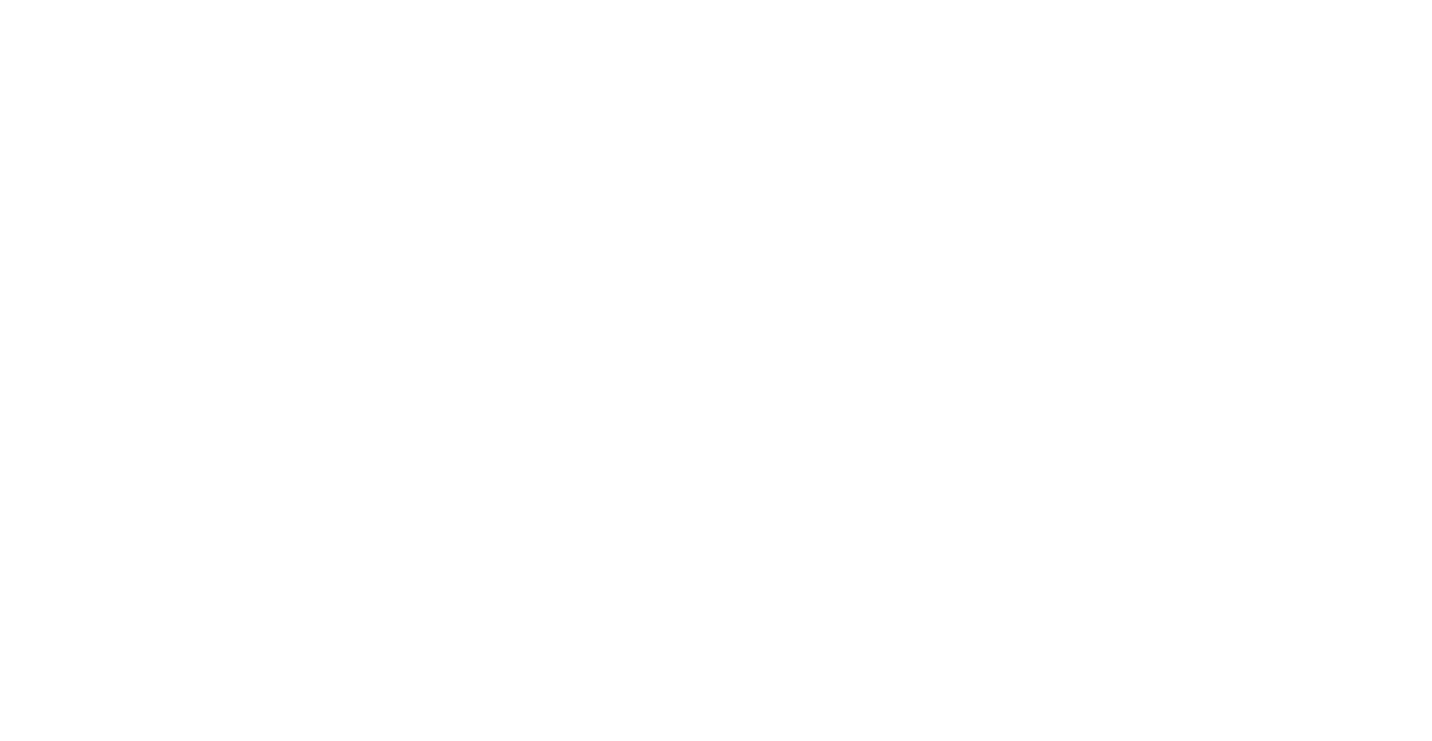 scroll, scrollTop: 0, scrollLeft: 0, axis: both 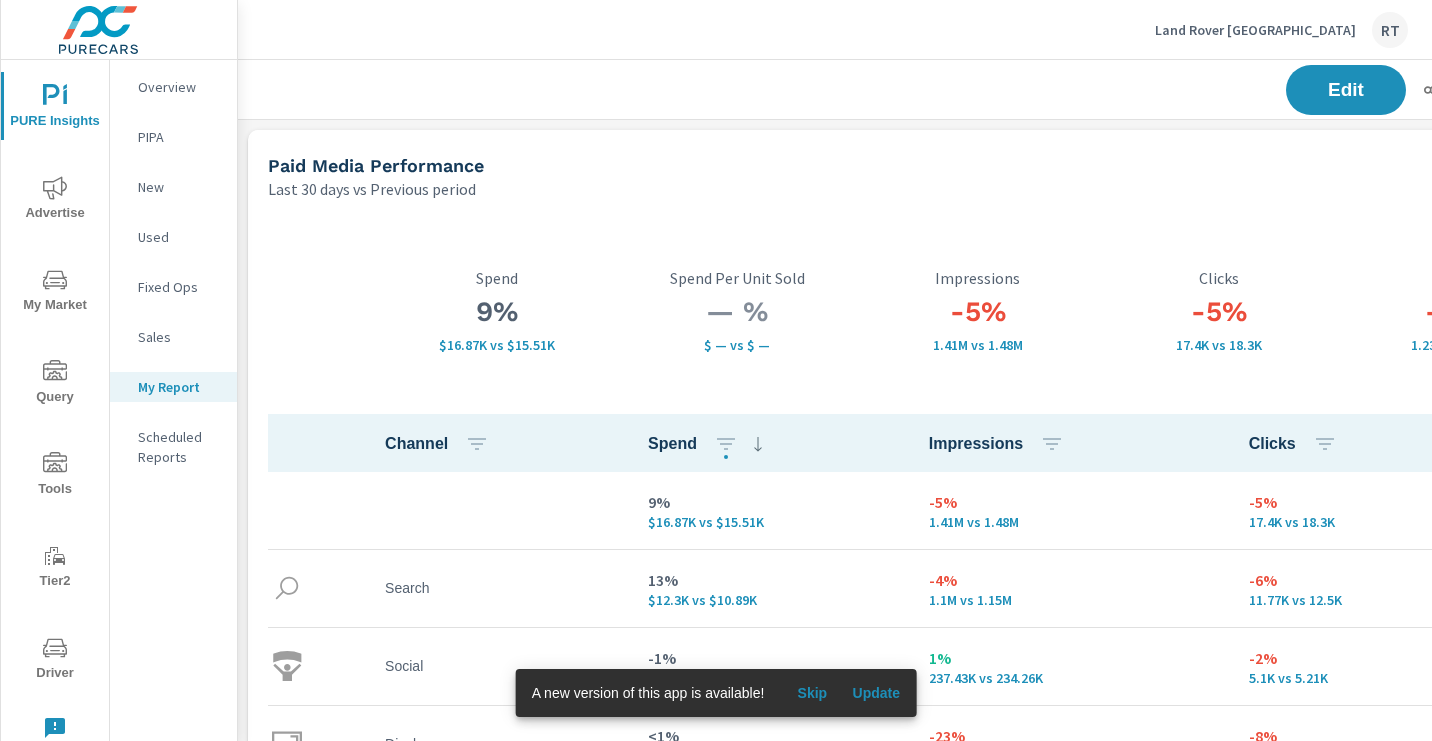 click on "Skip" at bounding box center (812, 693) 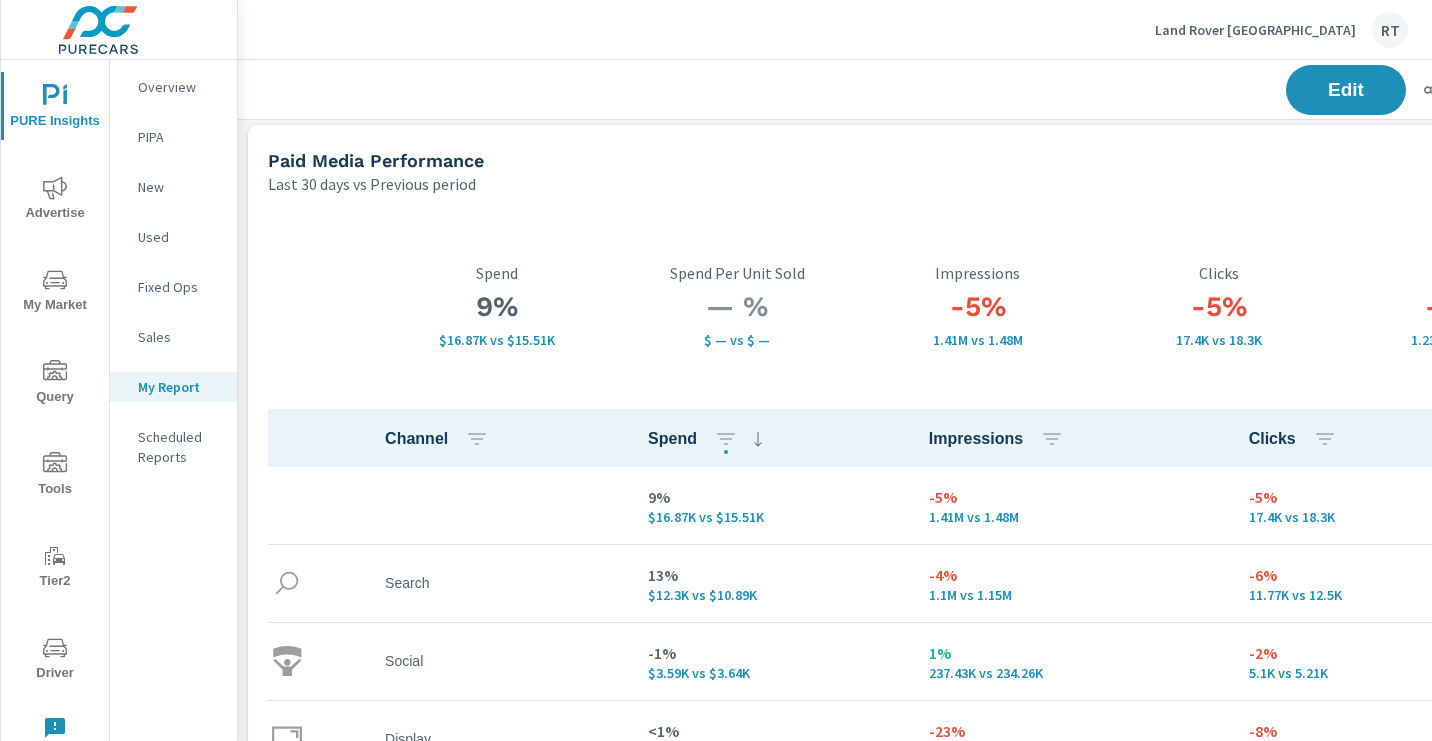 scroll, scrollTop: 0, scrollLeft: 0, axis: both 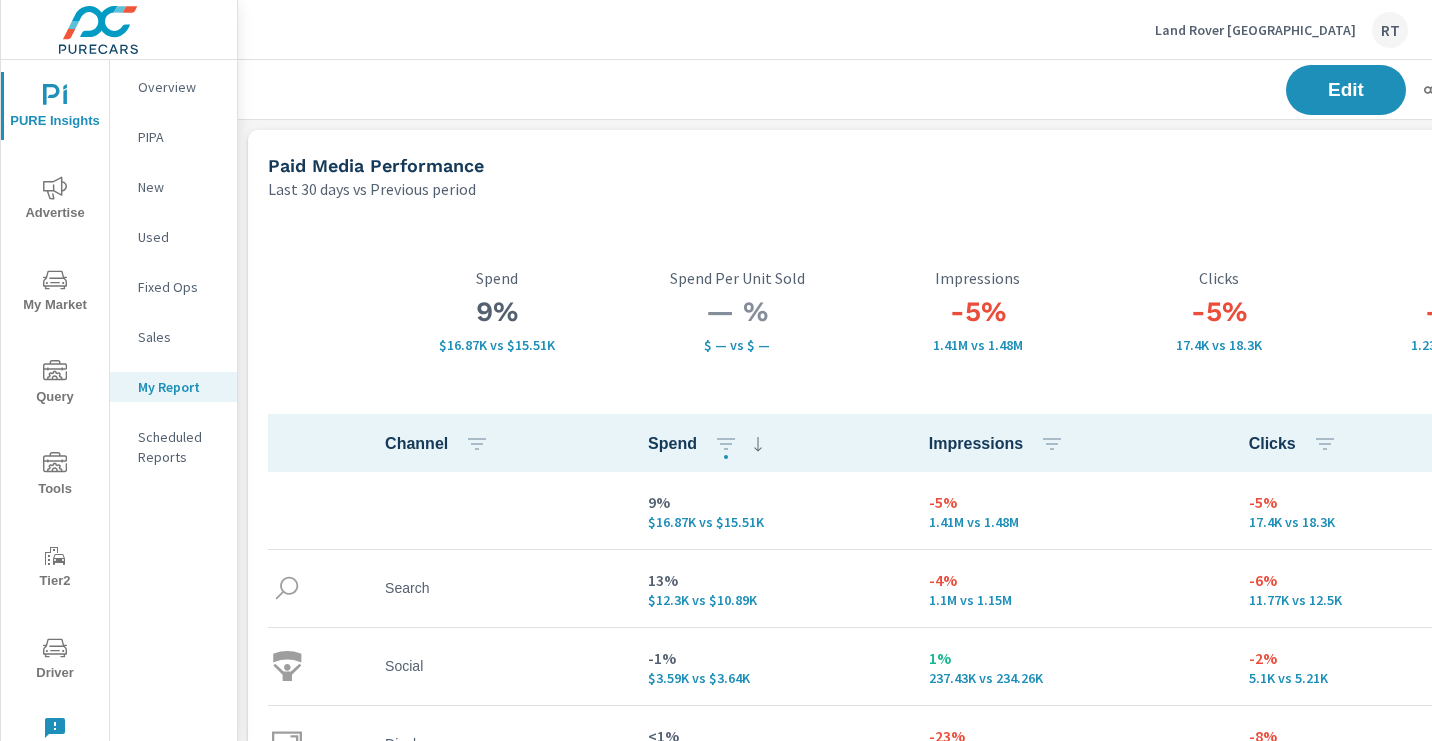 click on "Land Rover [GEOGRAPHIC_DATA]" at bounding box center [1255, 30] 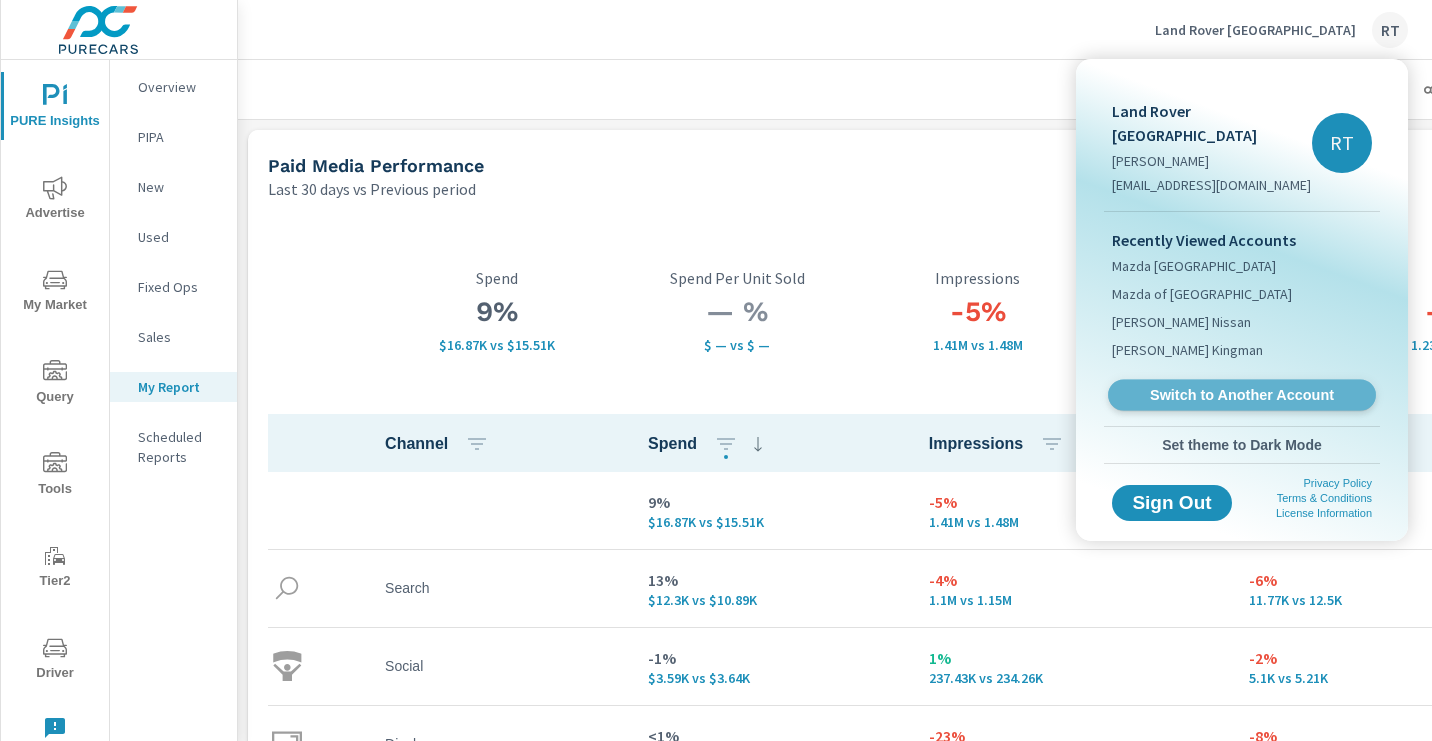 click on "Switch to Another Account" at bounding box center [1241, 395] 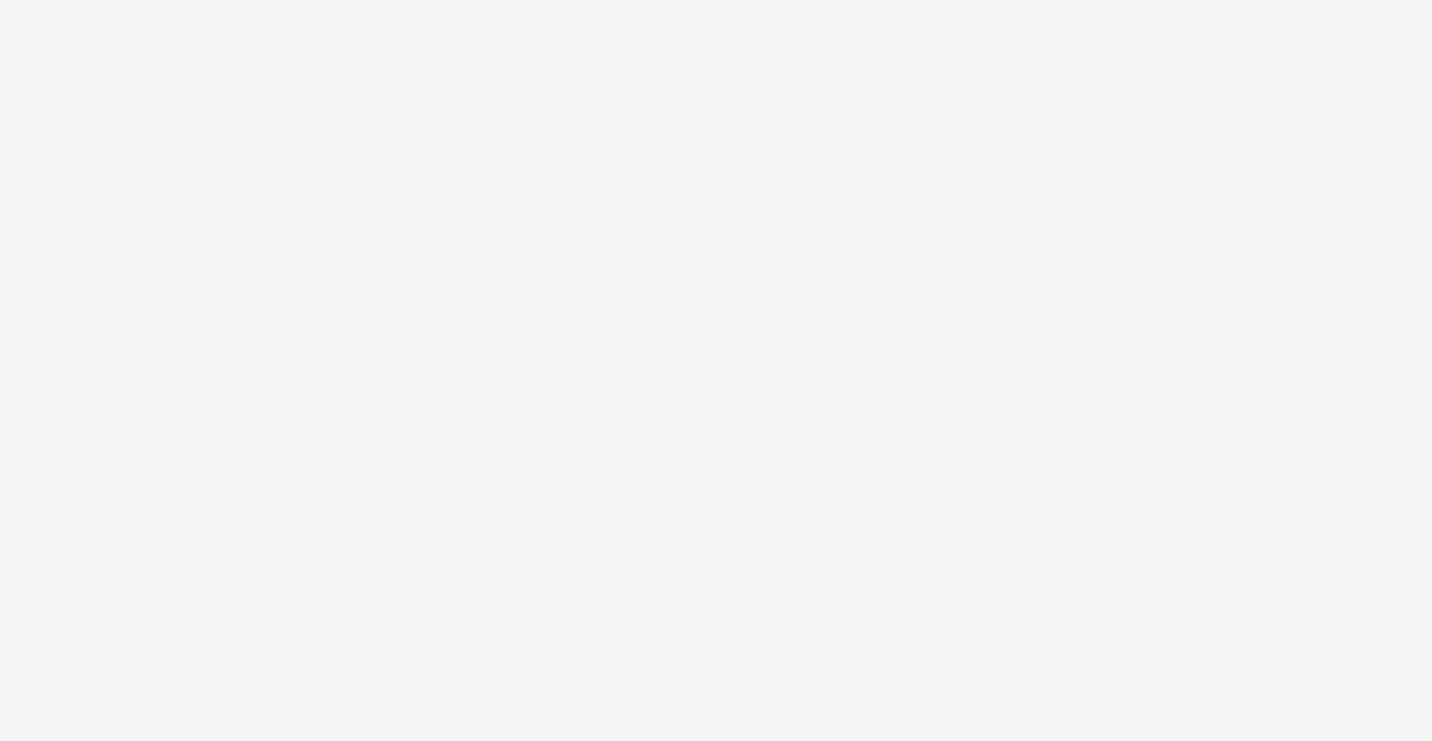 click at bounding box center [716, 370] 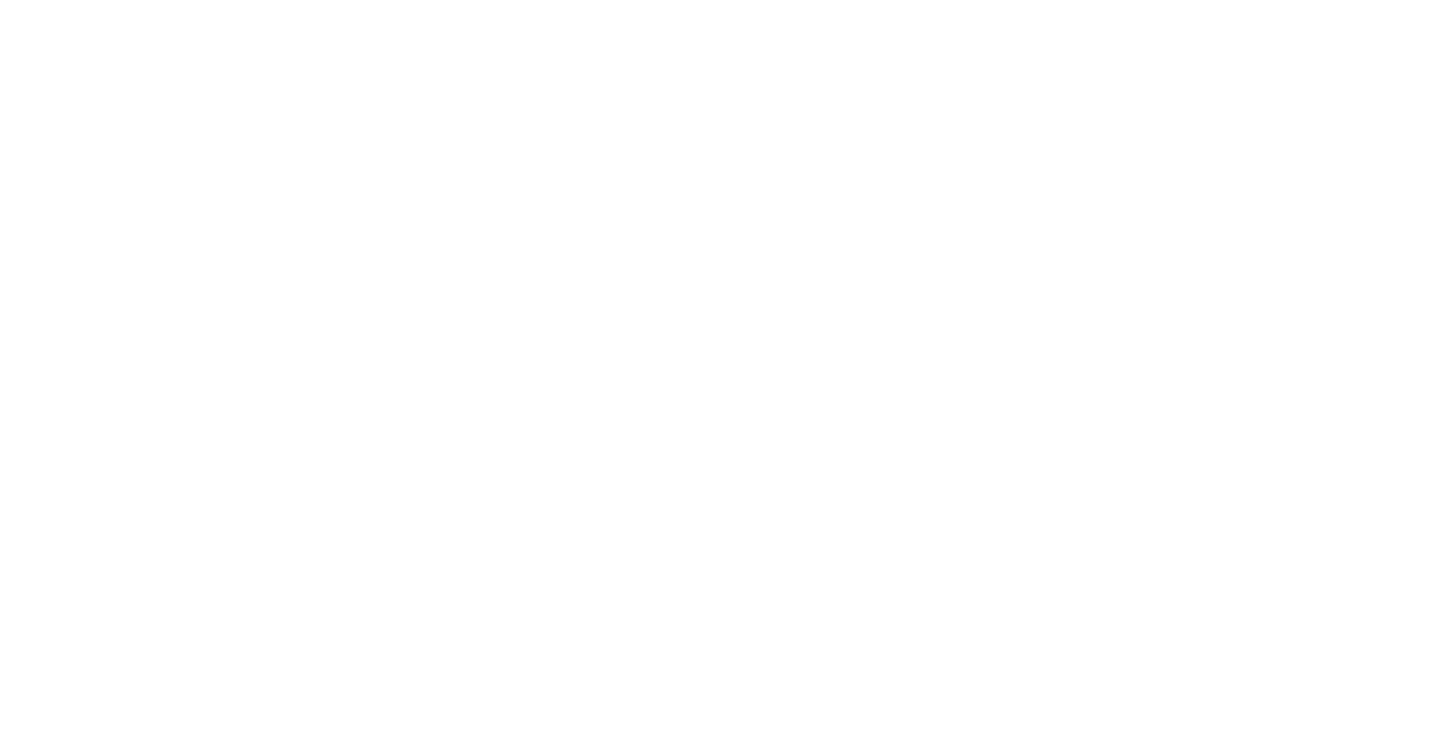 scroll, scrollTop: 0, scrollLeft: 0, axis: both 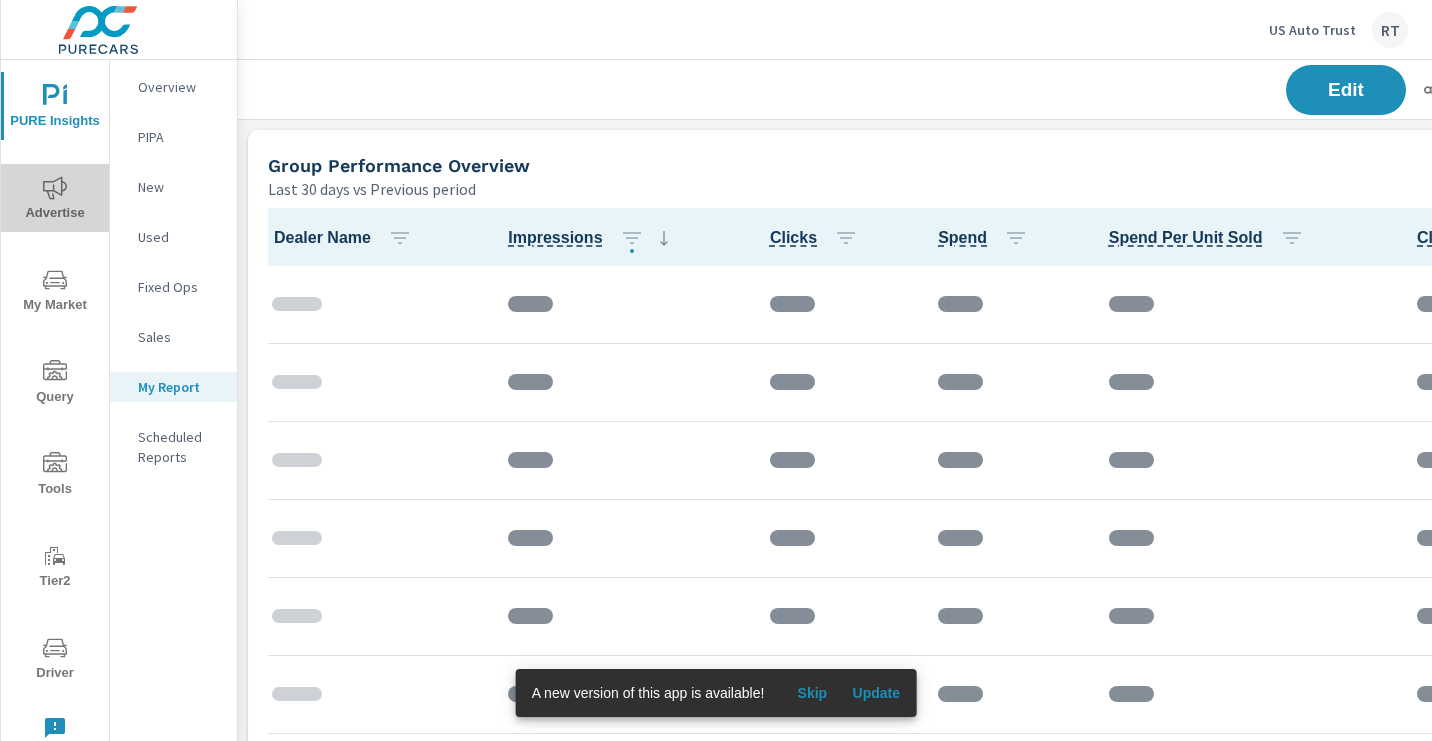 click 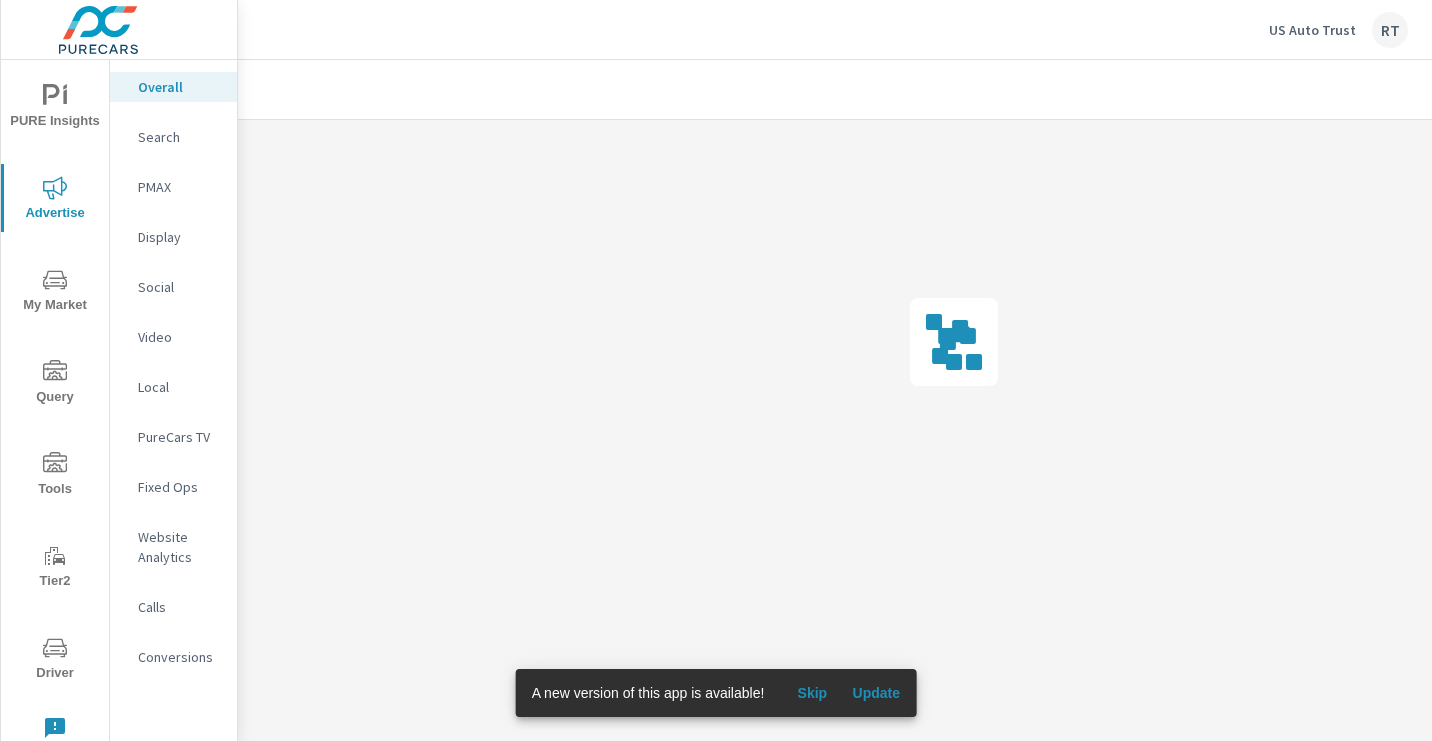 click on "Conversions" at bounding box center (179, 657) 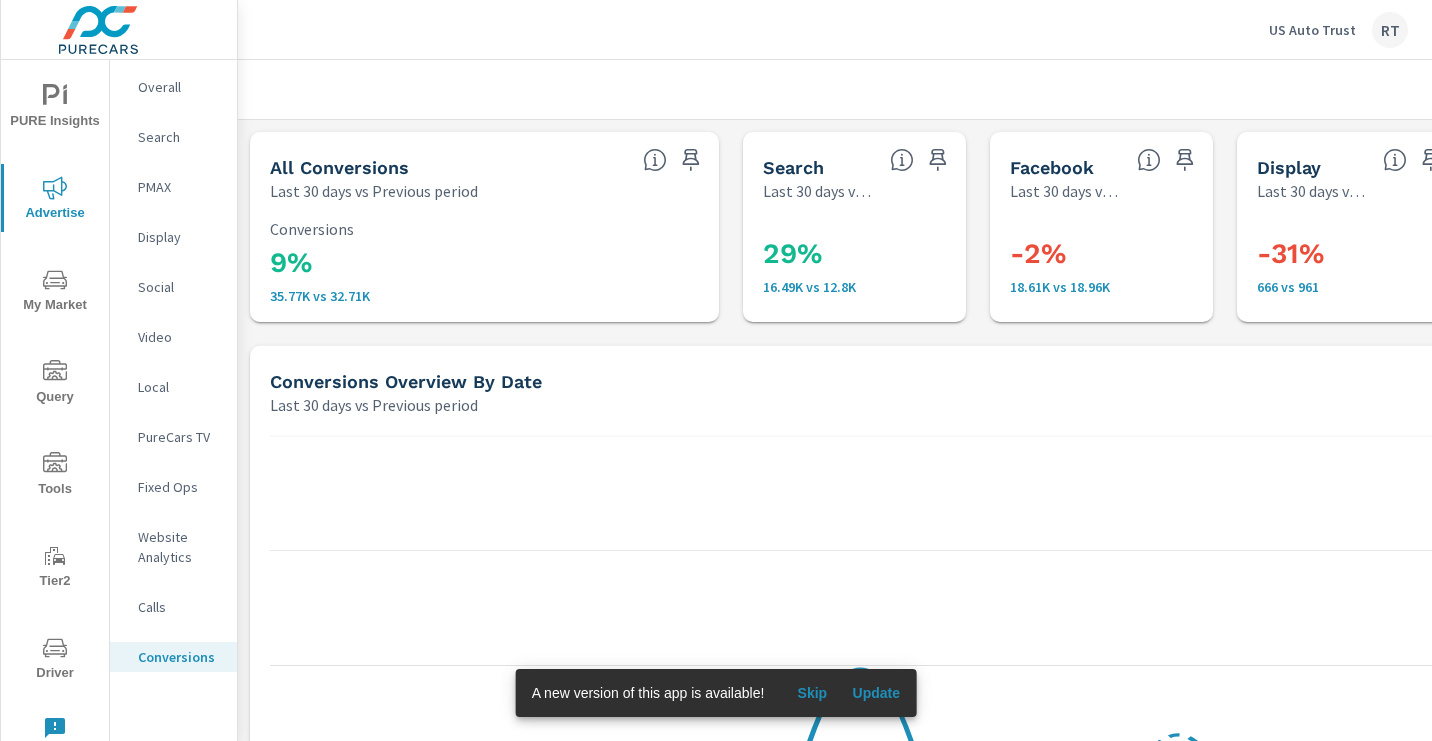click on "Skip" at bounding box center [812, 693] 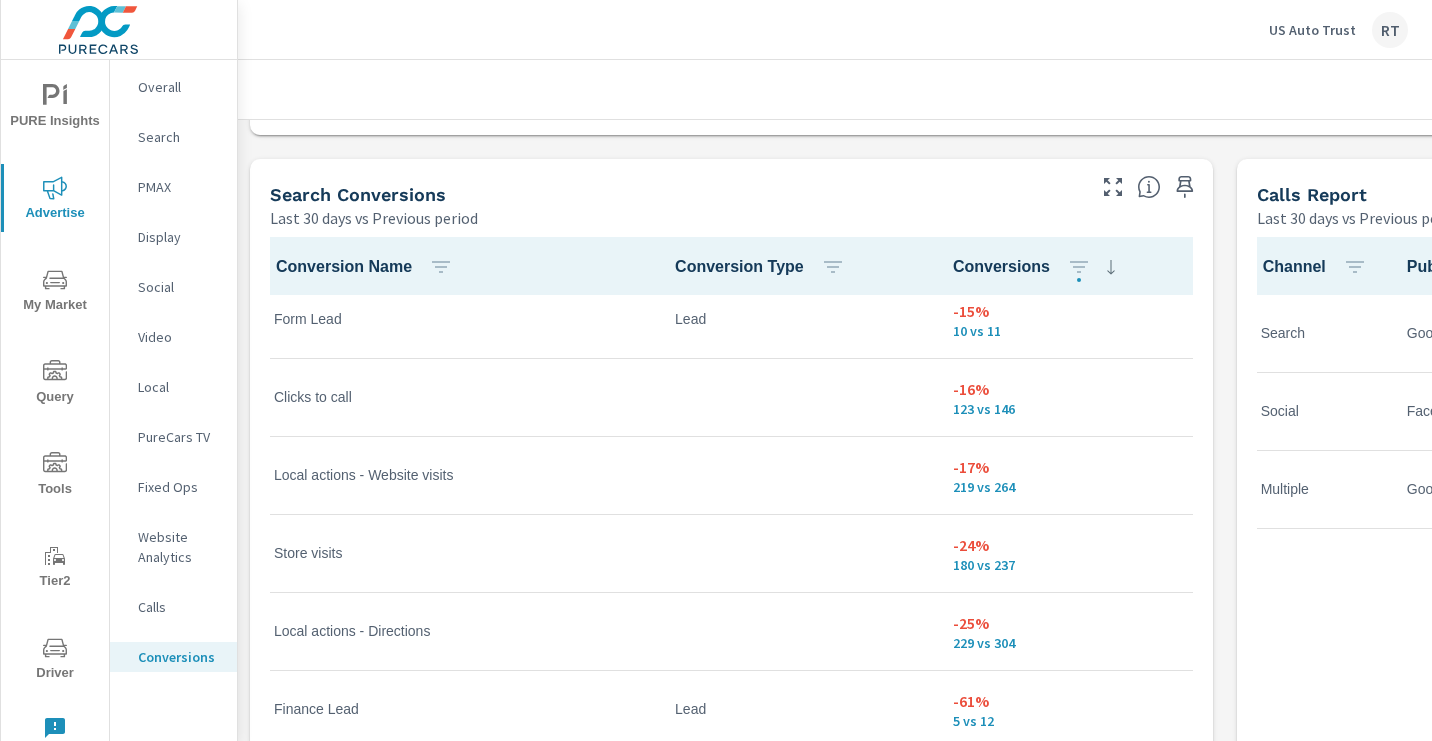 scroll, scrollTop: 1072, scrollLeft: 0, axis: vertical 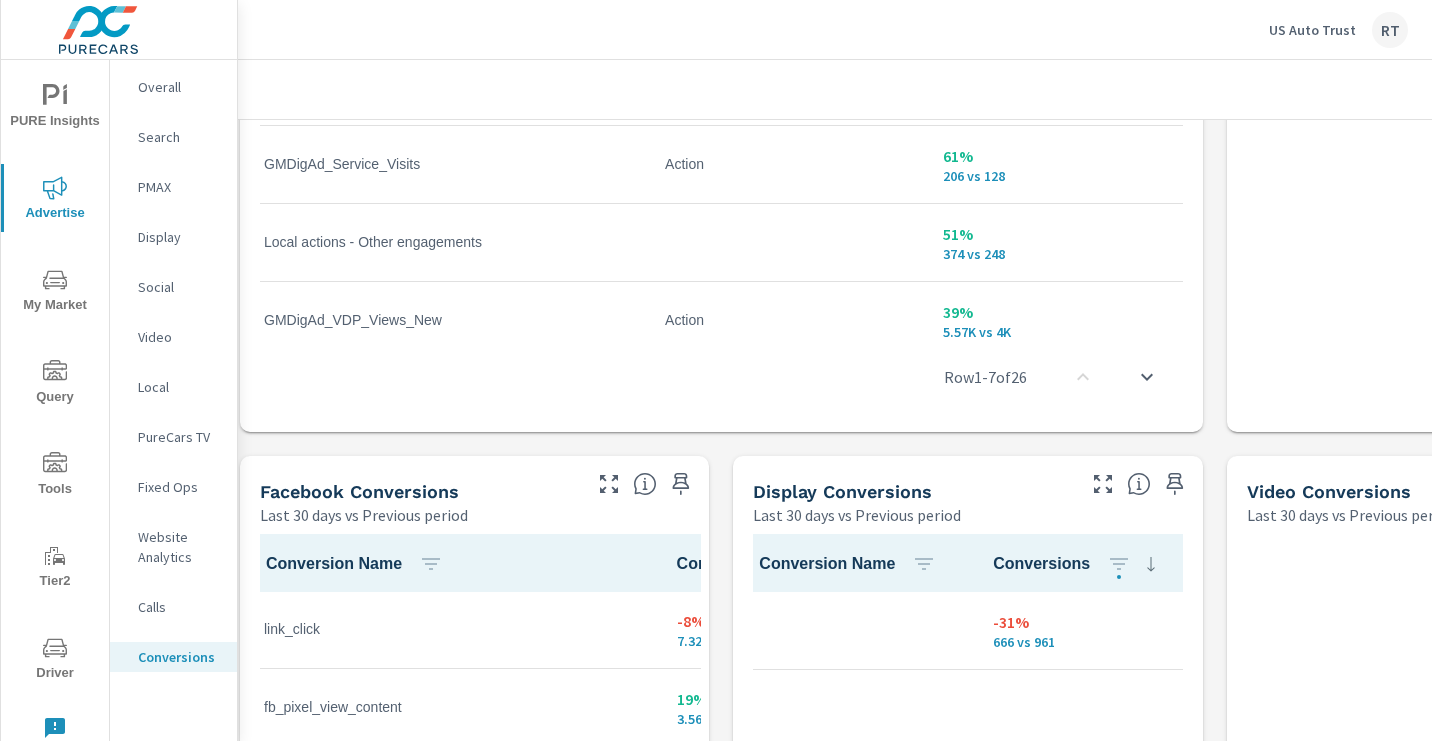 click on "Search" at bounding box center (179, 137) 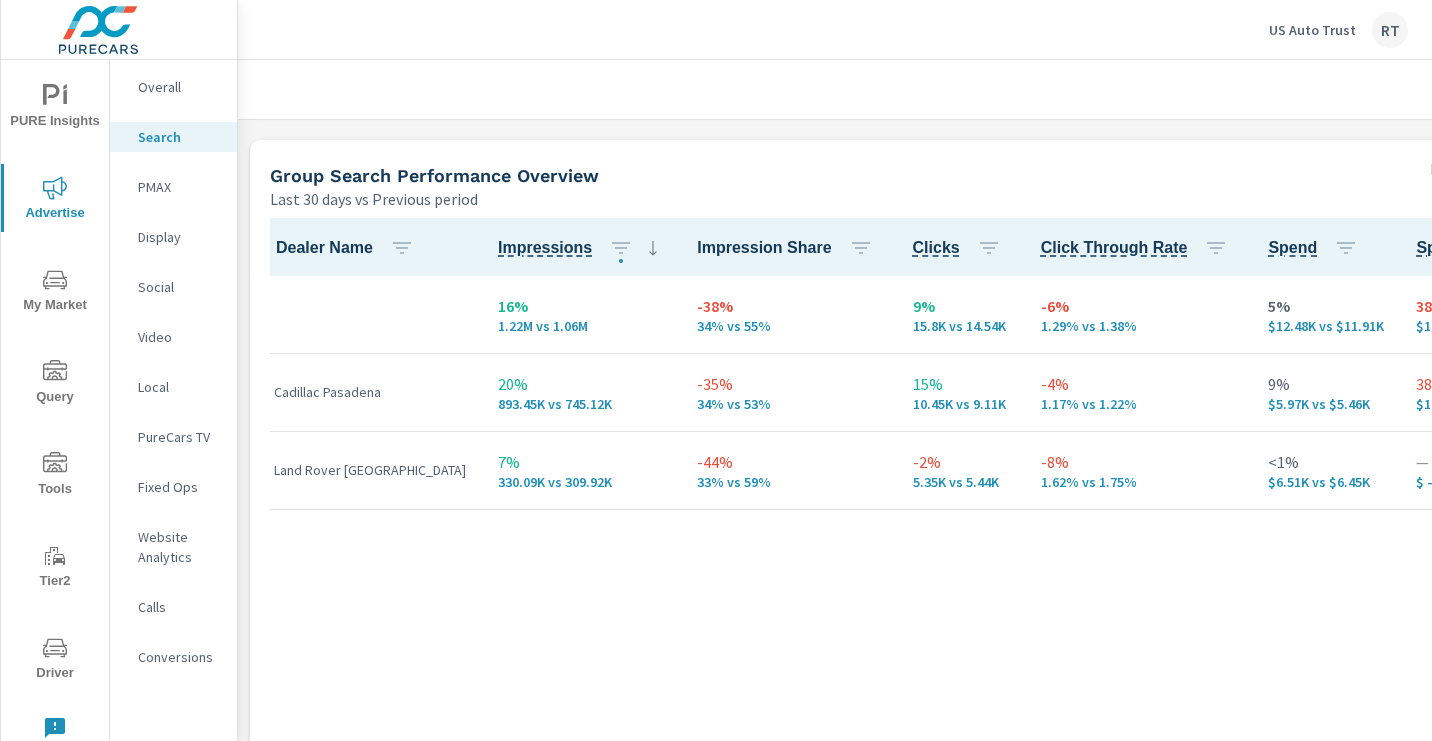 scroll, scrollTop: 1012, scrollLeft: 0, axis: vertical 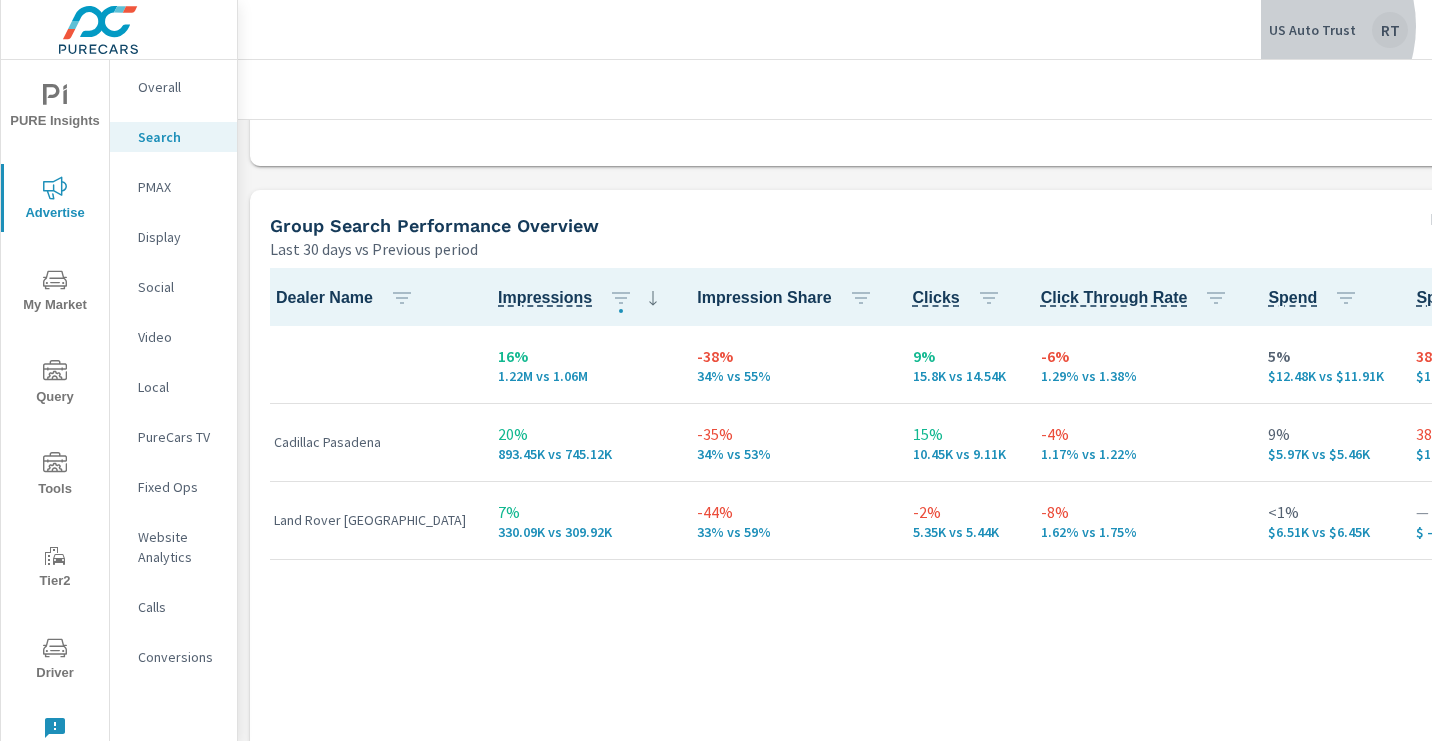 click on "US Auto Trust" at bounding box center [1312, 30] 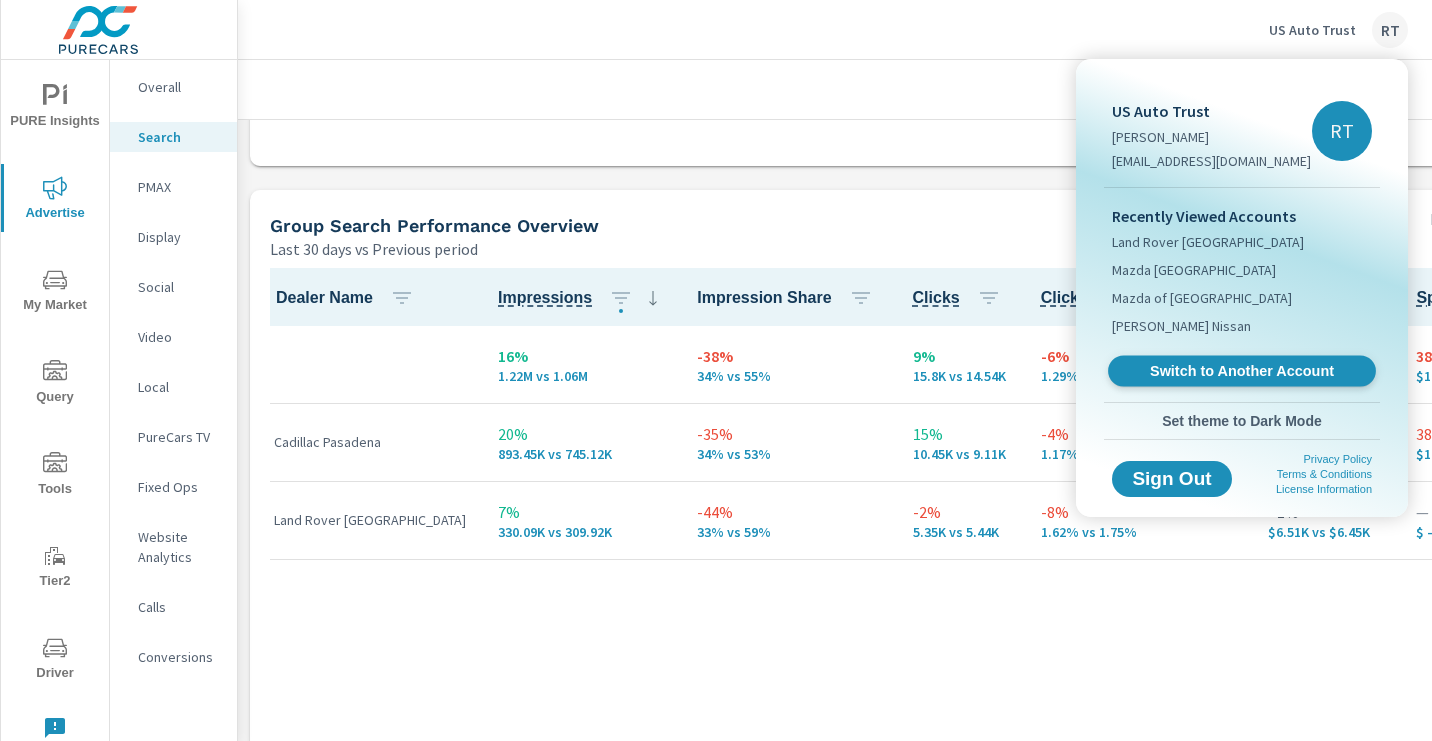 click on "Switch to Another Account" at bounding box center (1241, 371) 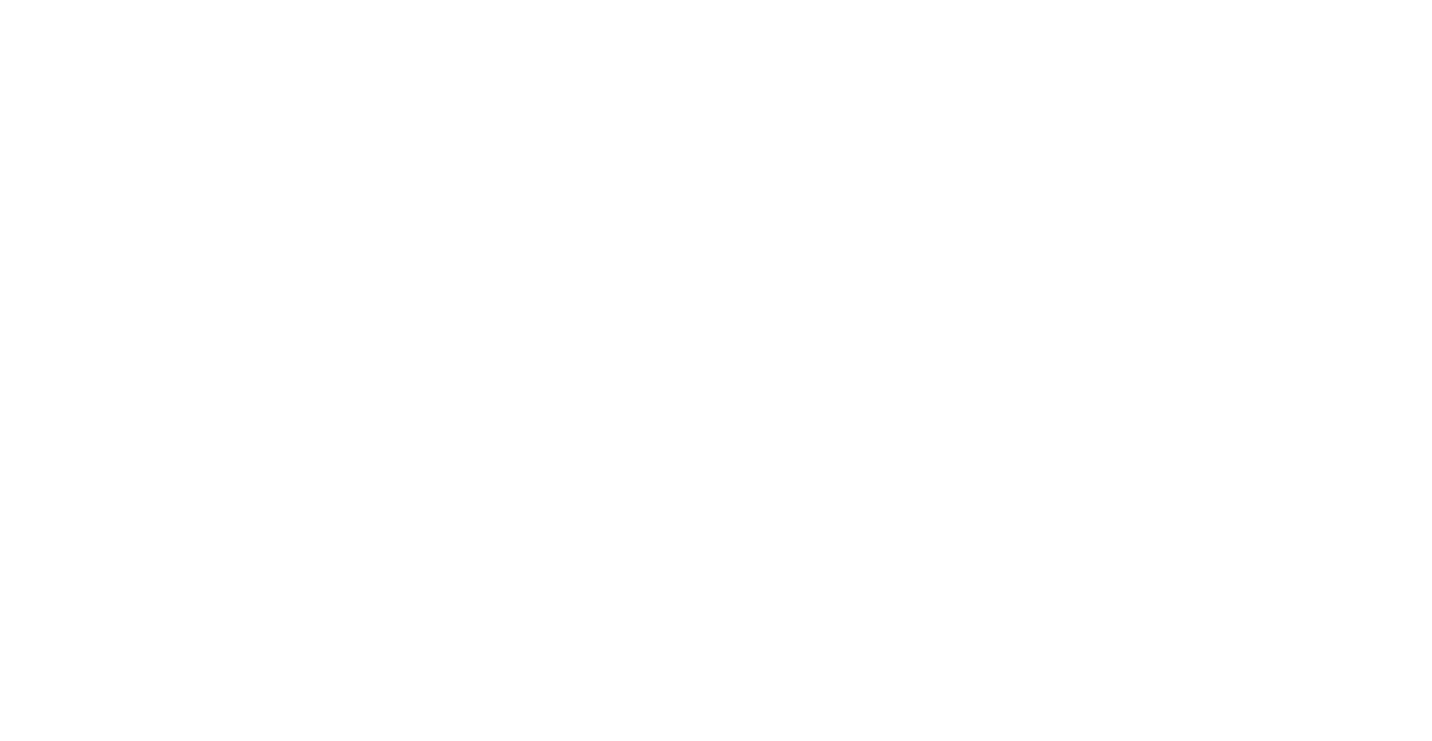 scroll, scrollTop: 0, scrollLeft: 0, axis: both 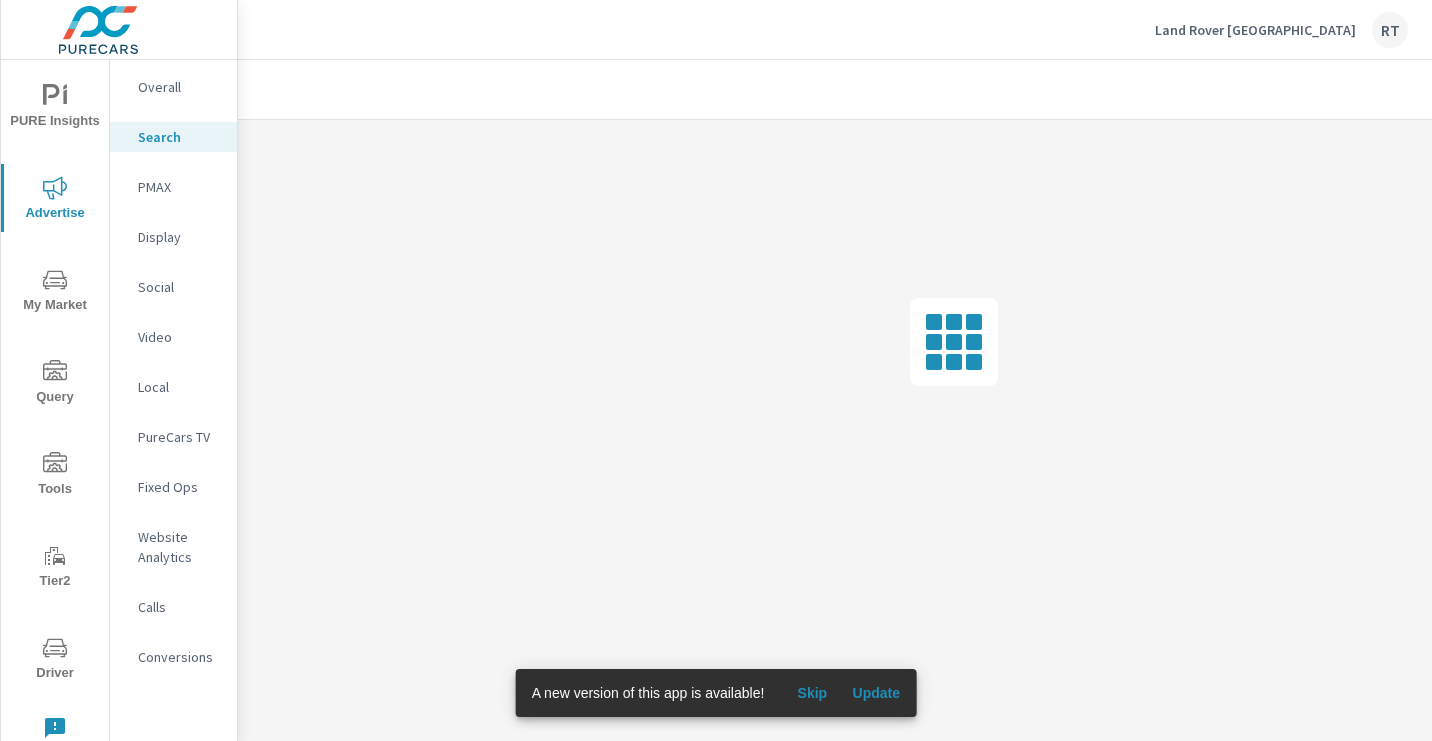 click on "Skip" at bounding box center [812, 693] 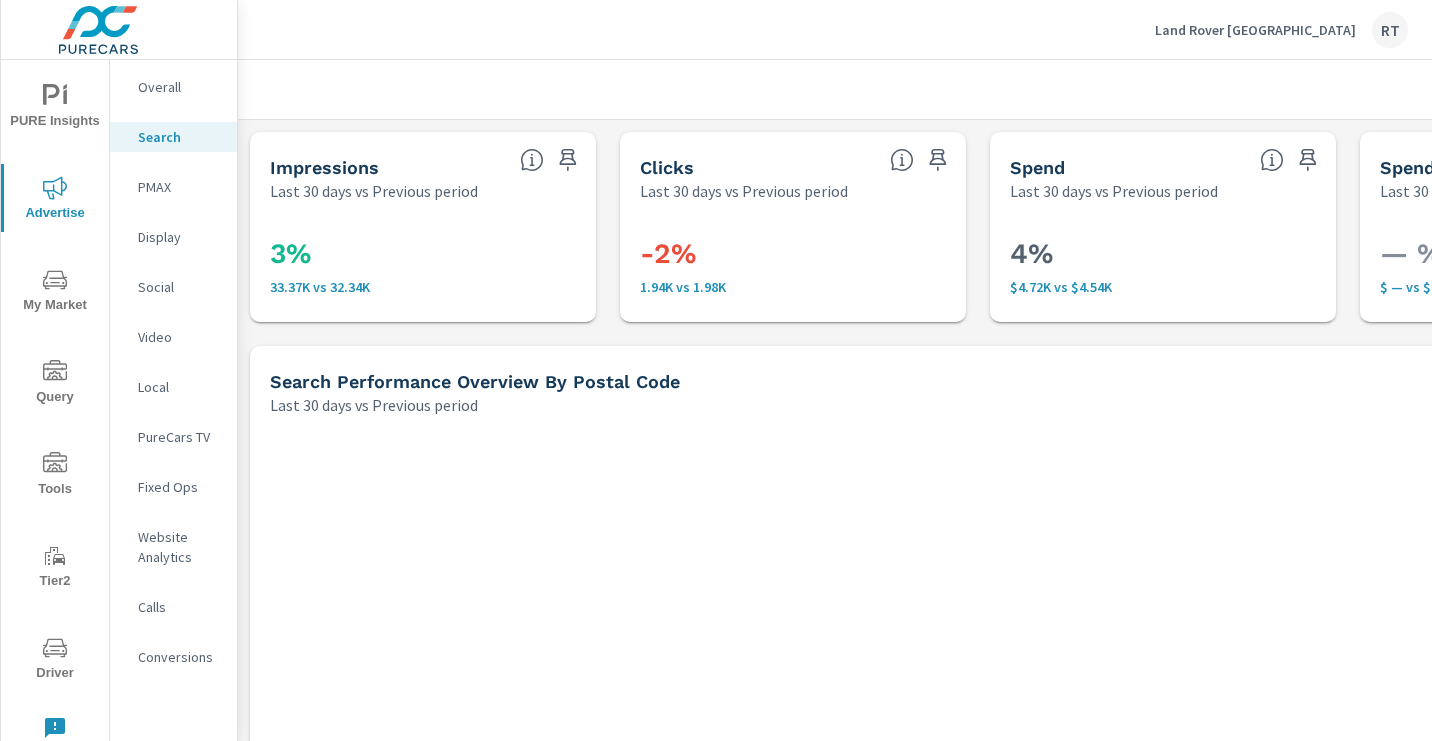 scroll, scrollTop: 1, scrollLeft: 0, axis: vertical 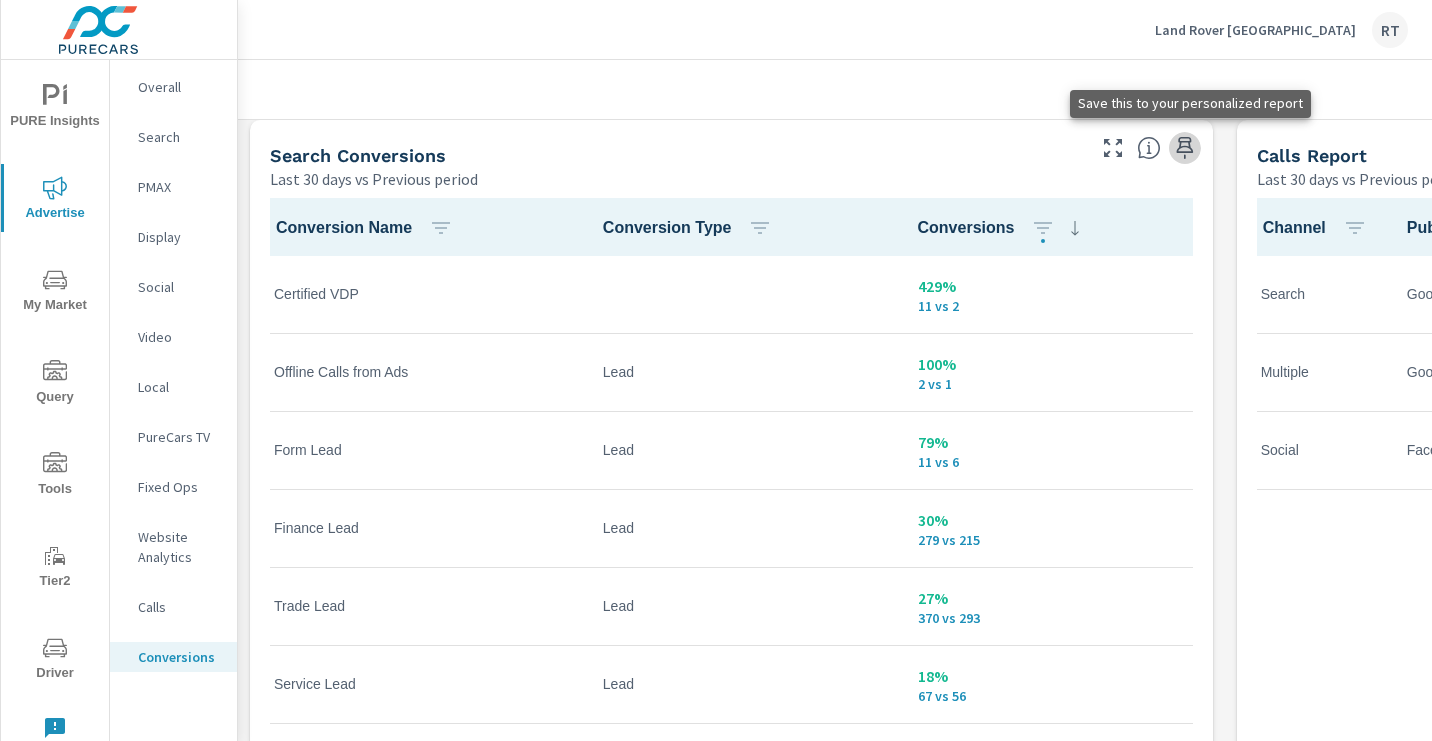 click 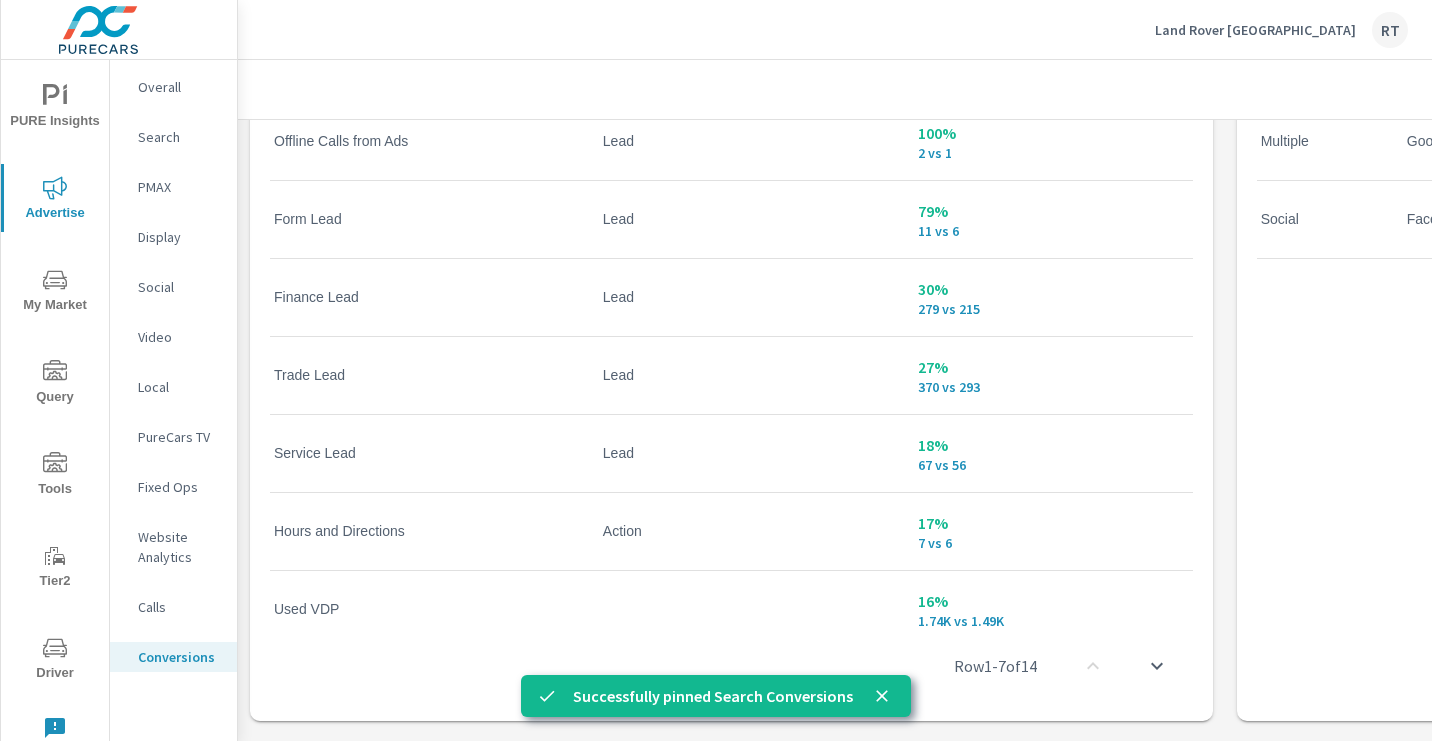 scroll, scrollTop: 1317, scrollLeft: 0, axis: vertical 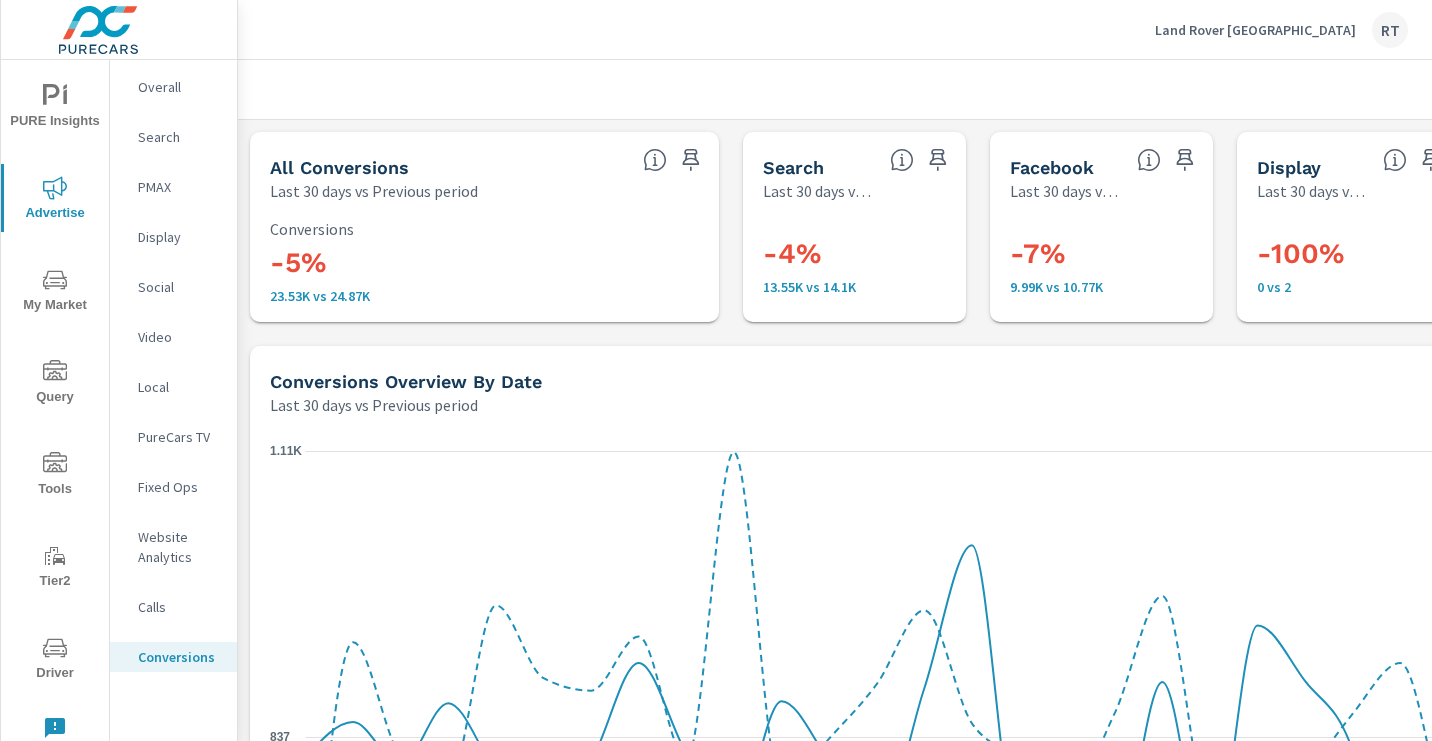 click on "Overall" at bounding box center [179, 87] 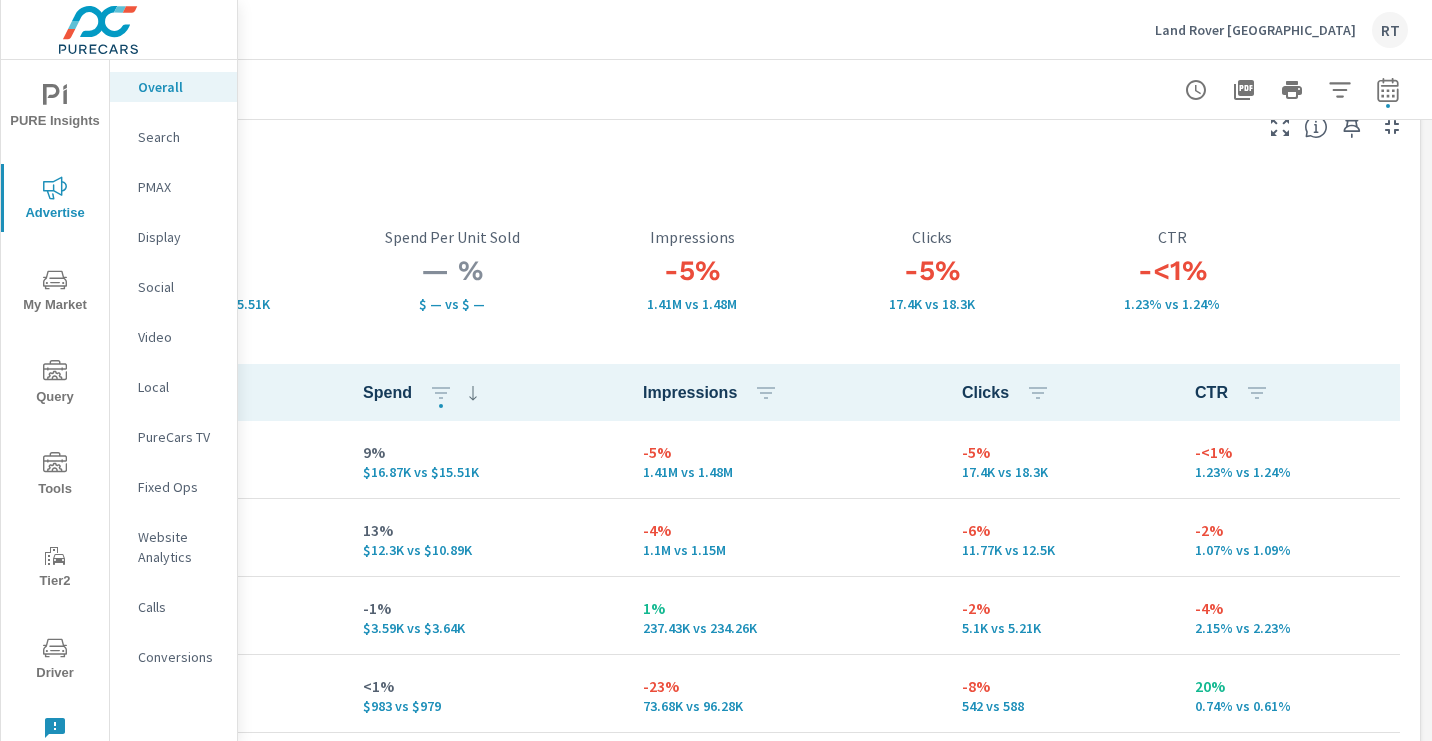 scroll, scrollTop: 0, scrollLeft: 286, axis: horizontal 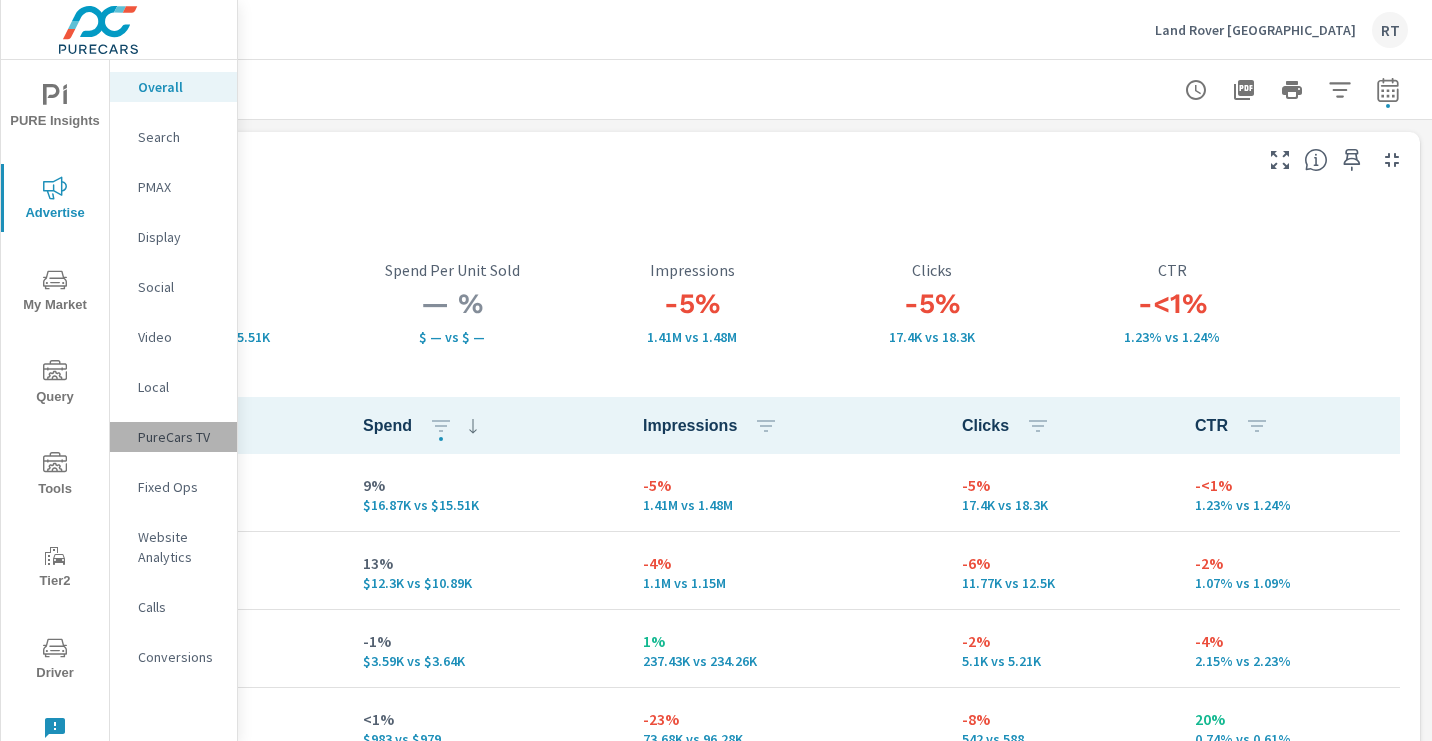 click on "PureCars TV" at bounding box center [179, 437] 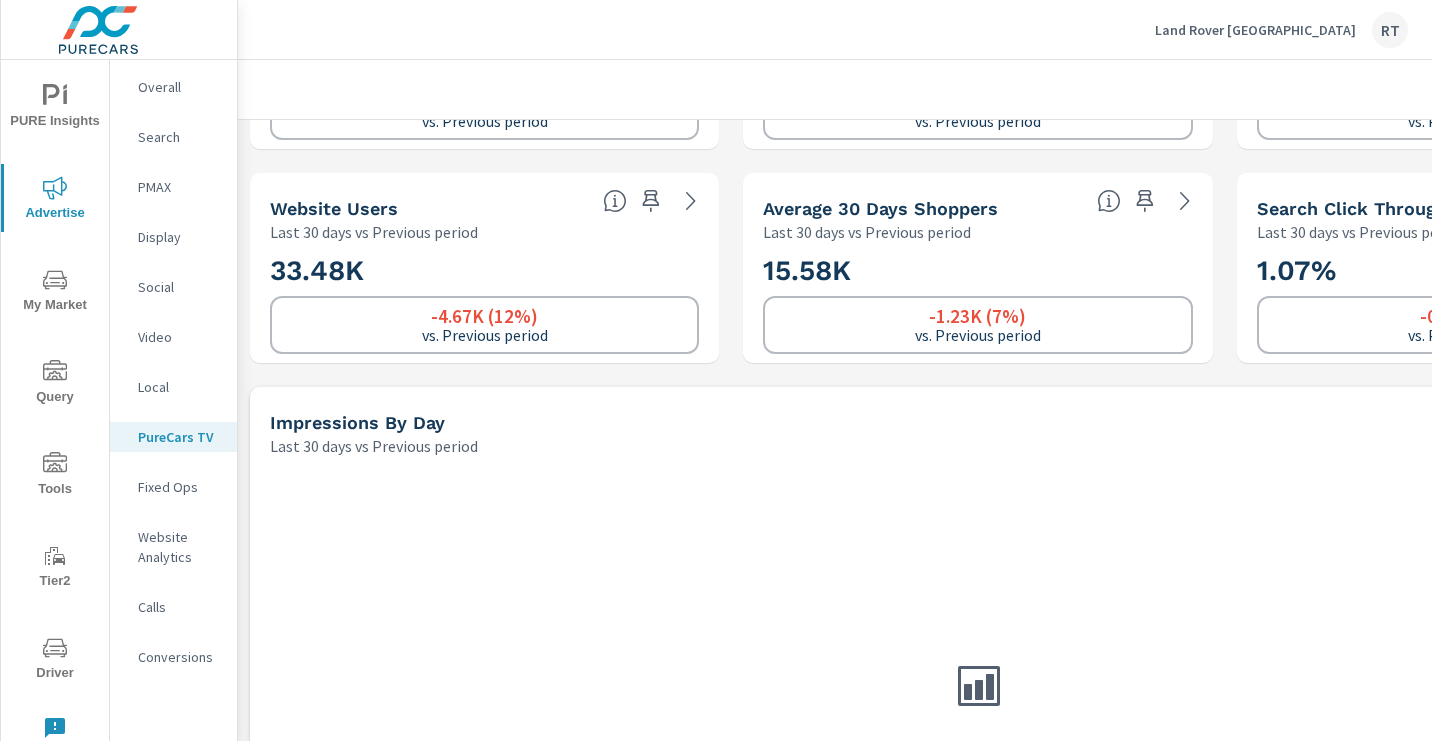 scroll, scrollTop: 0, scrollLeft: 0, axis: both 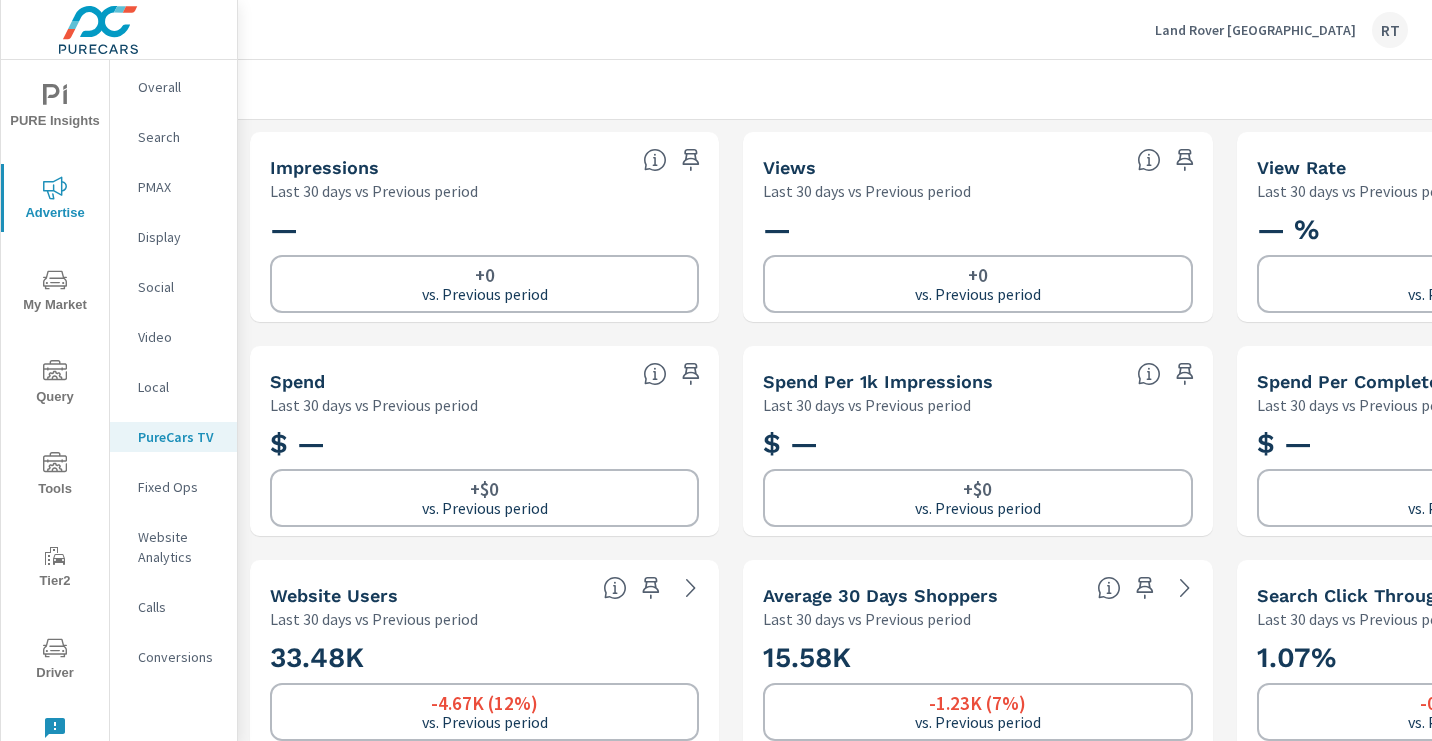click on "PMAX" at bounding box center (179, 187) 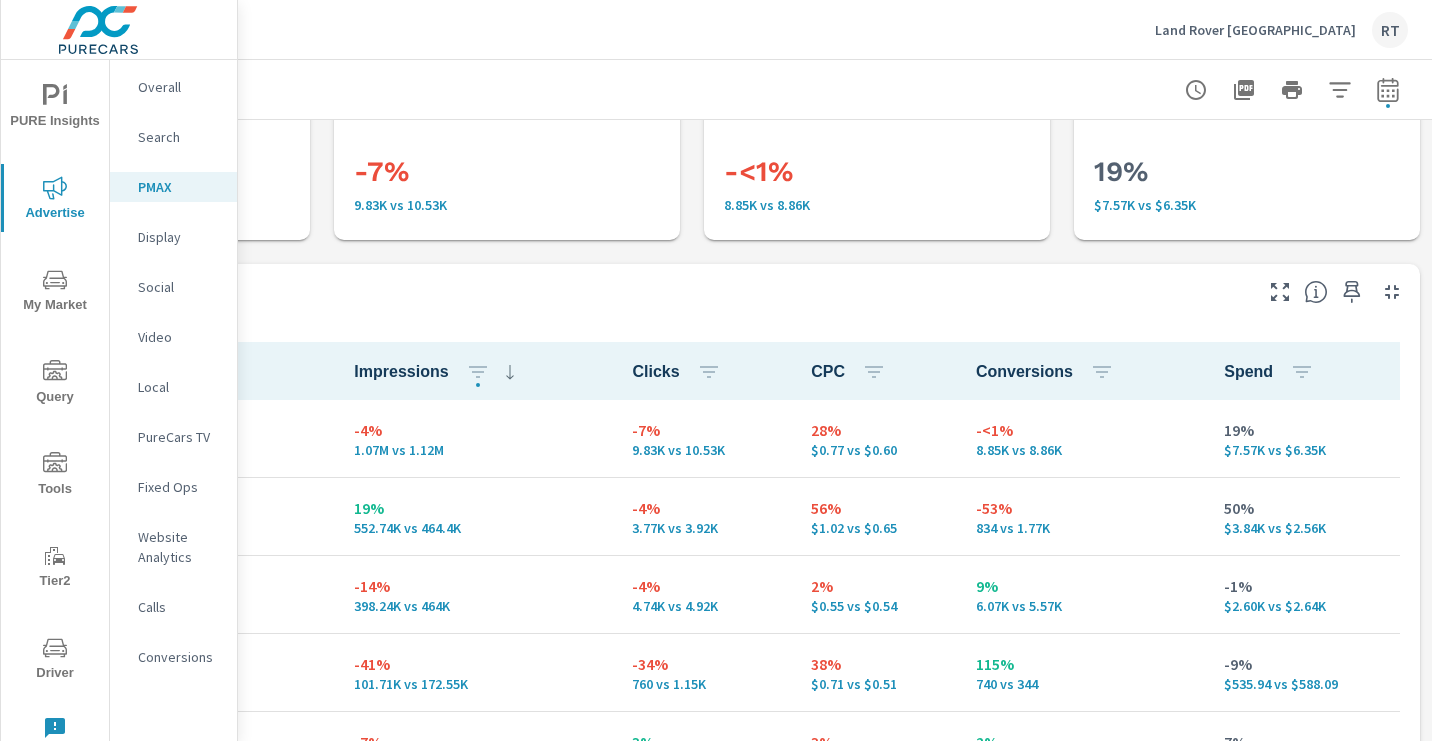 scroll, scrollTop: 71, scrollLeft: 286, axis: both 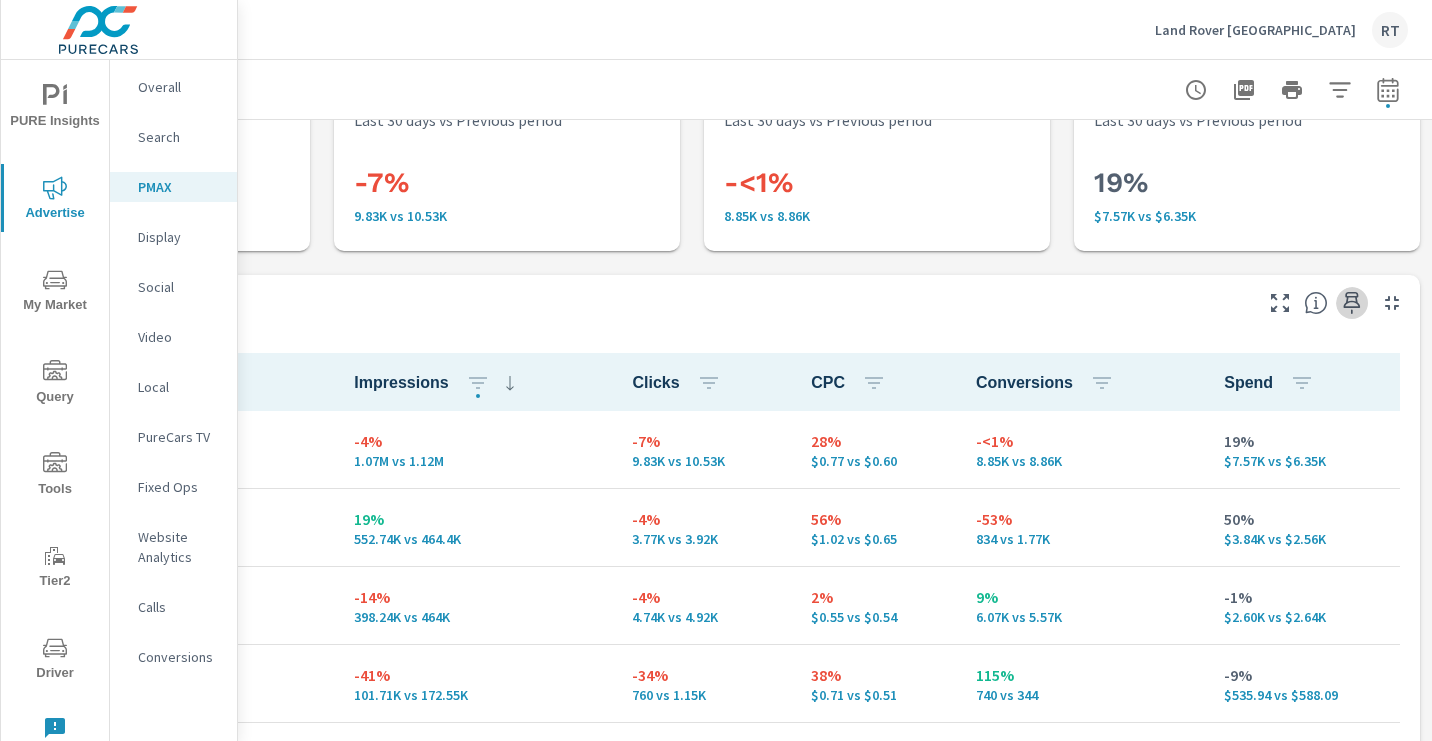 click 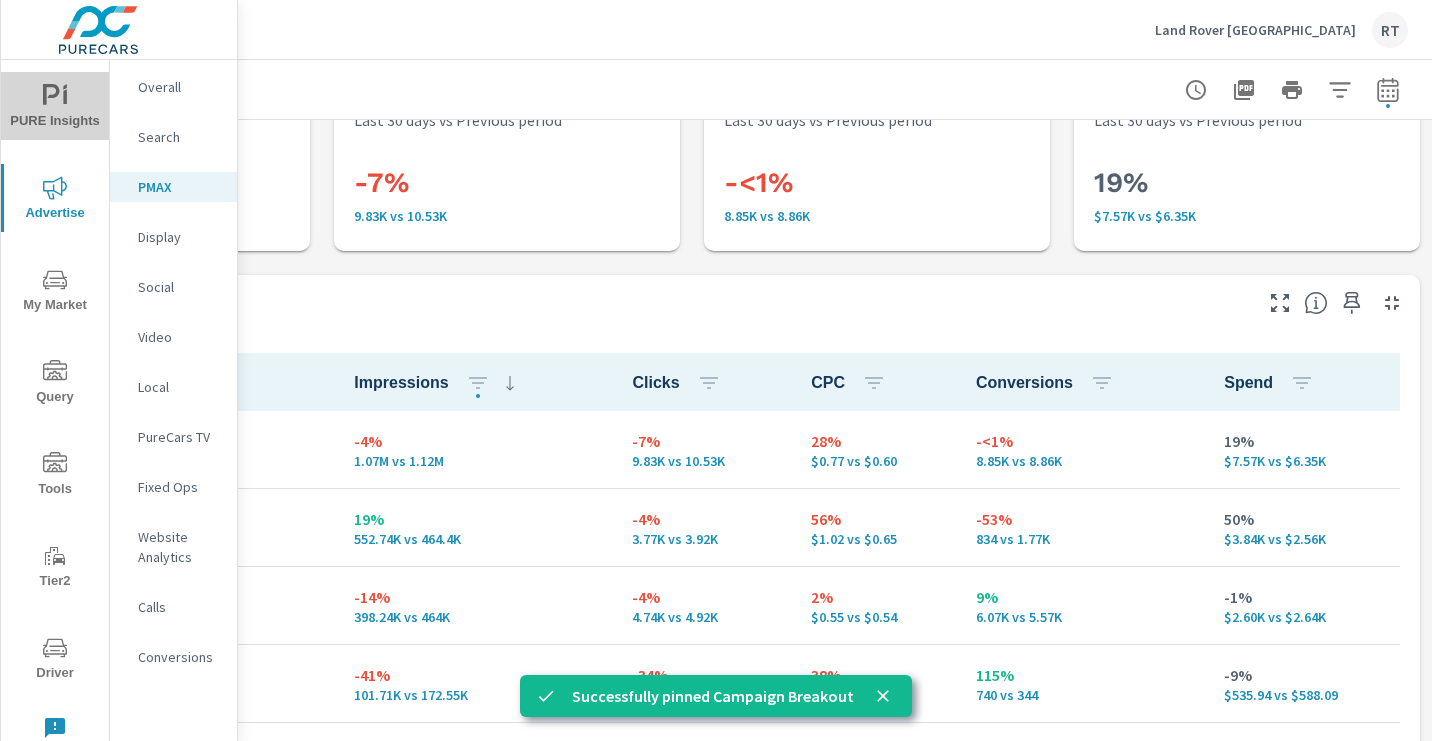 click 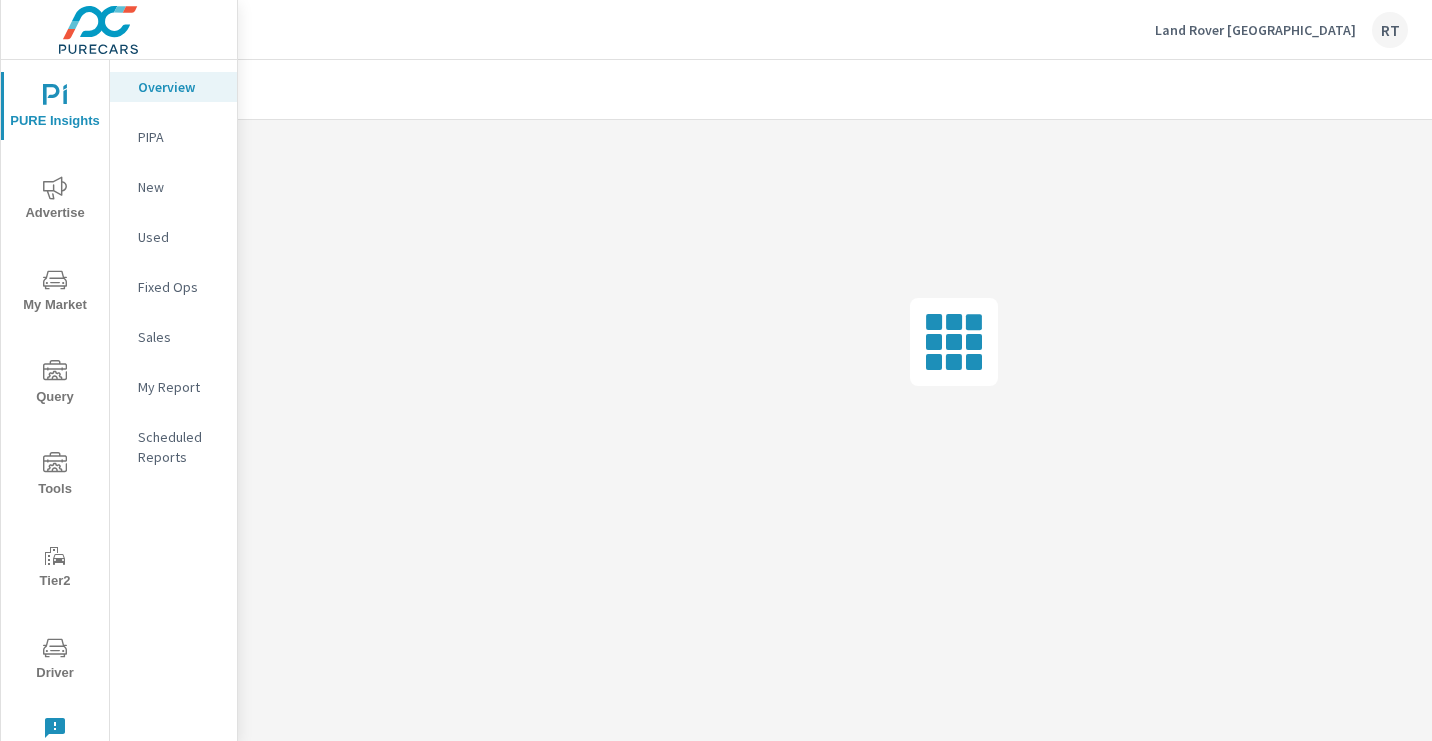 click on "Overview PIPA New Used Fixed Ops Sales My Report Scheduled Reports" at bounding box center (173, 280) 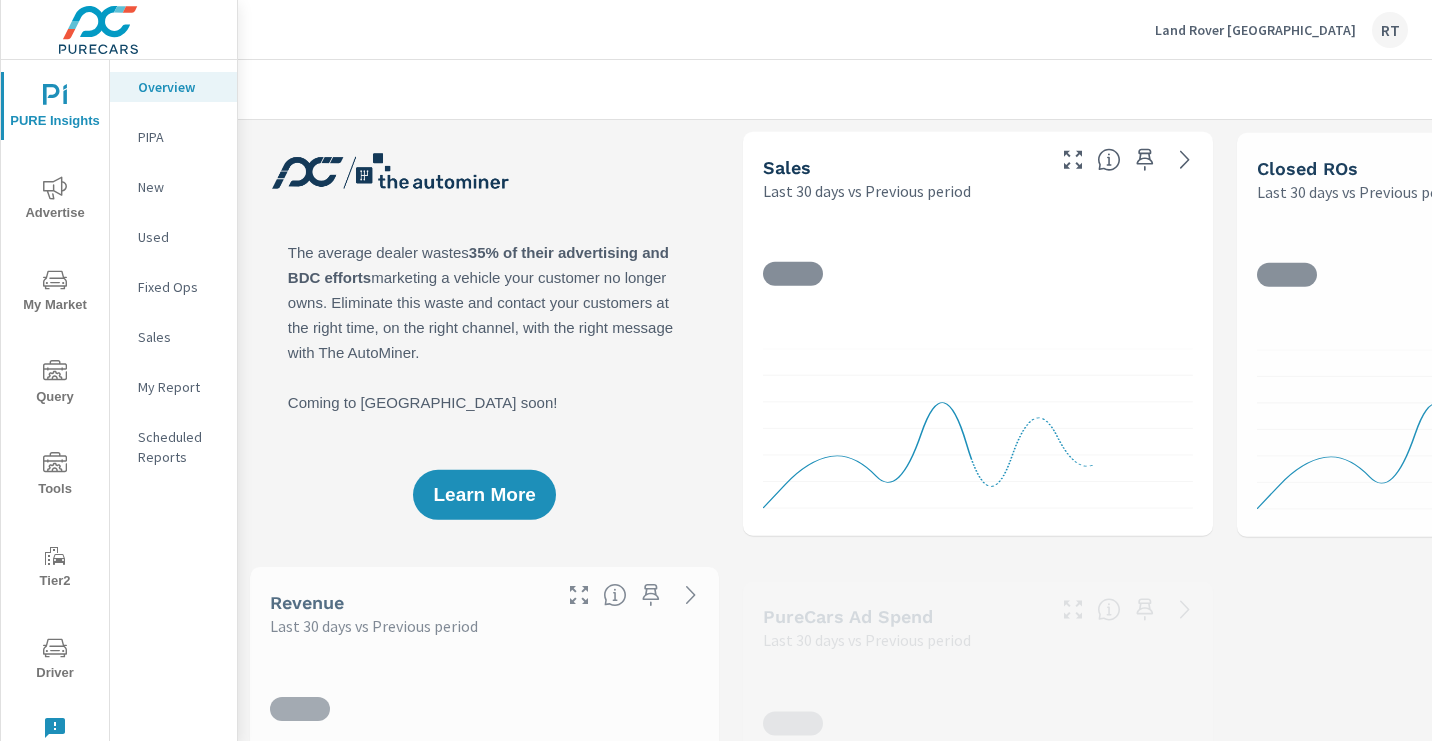 click on "My Report" at bounding box center (179, 387) 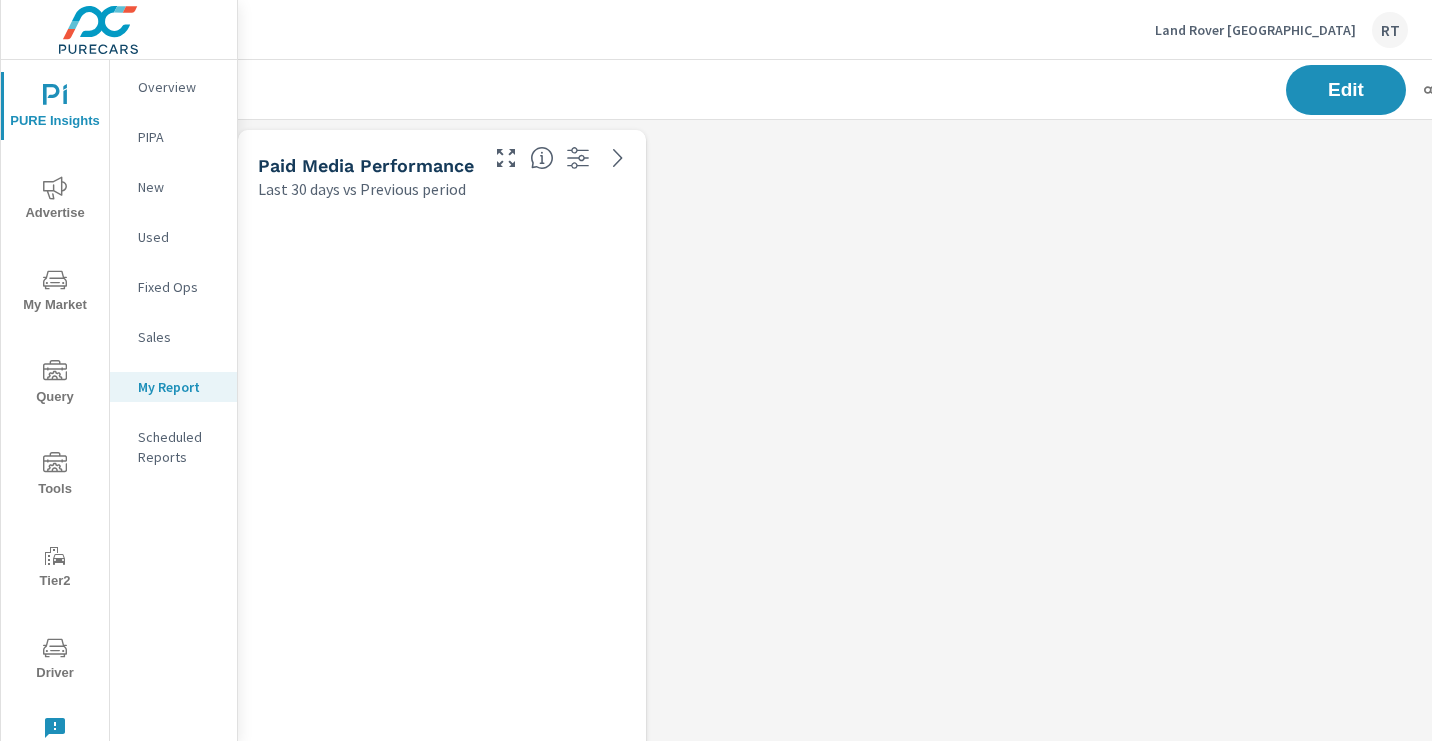 scroll, scrollTop: 10, scrollLeft: 10, axis: both 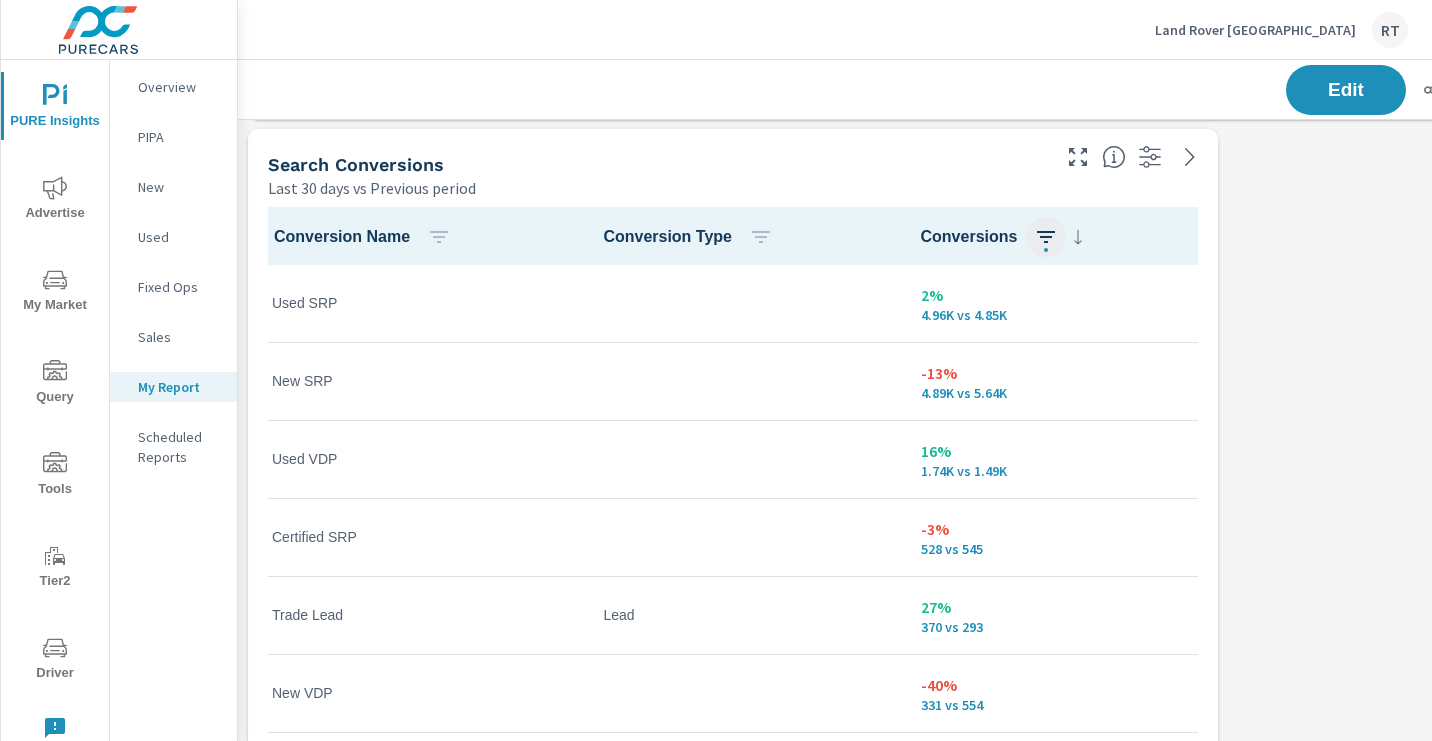 click 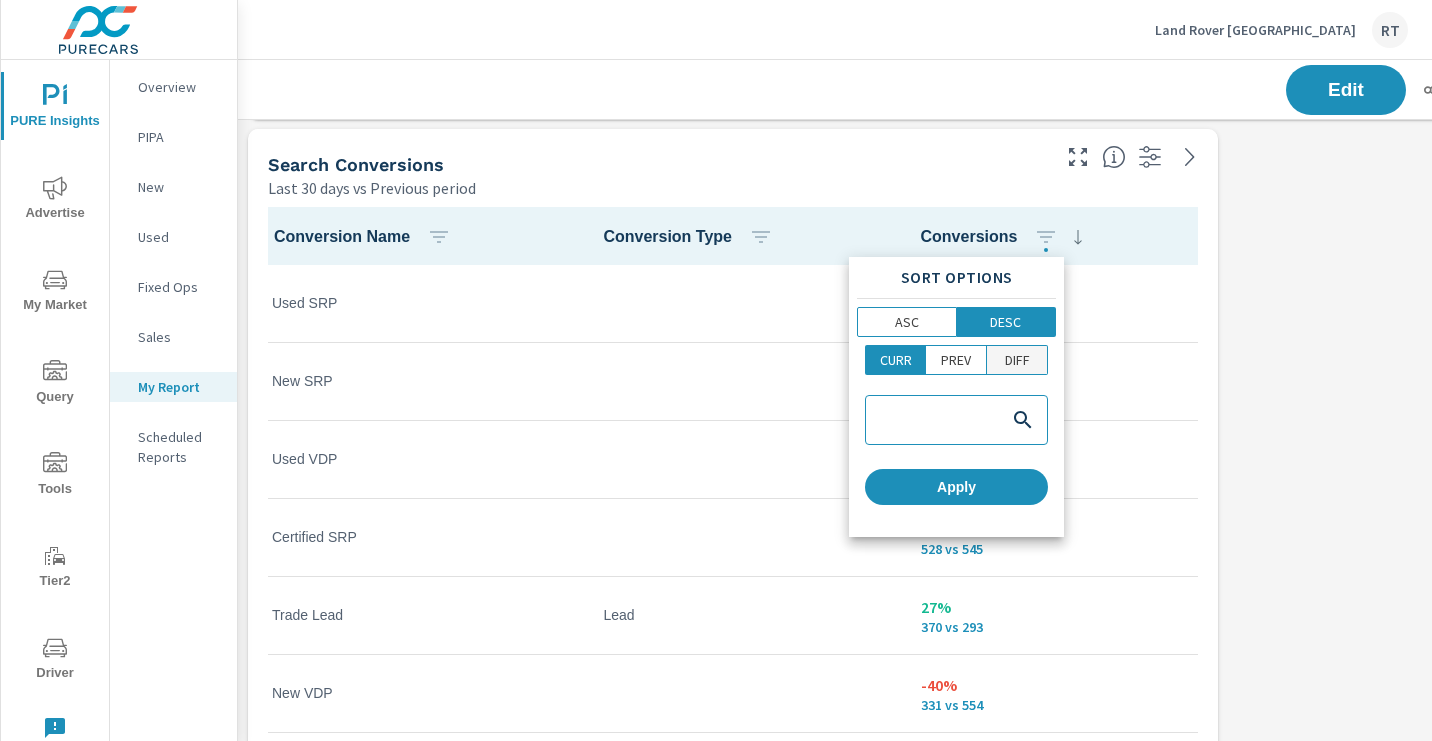 click on "DIFF" at bounding box center [1017, 360] 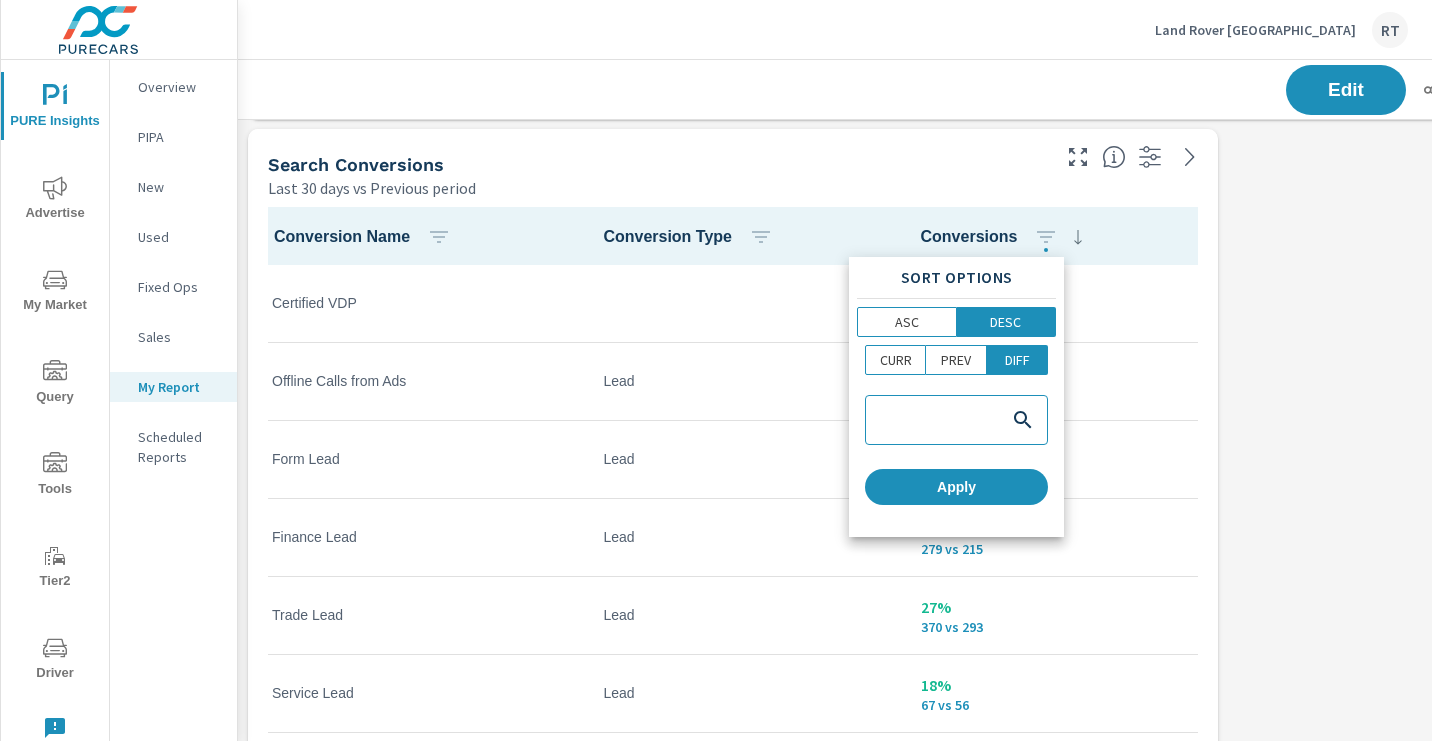 click on "Sort Options ASC DESC CURR PREV DIFF Apply" at bounding box center (956, 397) 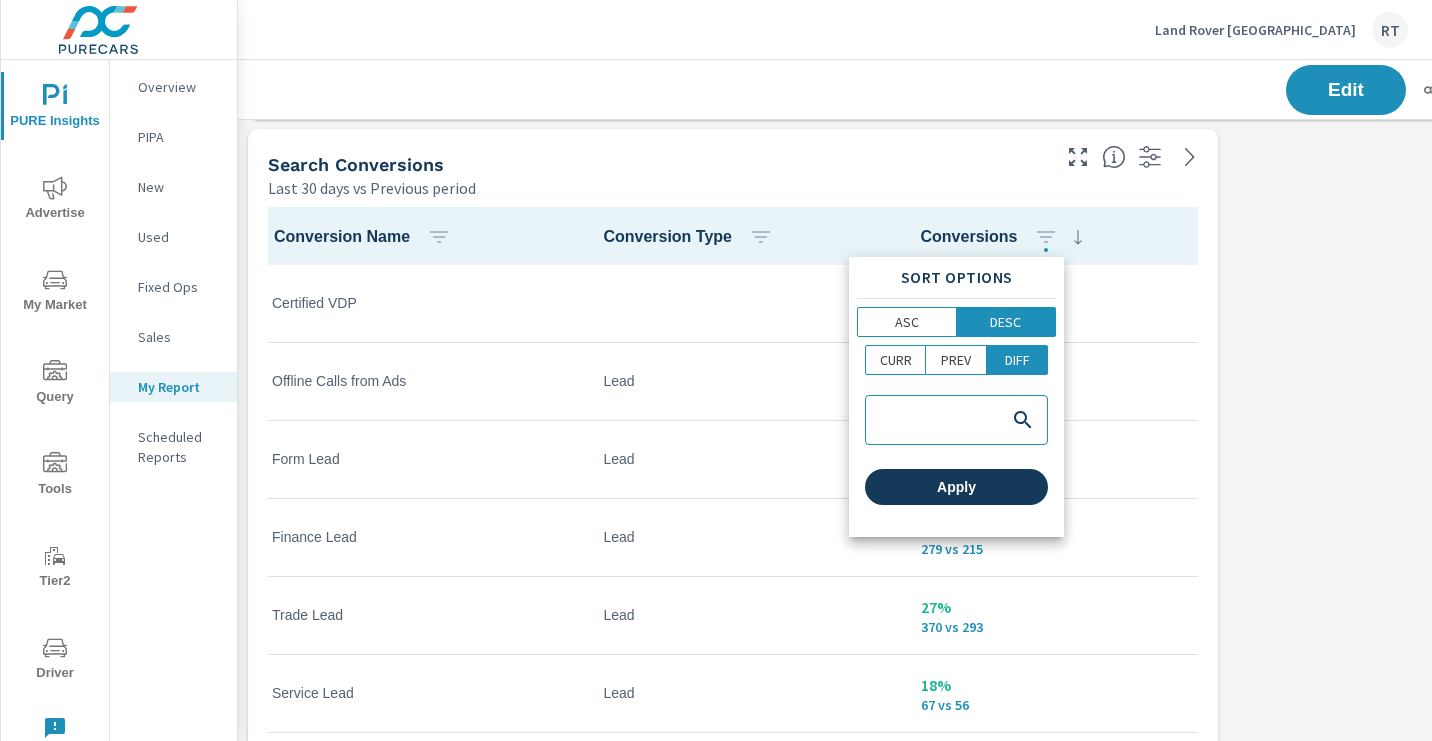 click on "Apply" at bounding box center [956, 487] 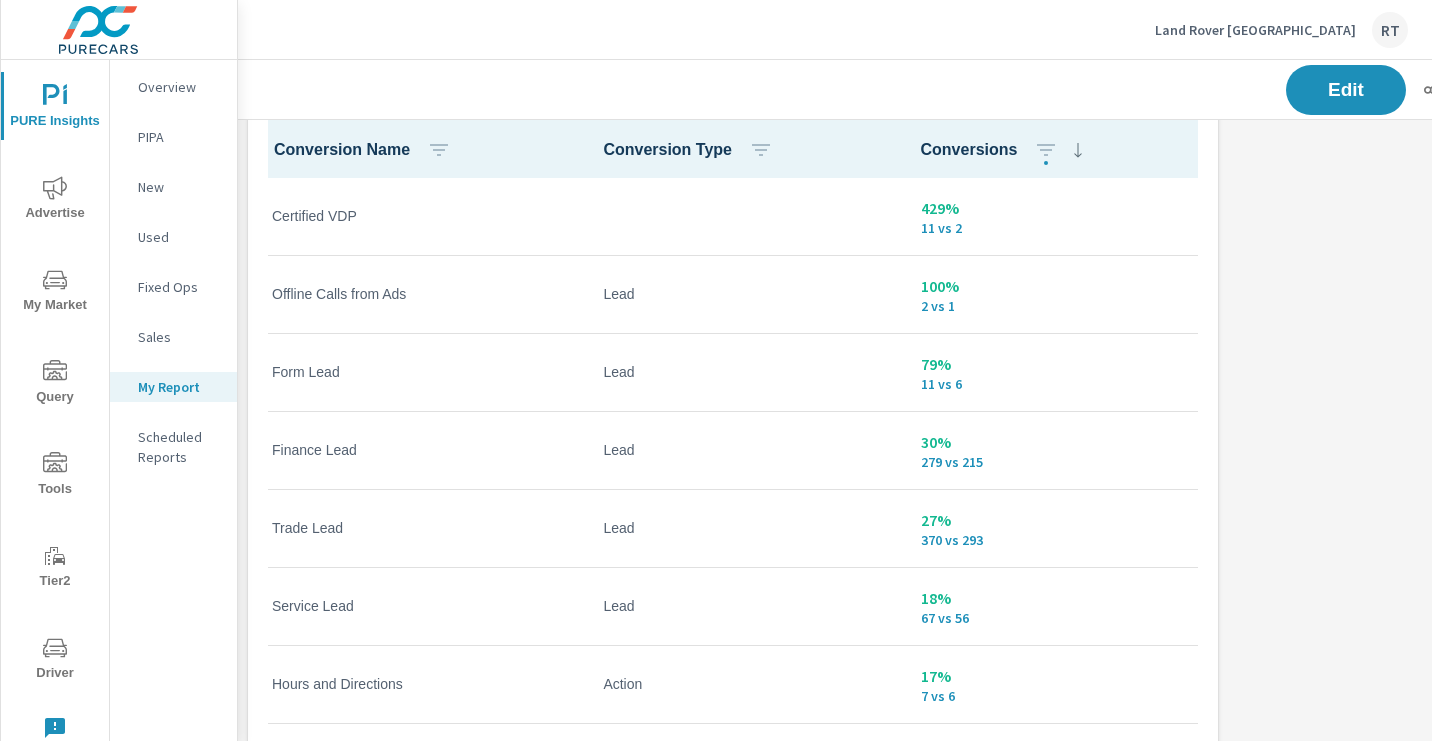 scroll, scrollTop: 1009, scrollLeft: 0, axis: vertical 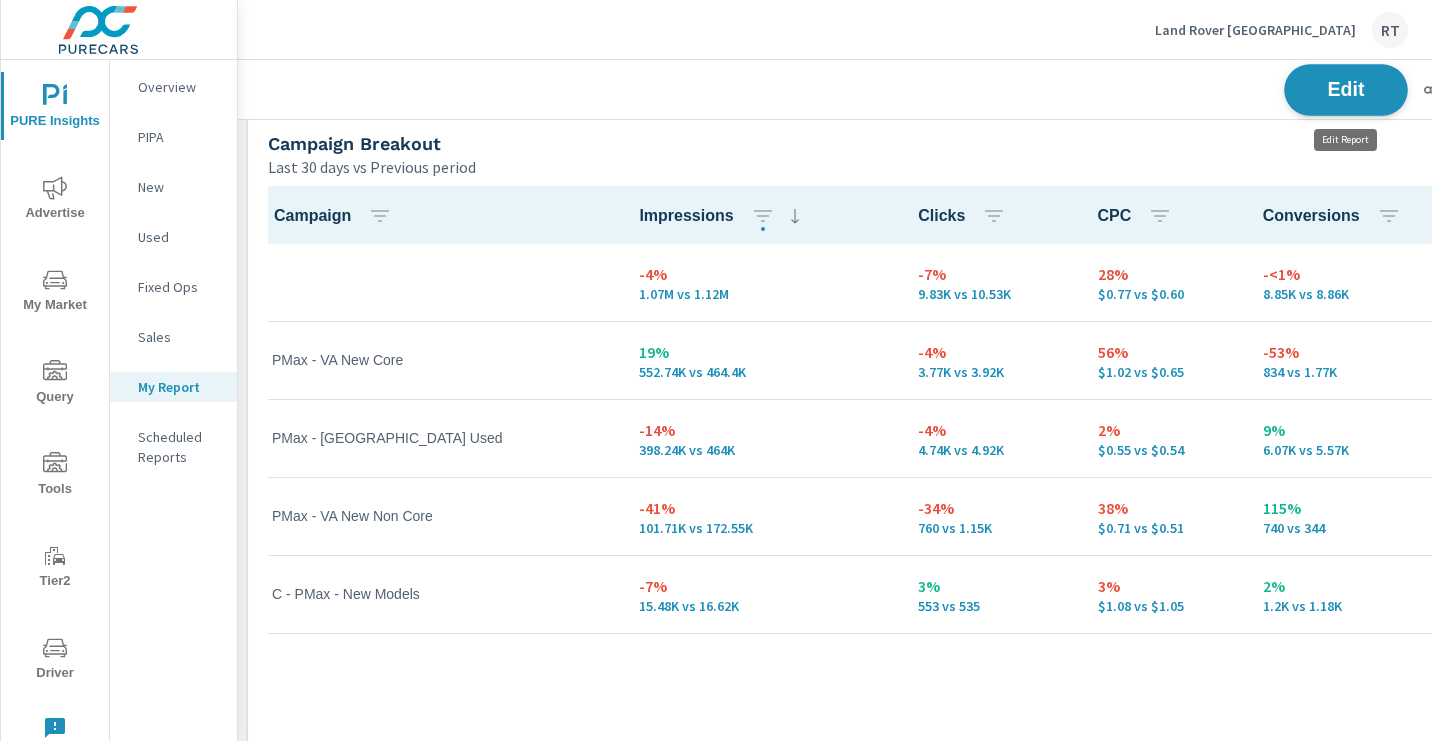 click on "Edit" at bounding box center [1346, 89] 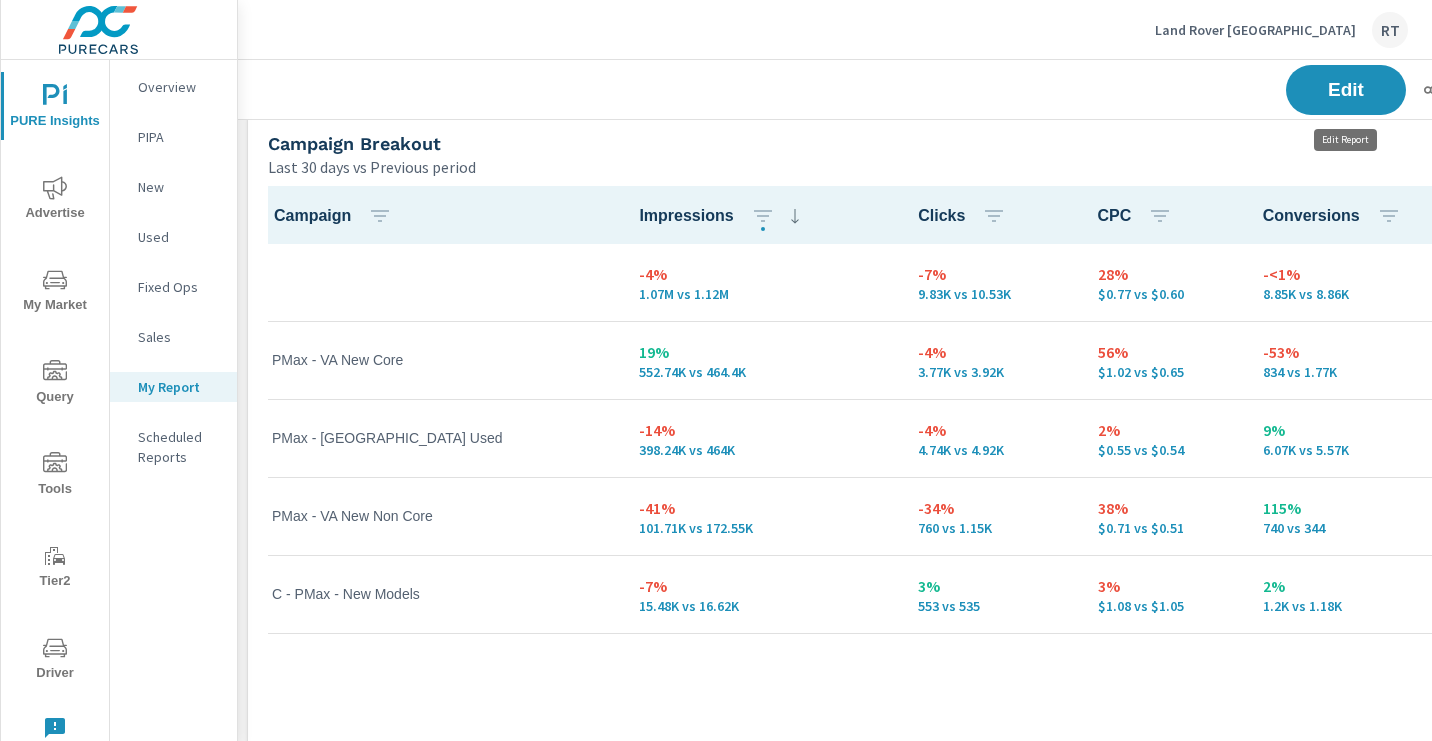 scroll, scrollTop: 5761, scrollLeft: 1131, axis: both 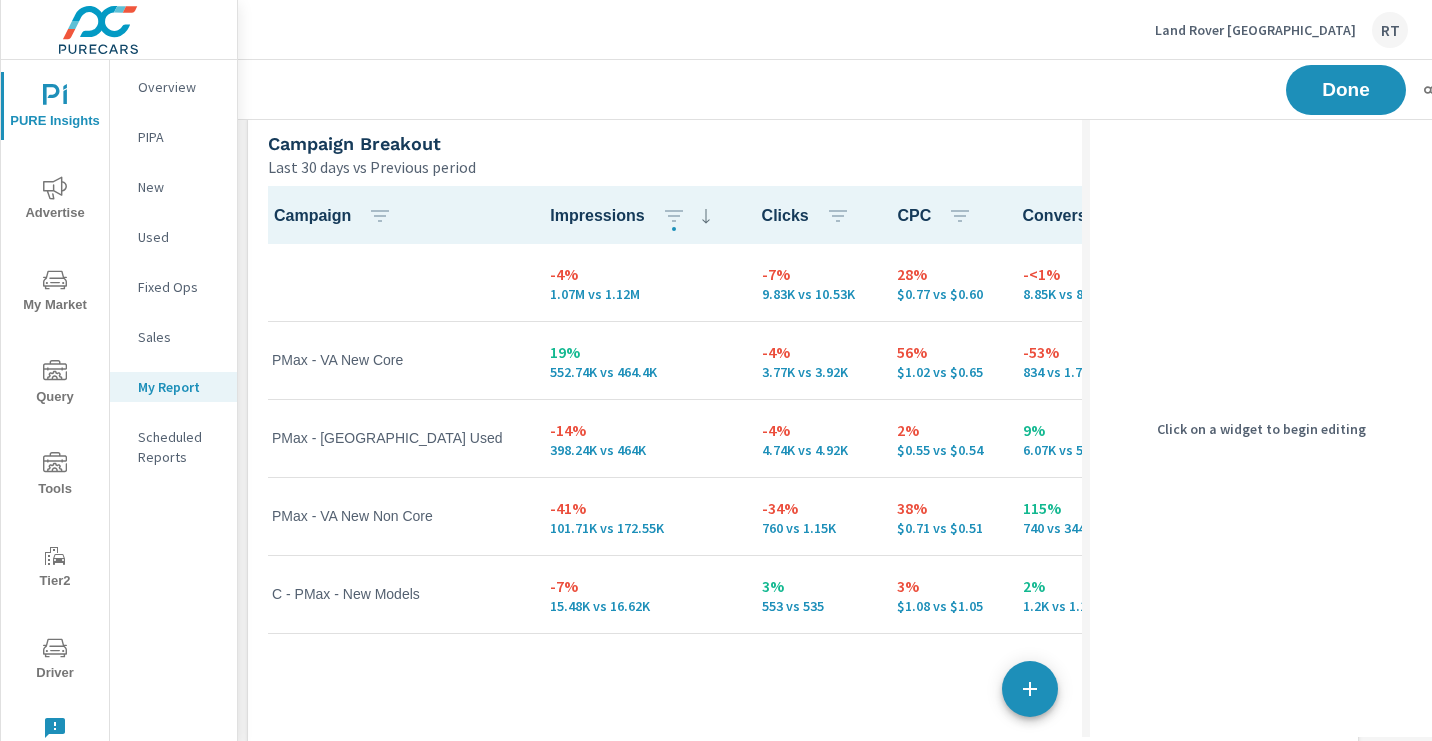 click on "Campaign Breakout" at bounding box center (727, 143) 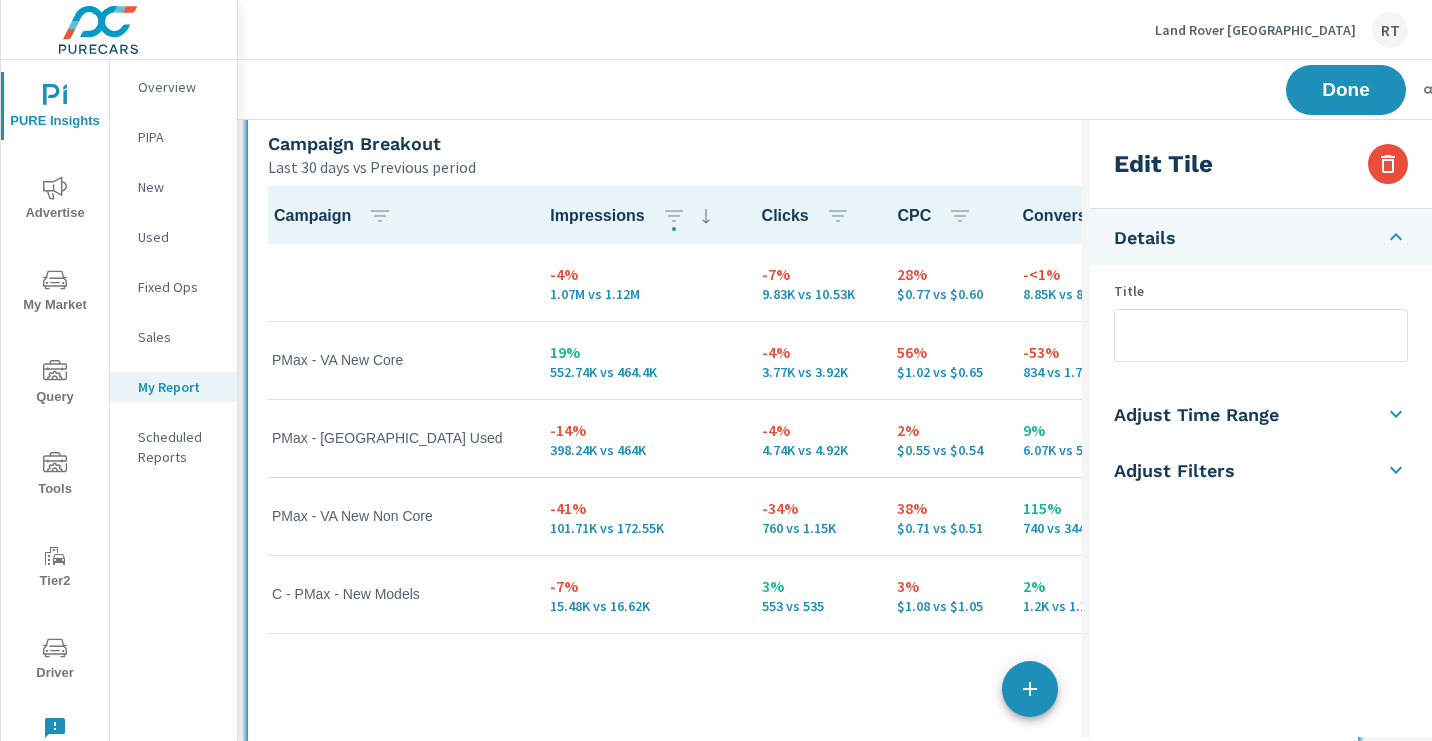 click at bounding box center [1261, 335] 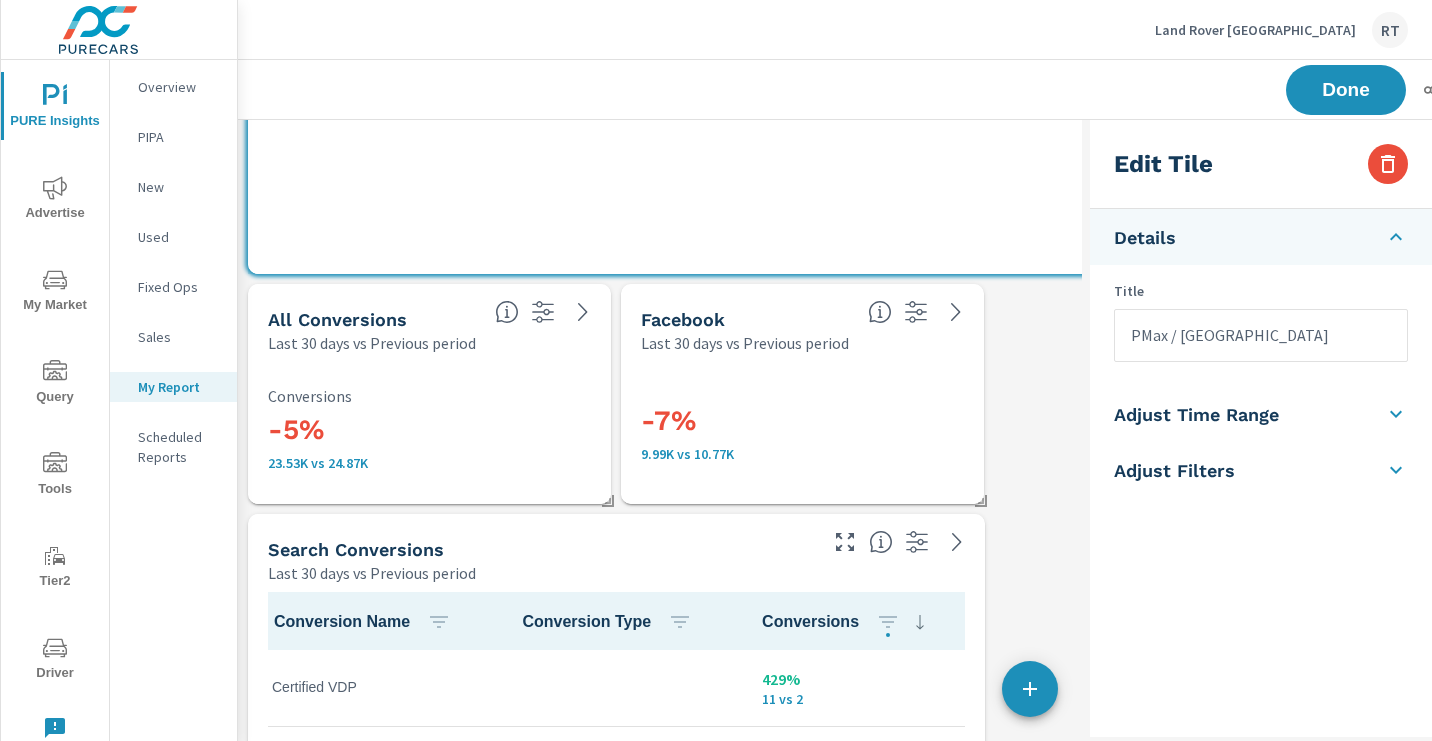 scroll, scrollTop: 2665, scrollLeft: 0, axis: vertical 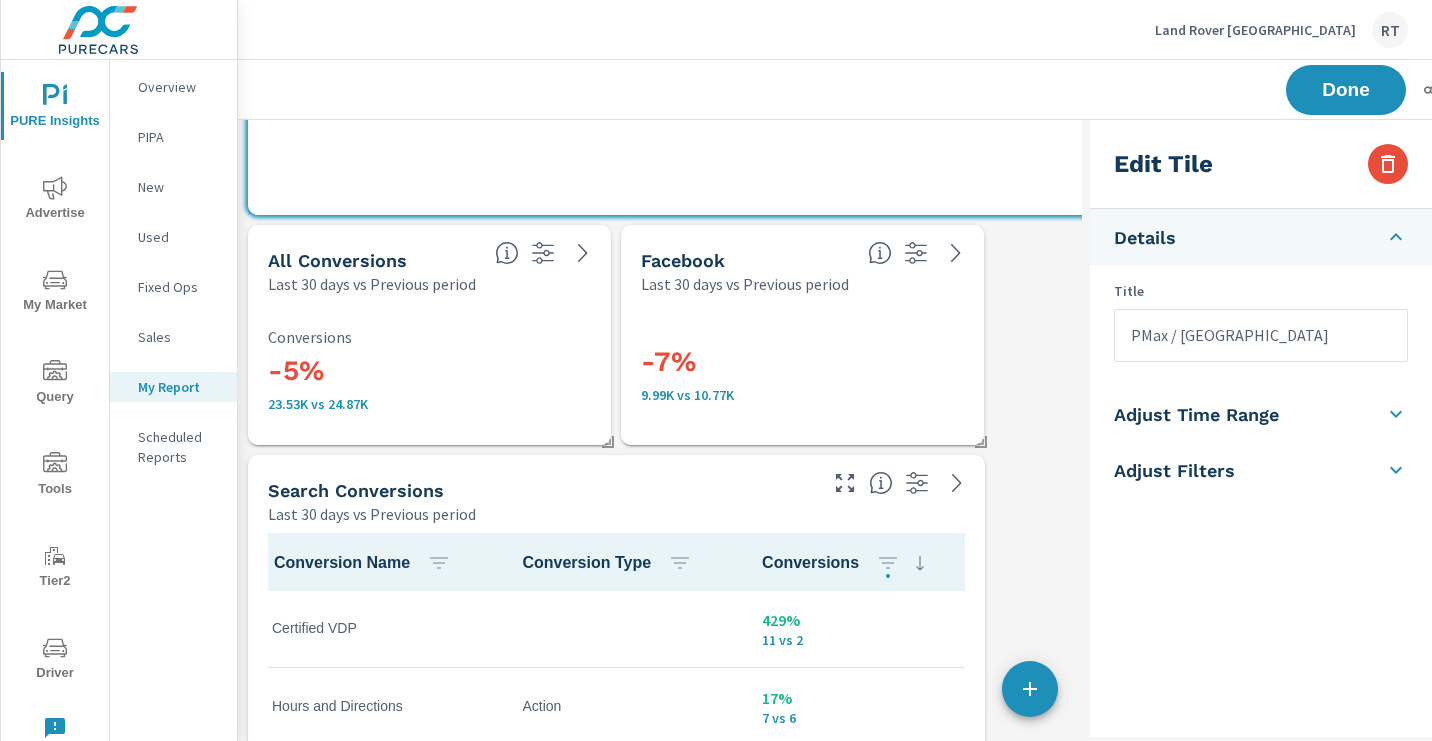 type on "PMax / [GEOGRAPHIC_DATA]" 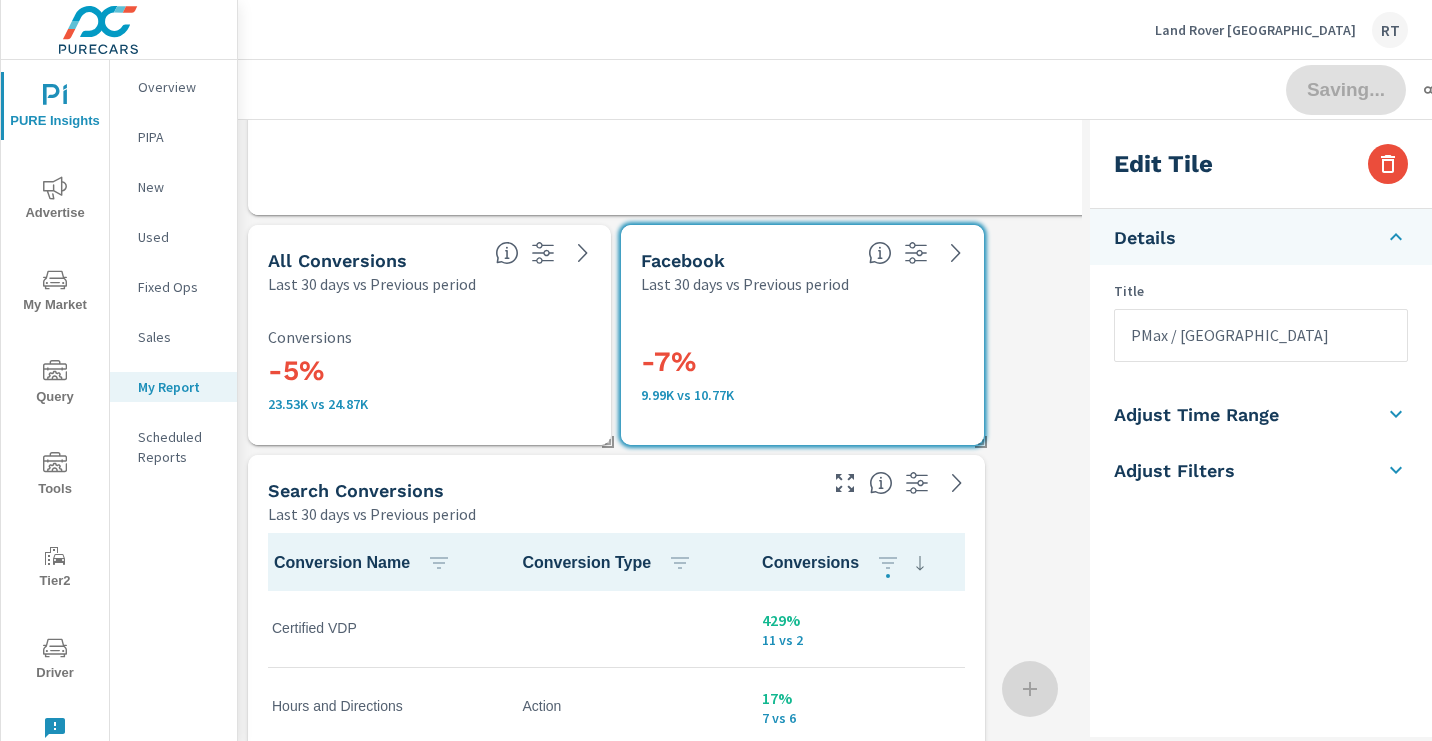 type 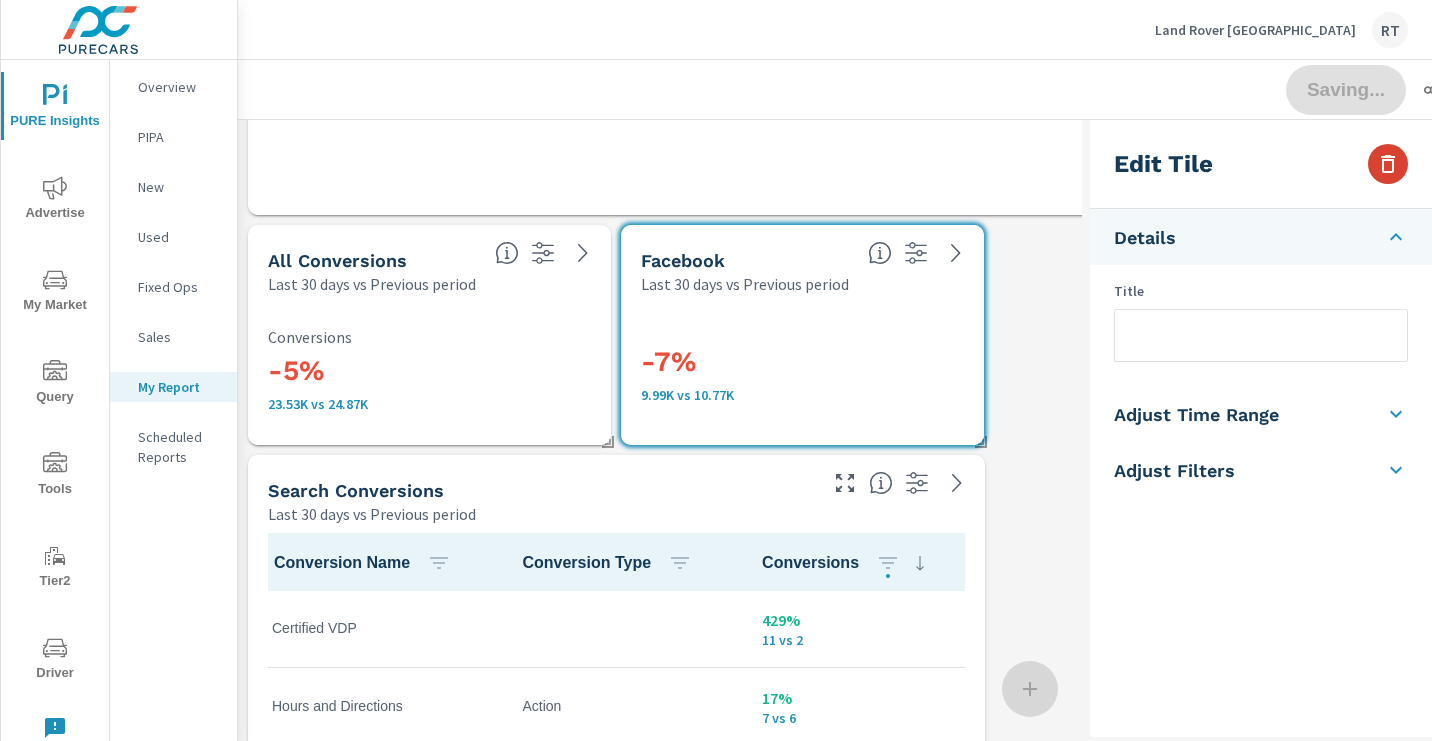 click 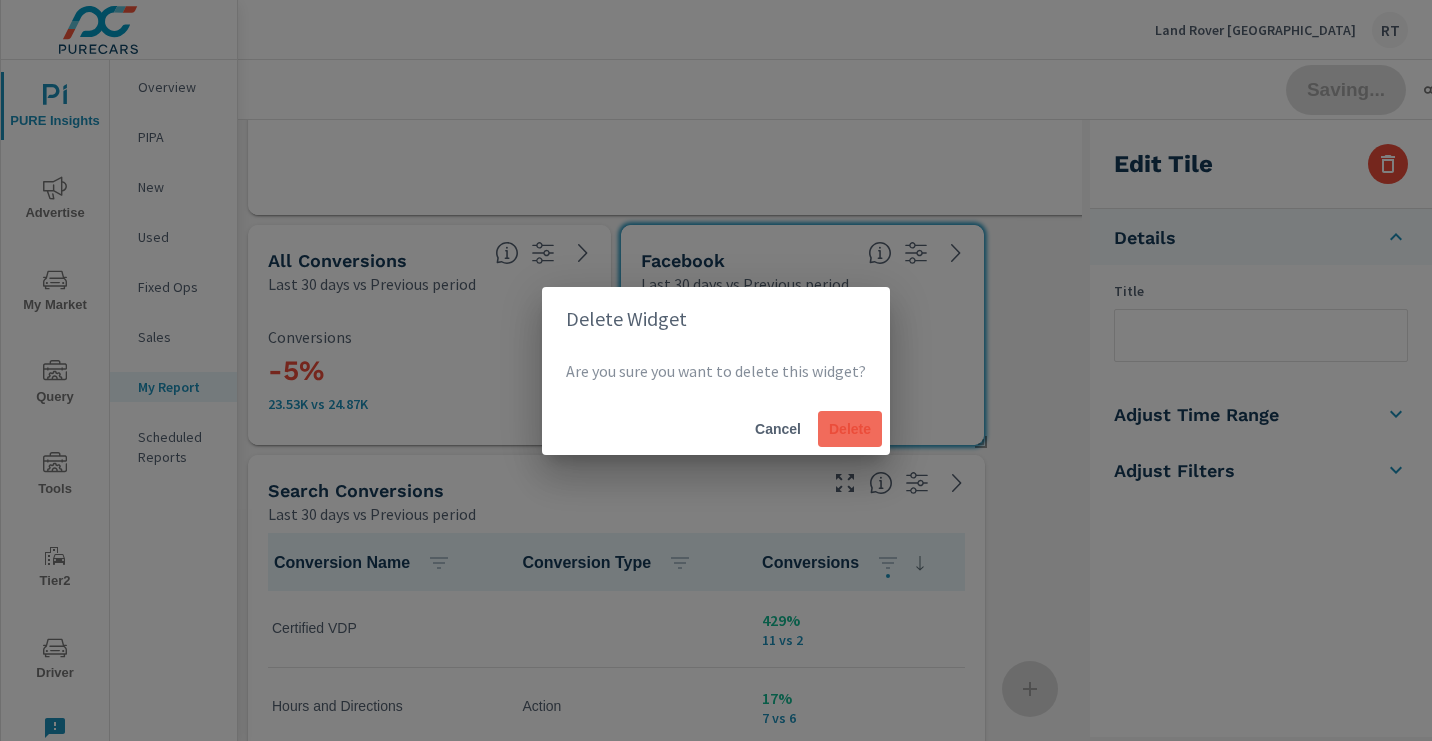 click on "Delete" at bounding box center [850, 429] 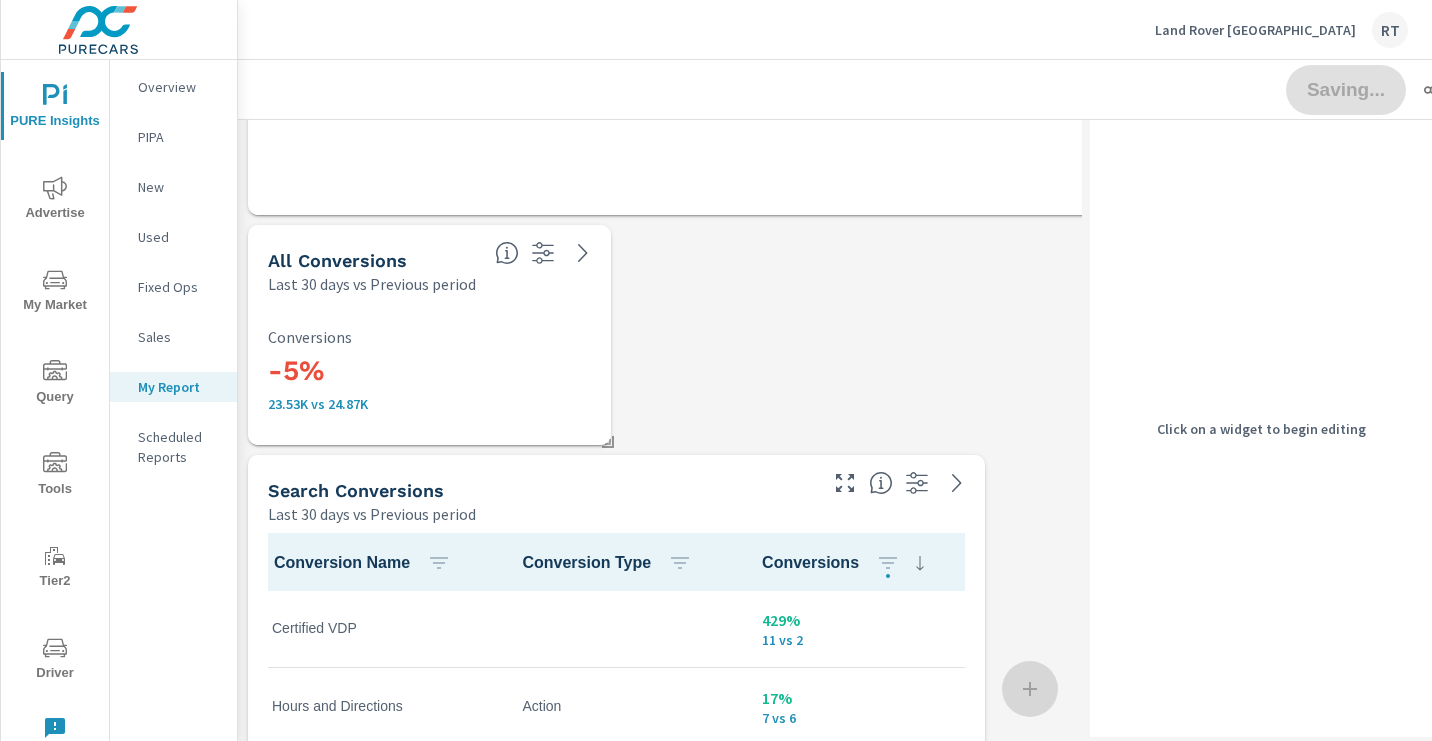 click on "-5%" at bounding box center [429, 371] 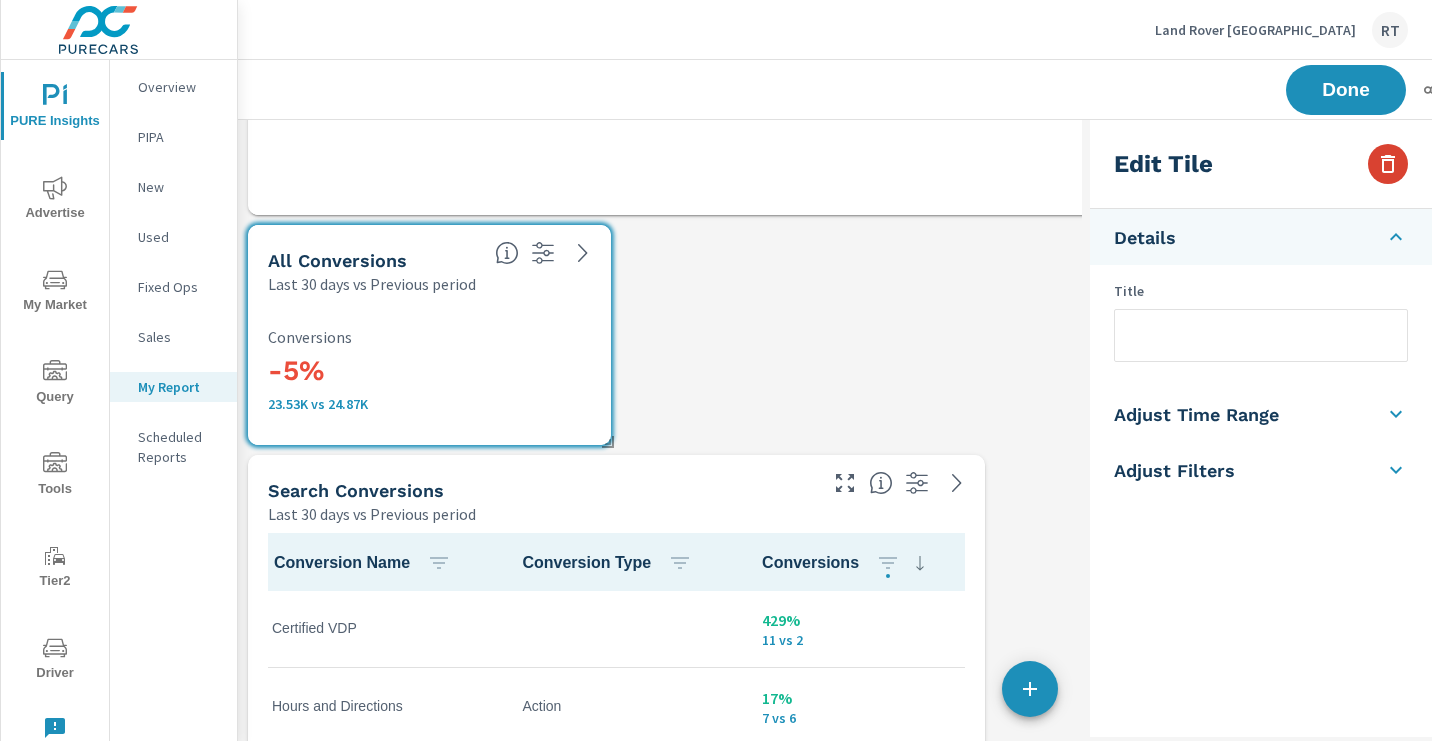 click 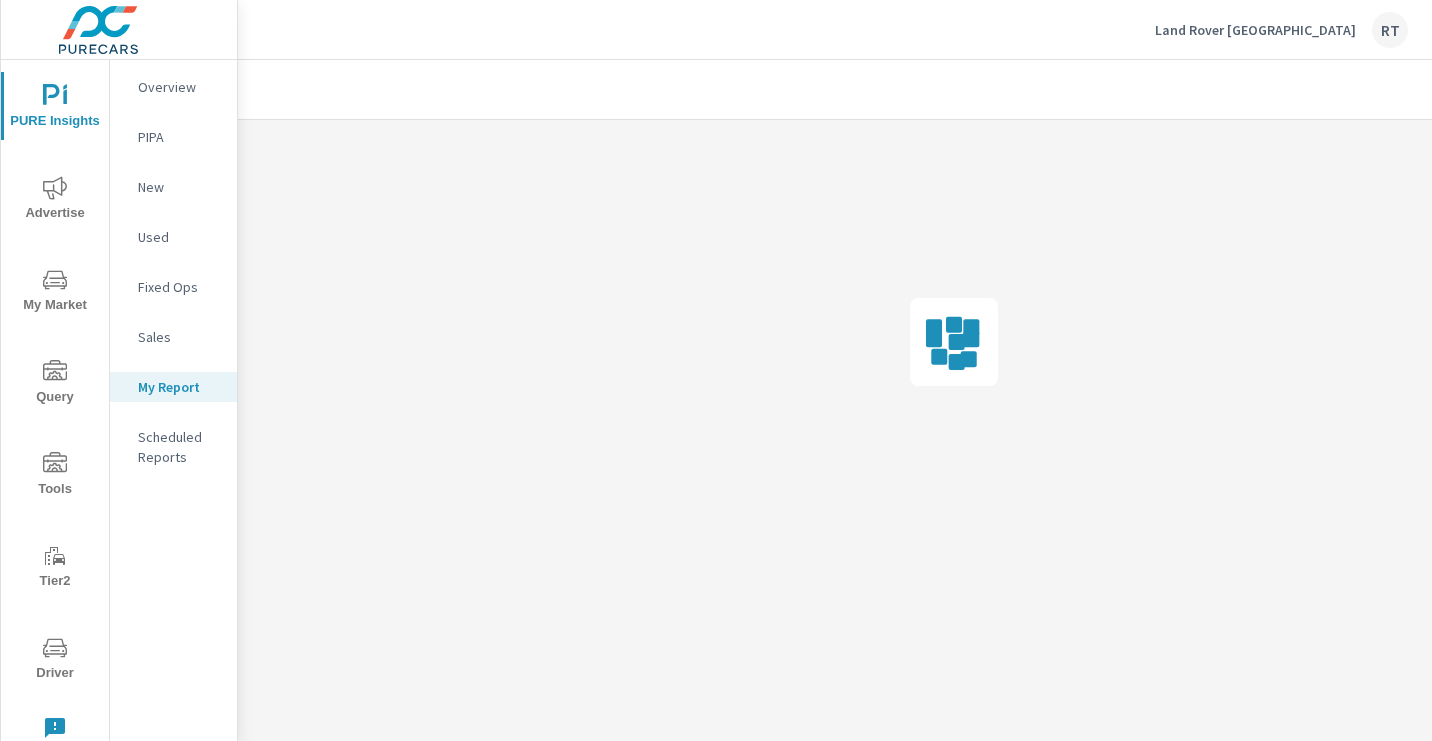 scroll, scrollTop: 0, scrollLeft: 0, axis: both 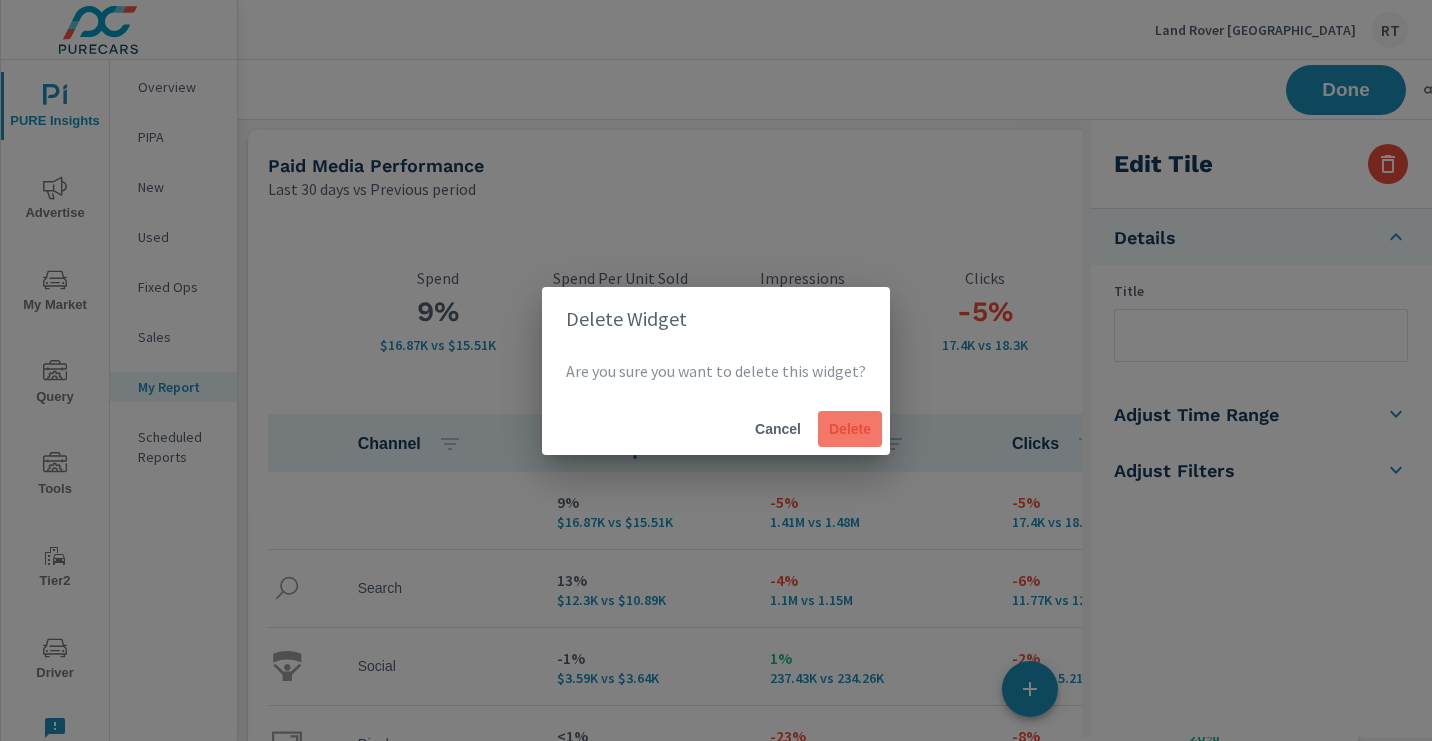 click on "Delete" at bounding box center [850, 429] 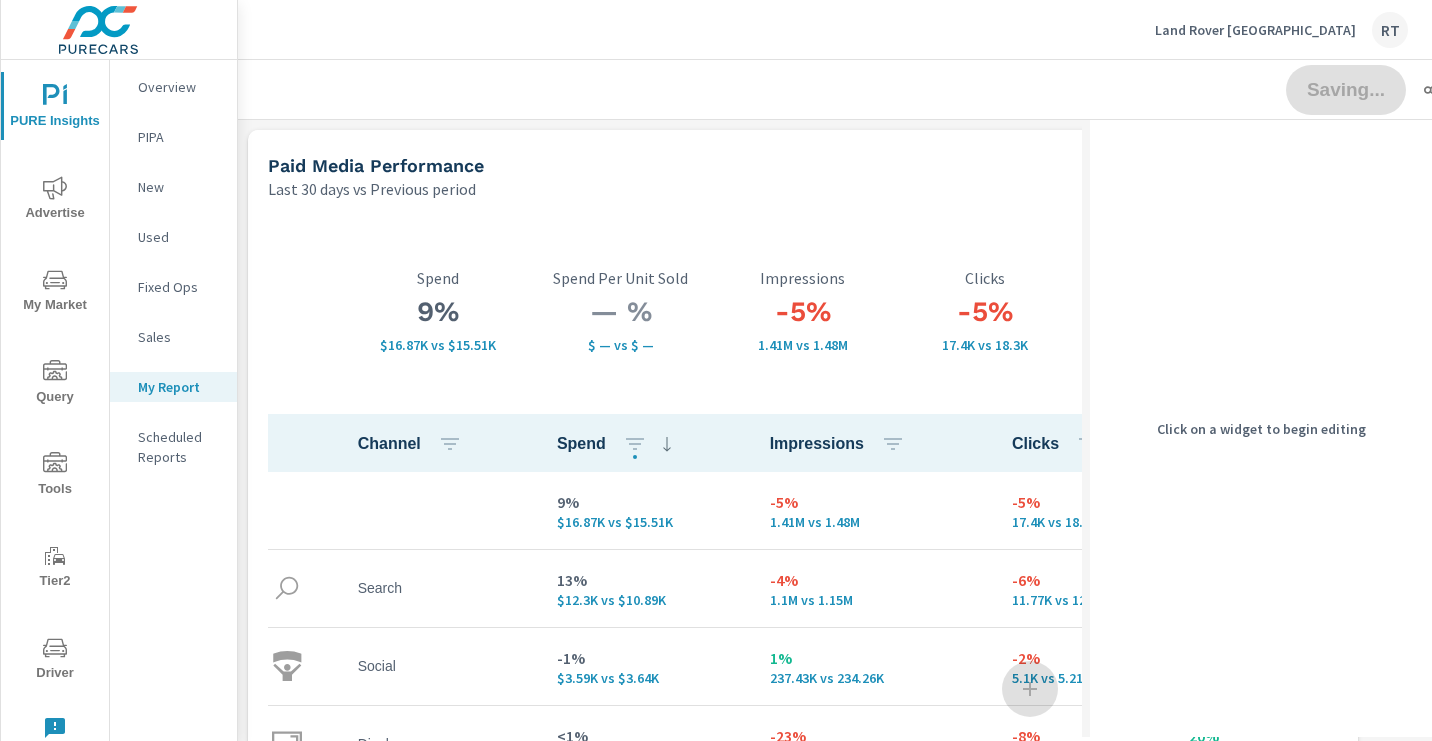 scroll 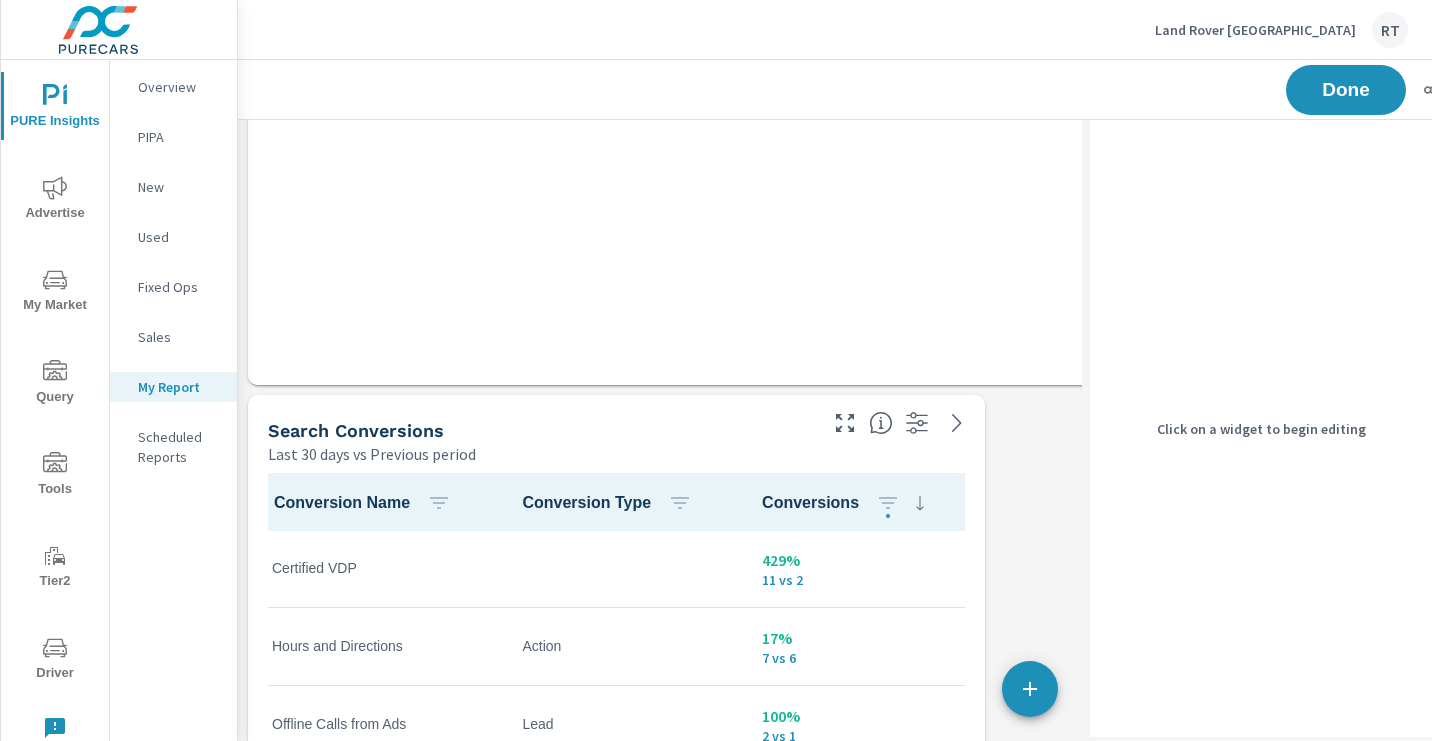 click on "Search Conversions" at bounding box center [540, 430] 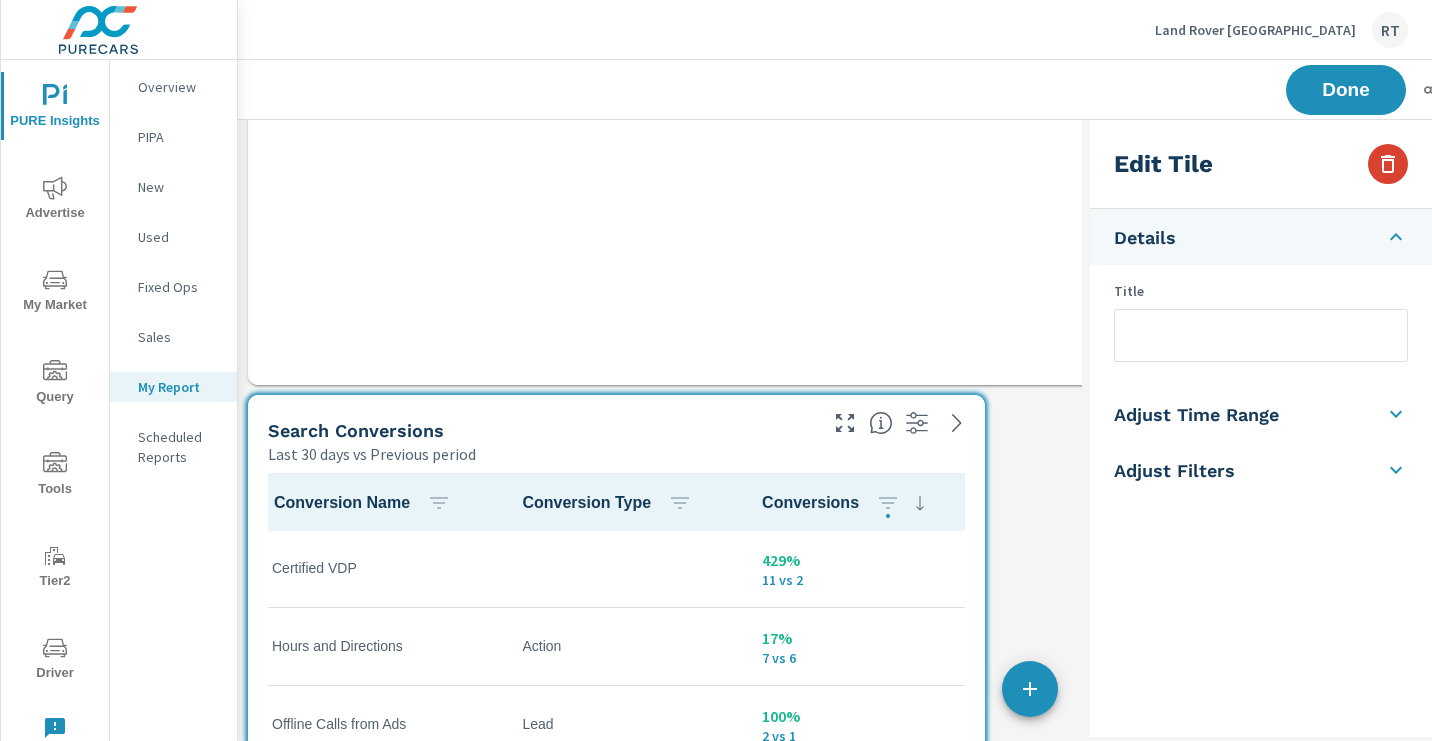 click 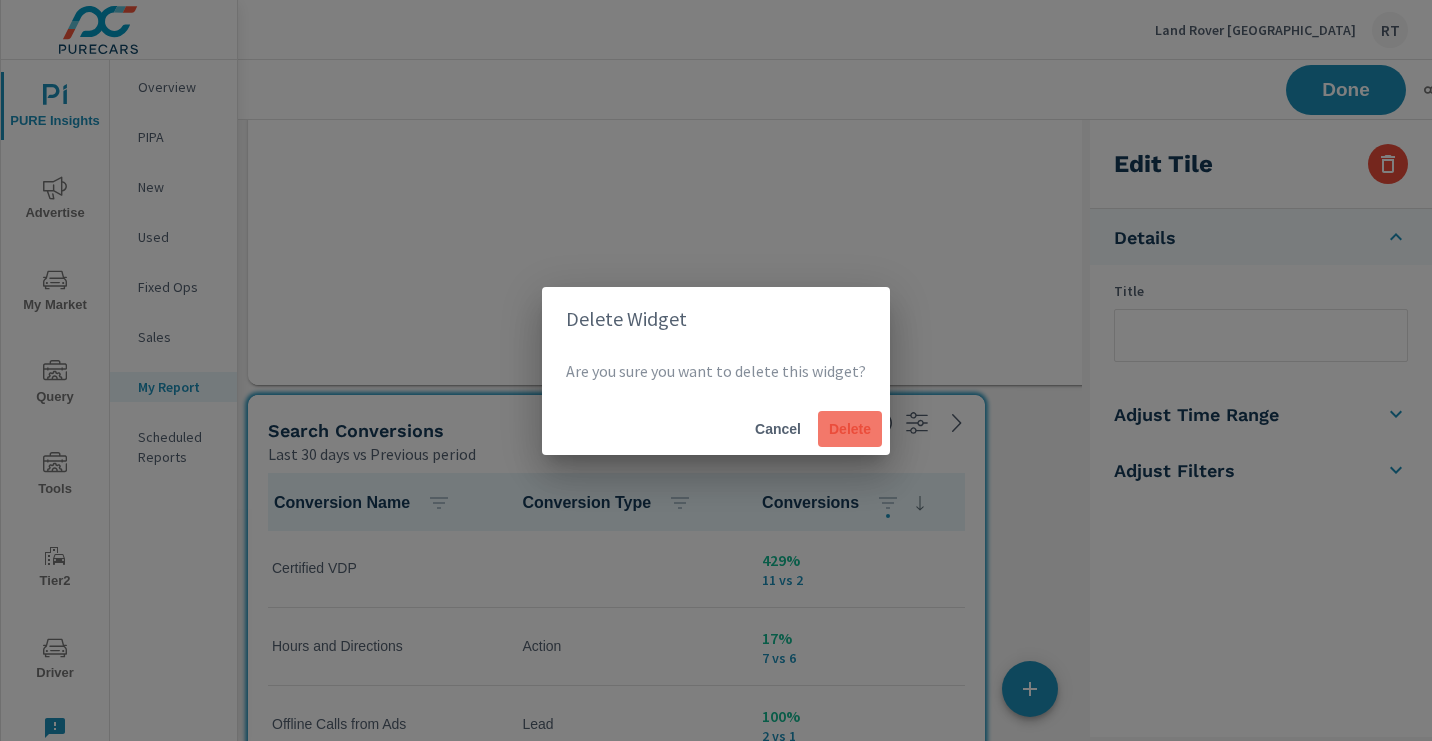 click on "Delete" at bounding box center [850, 429] 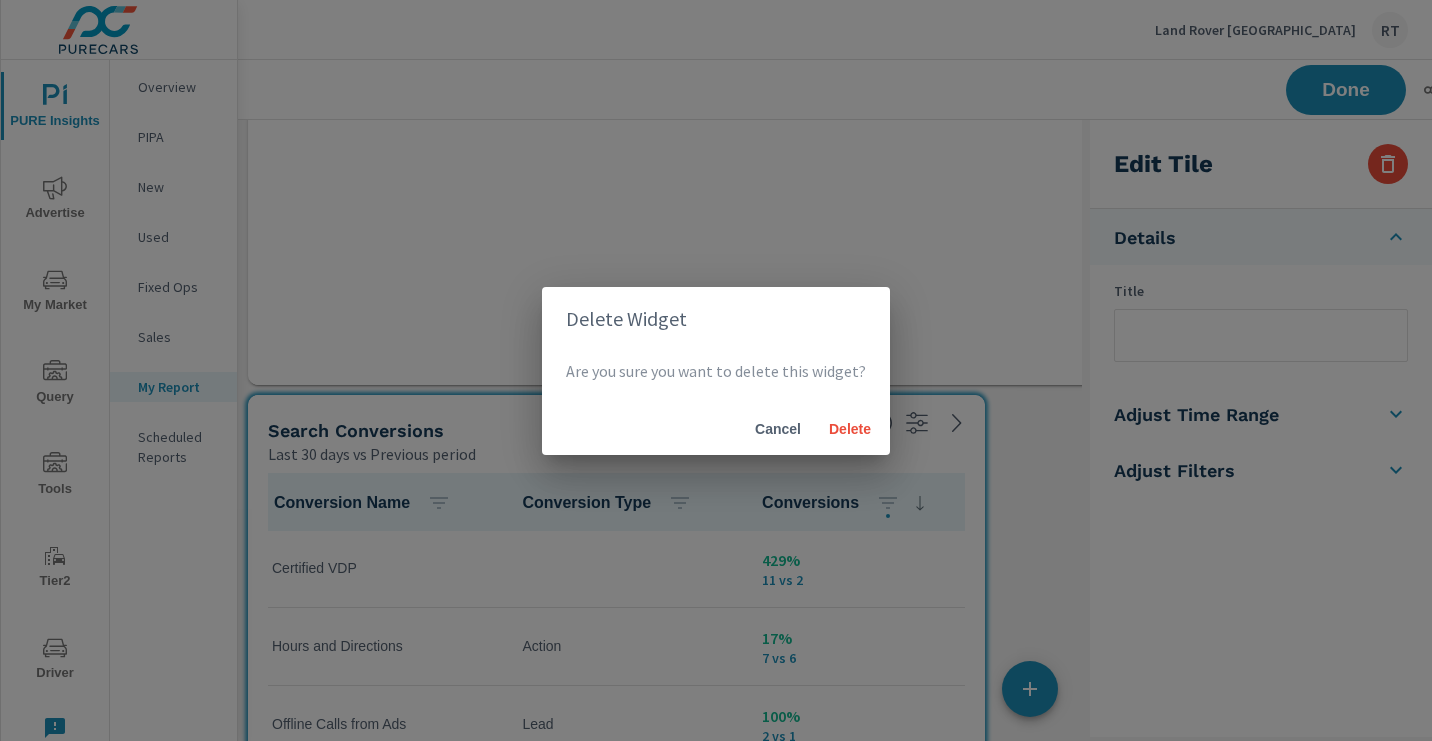 scroll, scrollTop: 5182, scrollLeft: 1131, axis: both 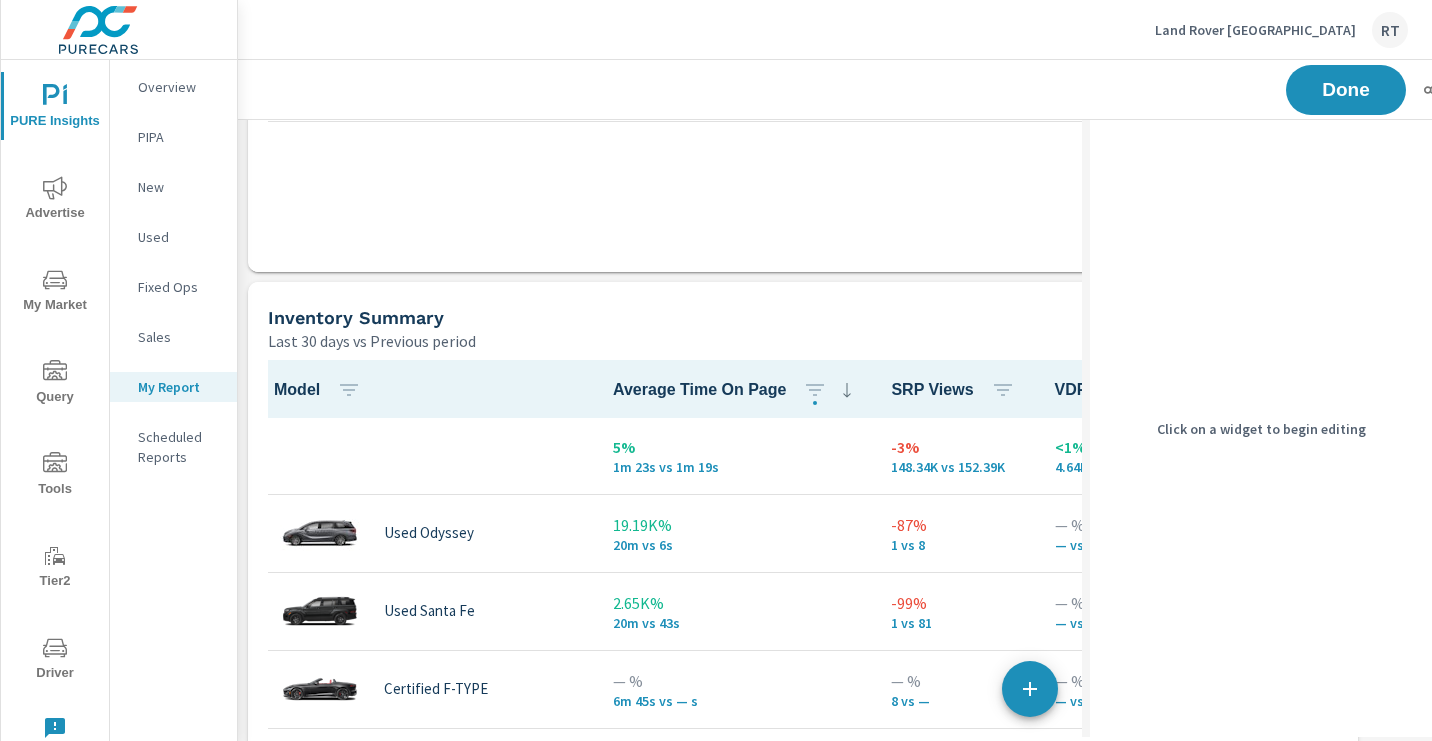 click on "Last 30 days vs Previous period" at bounding box center (743, 341) 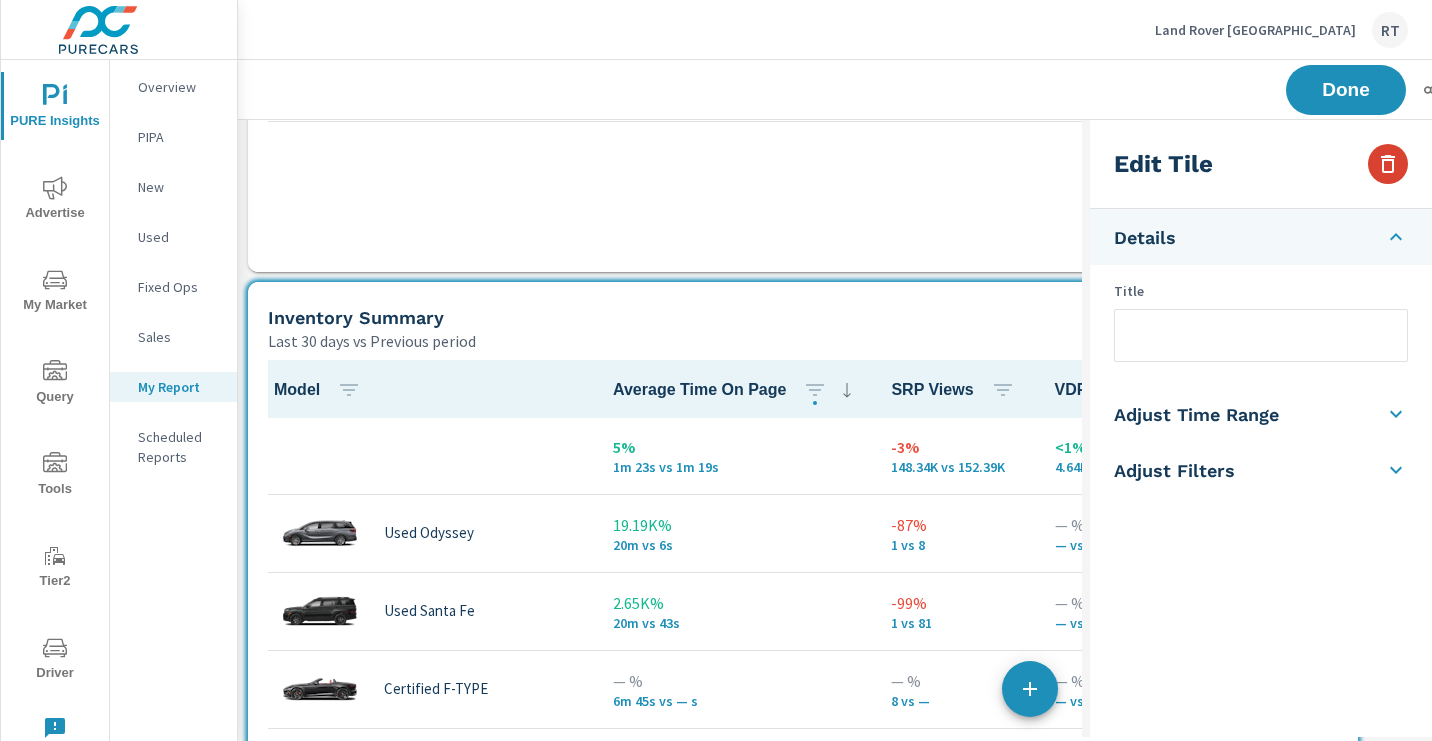 click 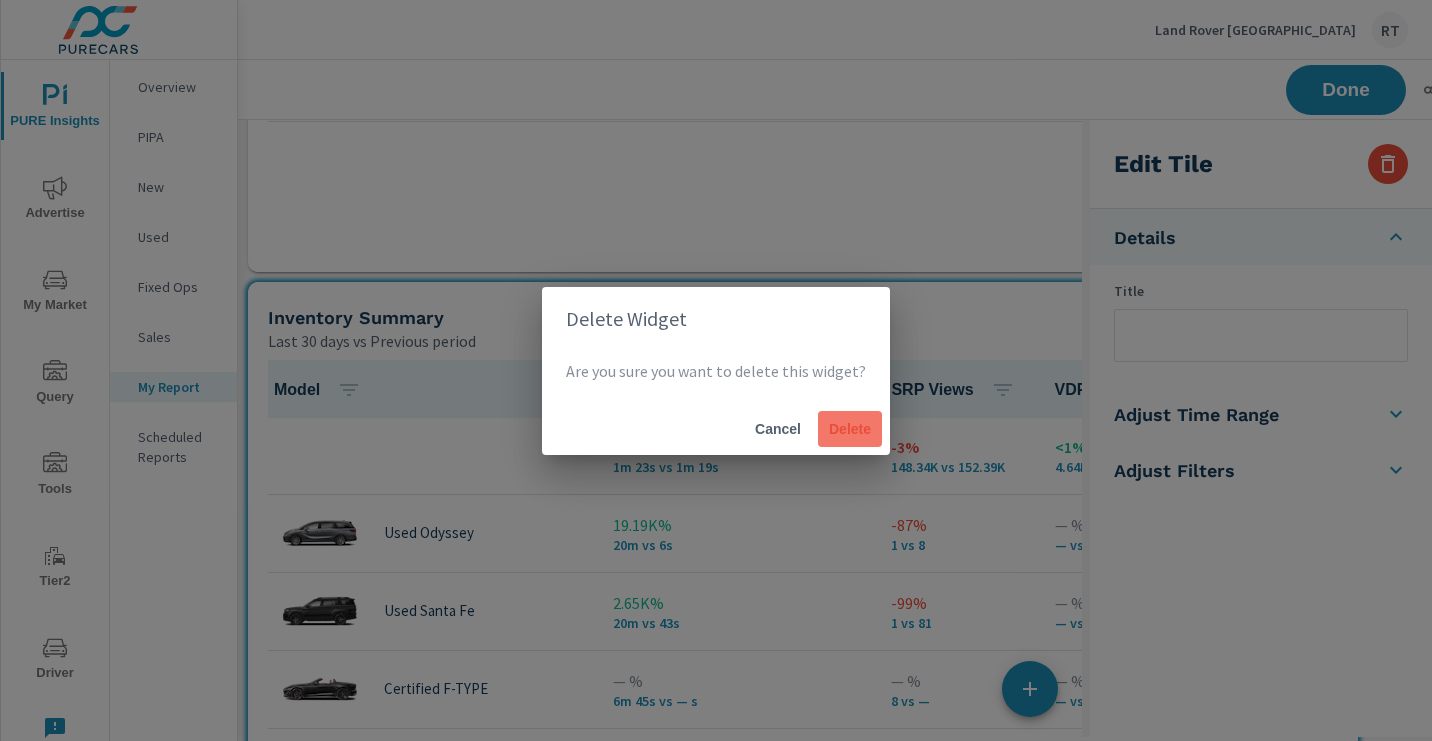 click on "Delete" at bounding box center [850, 429] 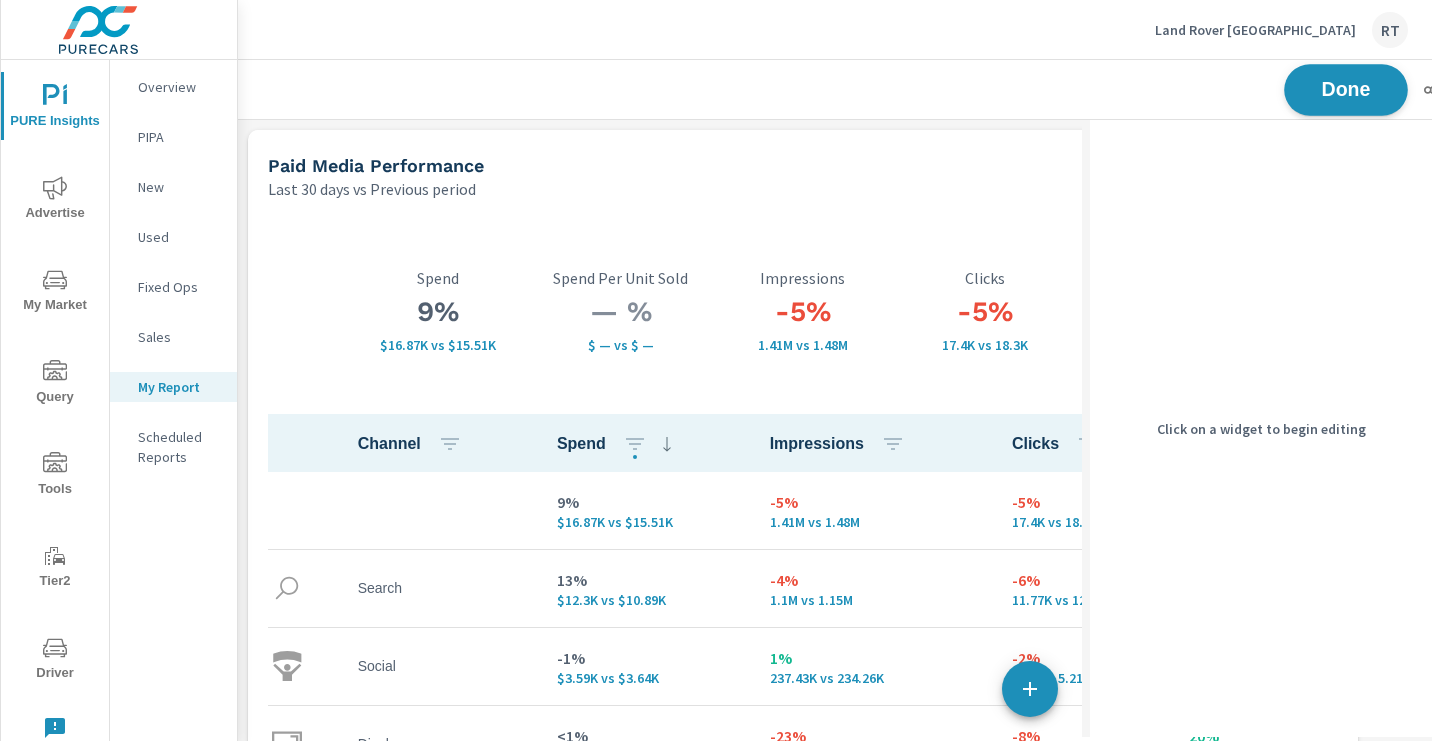 click on "Done" at bounding box center [1346, 89] 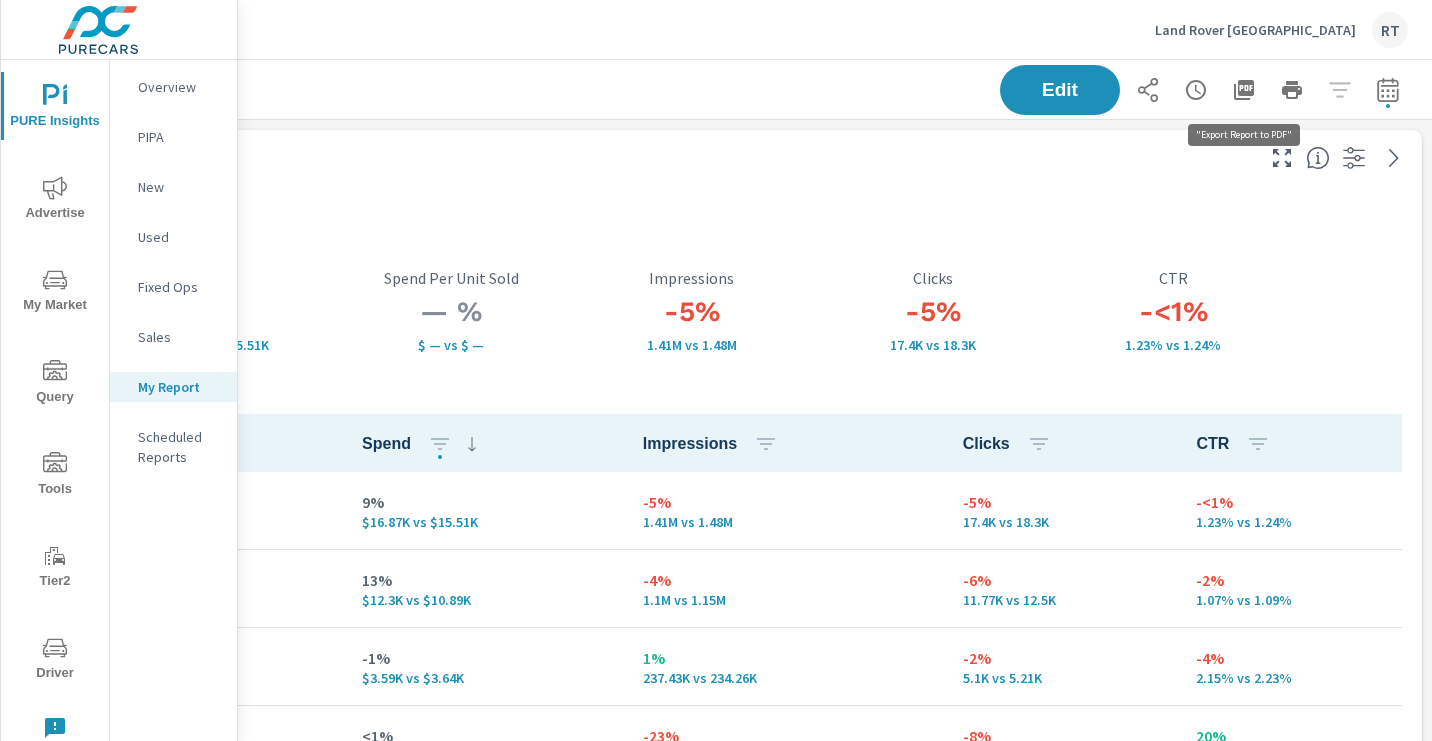 click 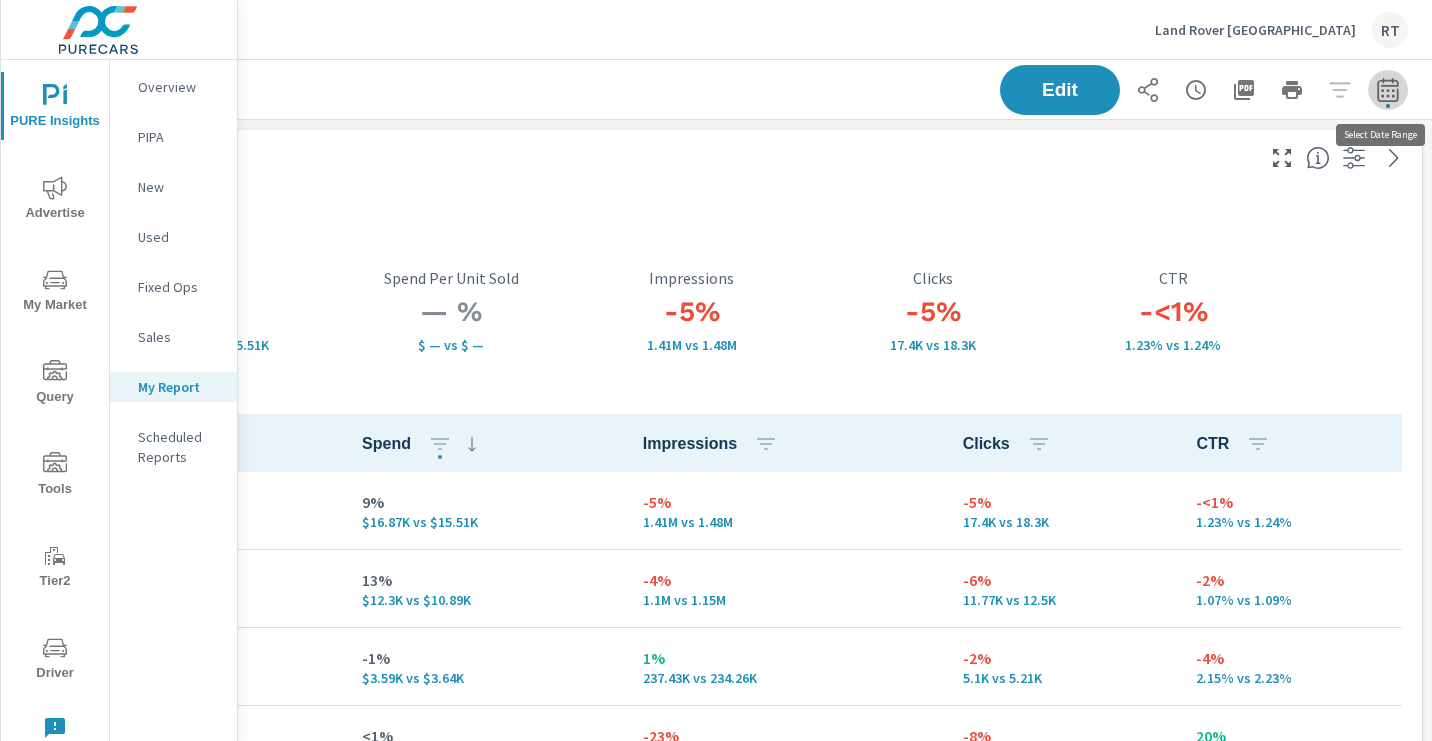 click 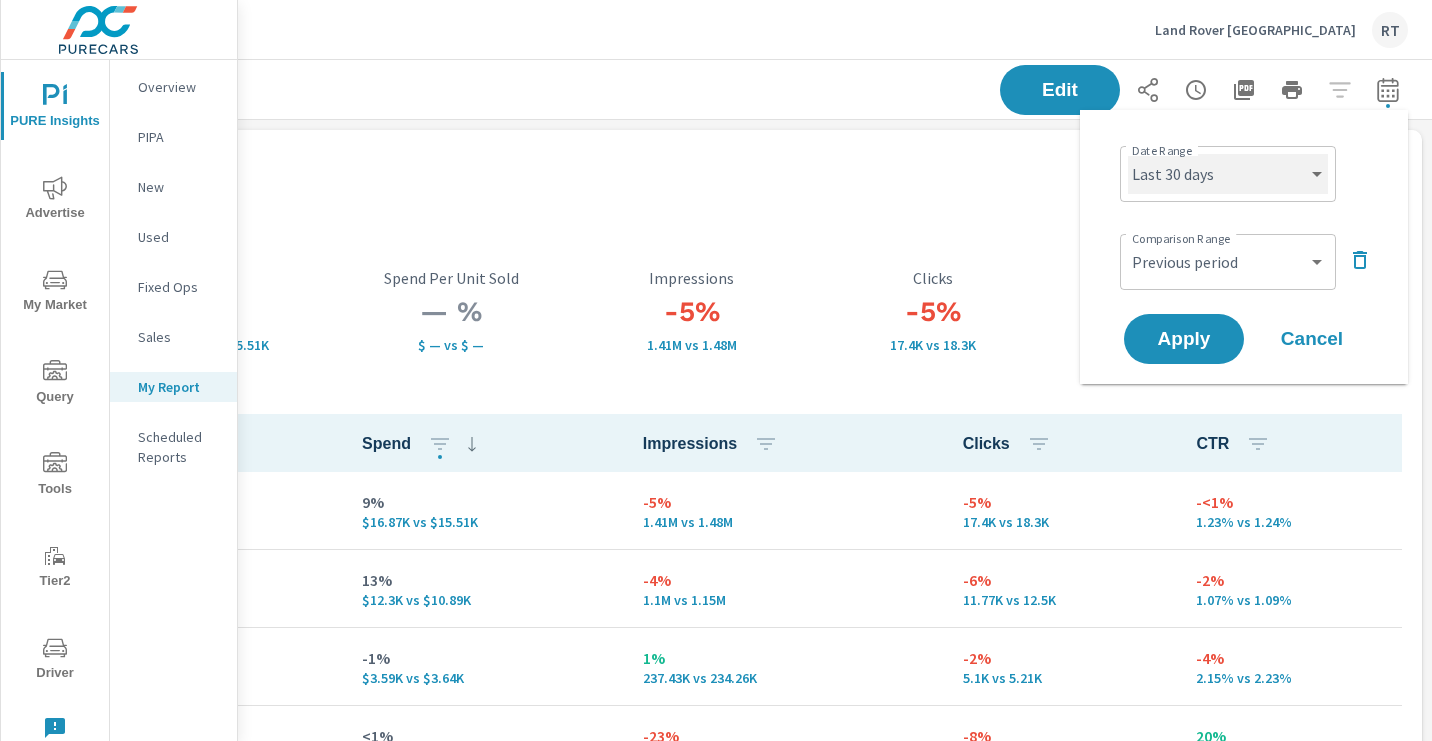 click on "Custom [DATE] Last week Last 7 days Last 14 days Last 30 days Last 45 days Last 60 days Last 90 days Last 180 days Last 365 days Month to date Last month Last 2 months Last 3 months Last 6 months Last 9 months Last 12 months Year to date Last year" at bounding box center [1228, 174] 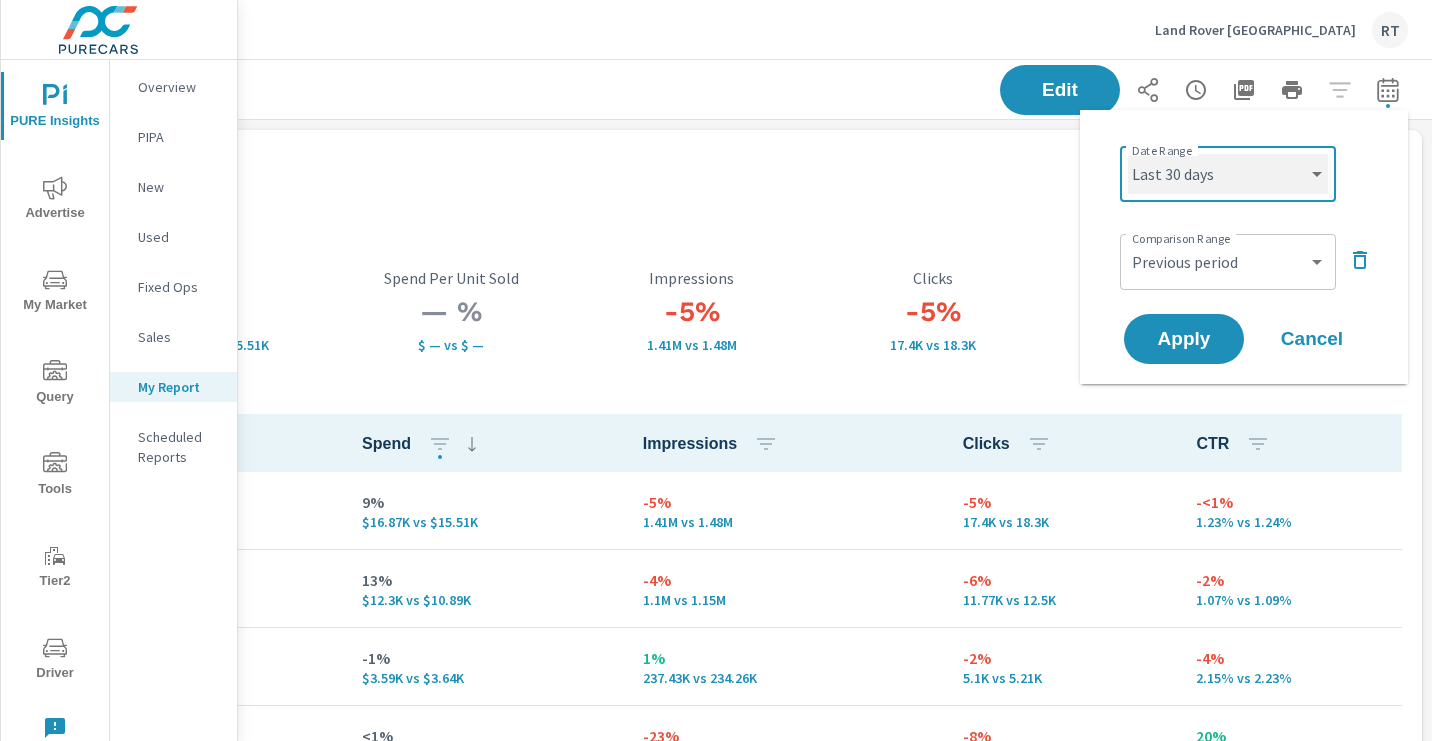 select on "Last 90 days" 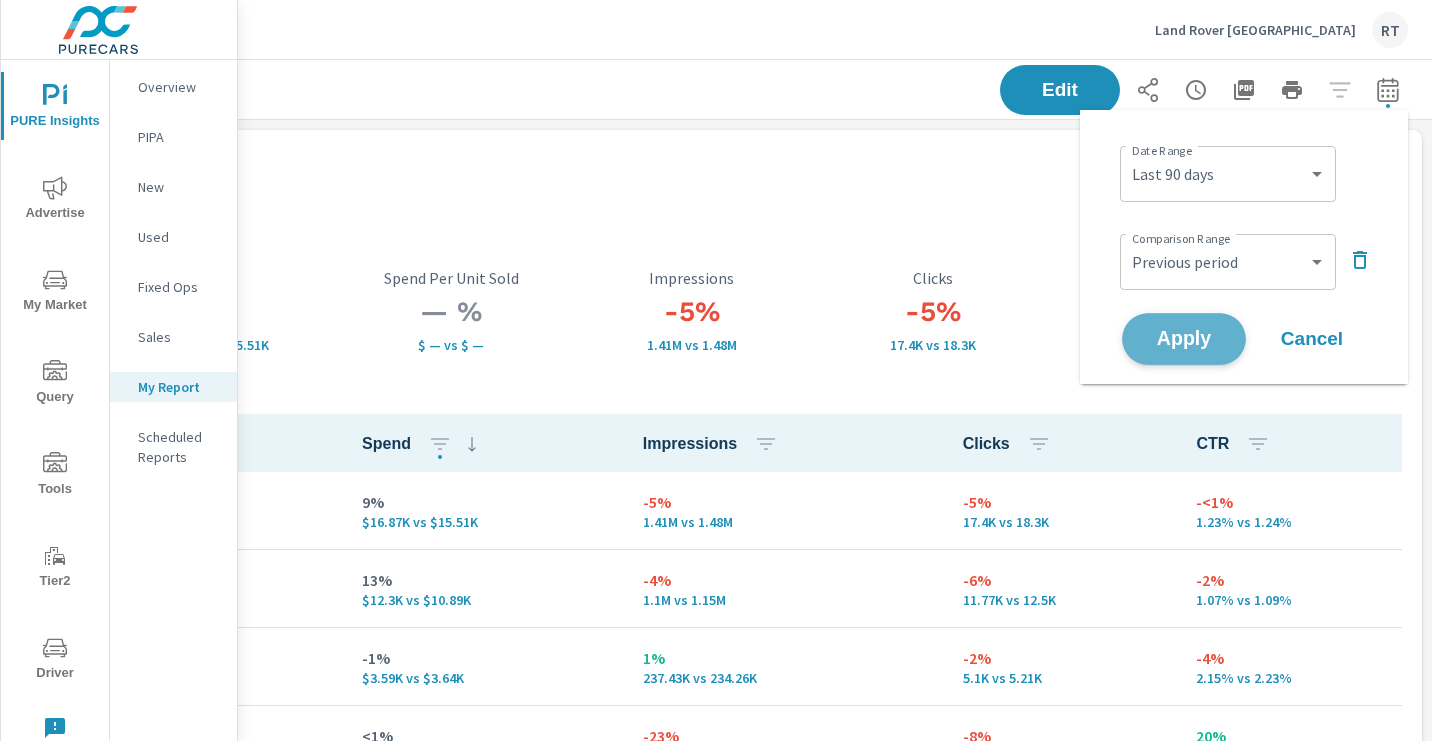 click on "Apply" at bounding box center [1184, 339] 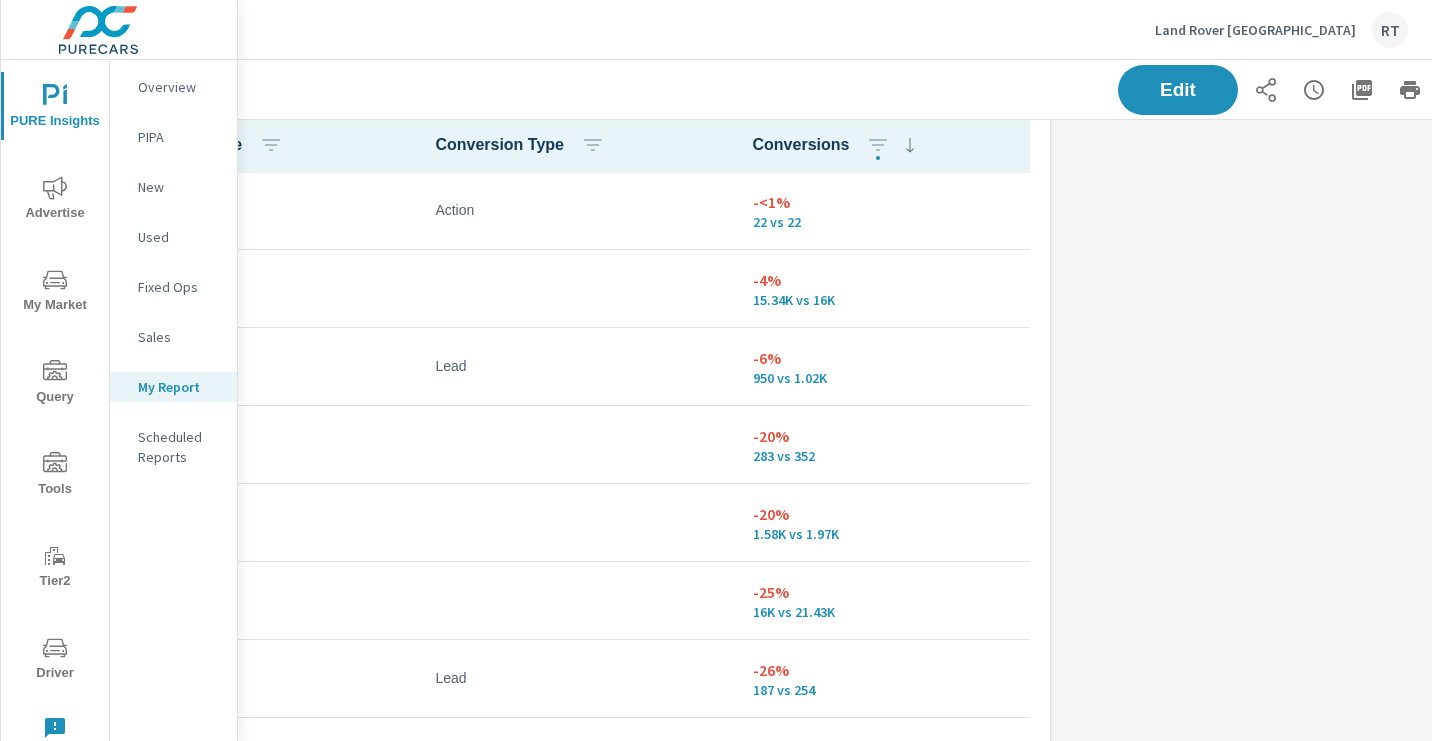 scroll, scrollTop: 1011, scrollLeft: 165, axis: both 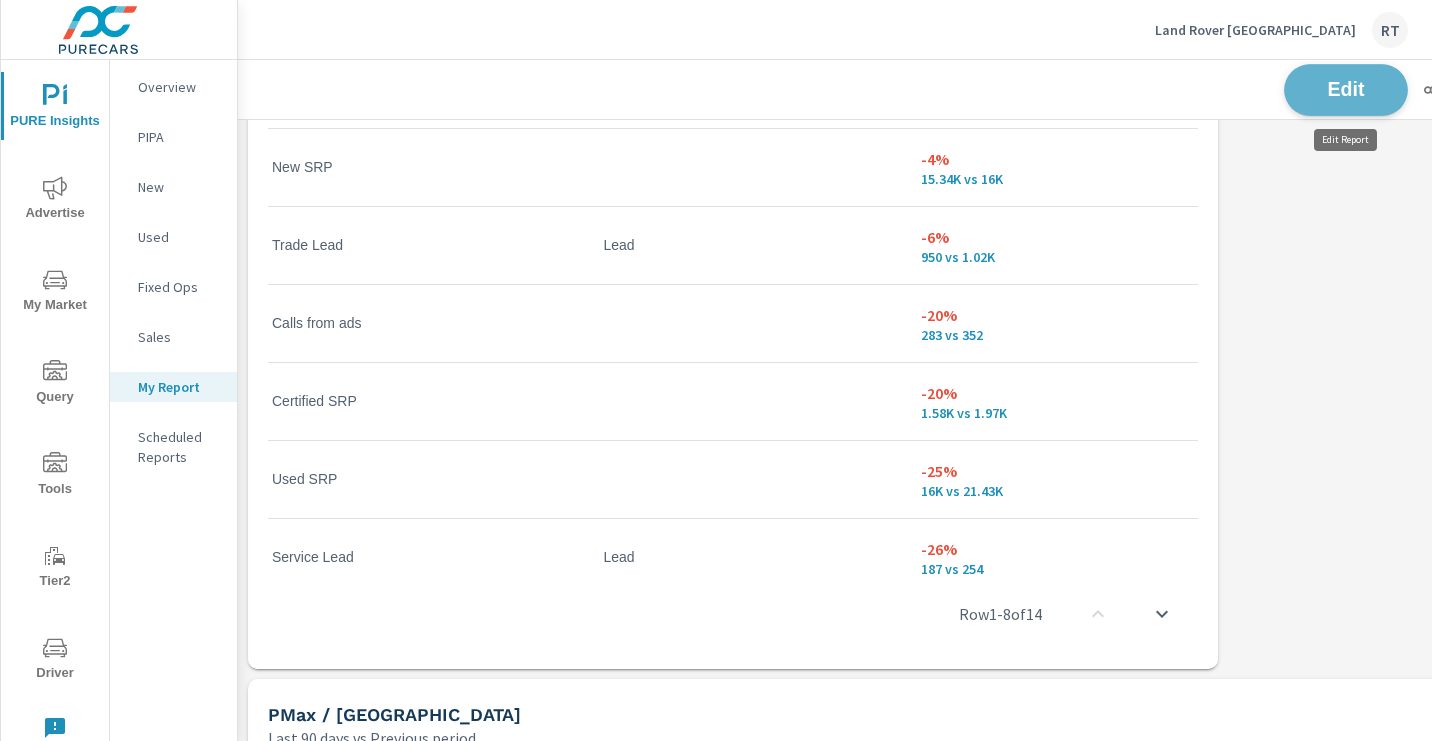 click on "Edit" at bounding box center (1346, 89) 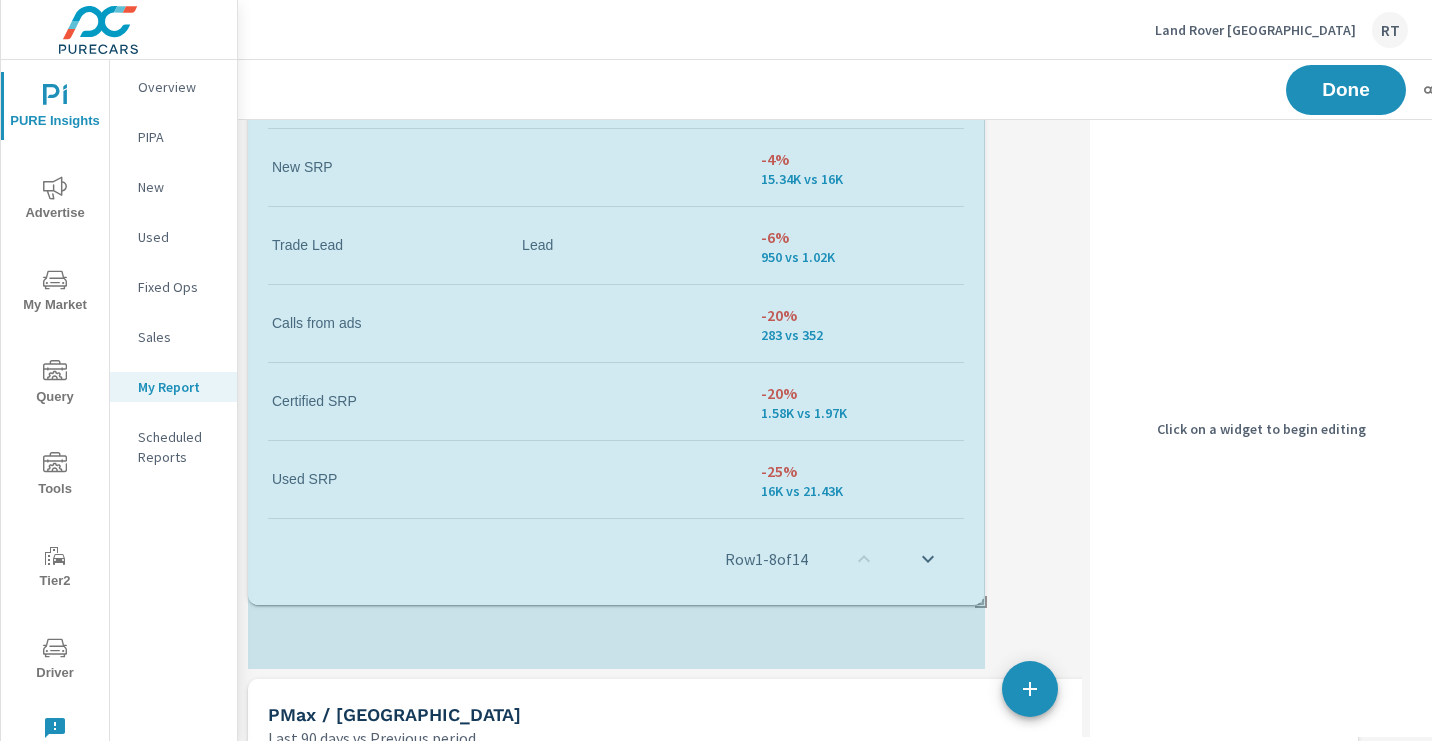 scroll, scrollTop: 3506, scrollLeft: 1131, axis: both 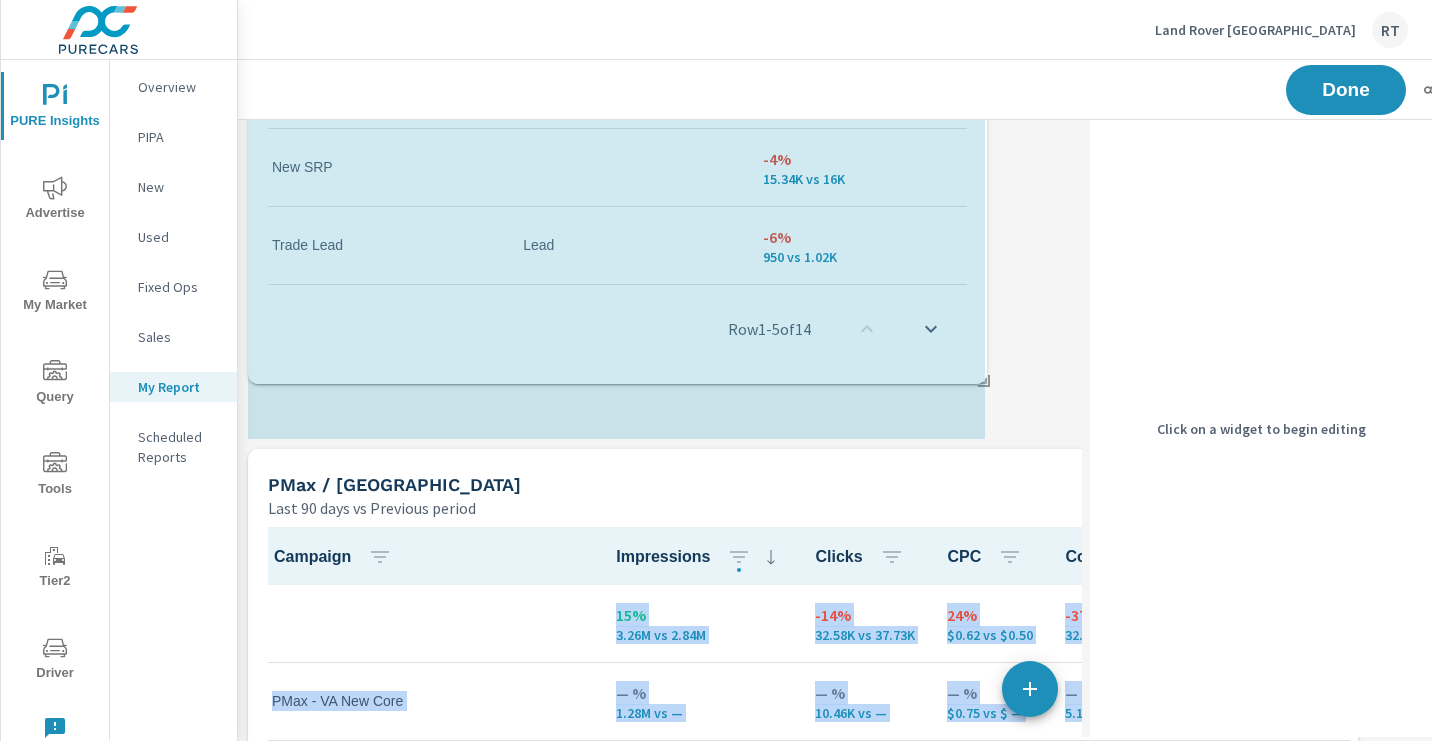 drag, startPoint x: 980, startPoint y: 666, endPoint x: 983, endPoint y: 385, distance: 281.01602 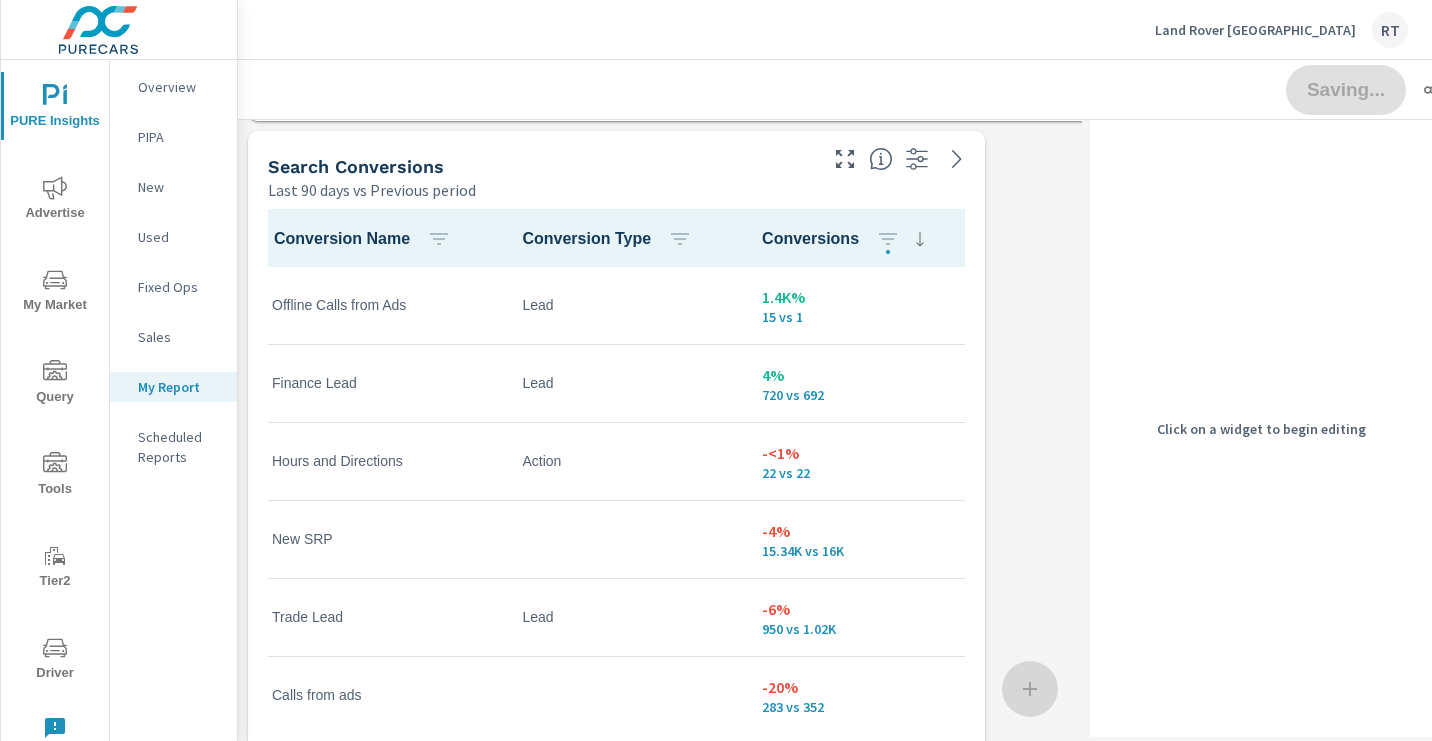 scroll, scrollTop: 944, scrollLeft: 0, axis: vertical 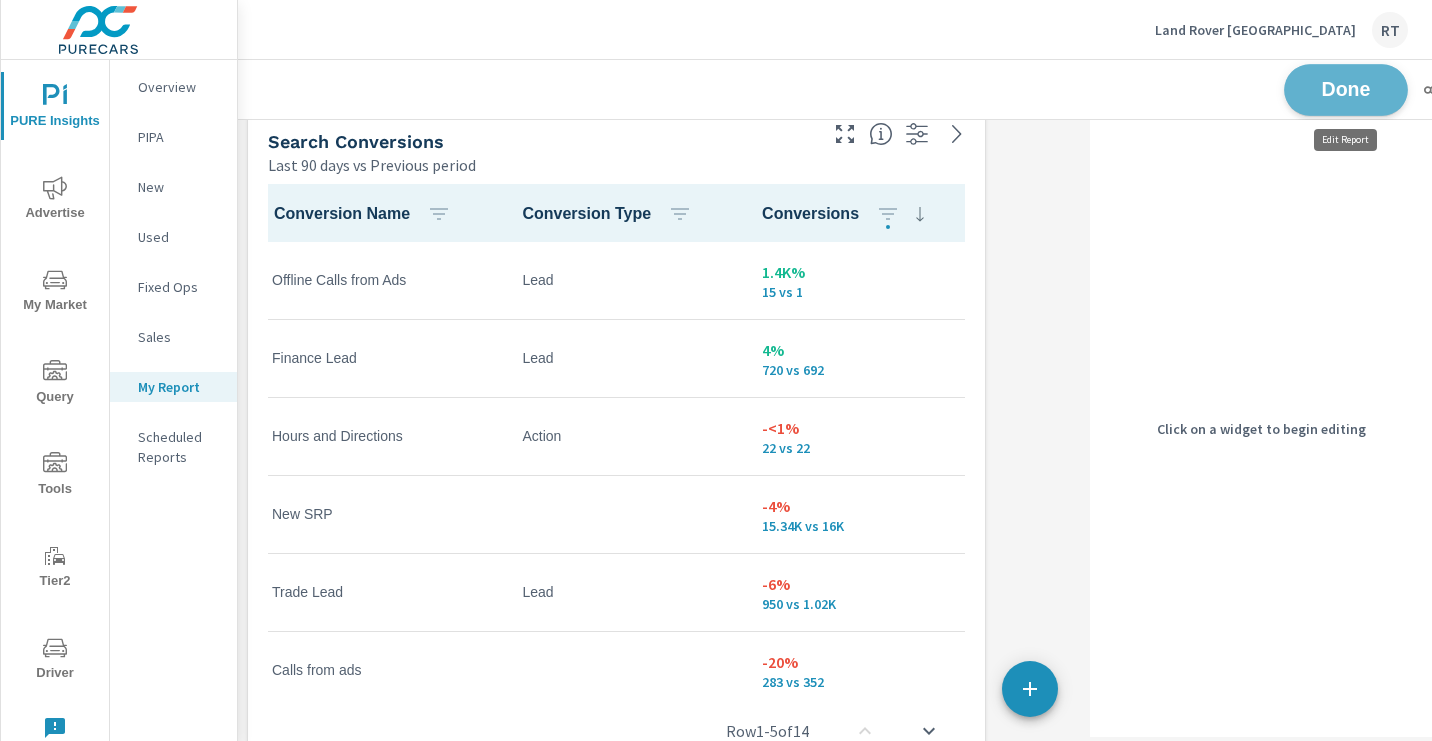 click on "Done" at bounding box center [1346, 89] 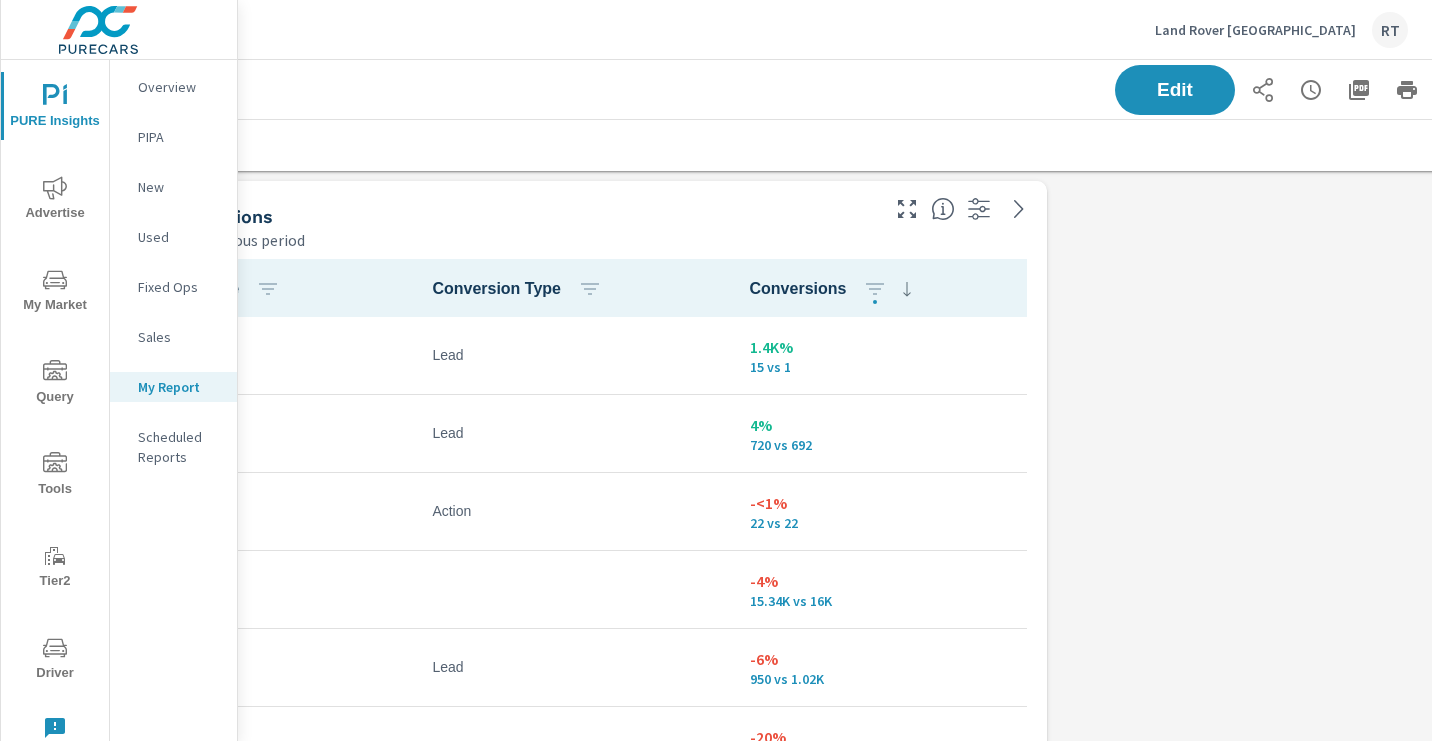 scroll, scrollTop: 853, scrollLeft: 179, axis: both 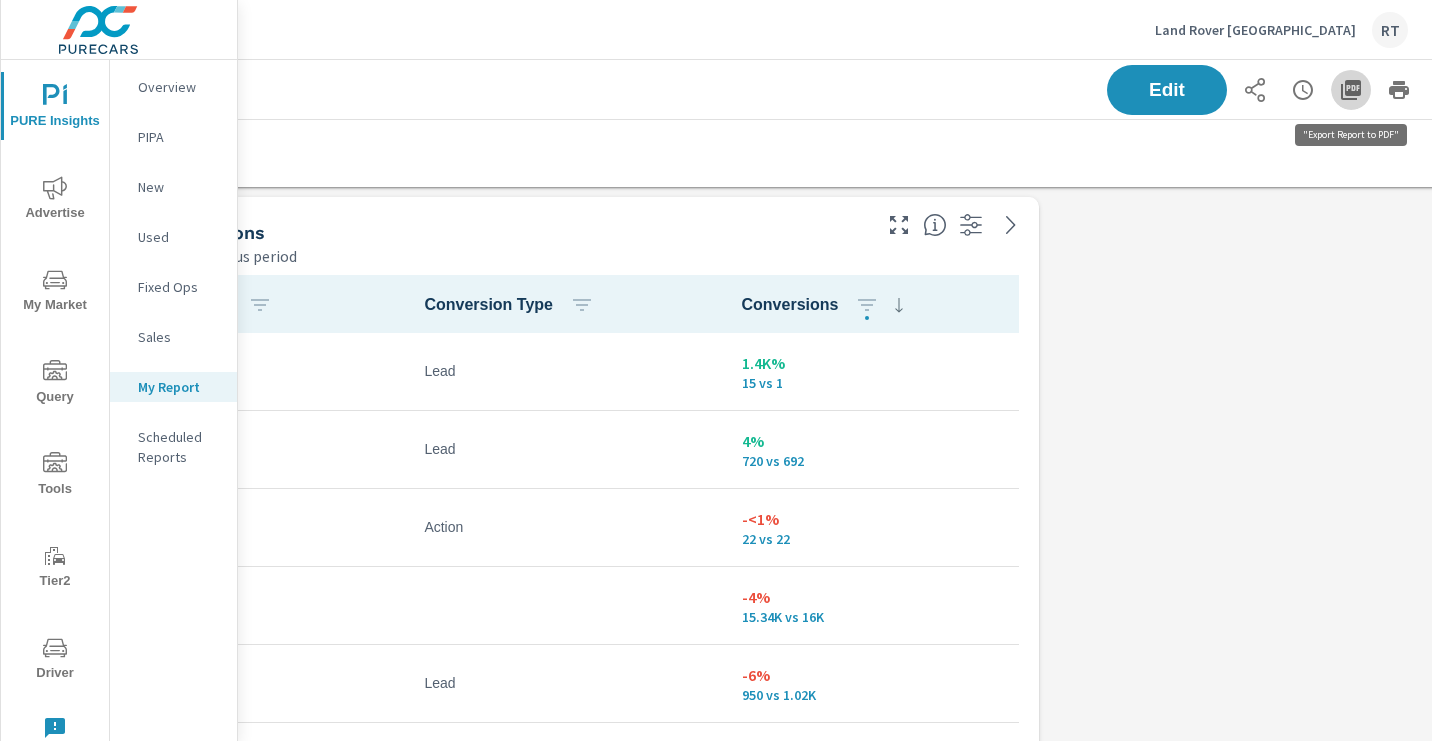 click 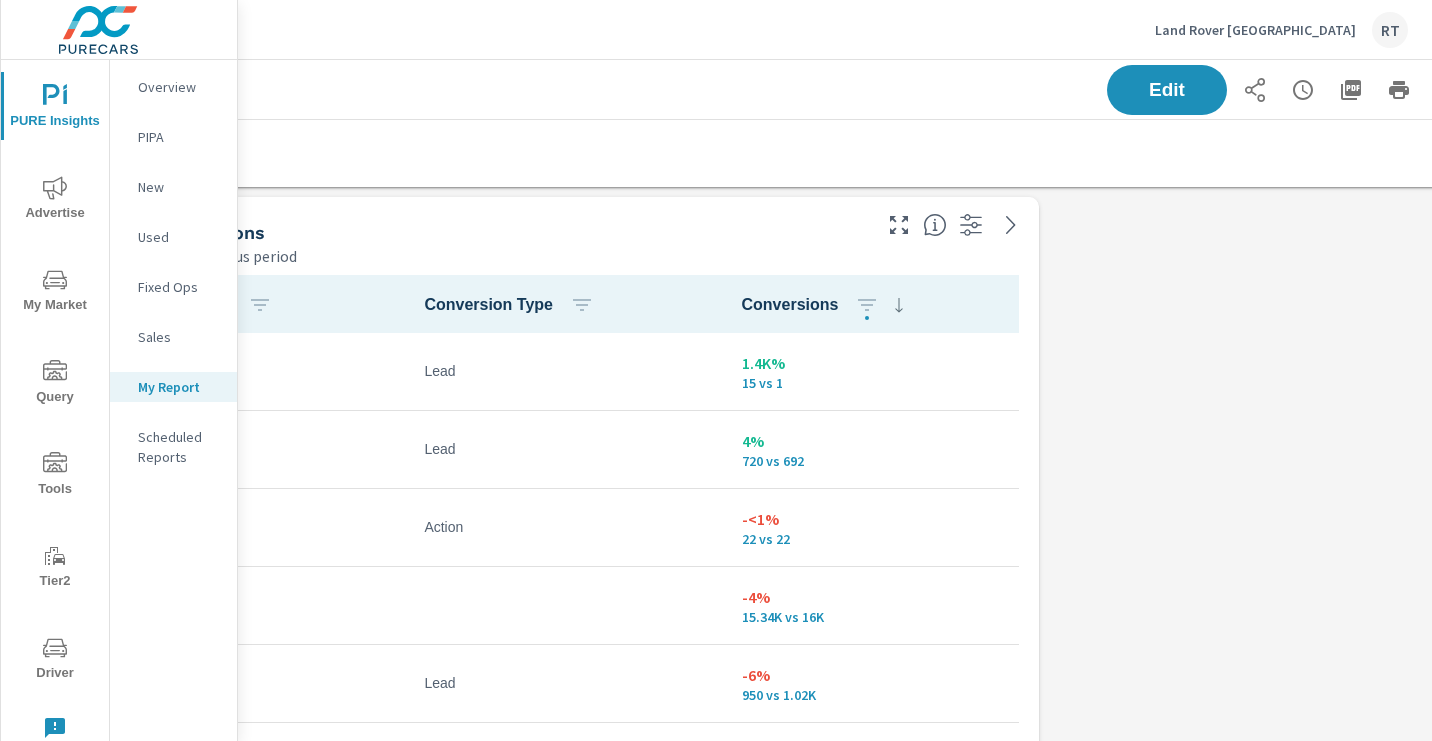 scroll, scrollTop: 853, scrollLeft: 286, axis: both 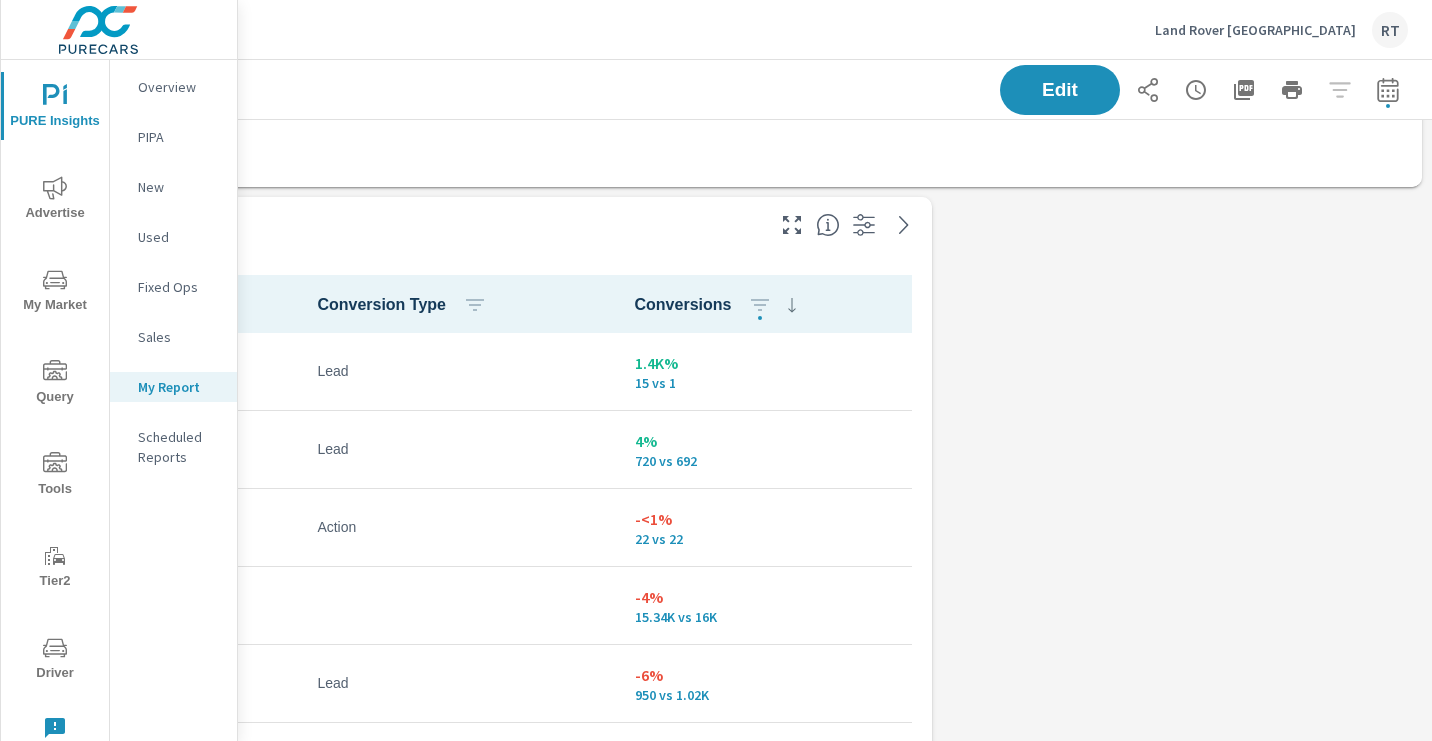 click 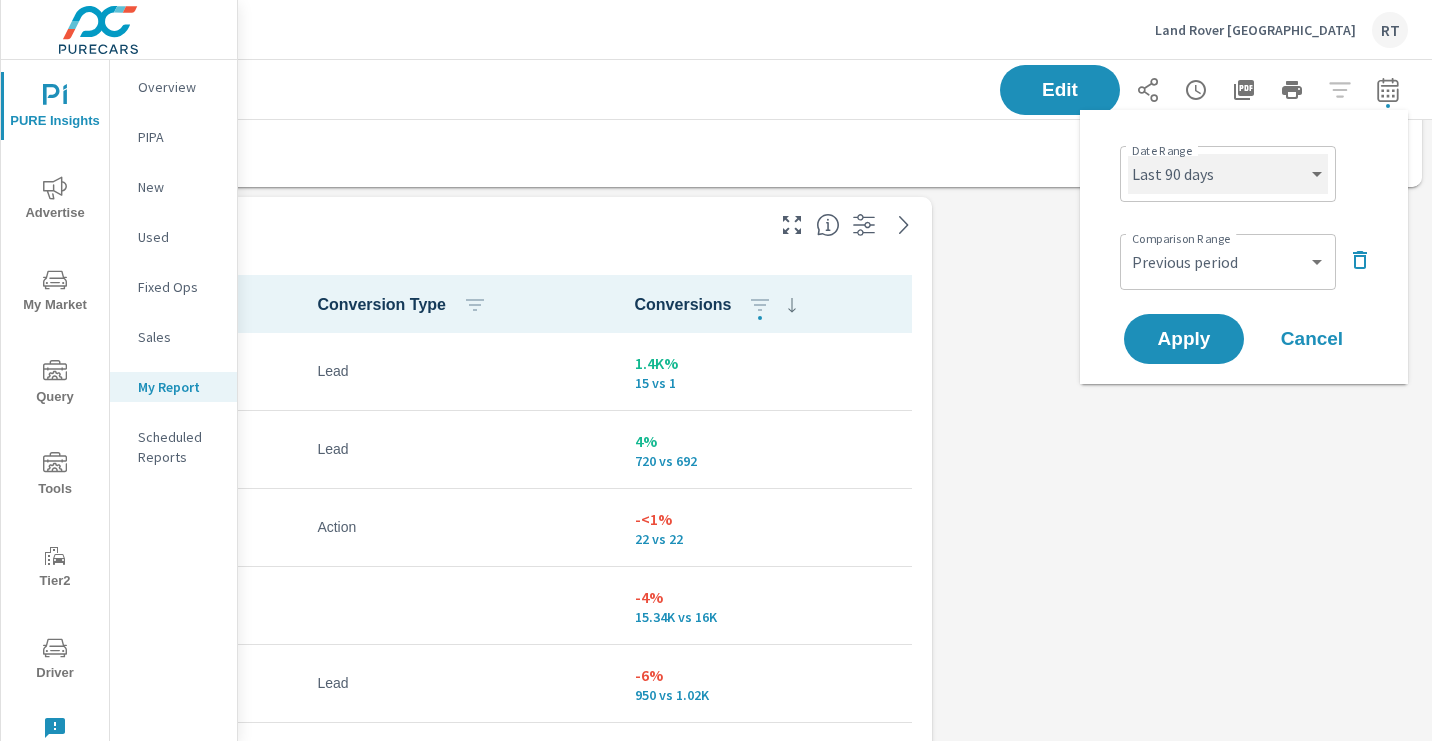 click on "Custom [DATE] Last week Last 7 days Last 14 days Last 30 days Last 45 days Last 60 days Last 90 days Last 180 days Last 365 days Month to date Last month Last 2 months Last 3 months Last 6 months Last 9 months Last 12 months Year to date Last year" at bounding box center [1228, 174] 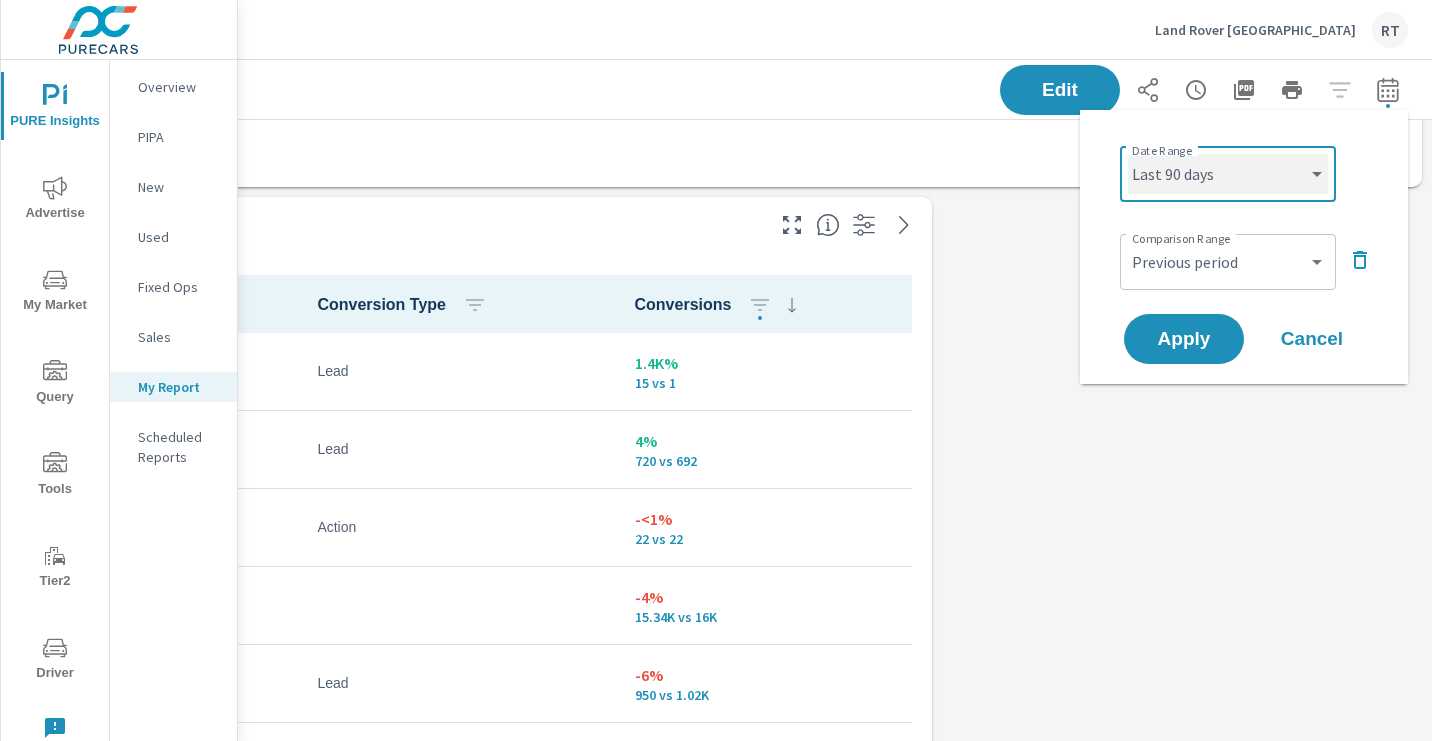 select on "Last 365 days" 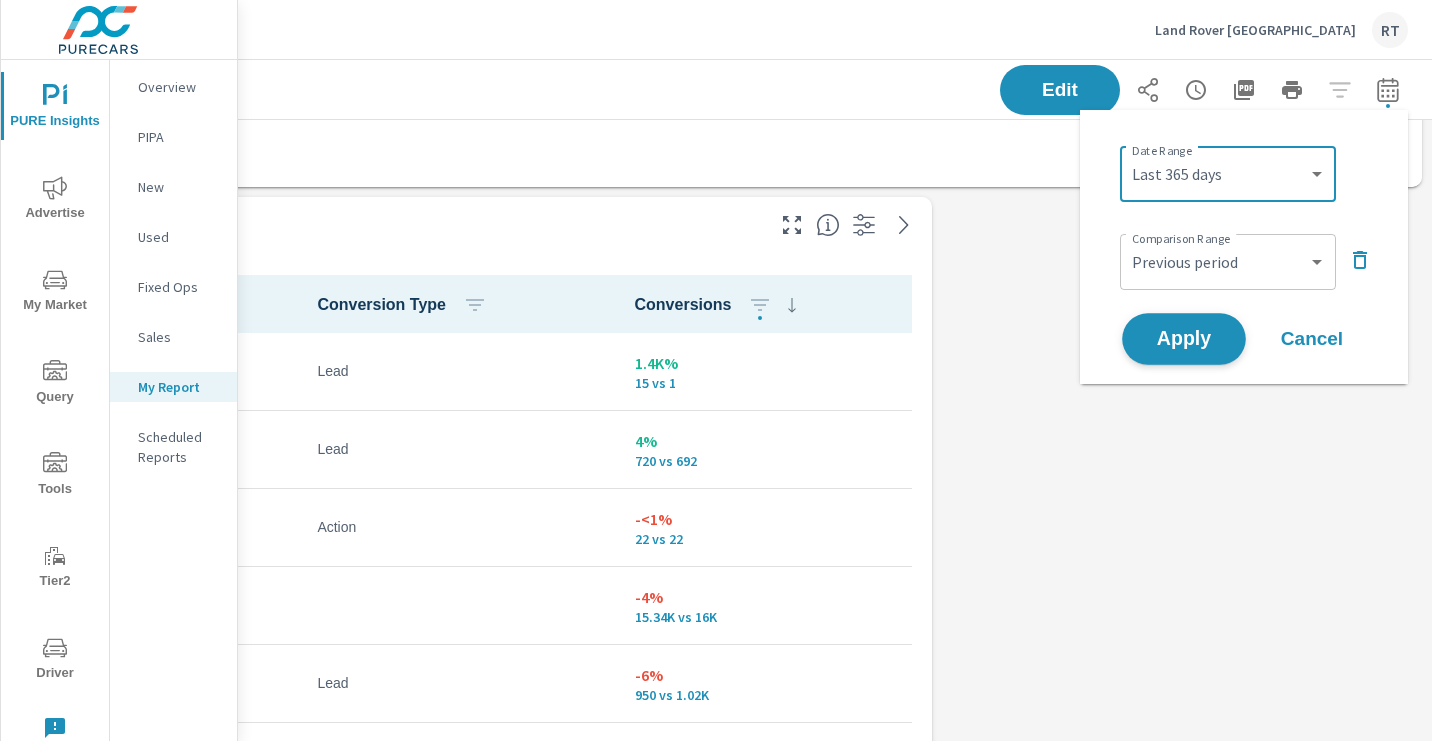 click on "Apply" at bounding box center [1184, 339] 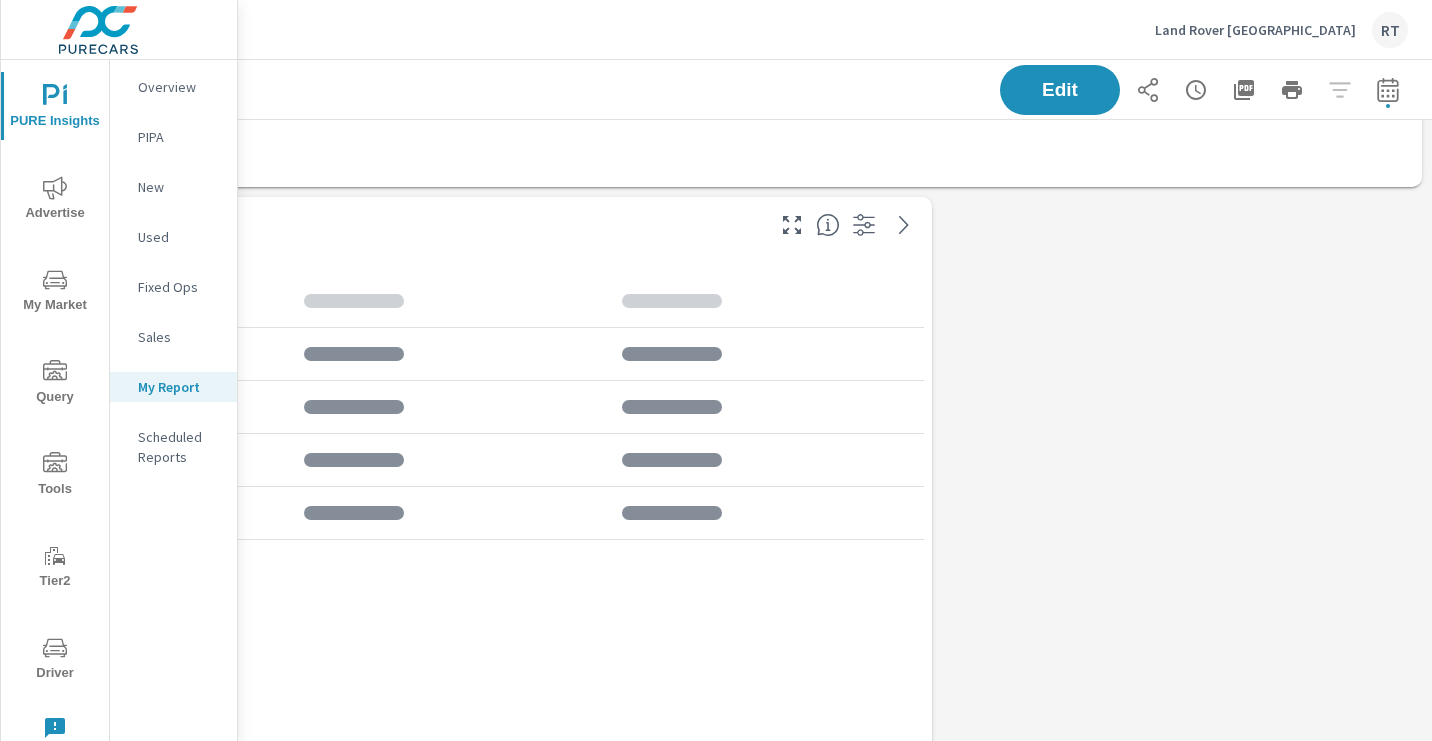 scroll, scrollTop: 1, scrollLeft: 0, axis: vertical 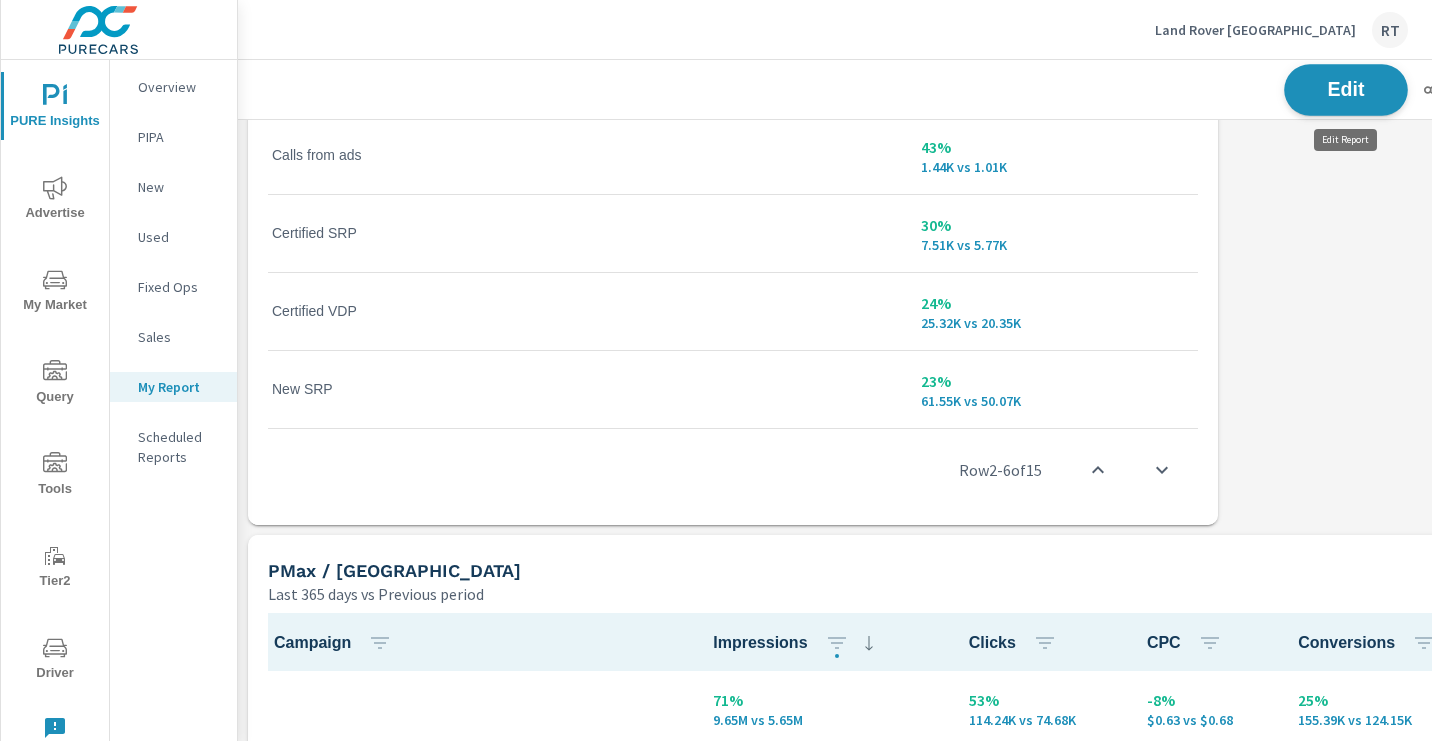click on "Edit" at bounding box center [1346, 89] 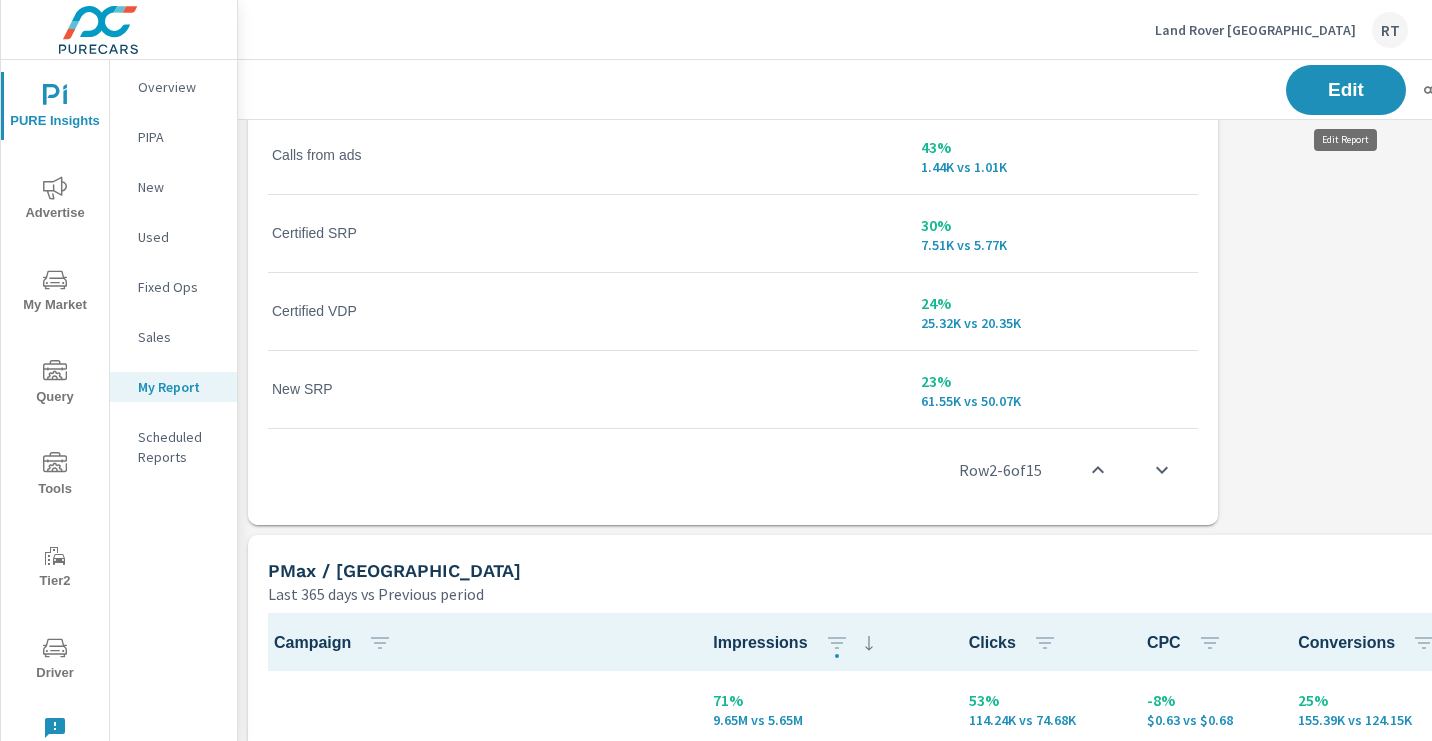 scroll, scrollTop: 3461, scrollLeft: 1131, axis: both 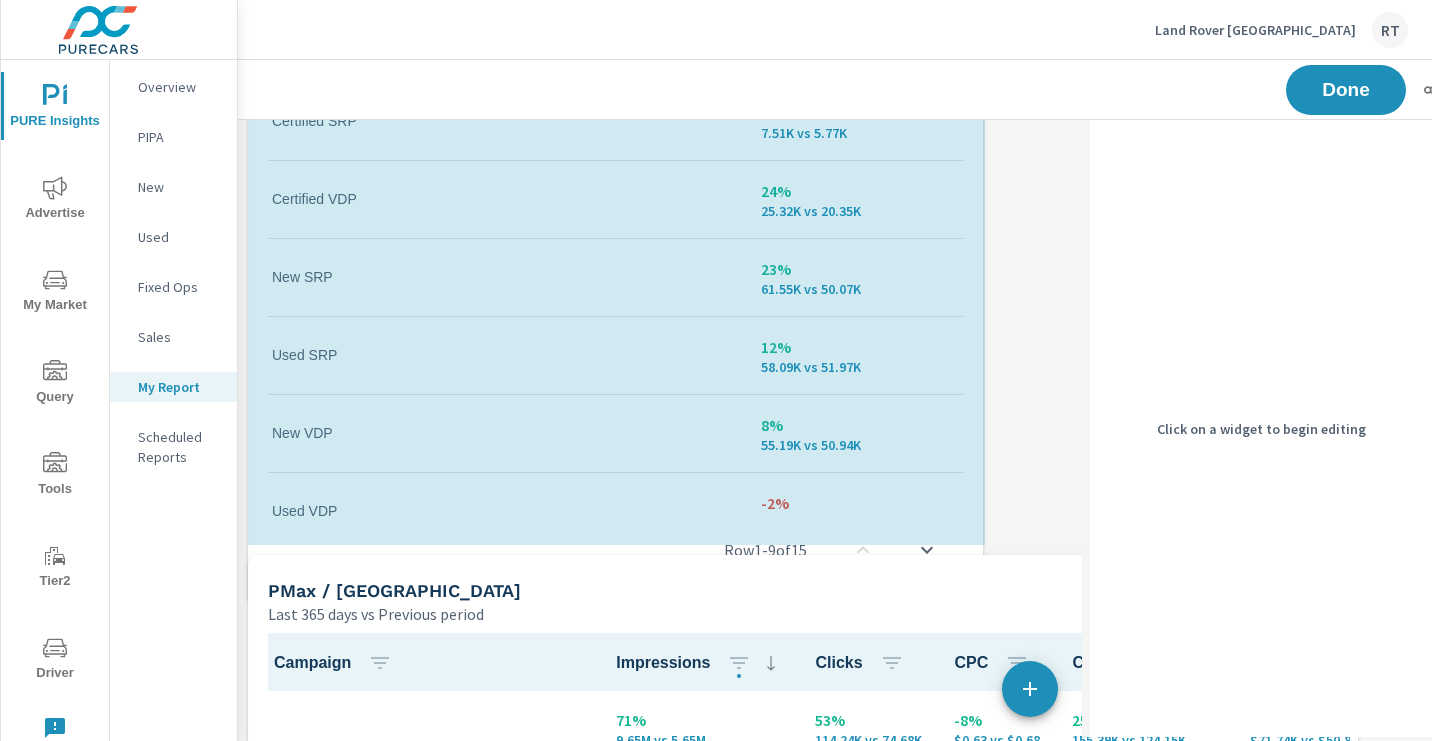 drag, startPoint x: 981, startPoint y: 312, endPoint x: 980, endPoint y: 598, distance: 286.00174 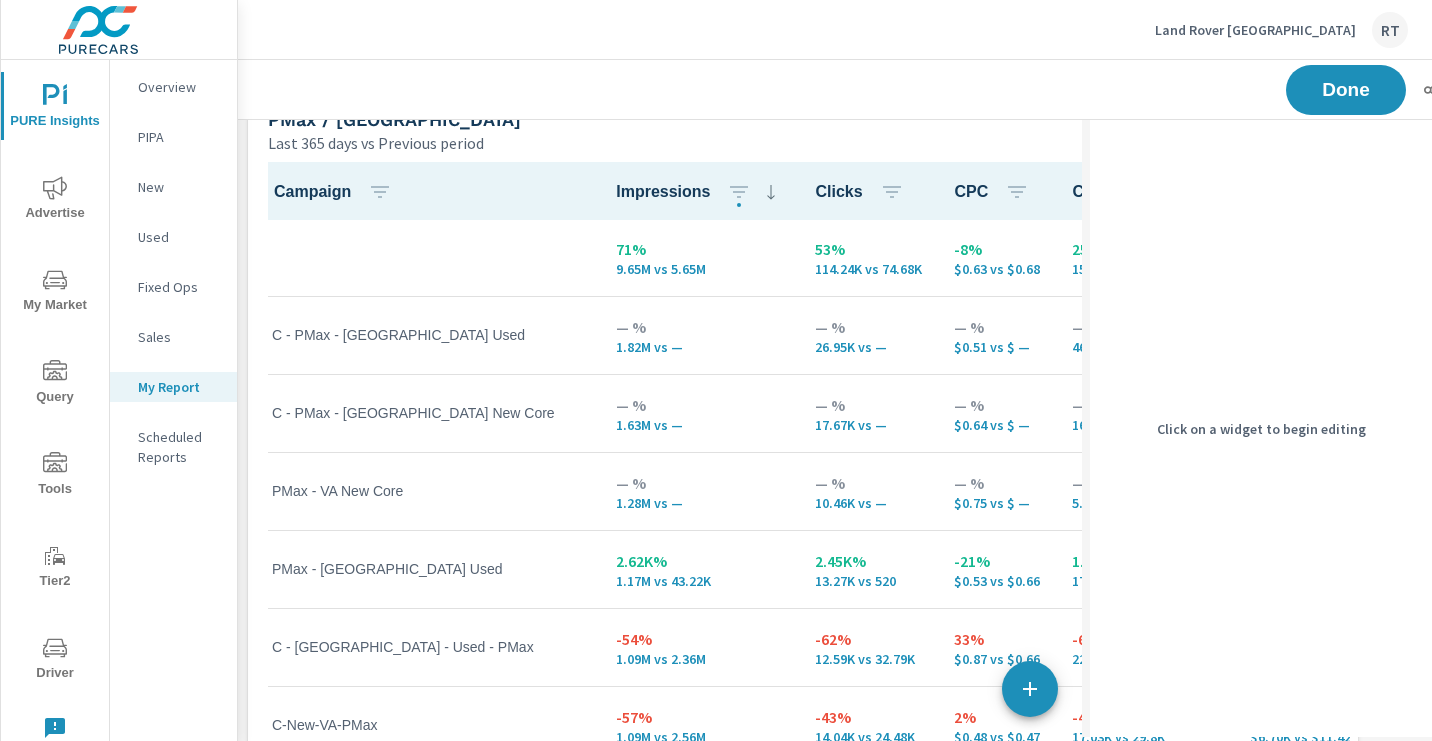 scroll, scrollTop: 1887, scrollLeft: 0, axis: vertical 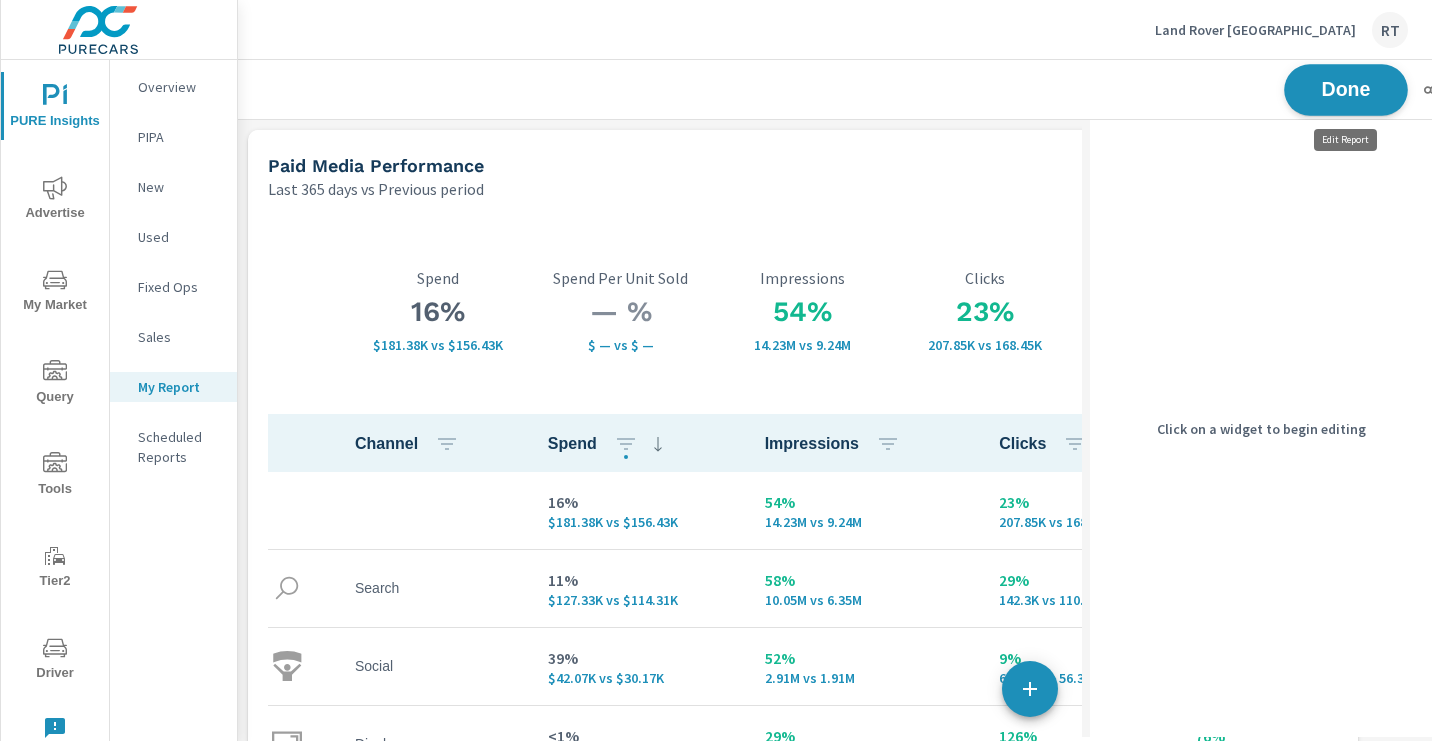click on "Done" at bounding box center [1346, 89] 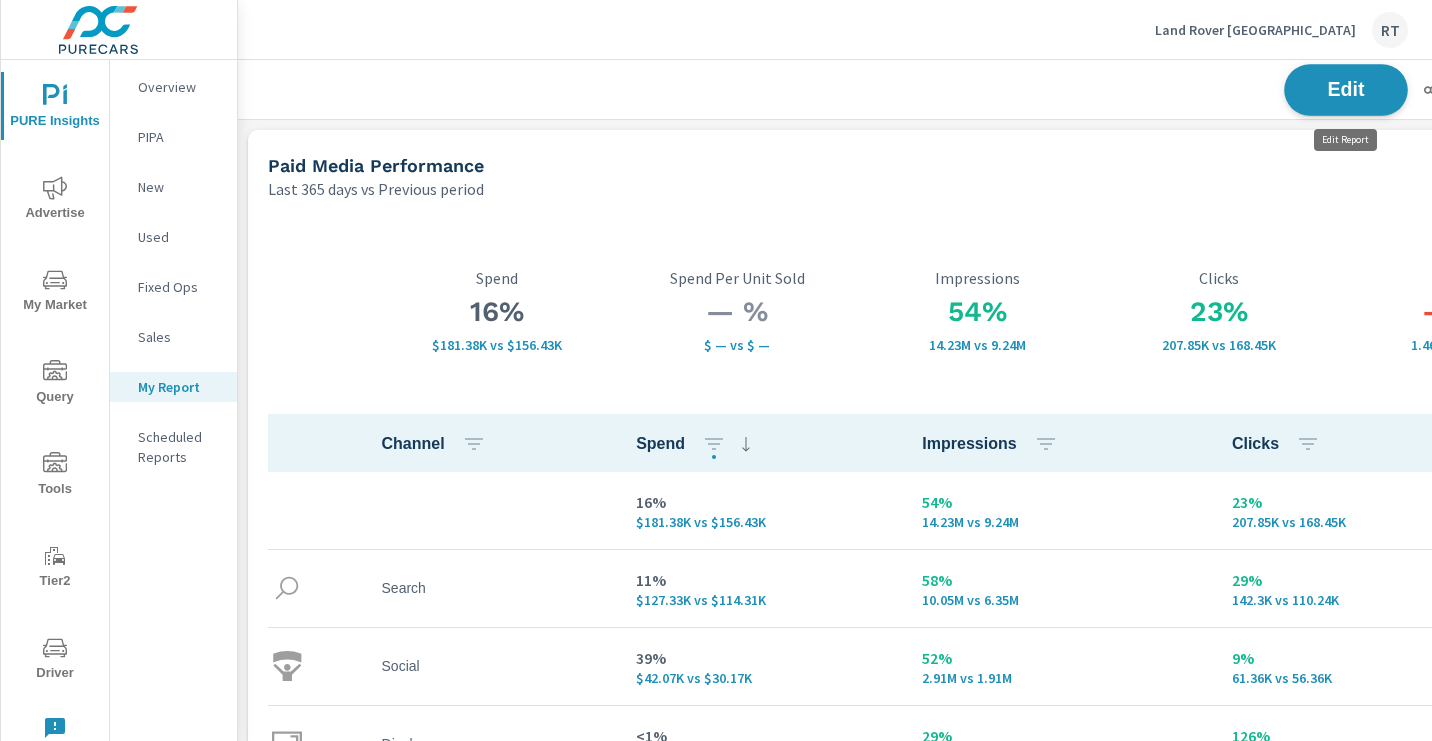 scroll, scrollTop: 10, scrollLeft: 10, axis: both 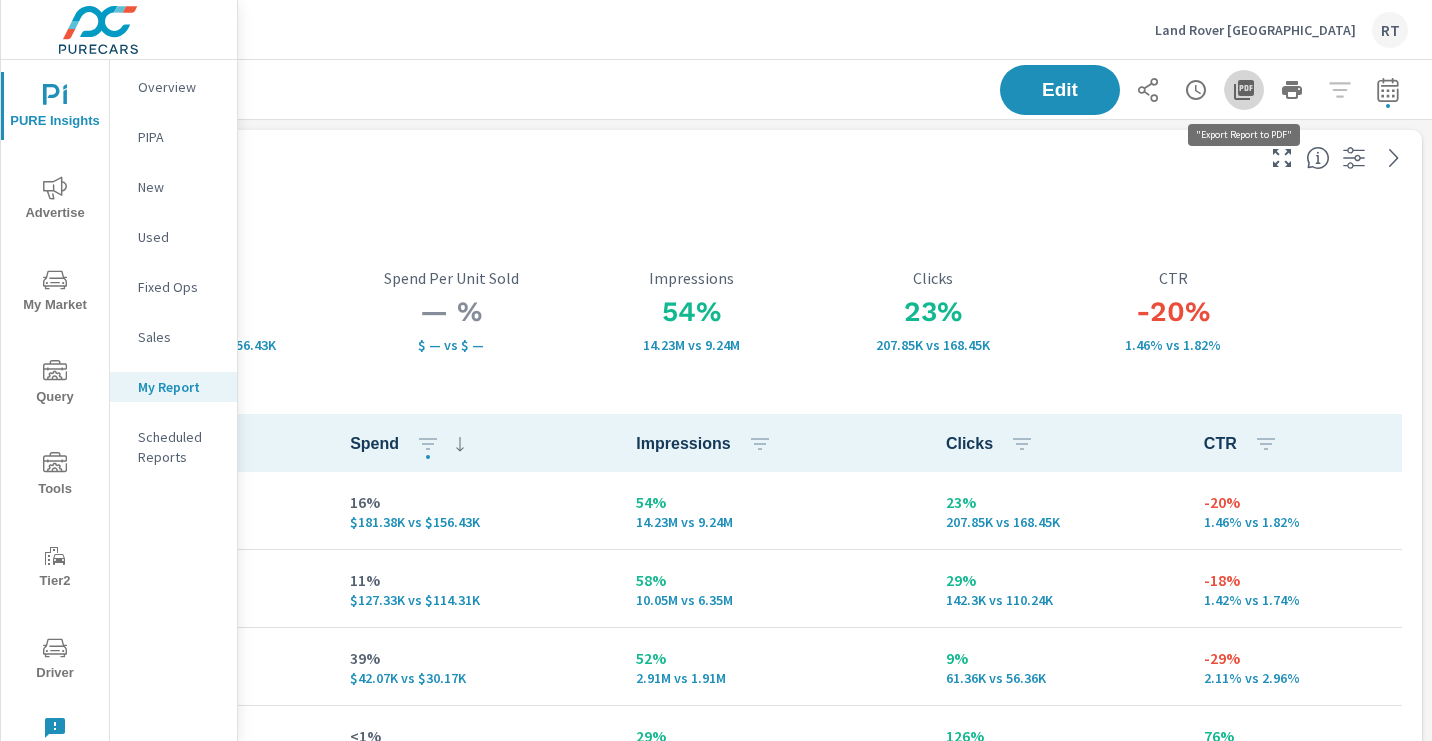 click 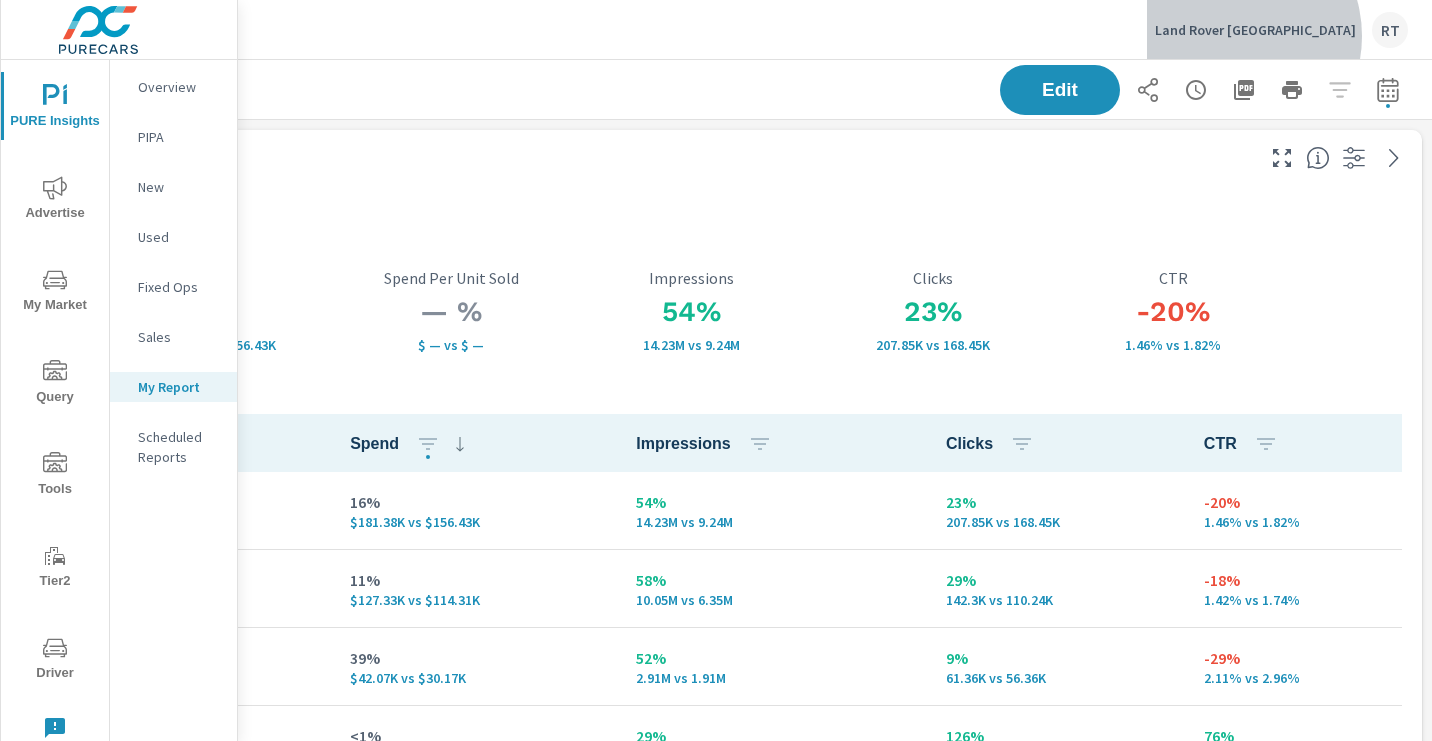 click on "Land Rover Los Angeles" at bounding box center [1255, 30] 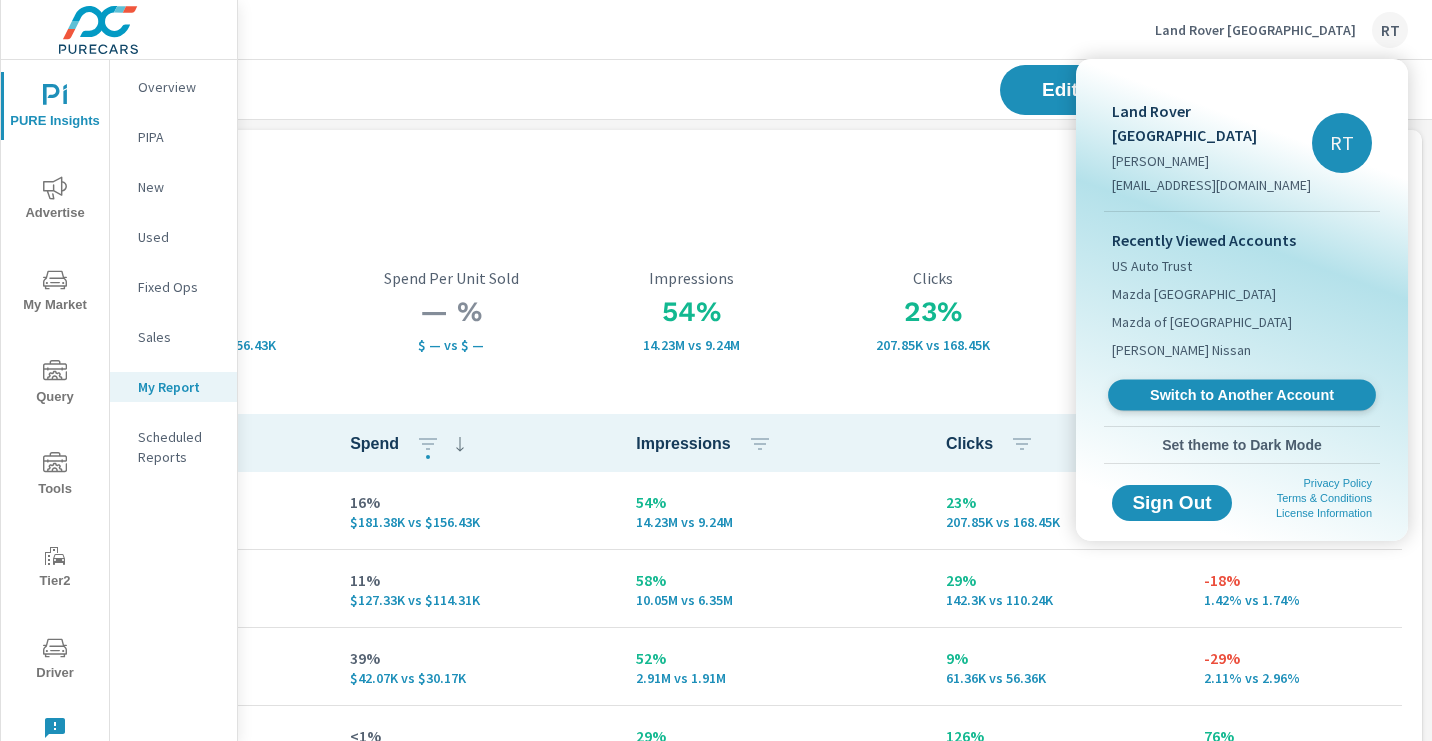 click on "Switch to Another Account" at bounding box center (1241, 395) 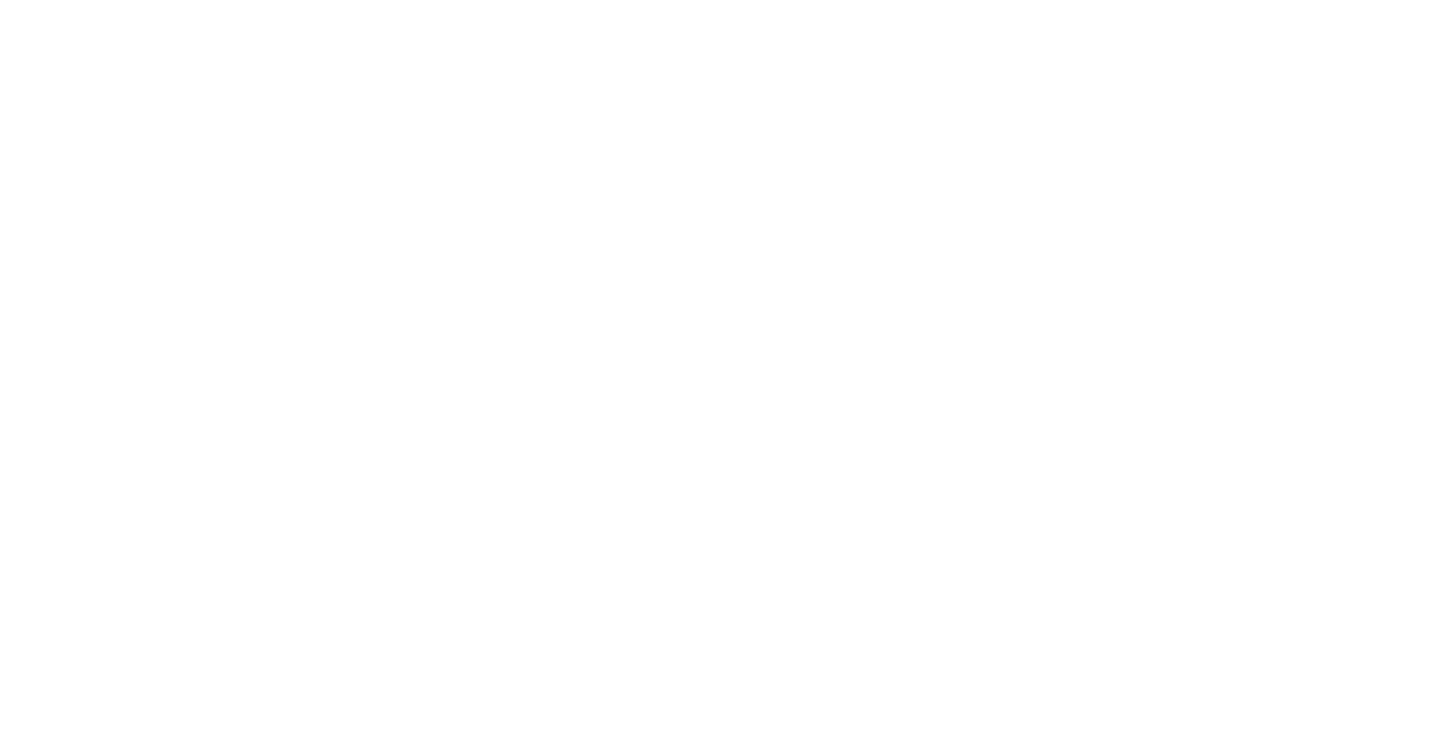 scroll, scrollTop: 0, scrollLeft: 0, axis: both 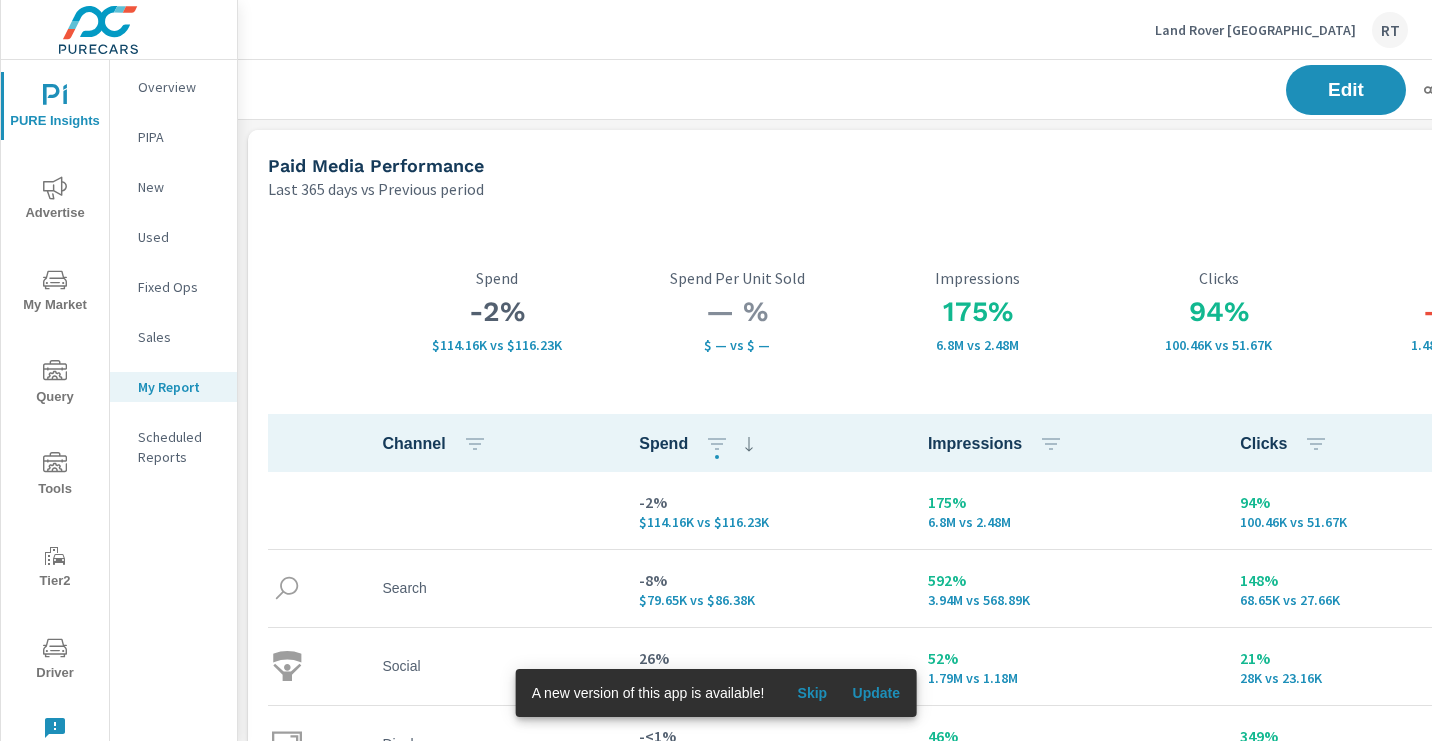 click on "Skip" at bounding box center (812, 693) 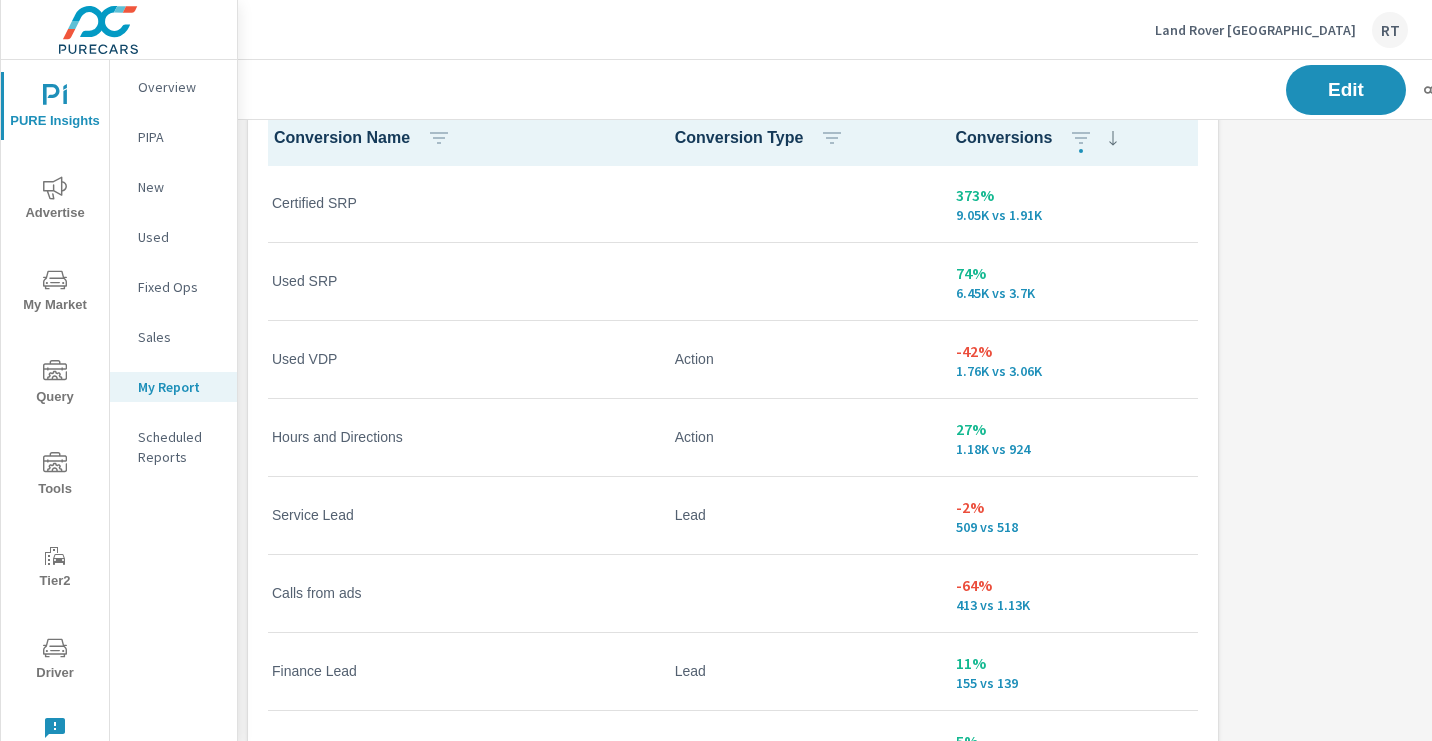 scroll, scrollTop: 1054, scrollLeft: 0, axis: vertical 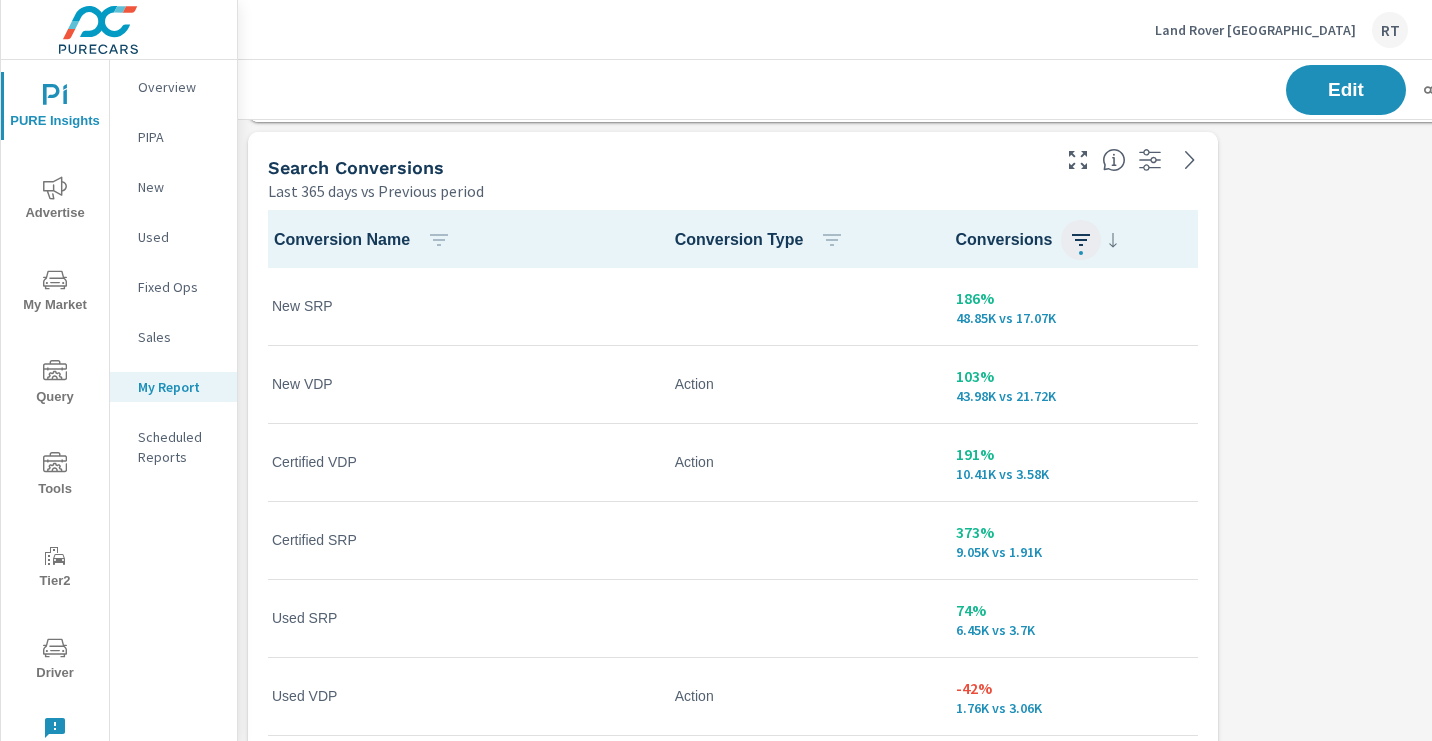 click 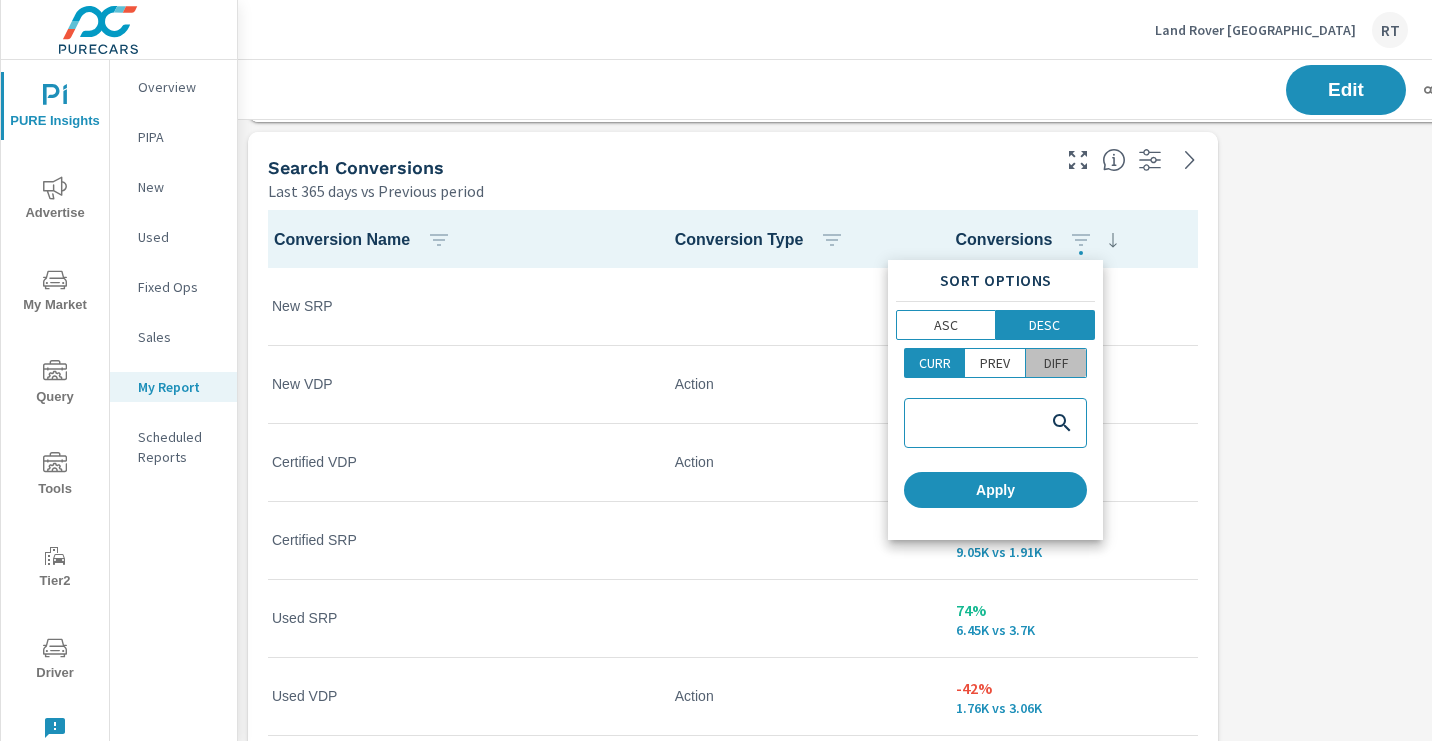 click on "DIFF" at bounding box center [1056, 363] 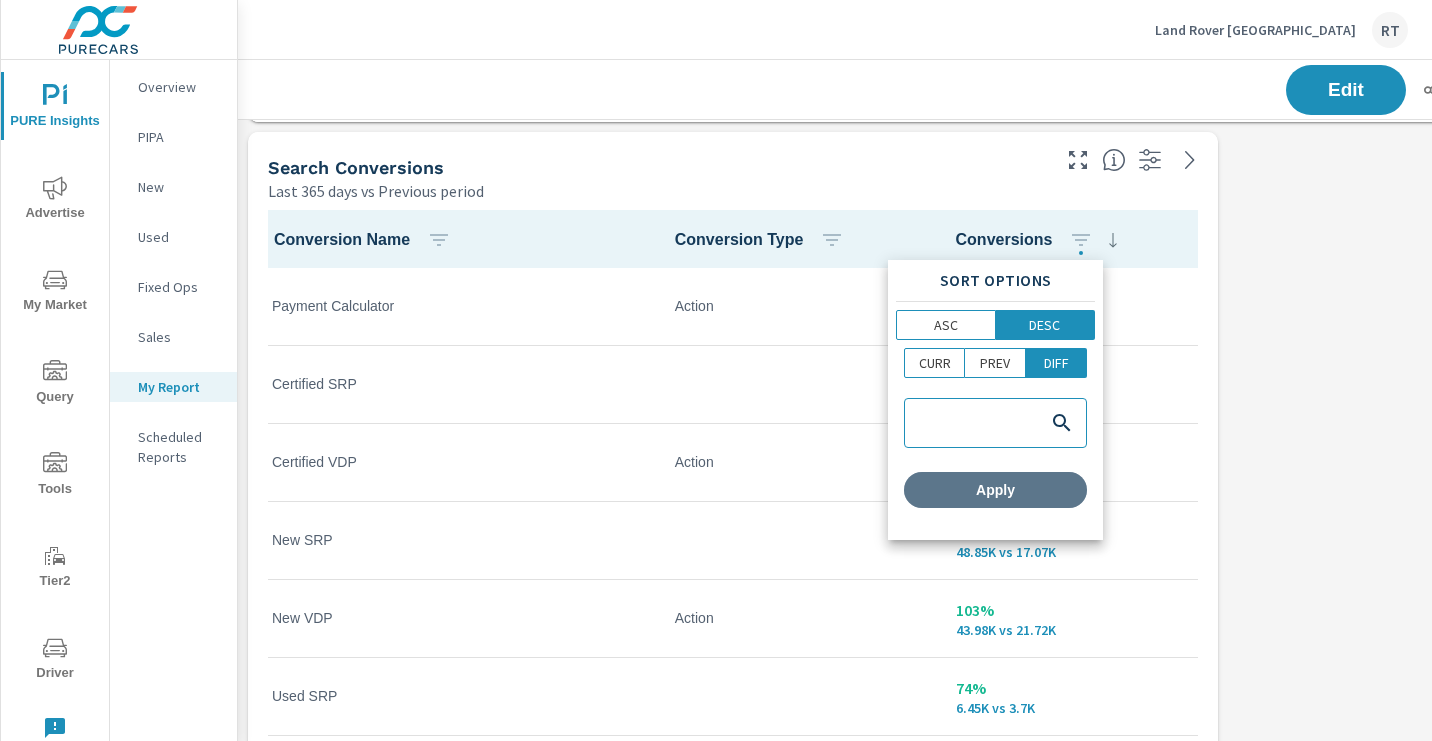 click on "Apply" at bounding box center [995, 490] 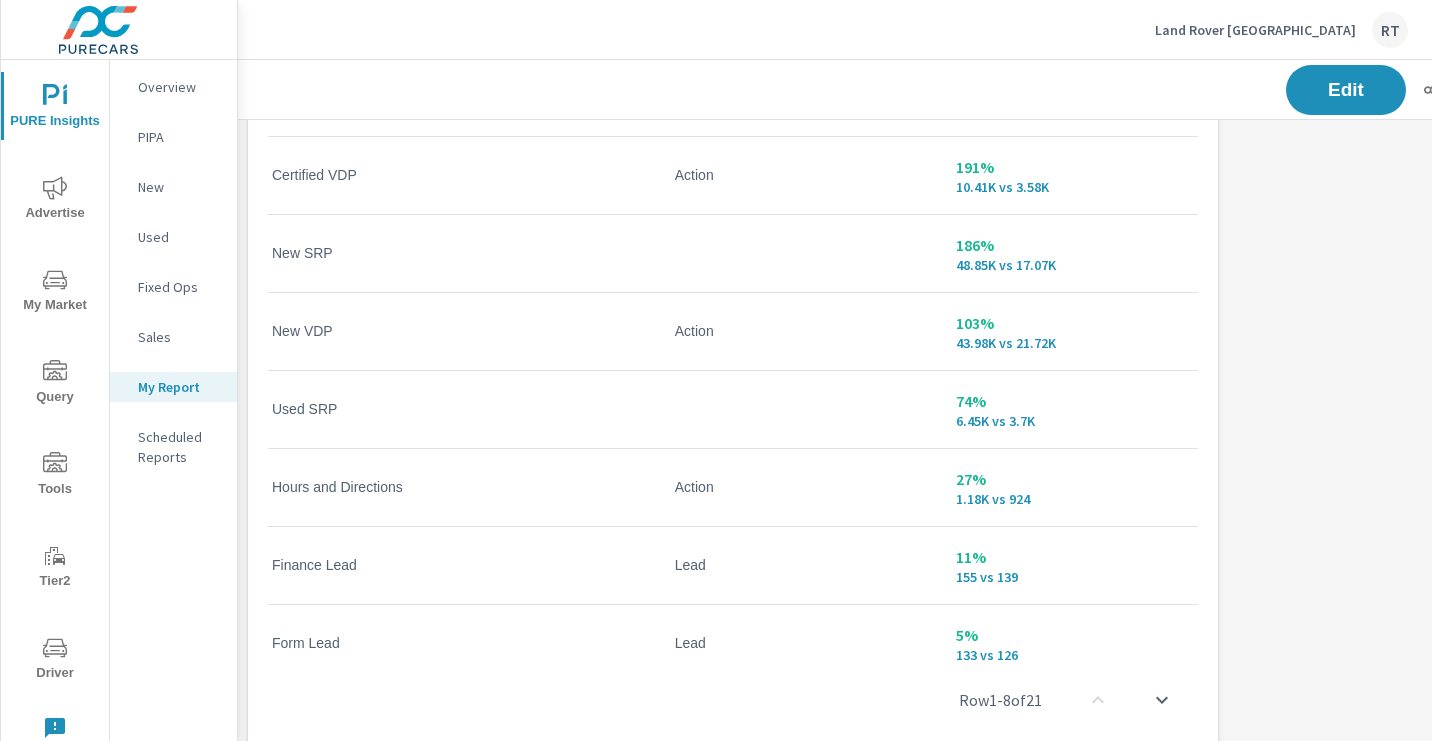 scroll, scrollTop: 1184, scrollLeft: 0, axis: vertical 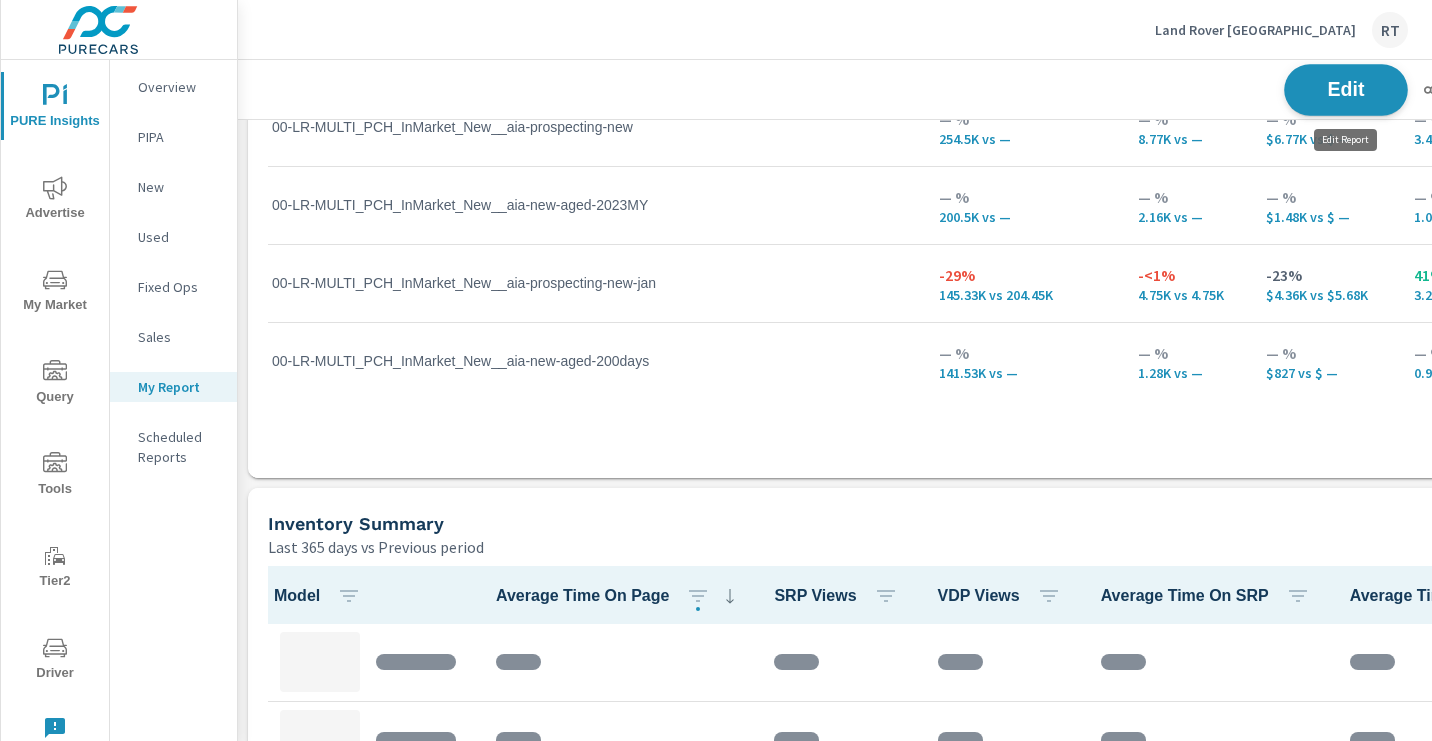 click on "Edit" at bounding box center [1346, 89] 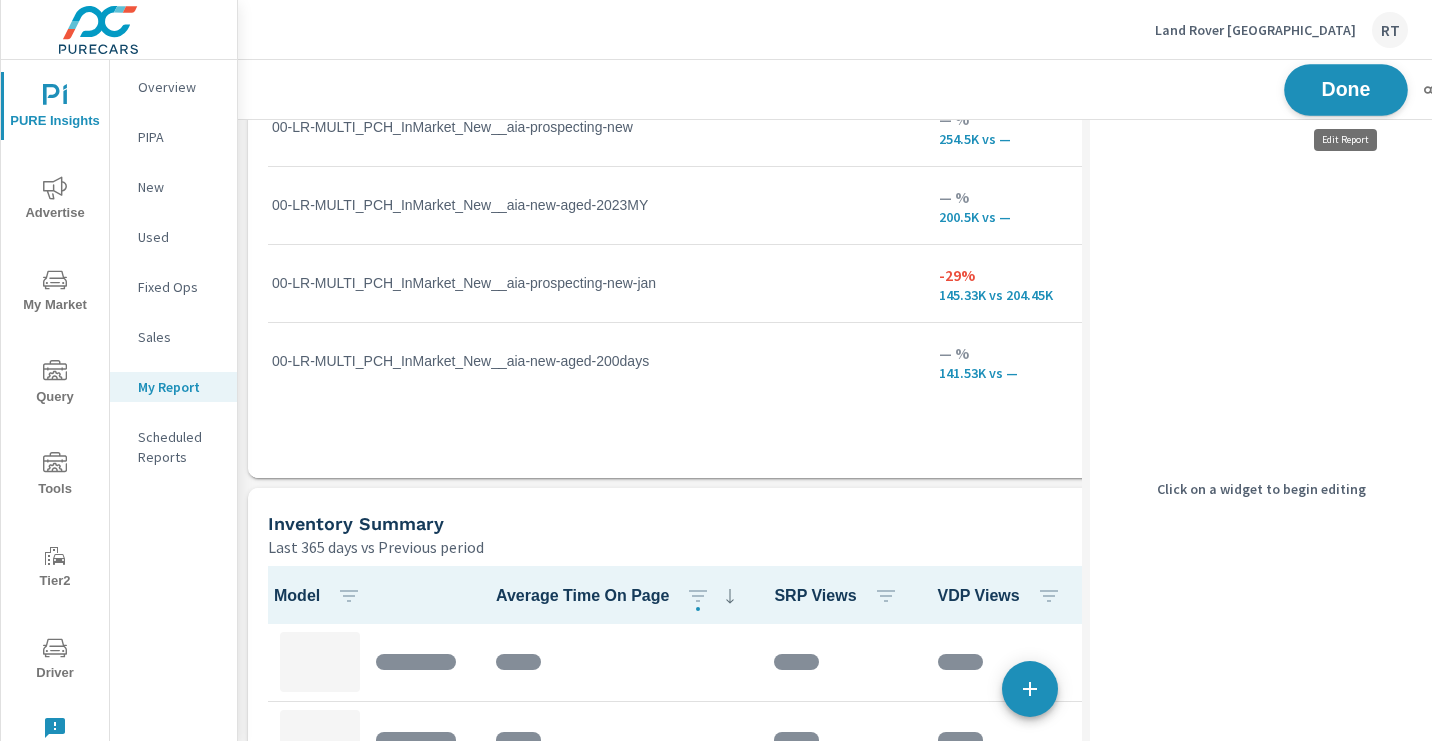 scroll, scrollTop: 4841, scrollLeft: 1131, axis: both 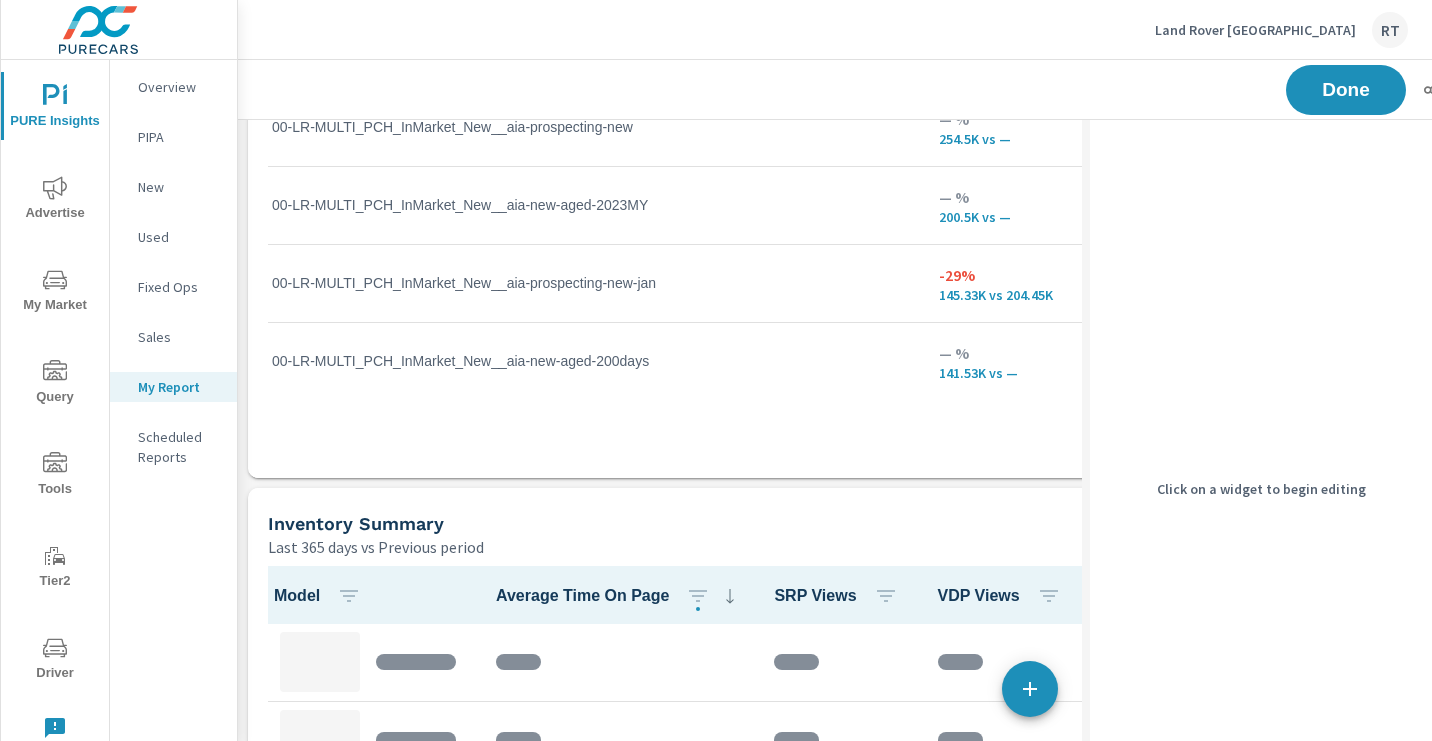 click on "Inventory Summary Last 365 days vs Previous period" at bounding box center (737, 523) 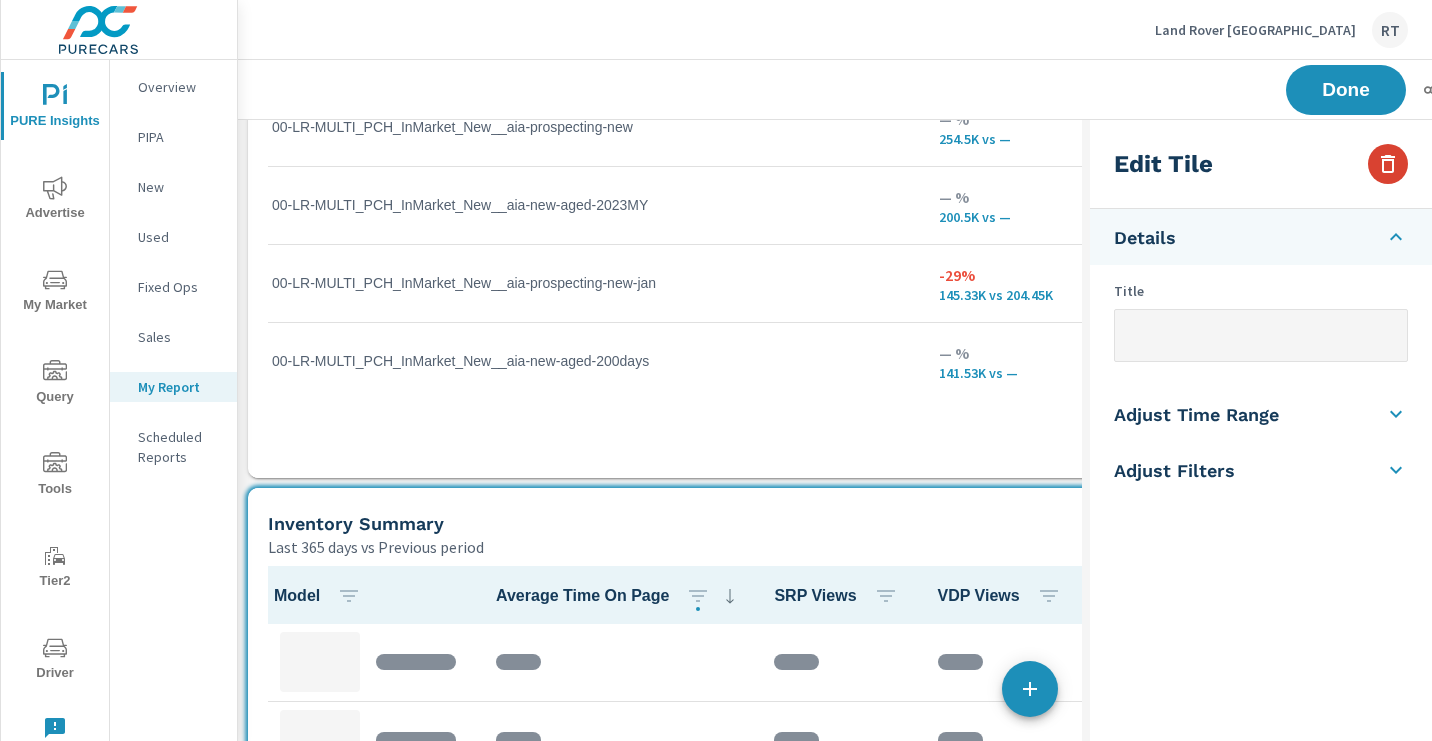 click 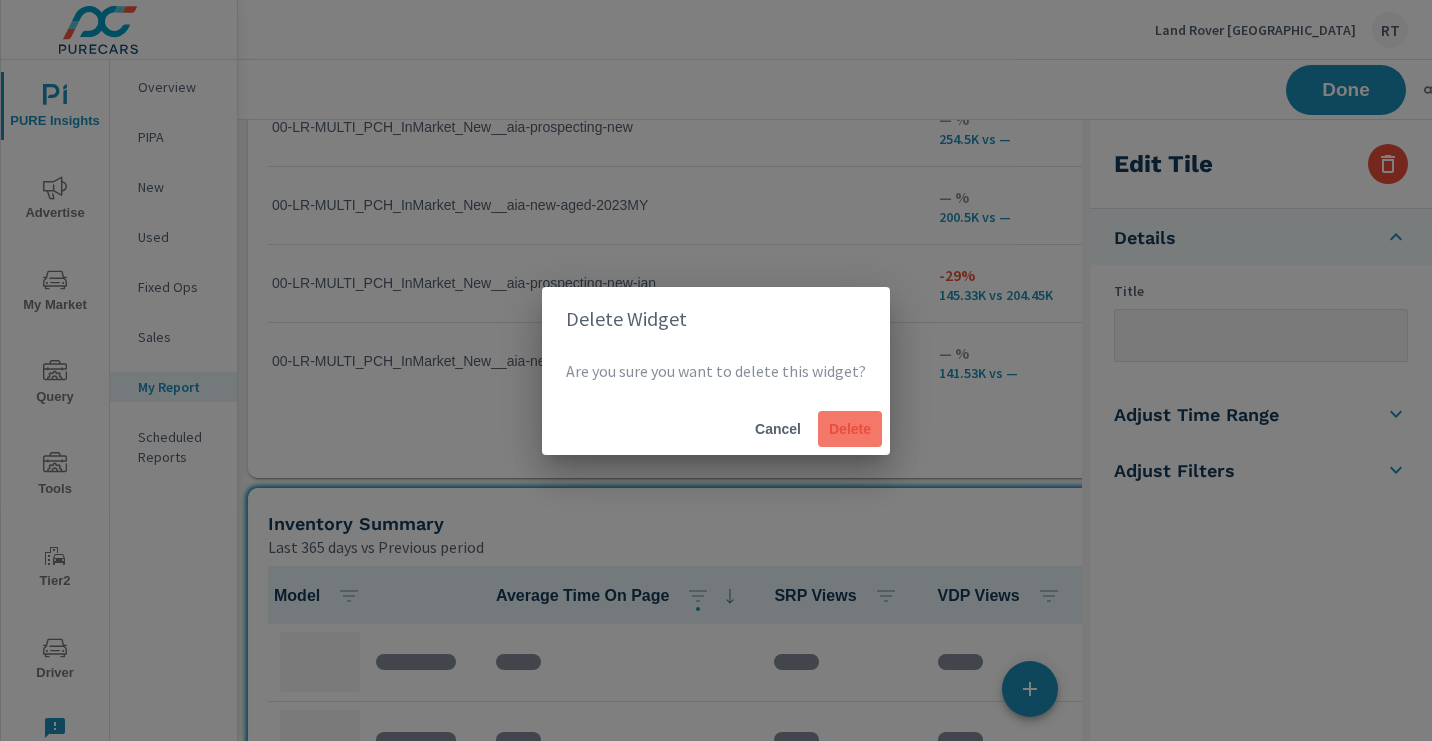 click on "Delete" at bounding box center (850, 429) 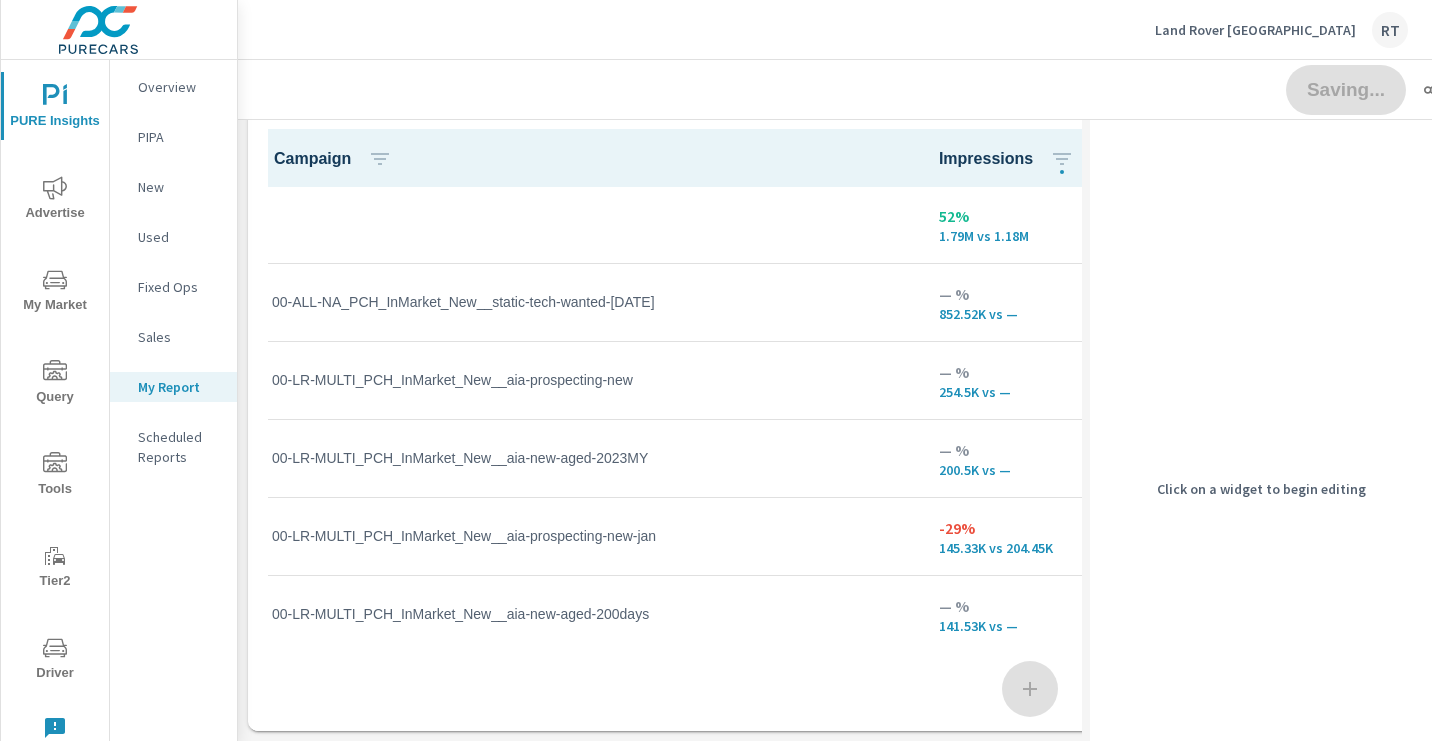 scroll, scrollTop: 3474, scrollLeft: 1131, axis: both 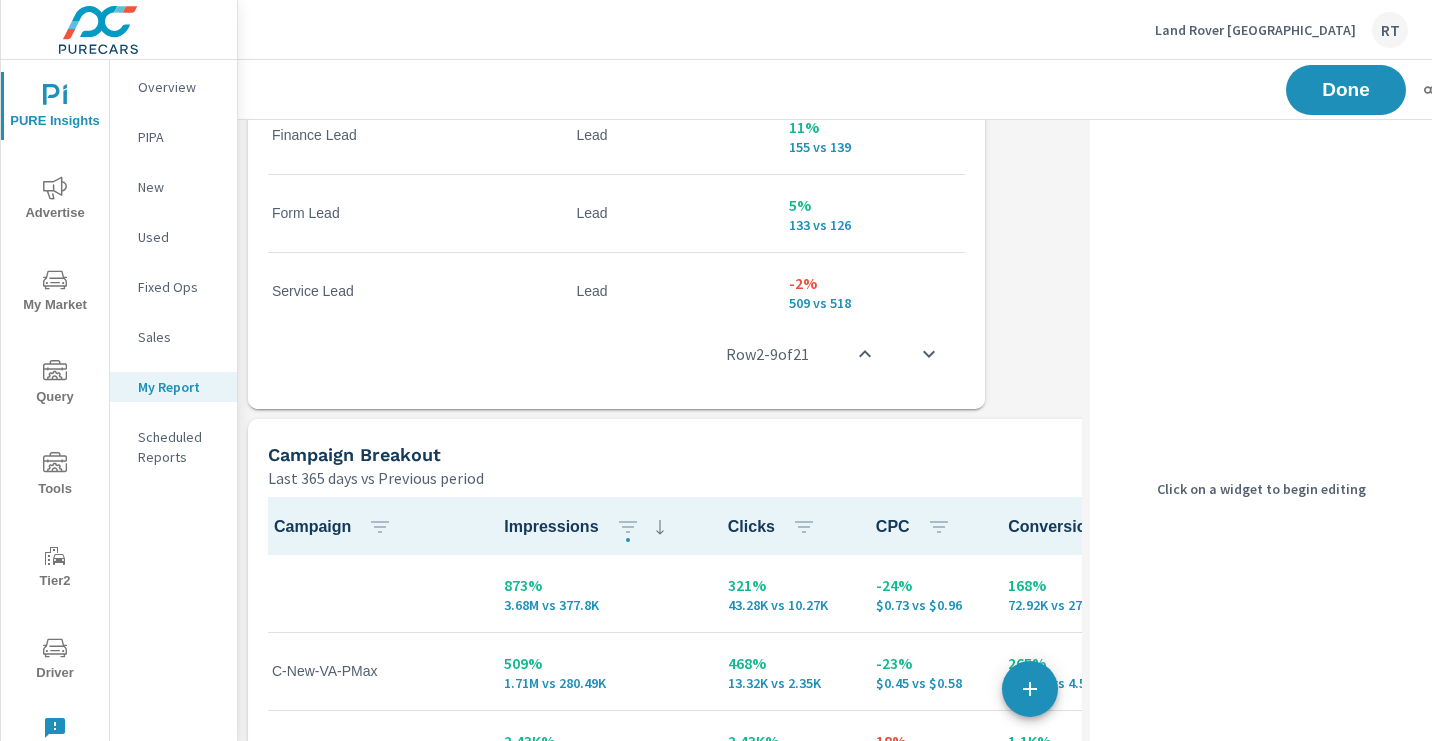click on "Campaign Breakout" at bounding box center (727, 454) 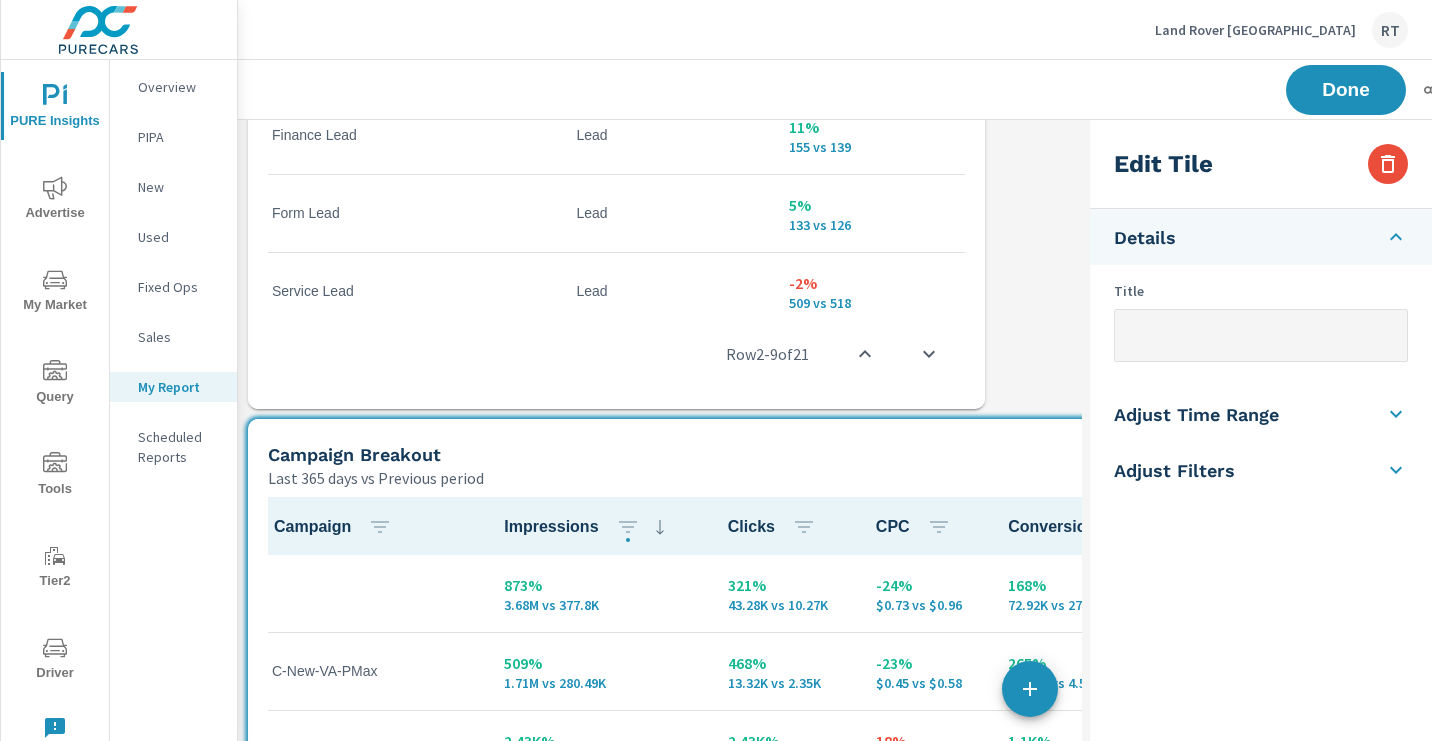 click at bounding box center [1261, 335] 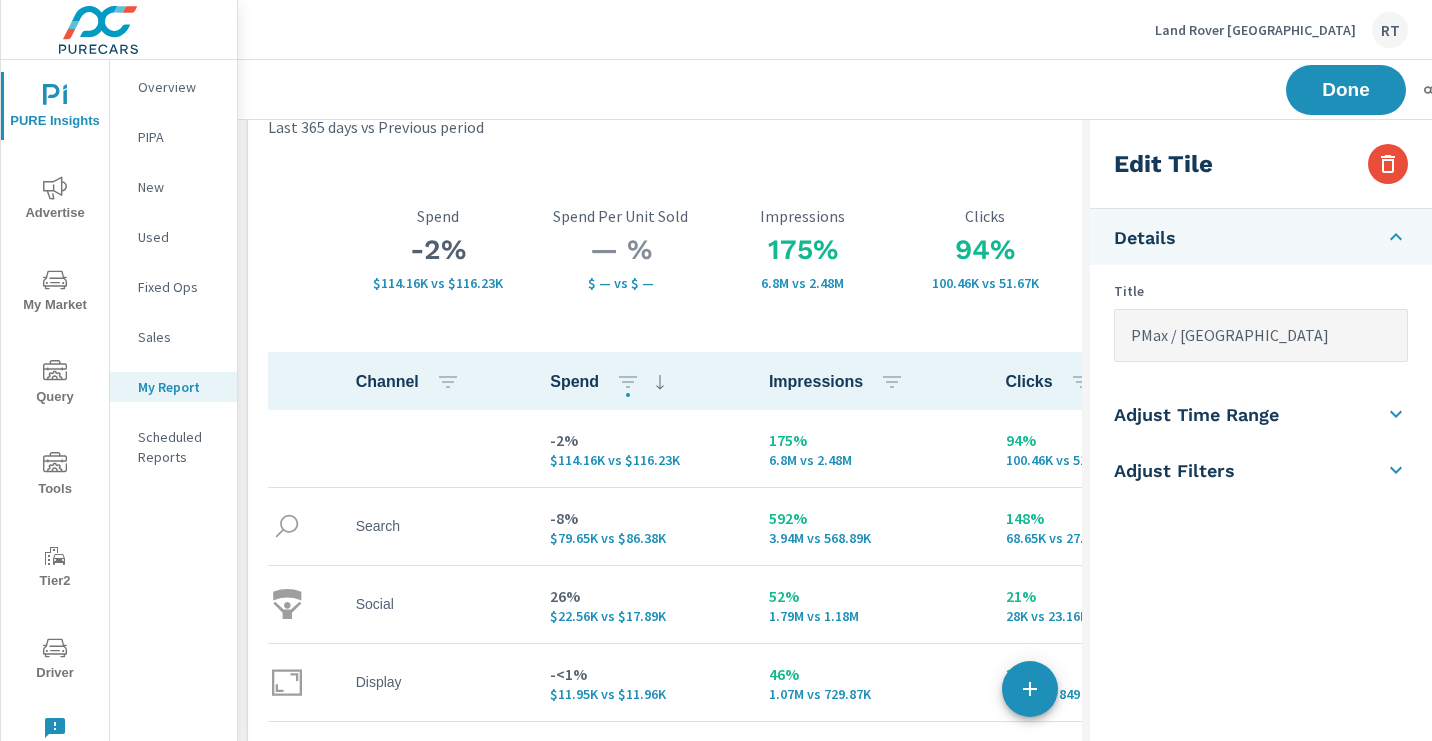 scroll, scrollTop: 0, scrollLeft: 0, axis: both 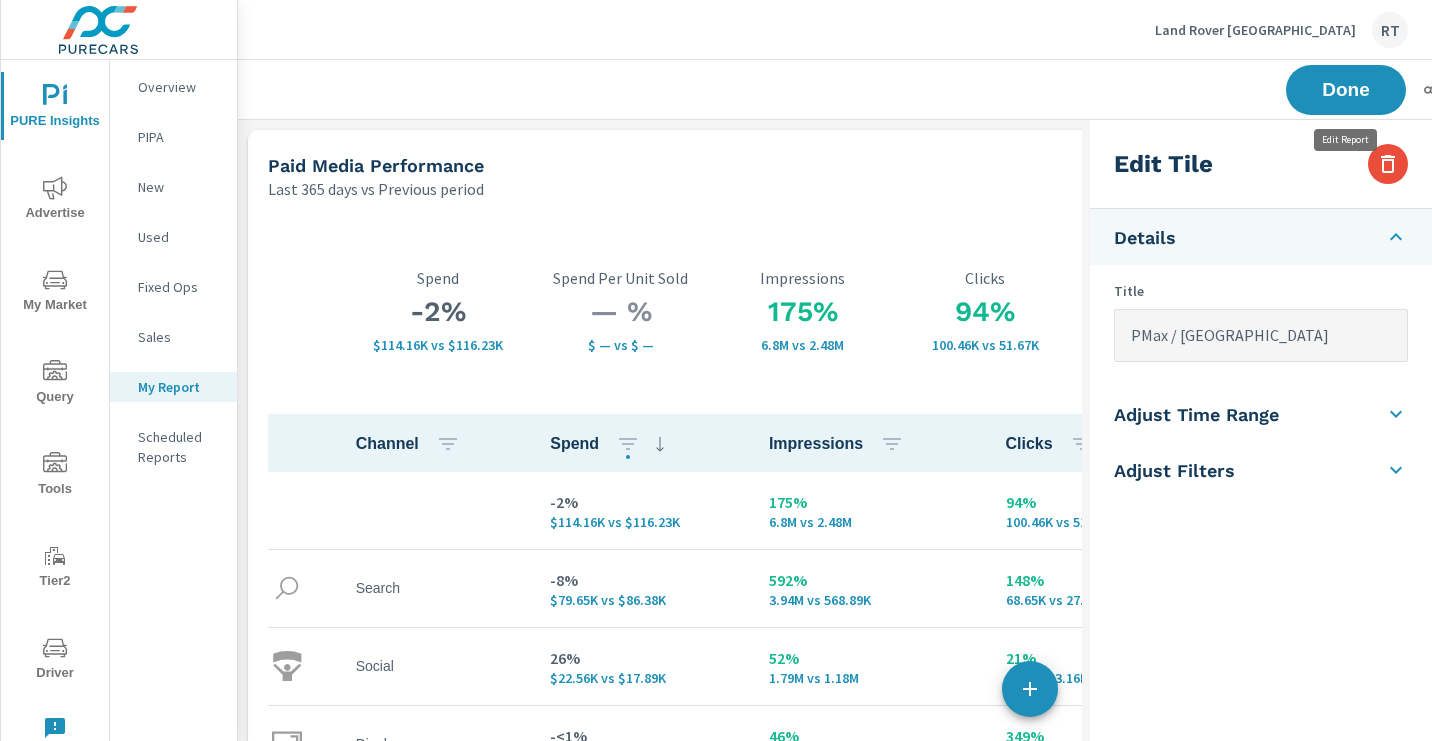 type on "PMax / [GEOGRAPHIC_DATA]" 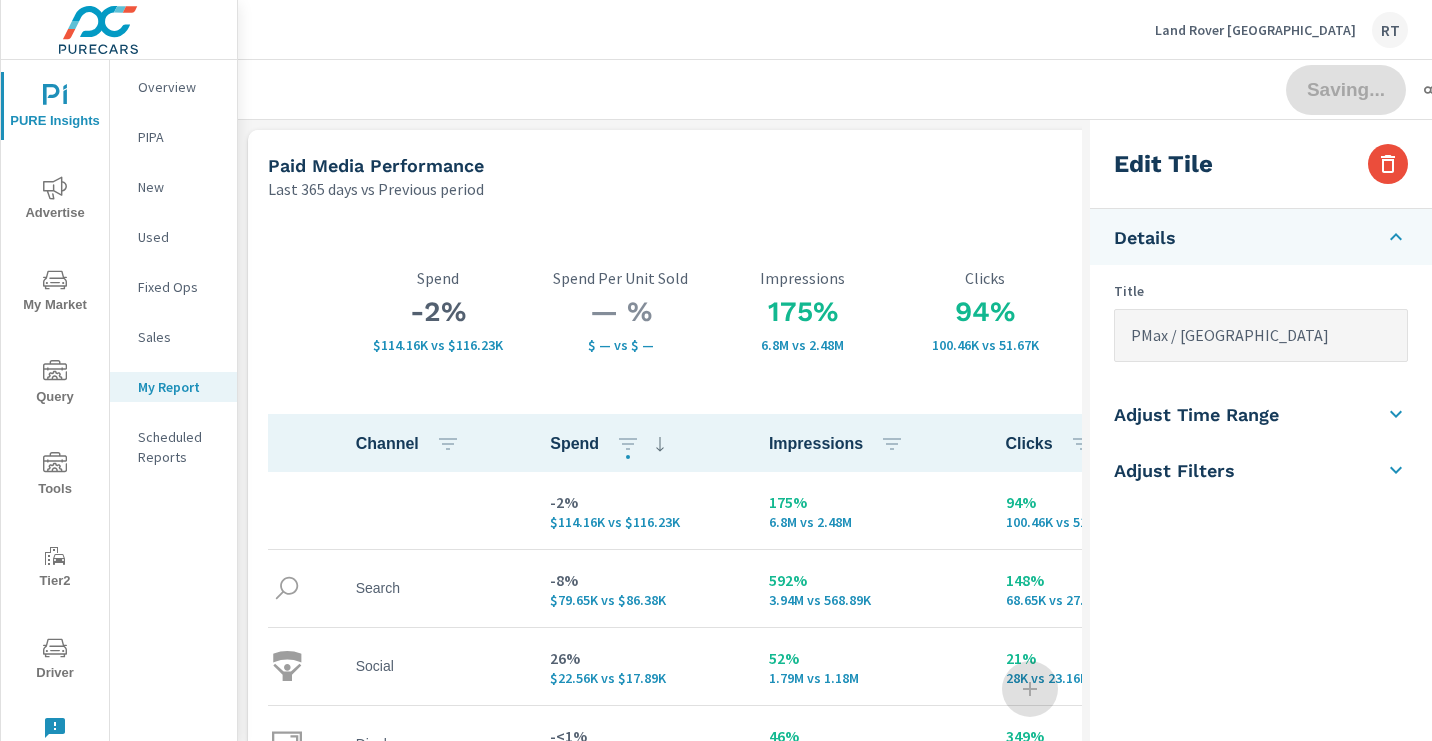 click on "Saving..." at bounding box center (1490, 90) 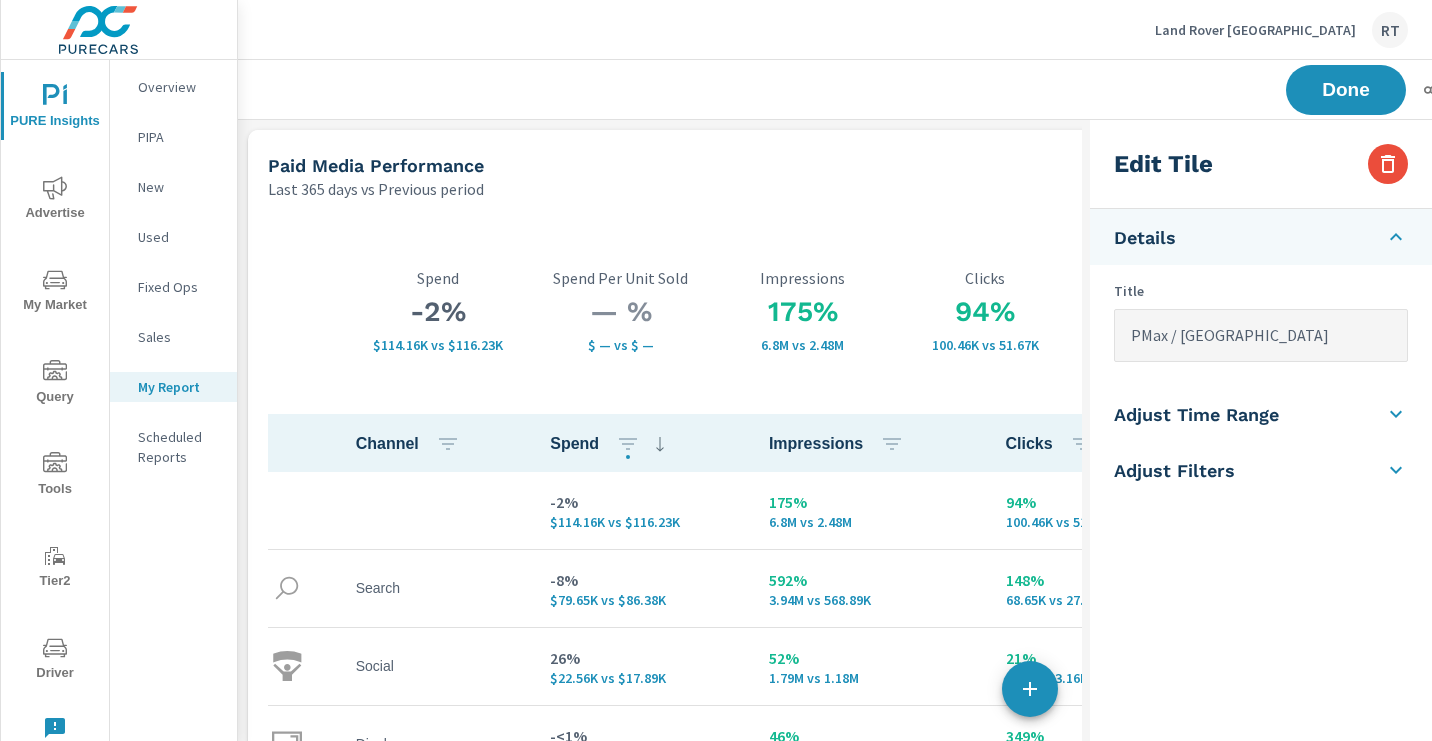 scroll, scrollTop: 1, scrollLeft: 0, axis: vertical 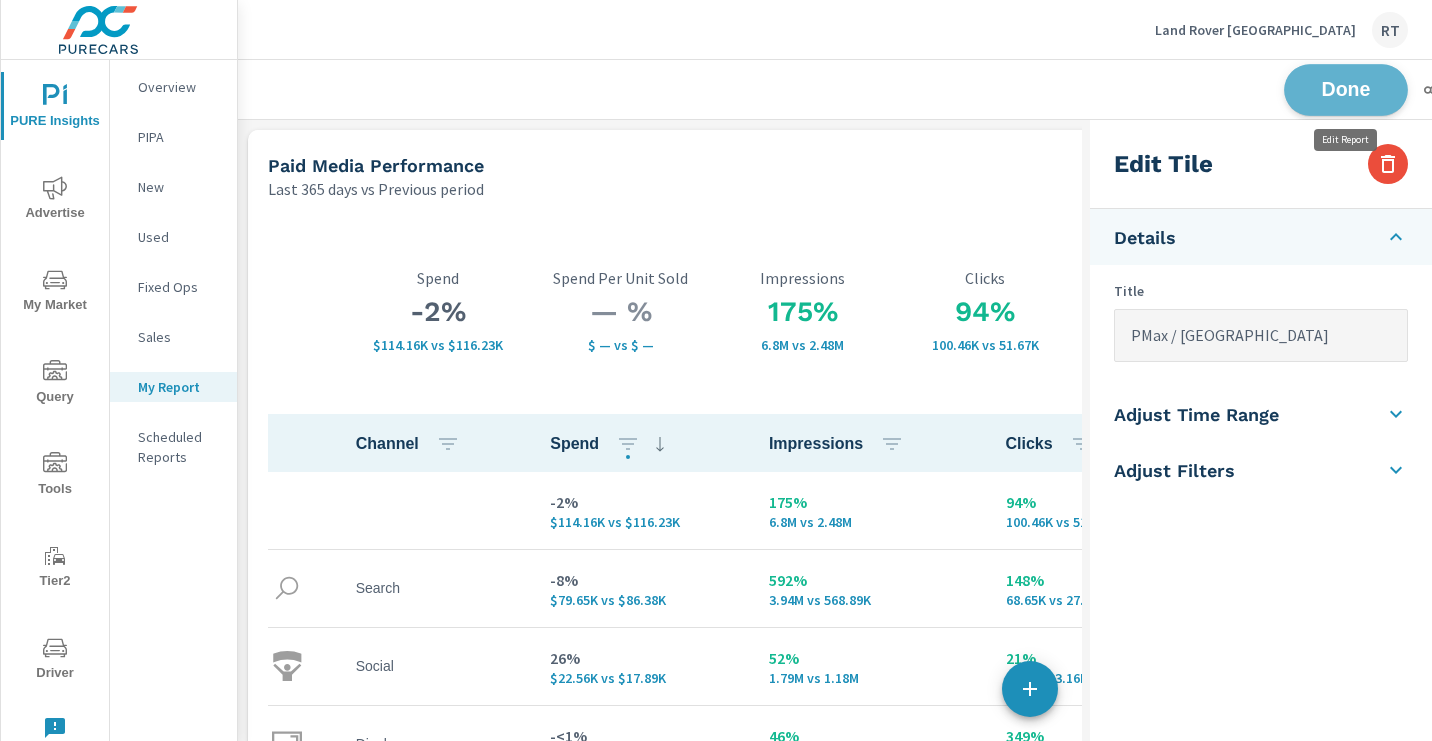 click on "Done" at bounding box center (1346, 89) 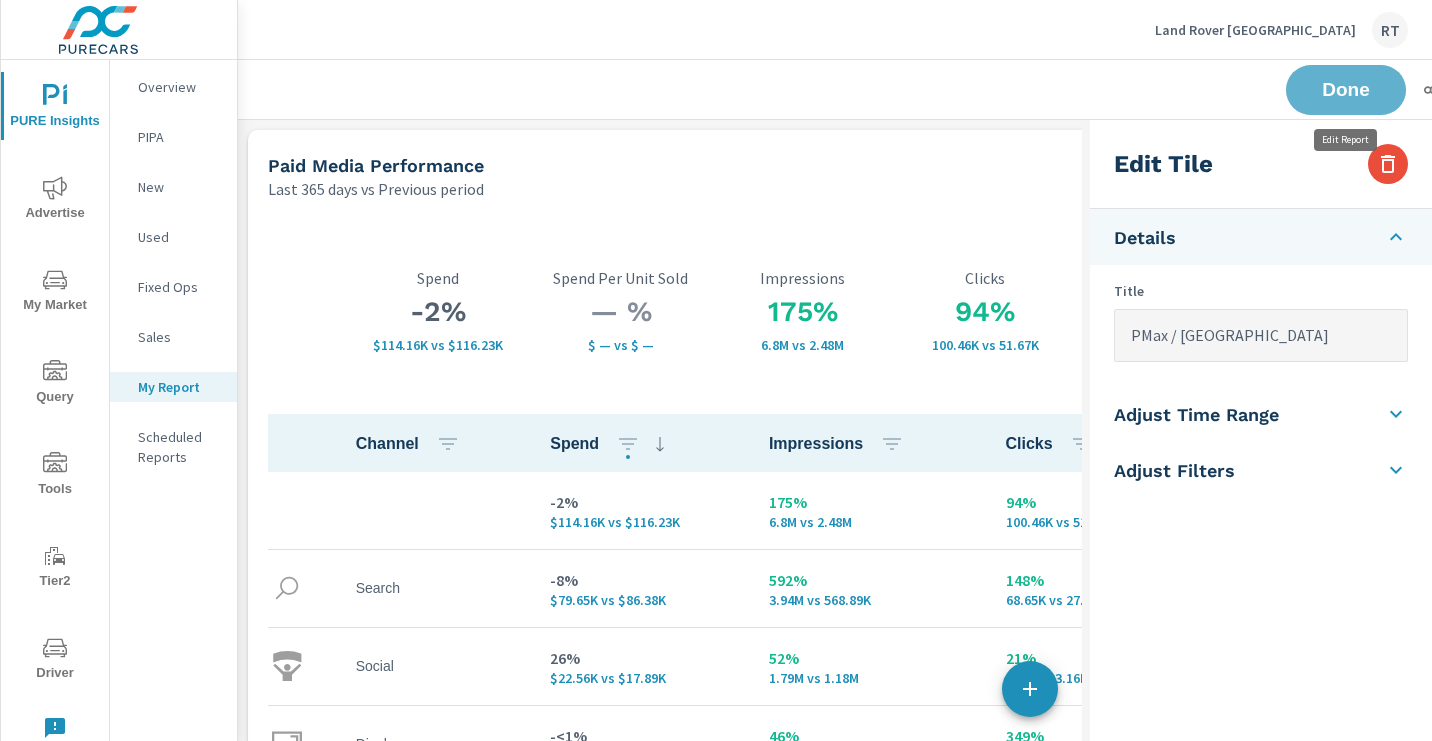 scroll, scrollTop: 10, scrollLeft: 10, axis: both 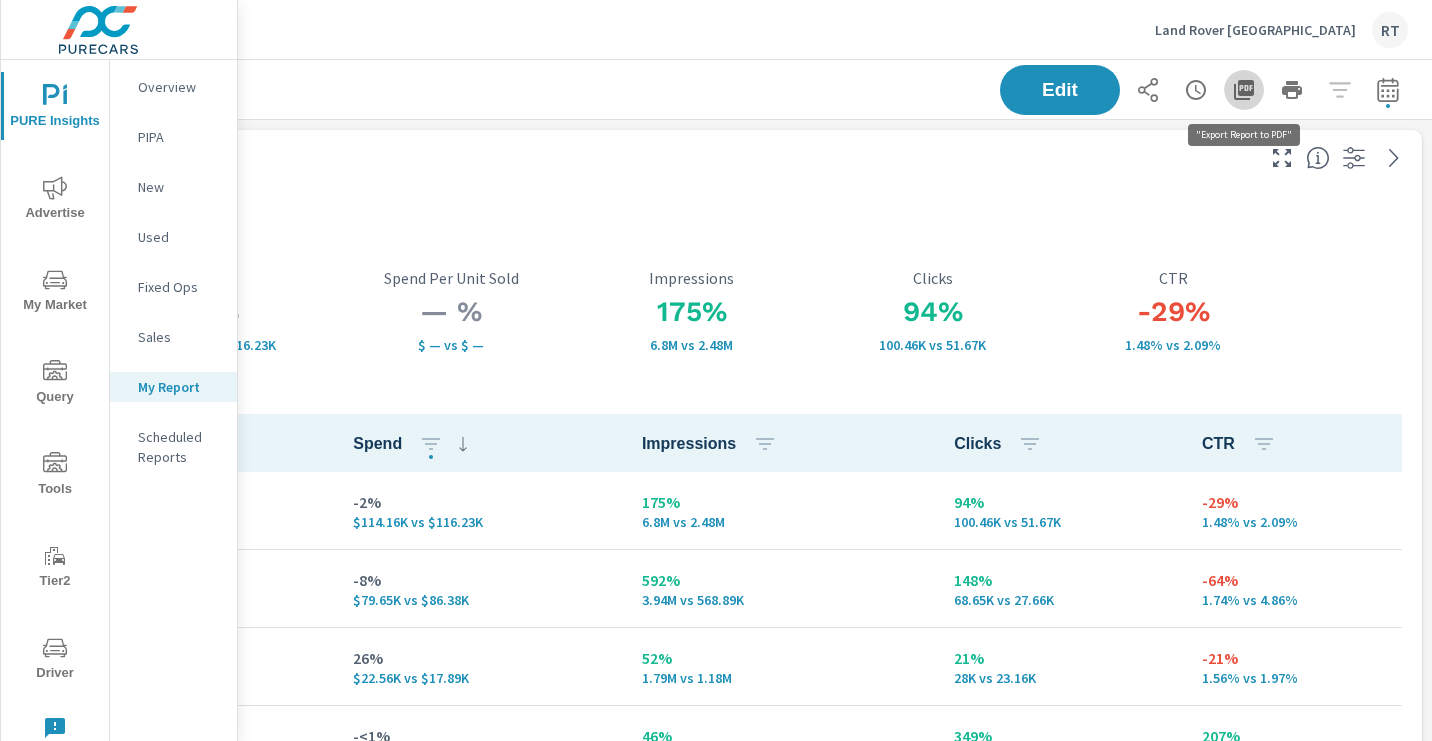 click 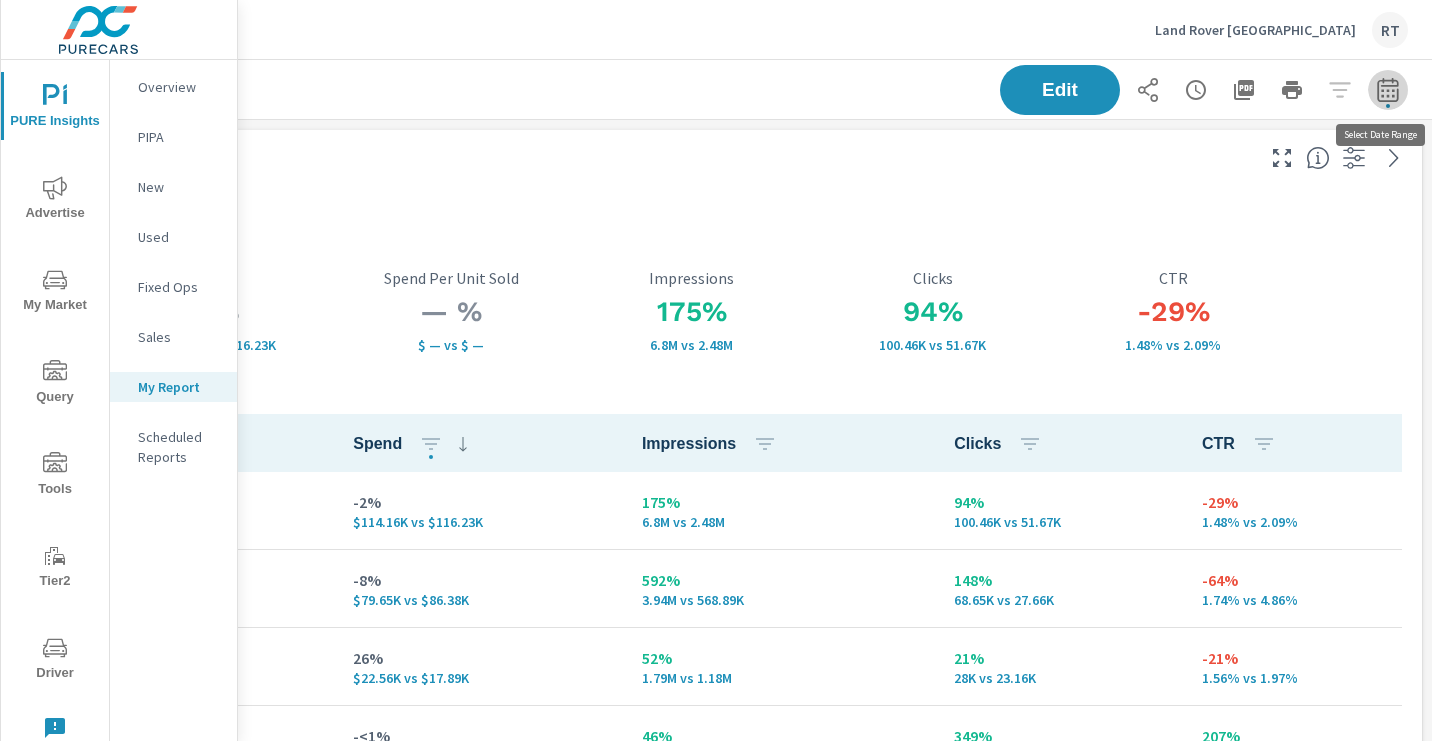 click 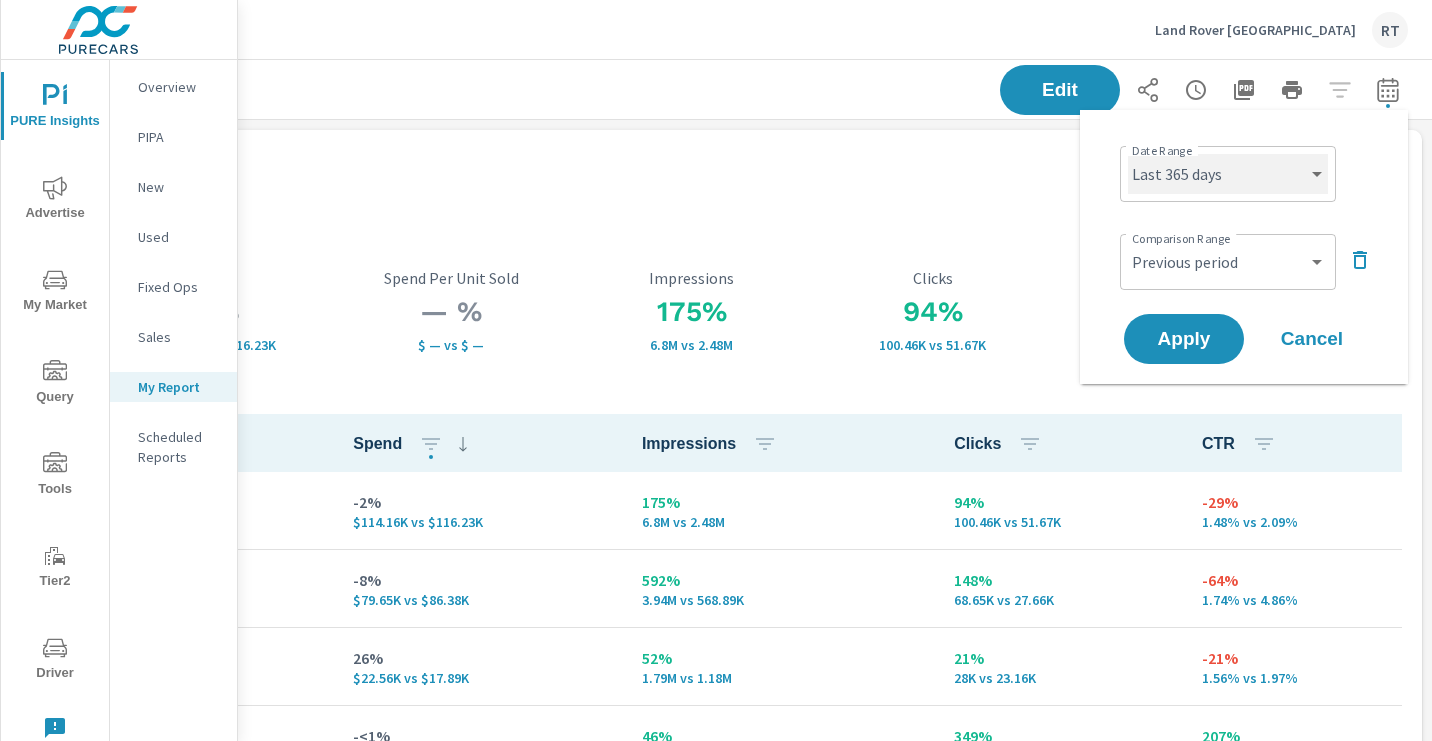 click on "Custom [DATE] Last week Last 7 days Last 14 days Last 30 days Last 45 days Last 60 days Last 90 days Last 180 days Last 365 days Month to date Last month Last 2 months Last 3 months Last 6 months Last 9 months Last 12 months Year to date Last year" at bounding box center (1228, 174) 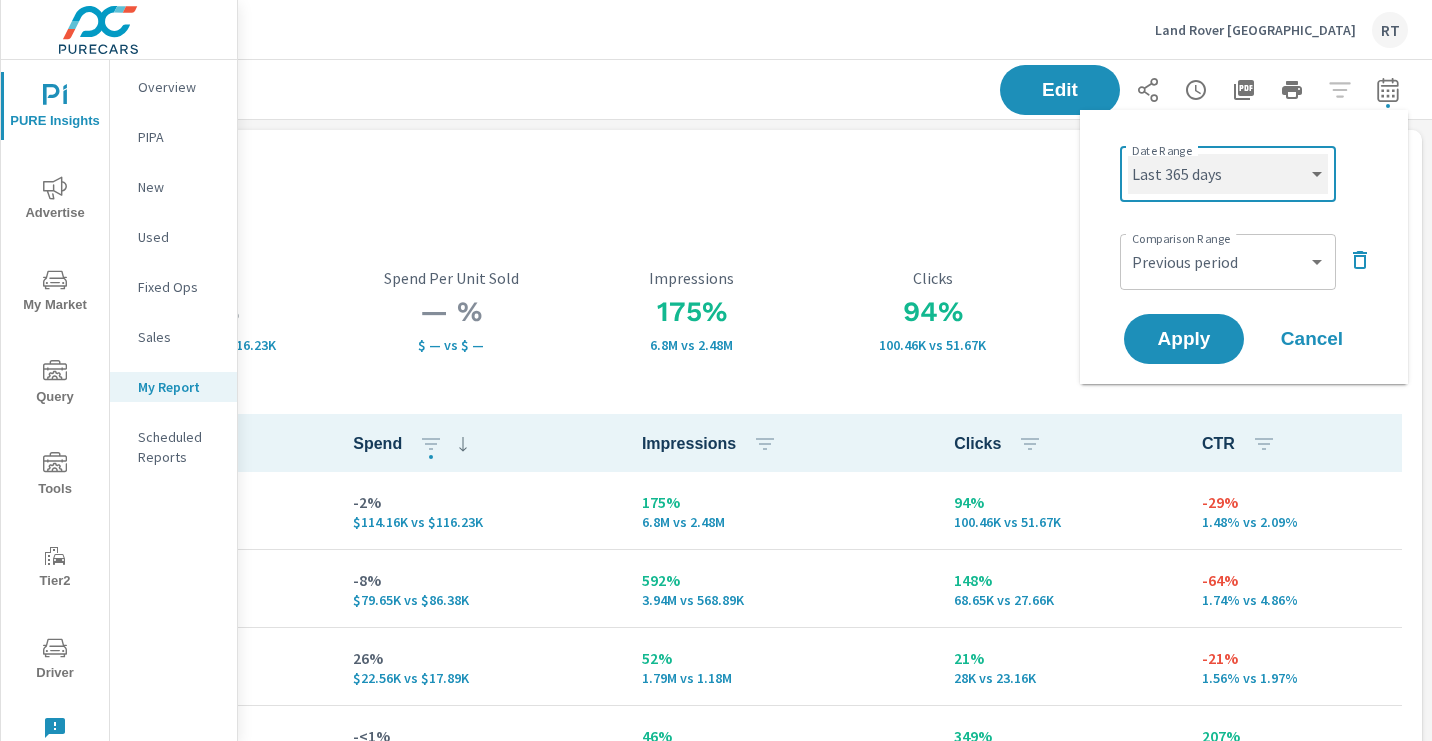 select on "Last 90 days" 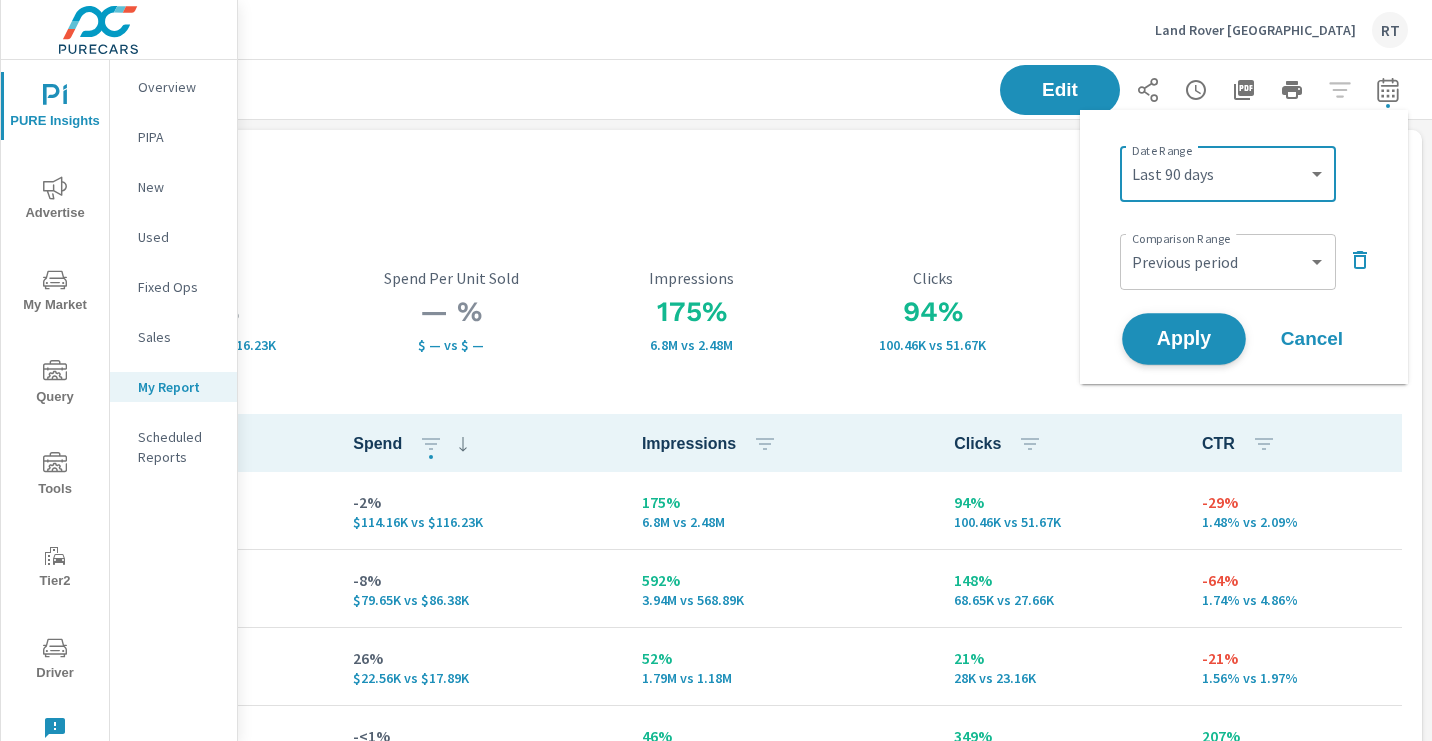 click on "Apply" at bounding box center (1184, 339) 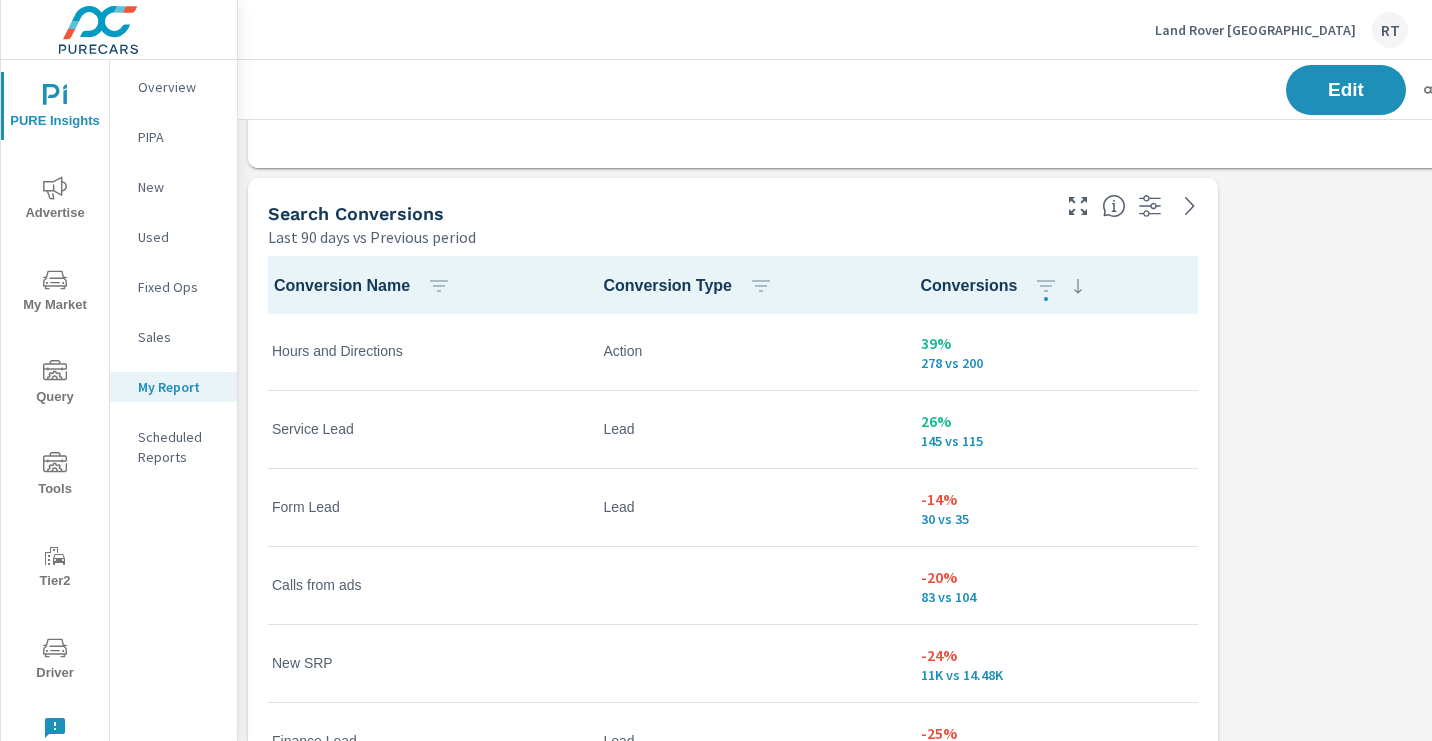 scroll, scrollTop: 847, scrollLeft: 0, axis: vertical 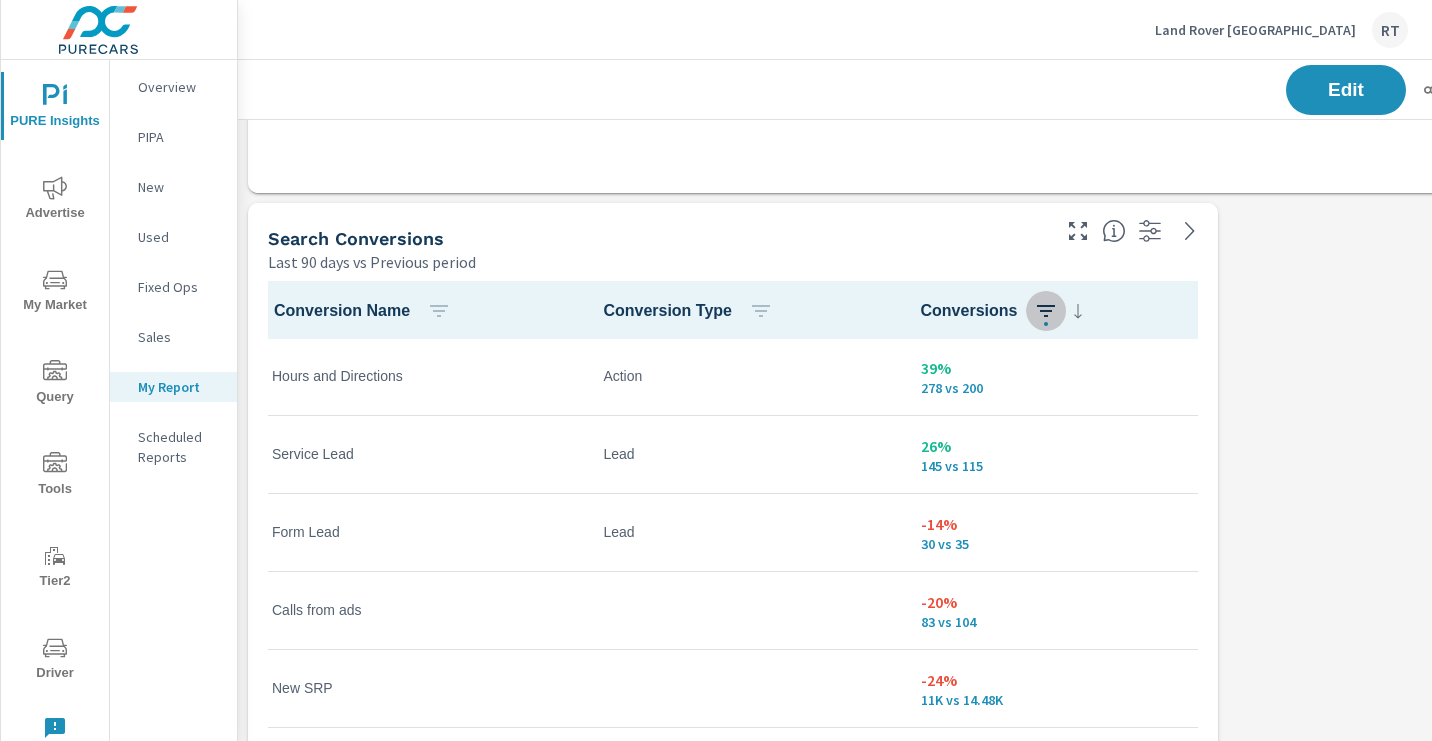 click 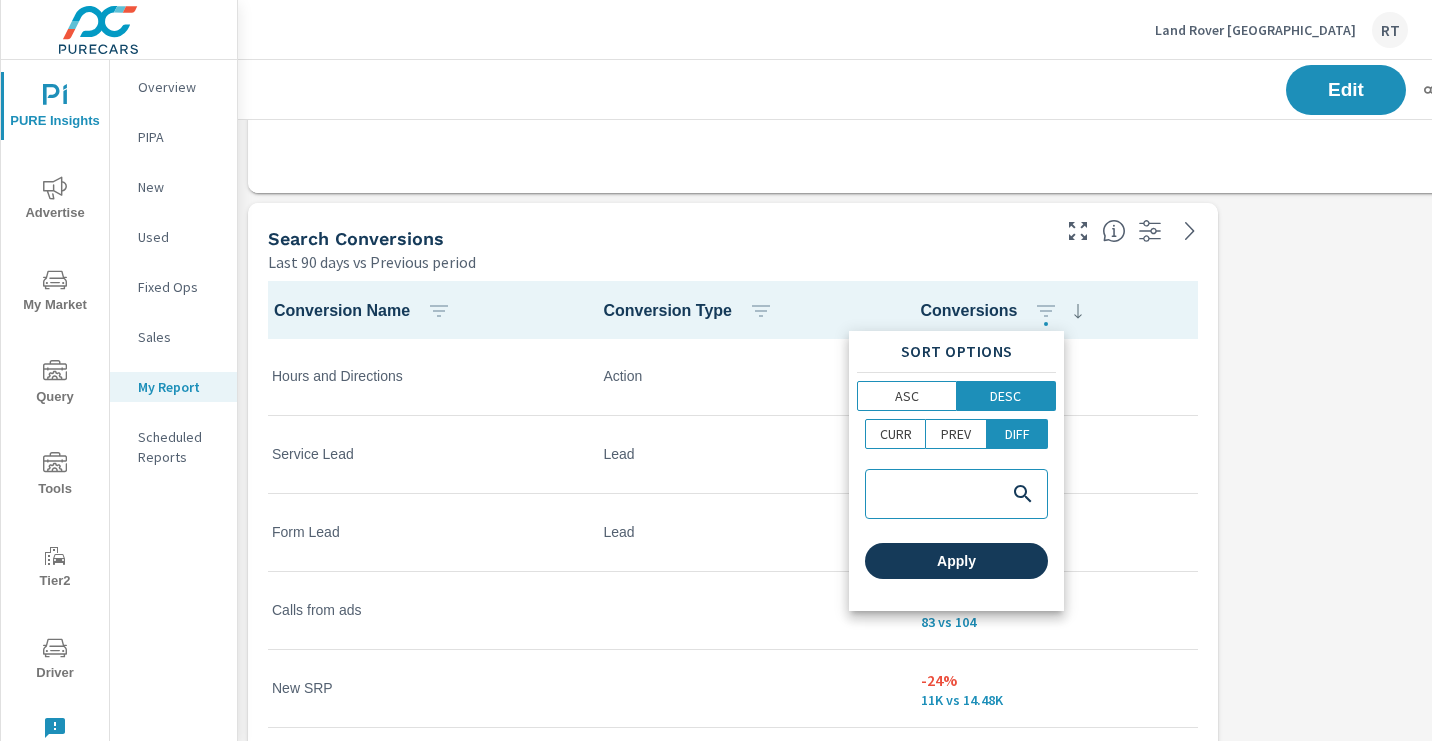 click on "Apply" at bounding box center (956, 561) 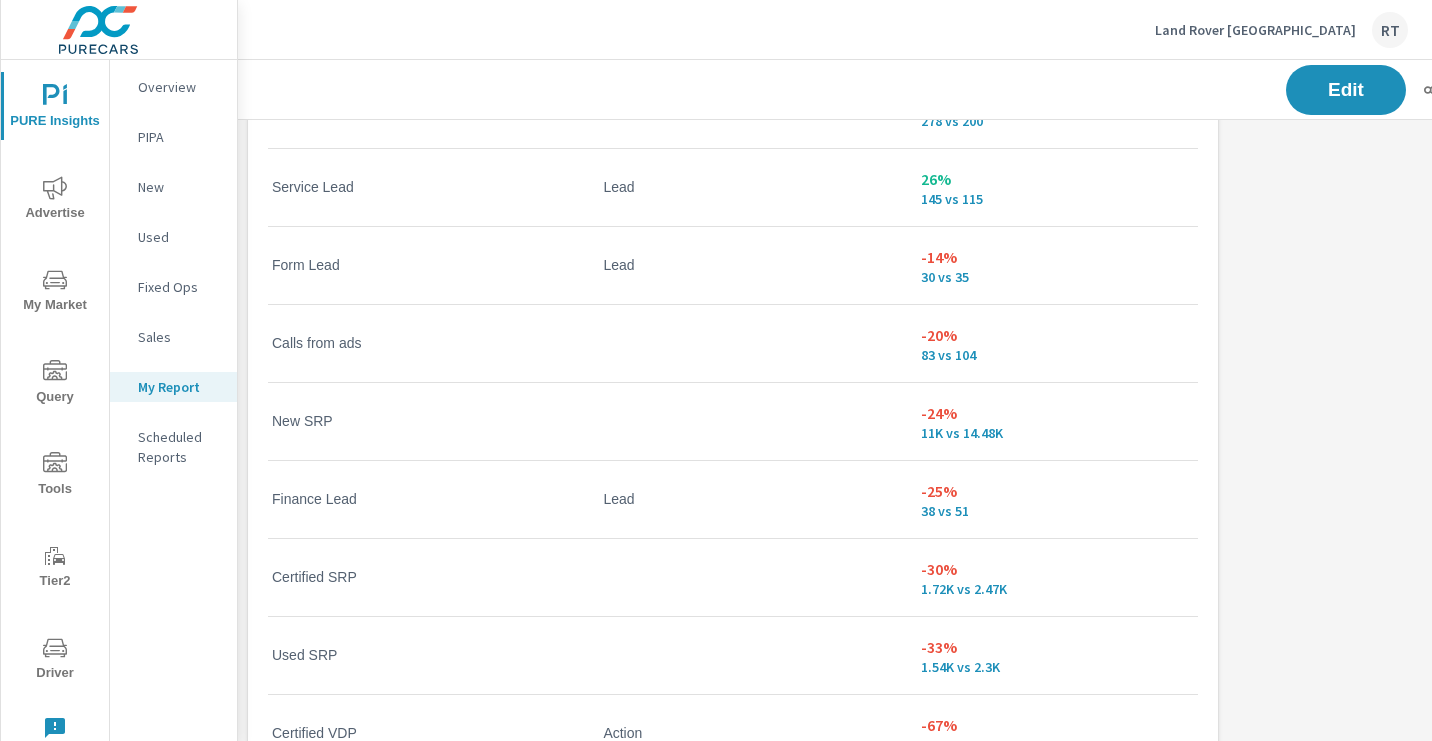 scroll, scrollTop: 1099, scrollLeft: 0, axis: vertical 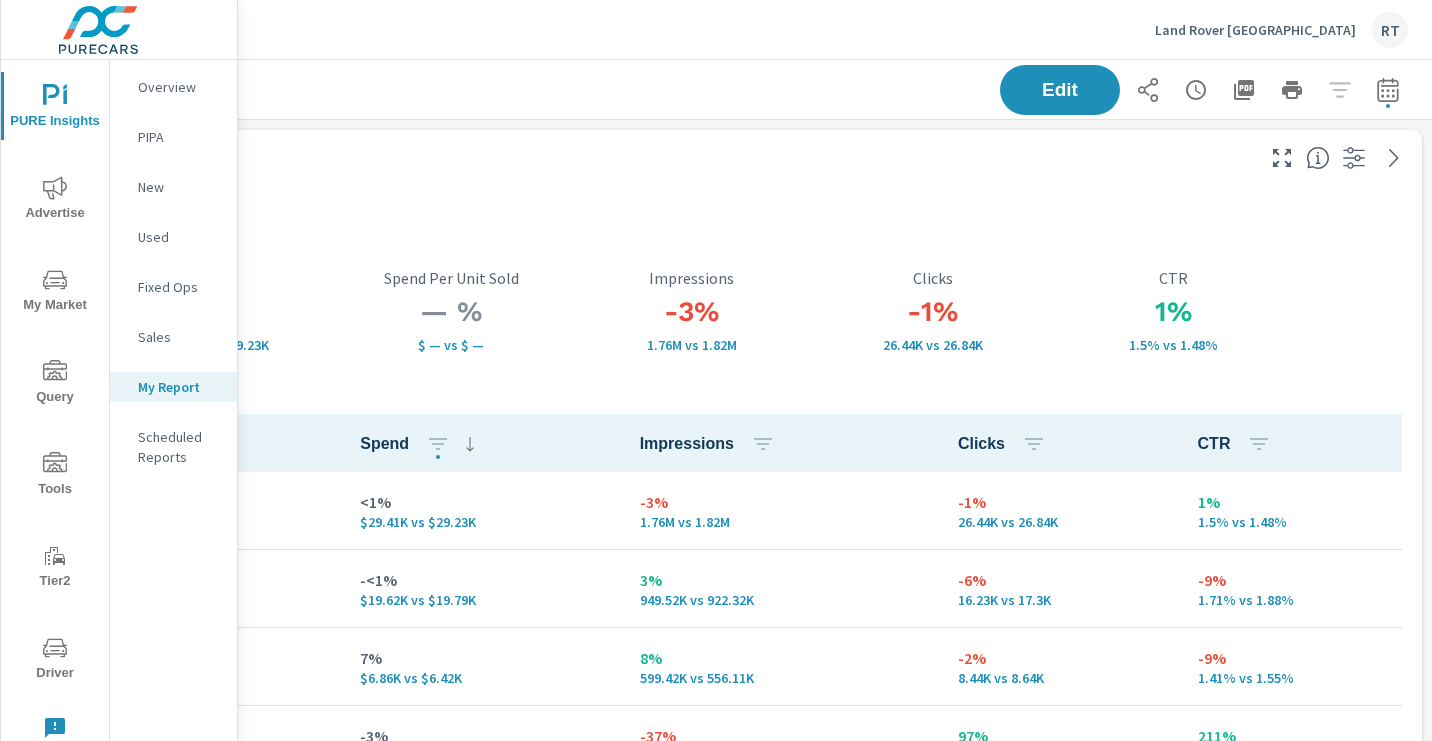 click 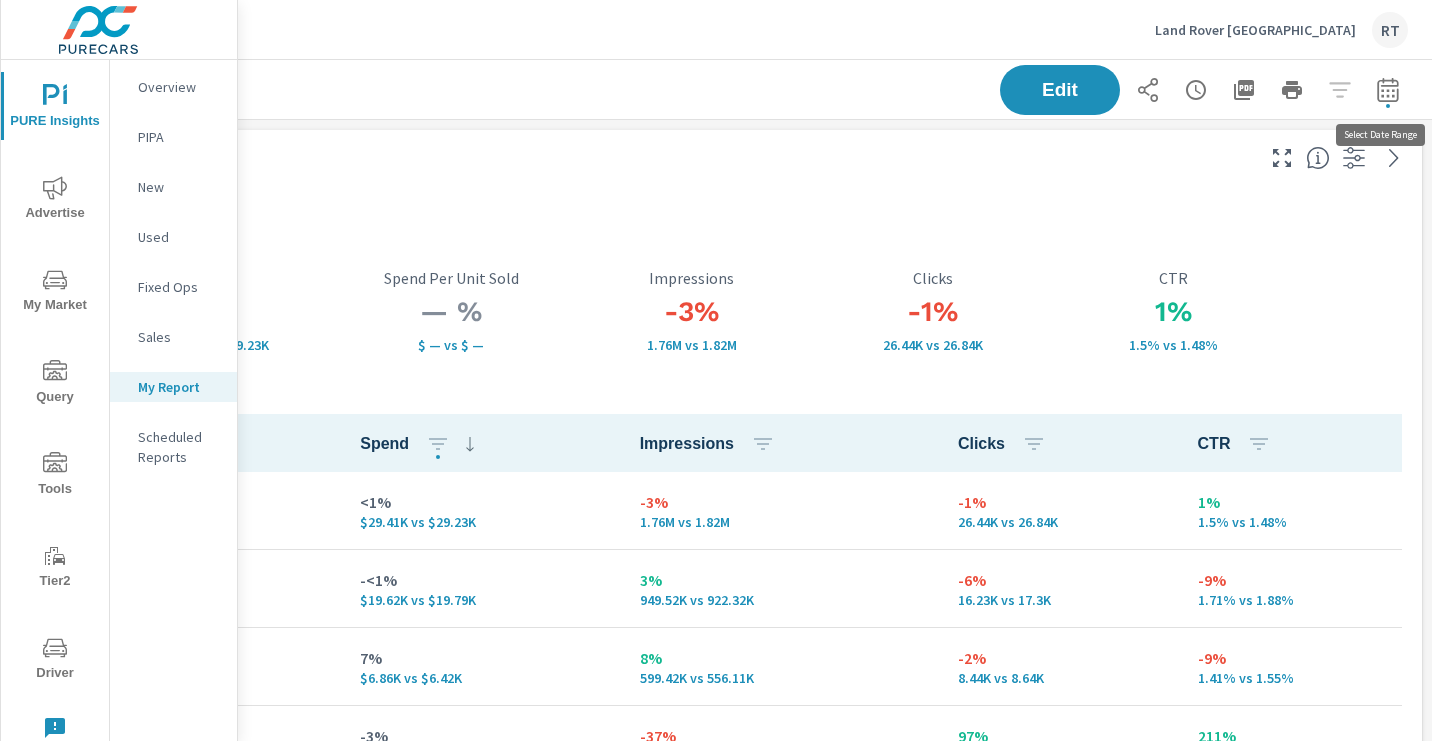 click 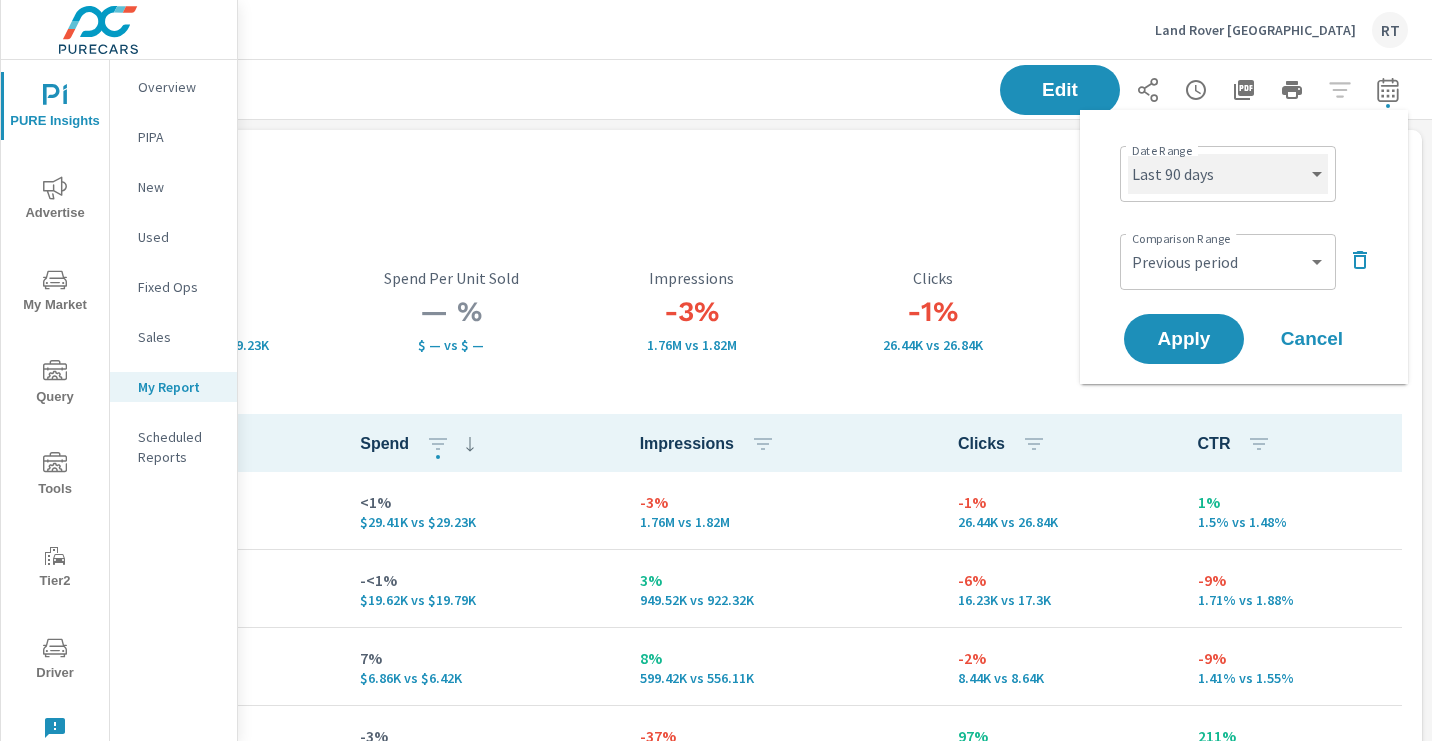 click on "Custom [DATE] Last week Last 7 days Last 14 days Last 30 days Last 45 days Last 60 days Last 90 days Last 180 days Last 365 days Month to date Last month Last 2 months Last 3 months Last 6 months Last 9 months Last 12 months Year to date Last year" at bounding box center (1228, 174) 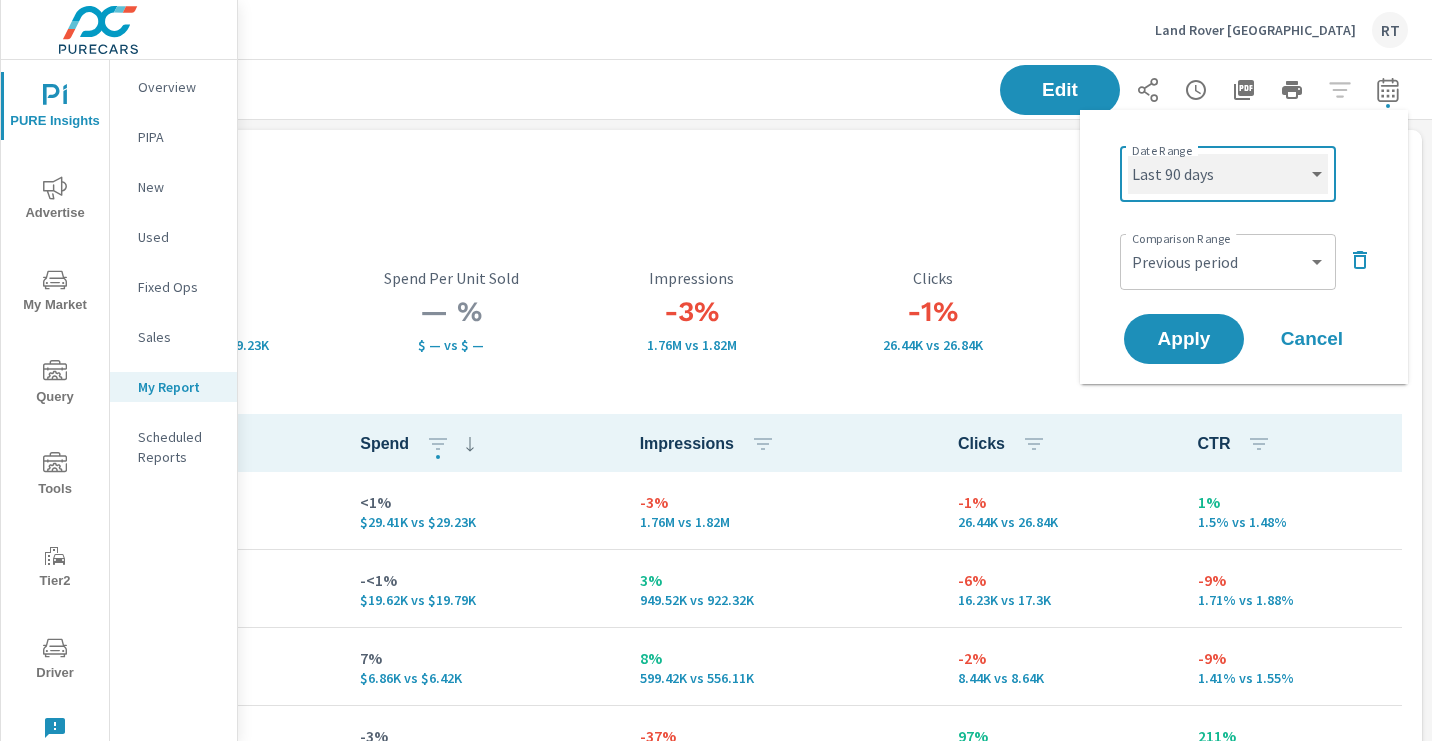 select on "Last 30 days" 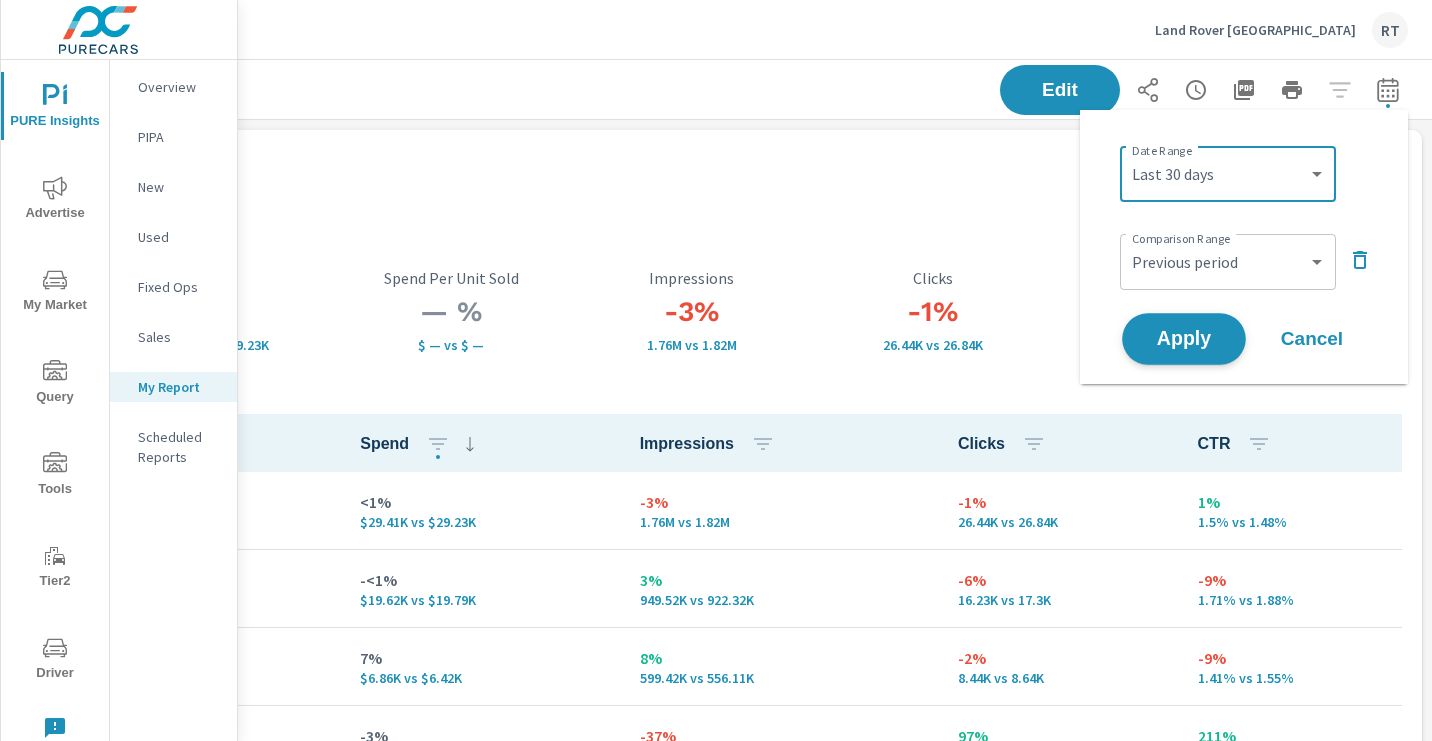click on "Apply" at bounding box center (1184, 339) 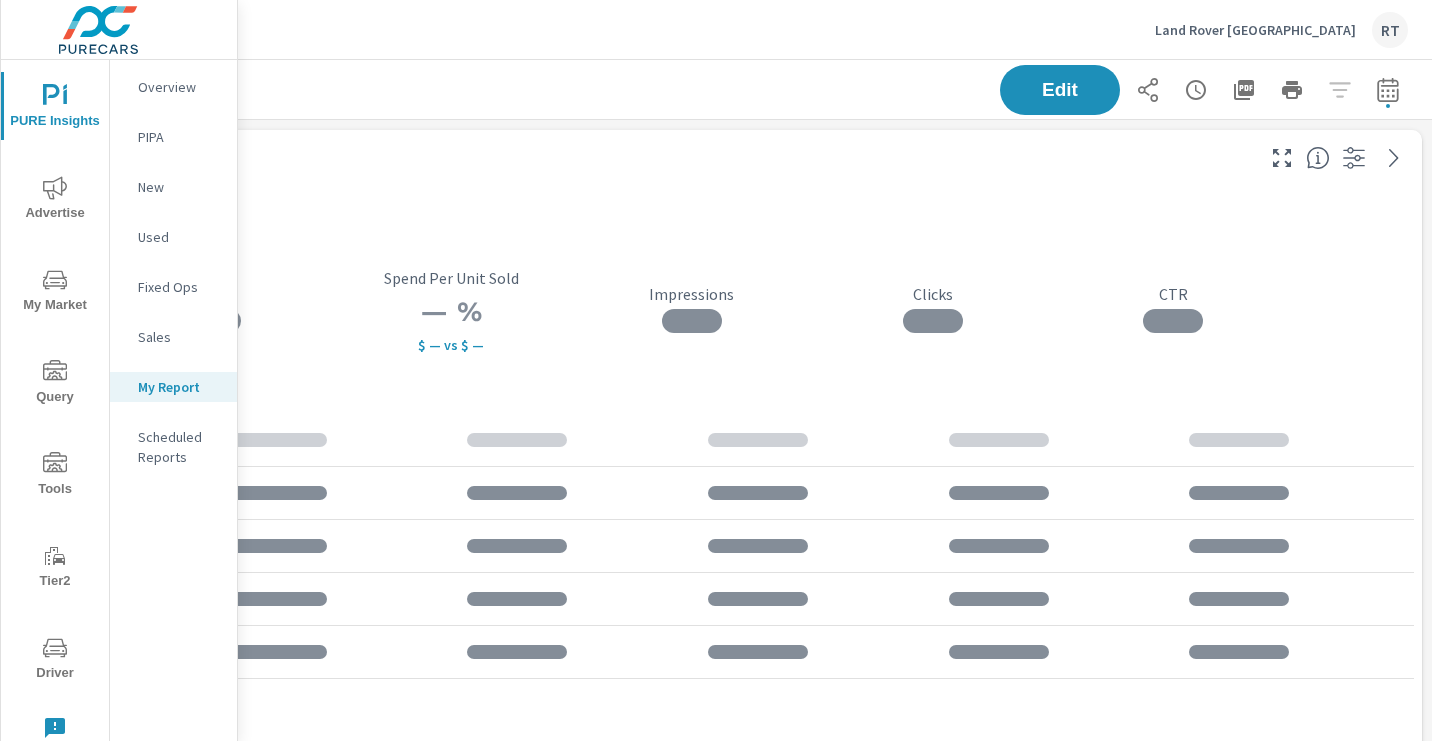 scroll, scrollTop: 79, scrollLeft: 0, axis: vertical 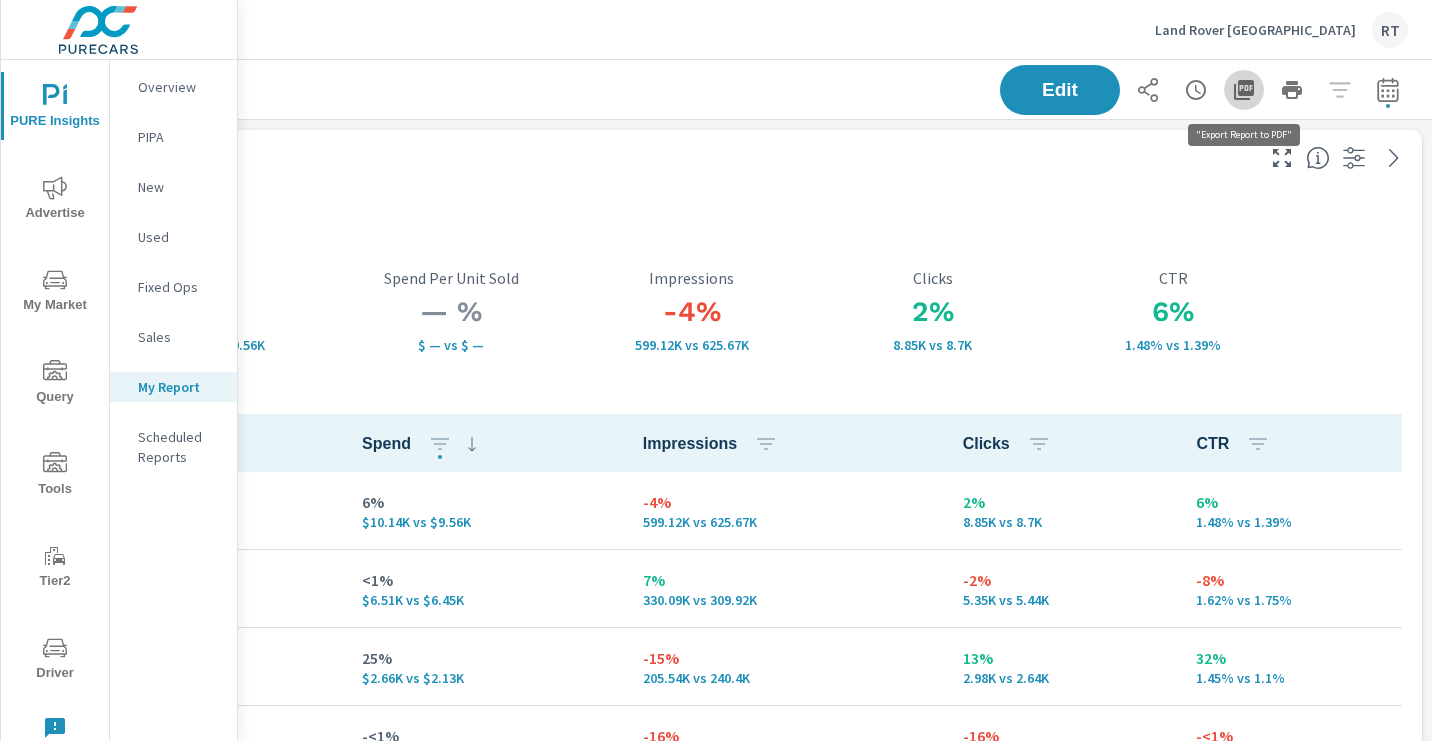 click 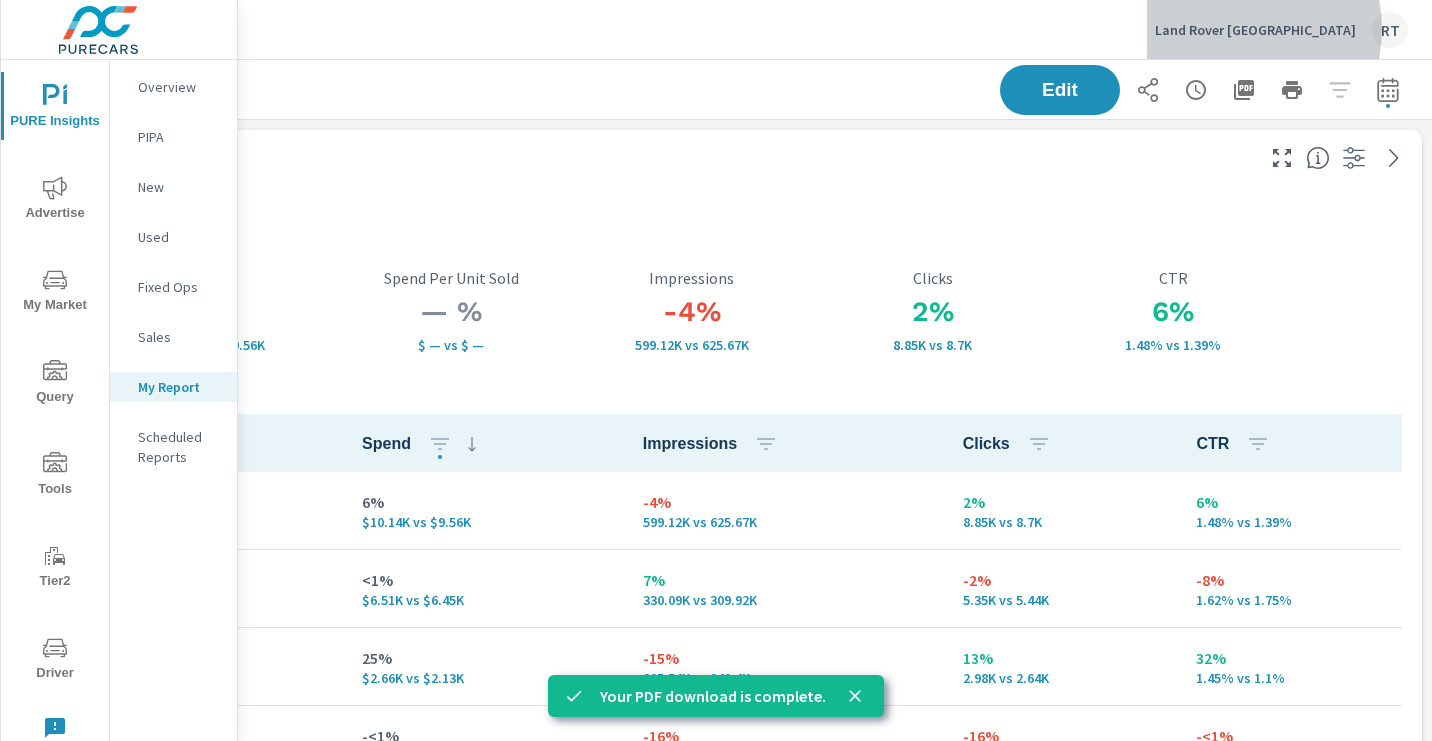 click on "Land Rover Newport Beach" at bounding box center [1255, 30] 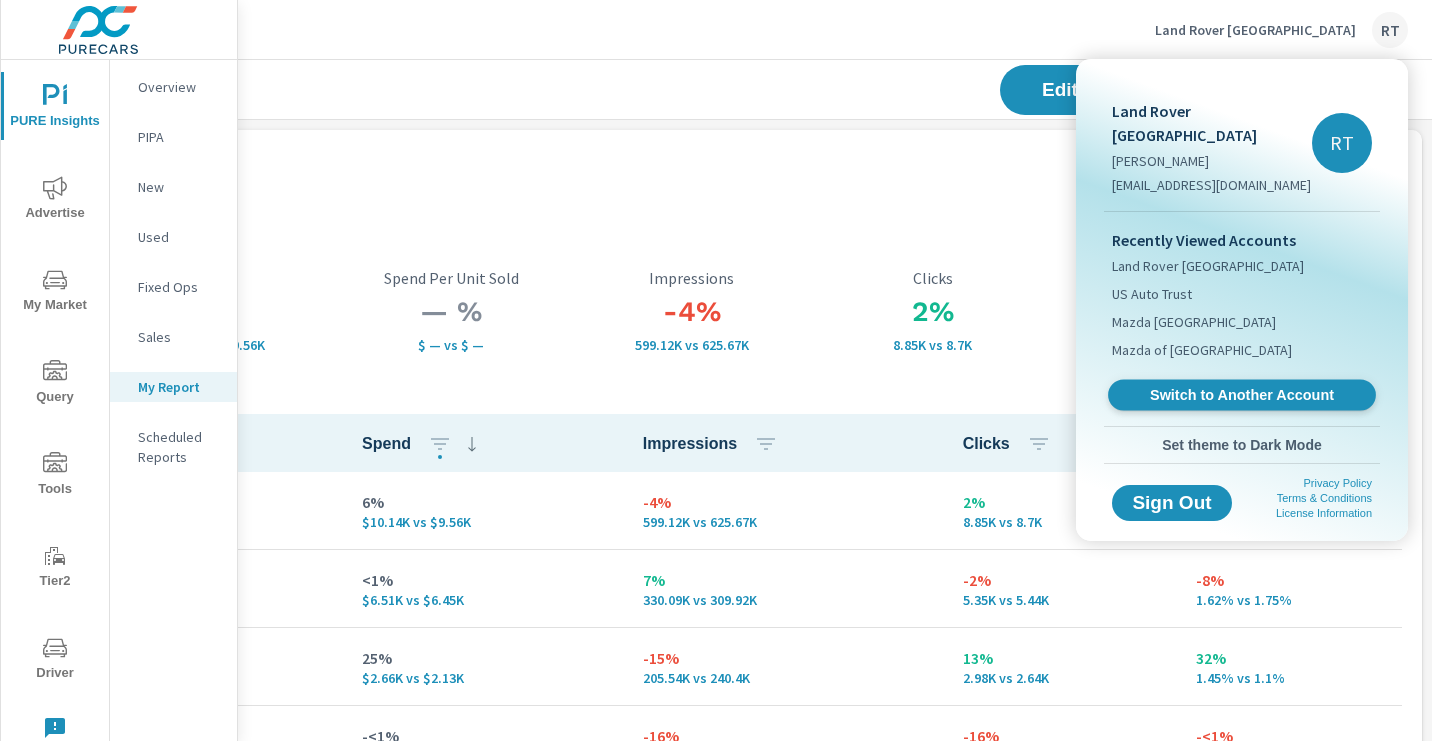 click on "Switch to Another Account" at bounding box center [1242, 395] 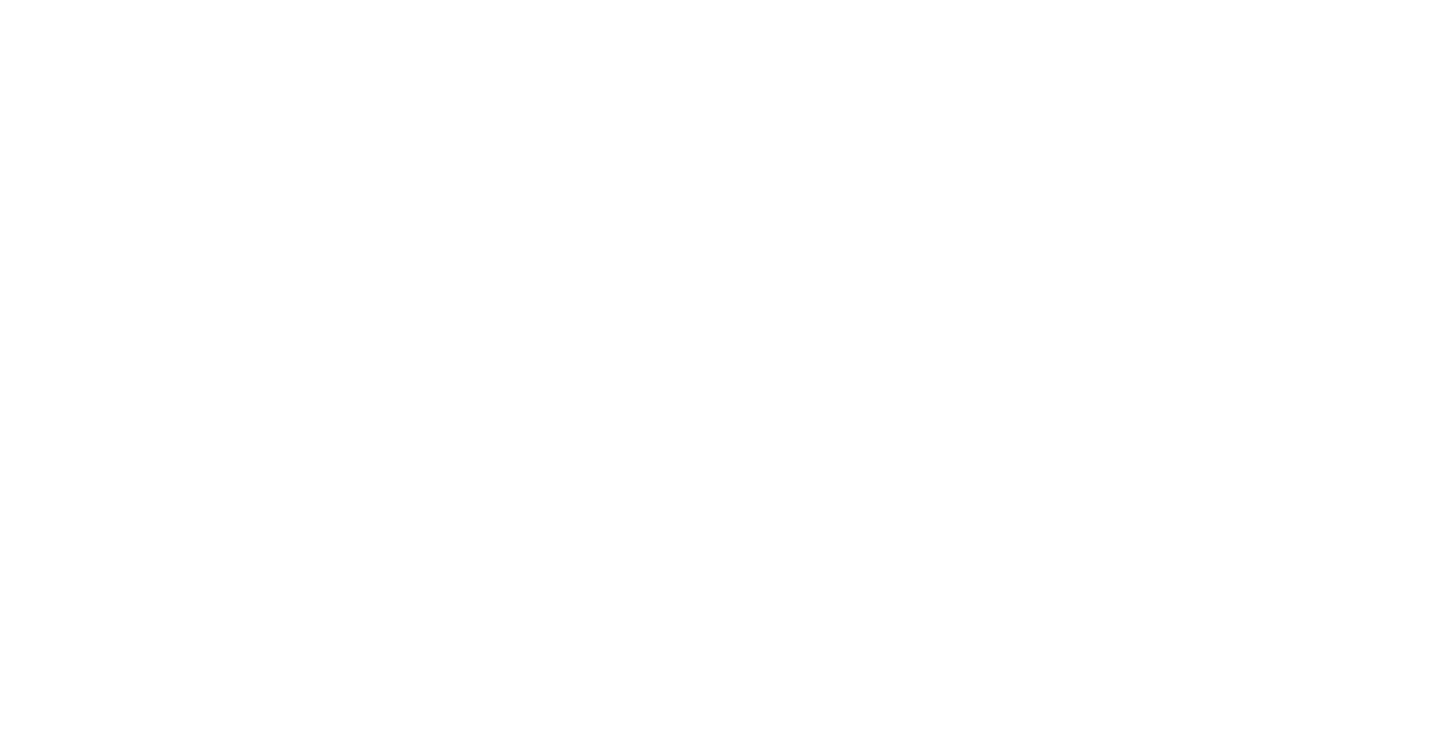 scroll, scrollTop: 0, scrollLeft: 0, axis: both 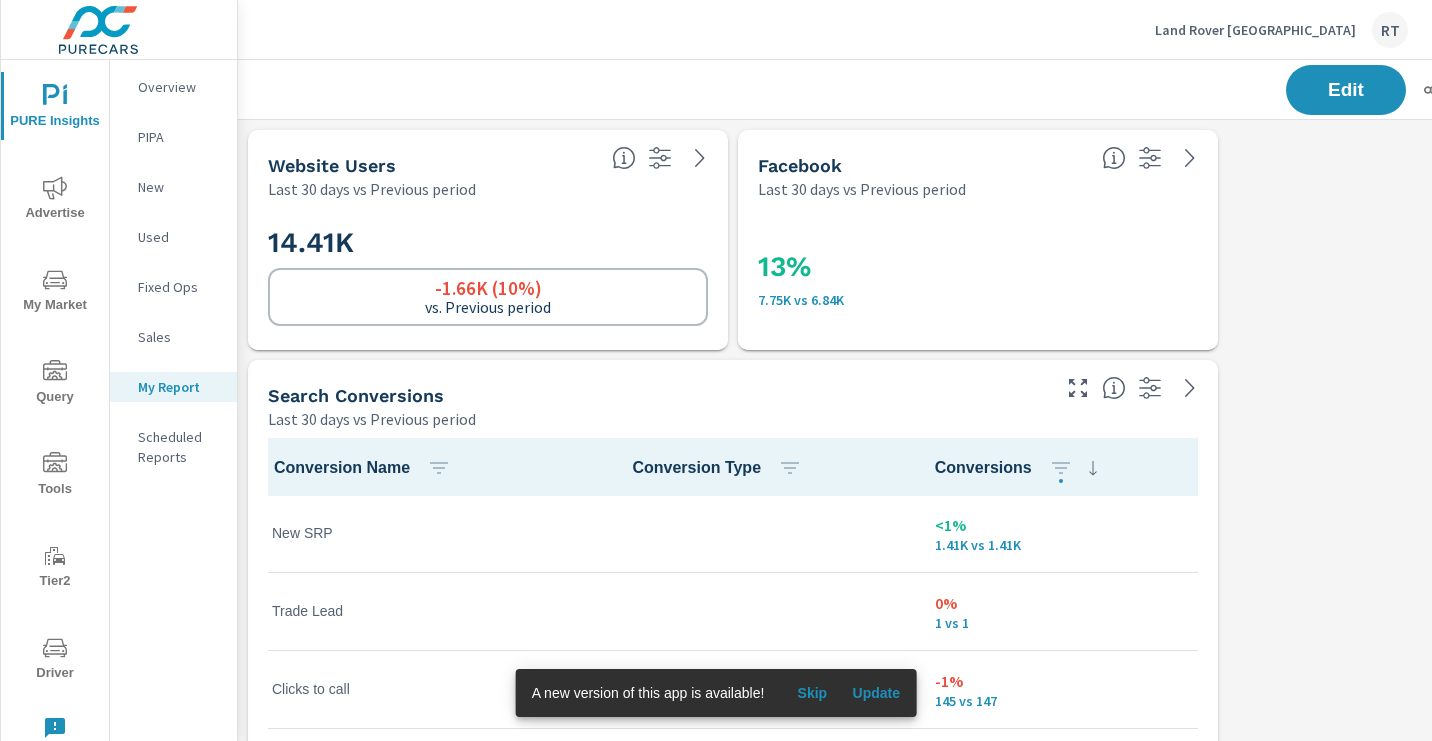 click on "Skip" at bounding box center [812, 693] 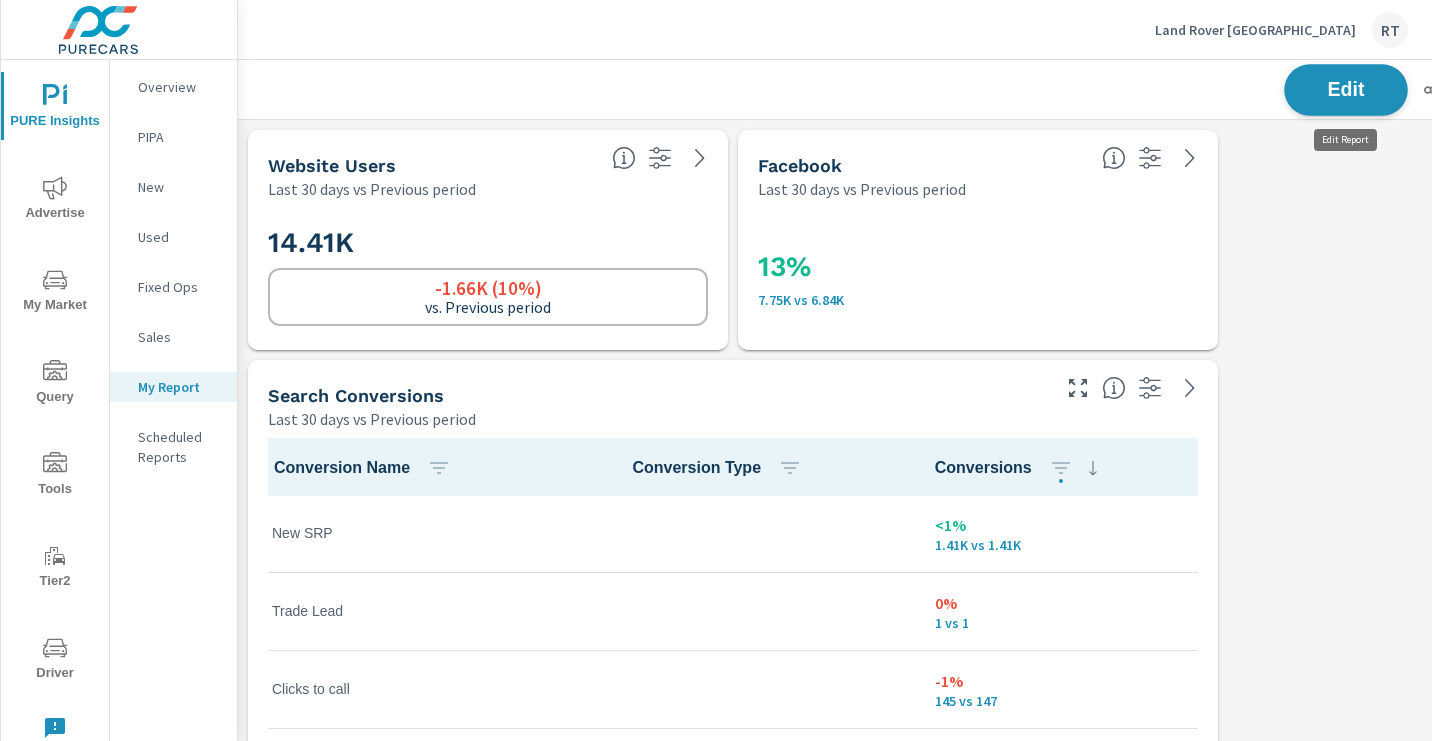 click on "Edit" at bounding box center [1346, 89] 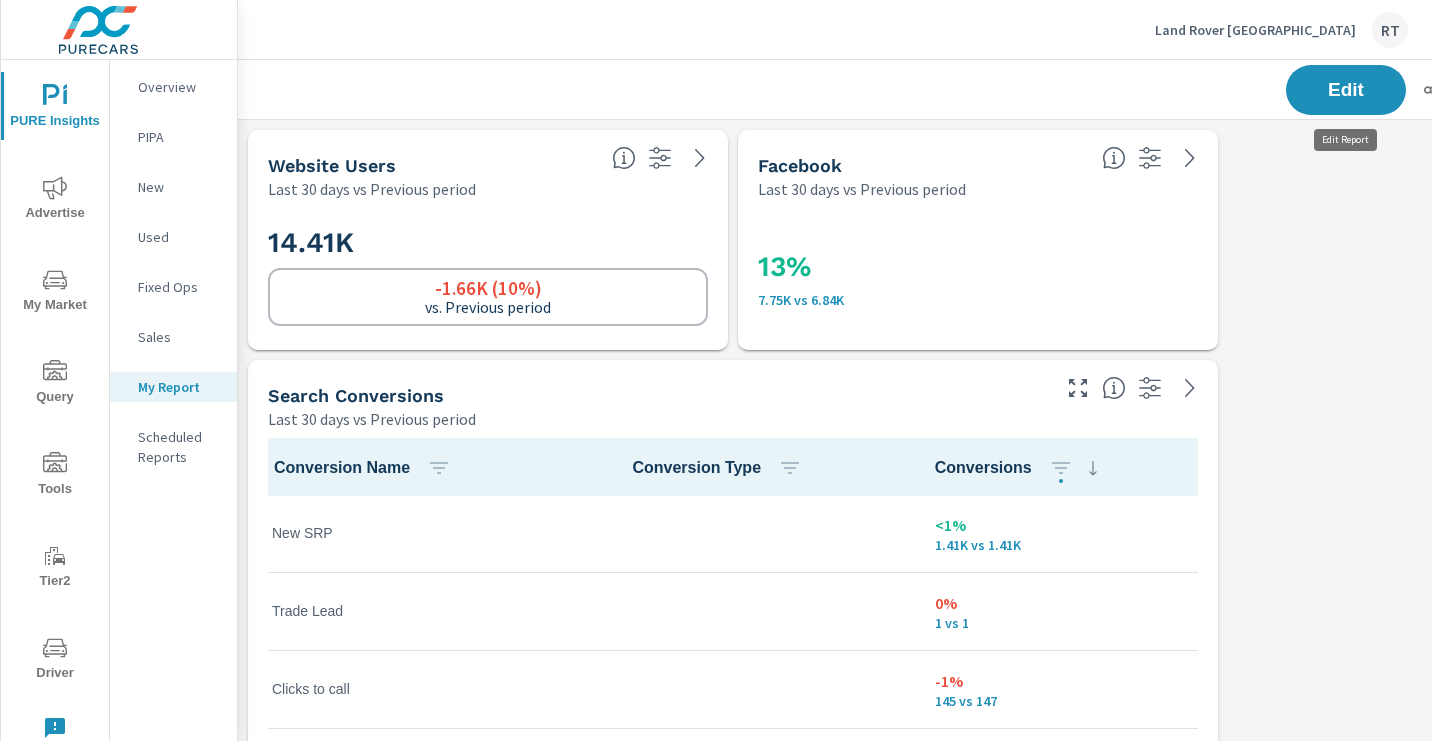 scroll, scrollTop: 3231, scrollLeft: 1131, axis: both 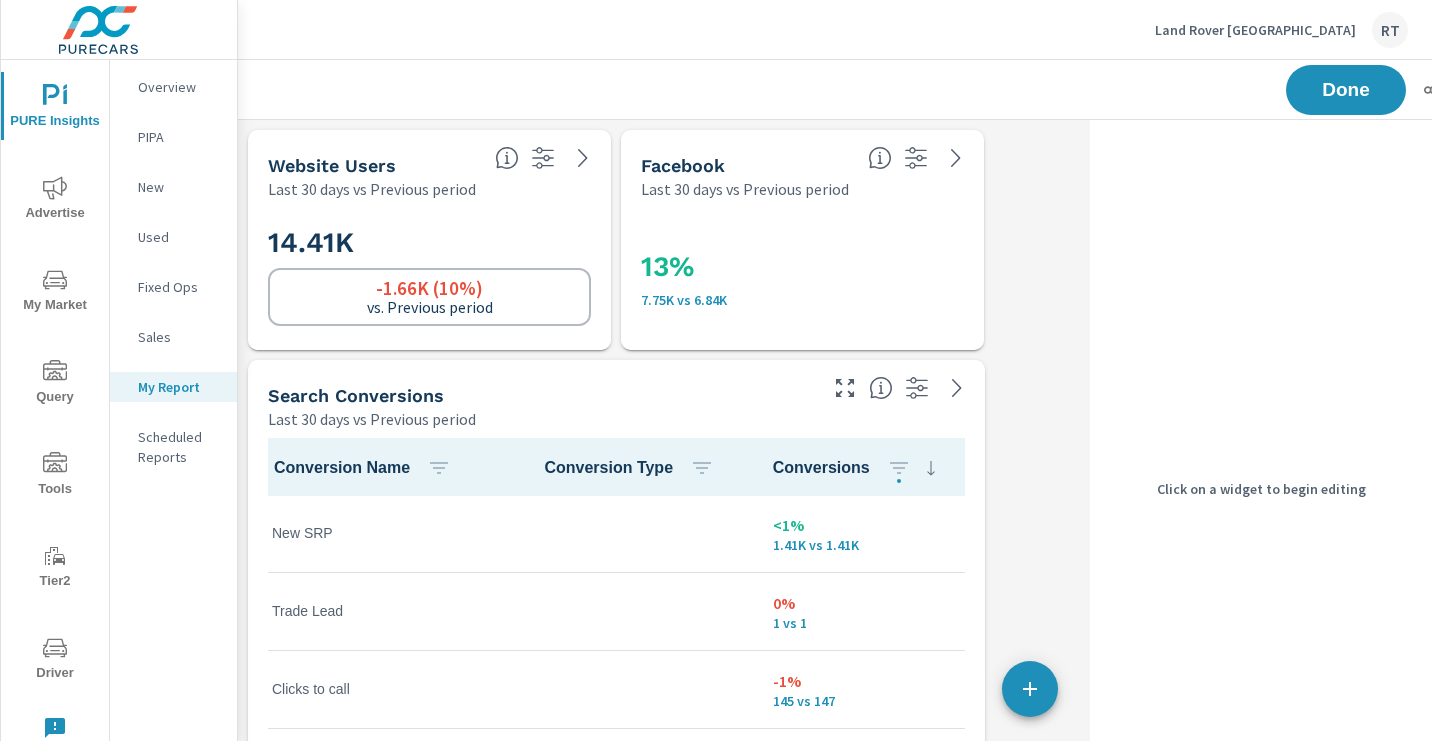click on "14.41K -1.66K   (10%) vs. Previous period" at bounding box center [429, 275] 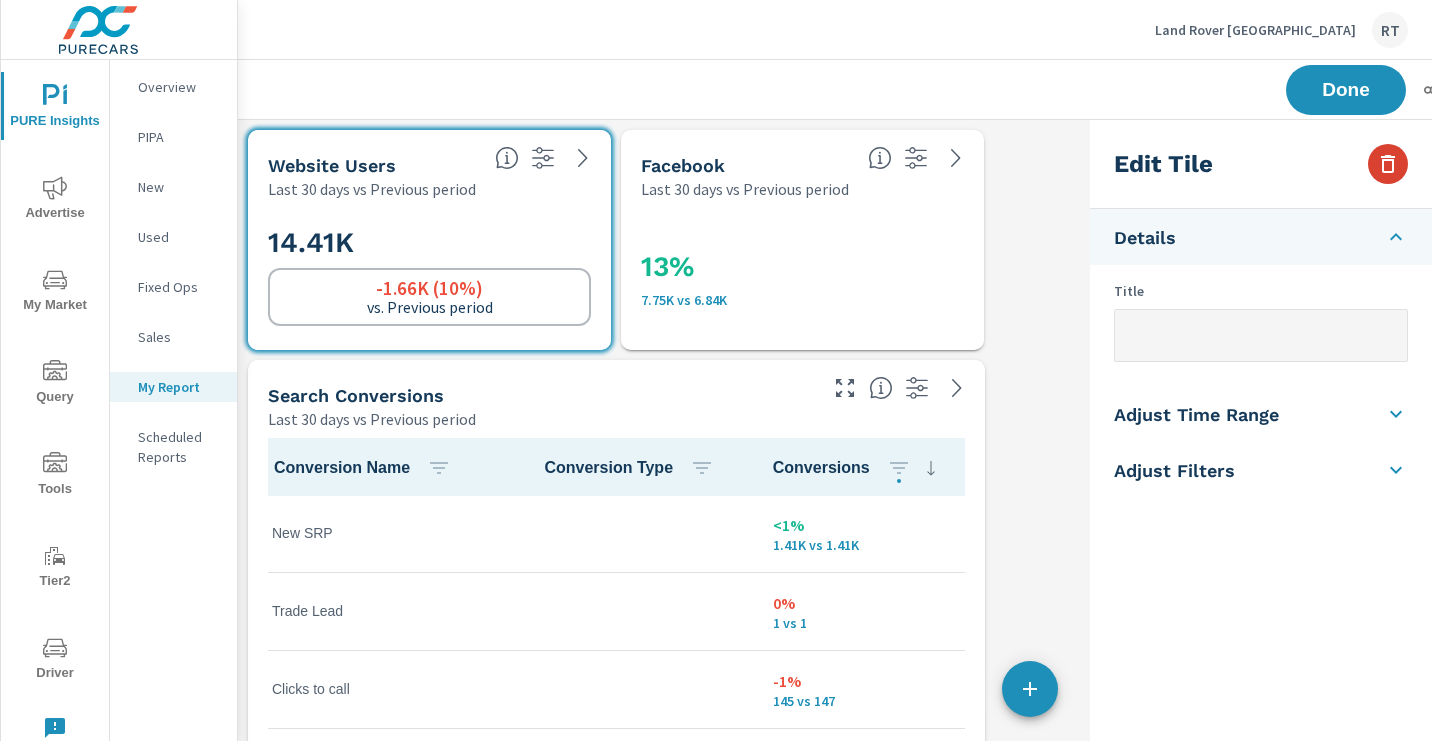 click 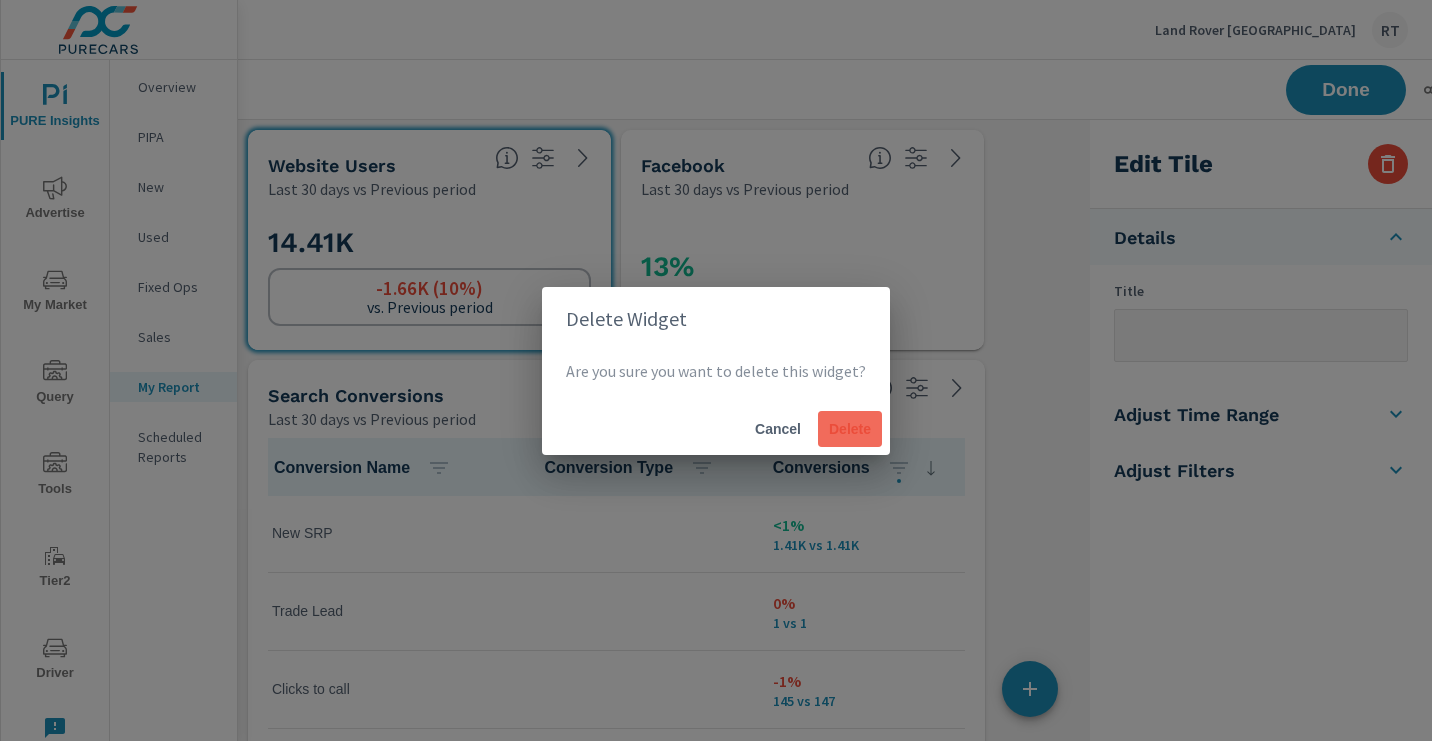 click on "Delete" at bounding box center (850, 429) 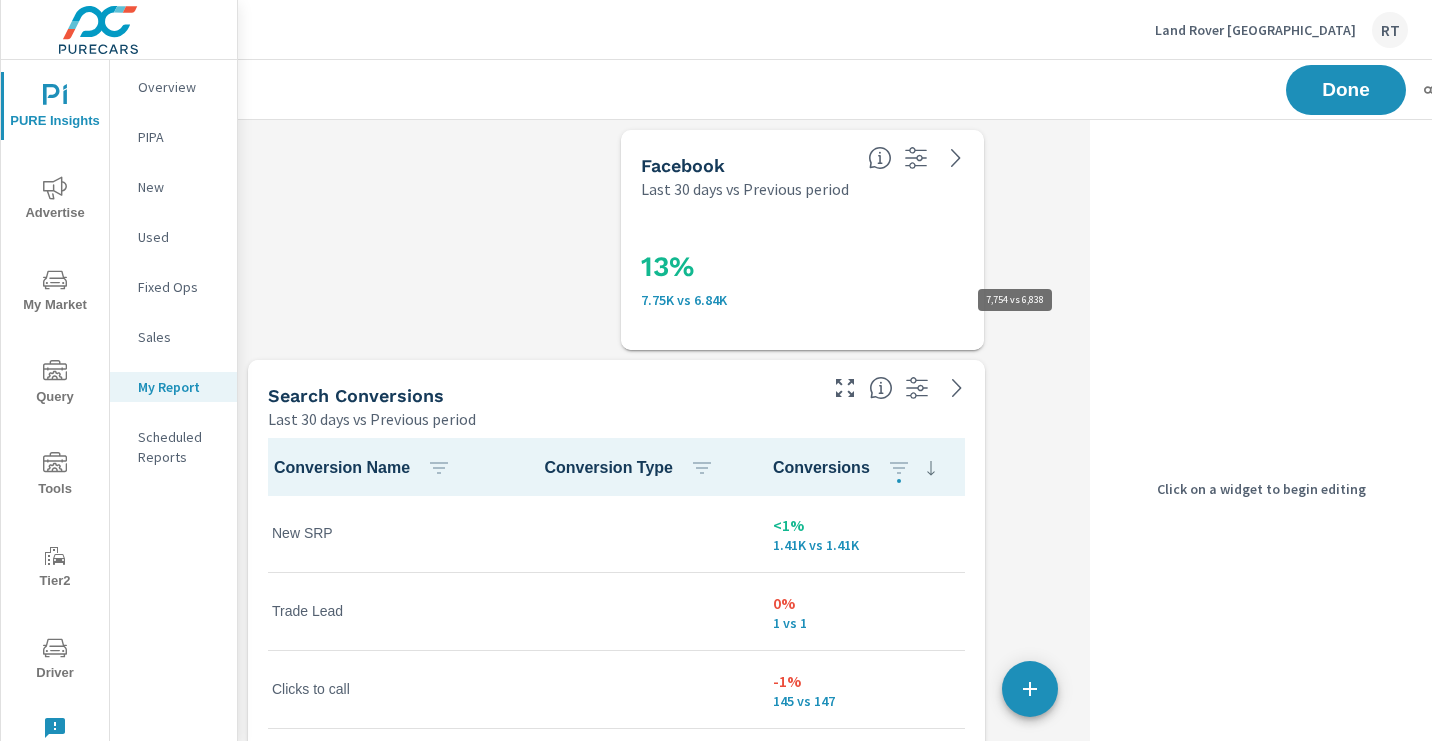 click on "7.75K vs 6.84K" at bounding box center (802, 300) 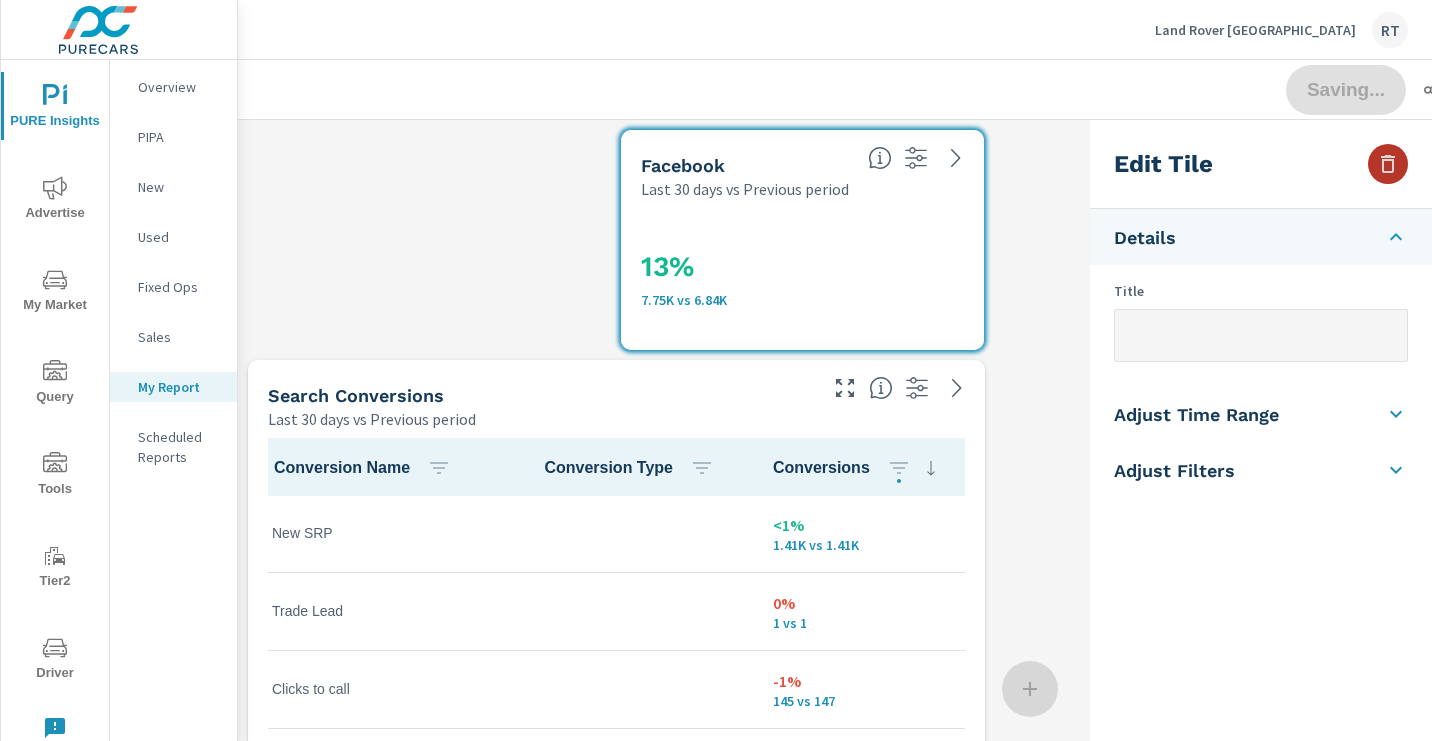 click 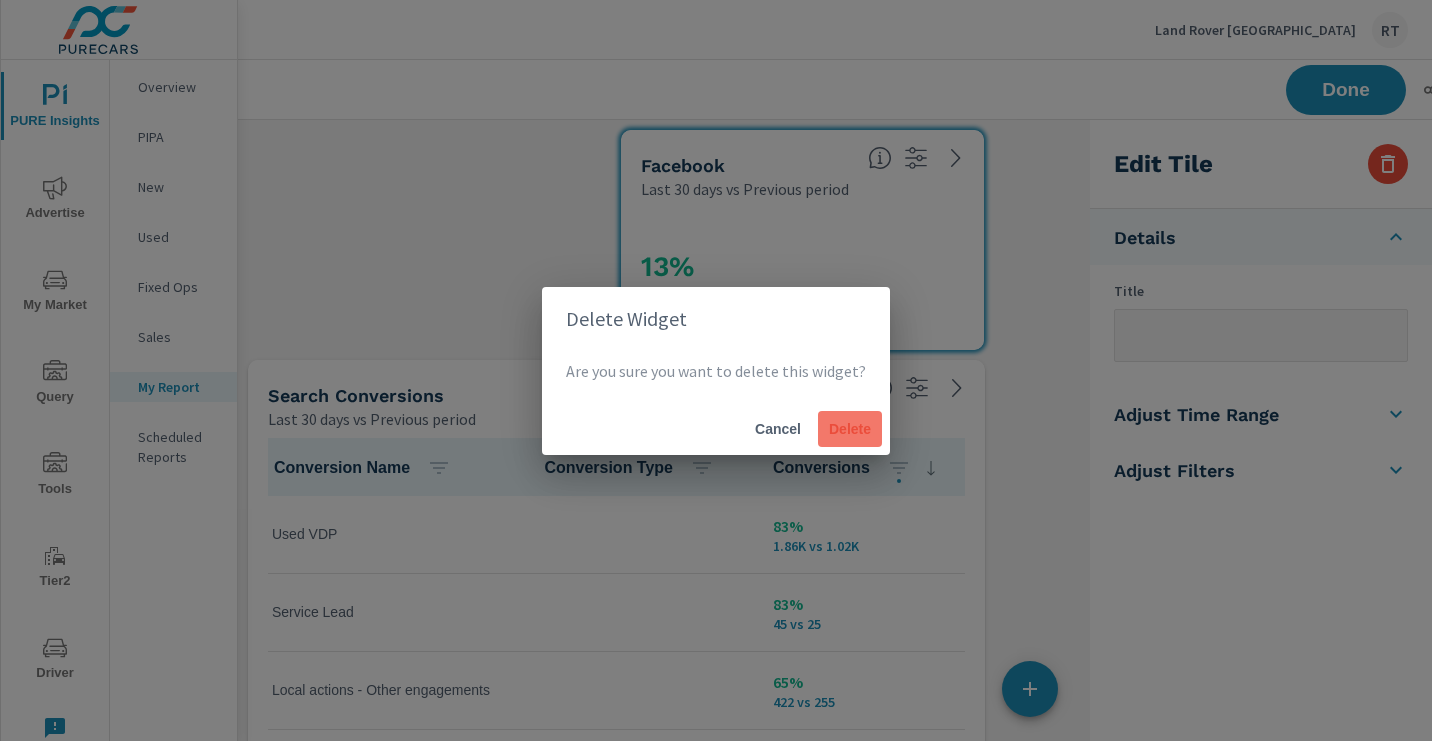 scroll, scrollTop: 1, scrollLeft: 0, axis: vertical 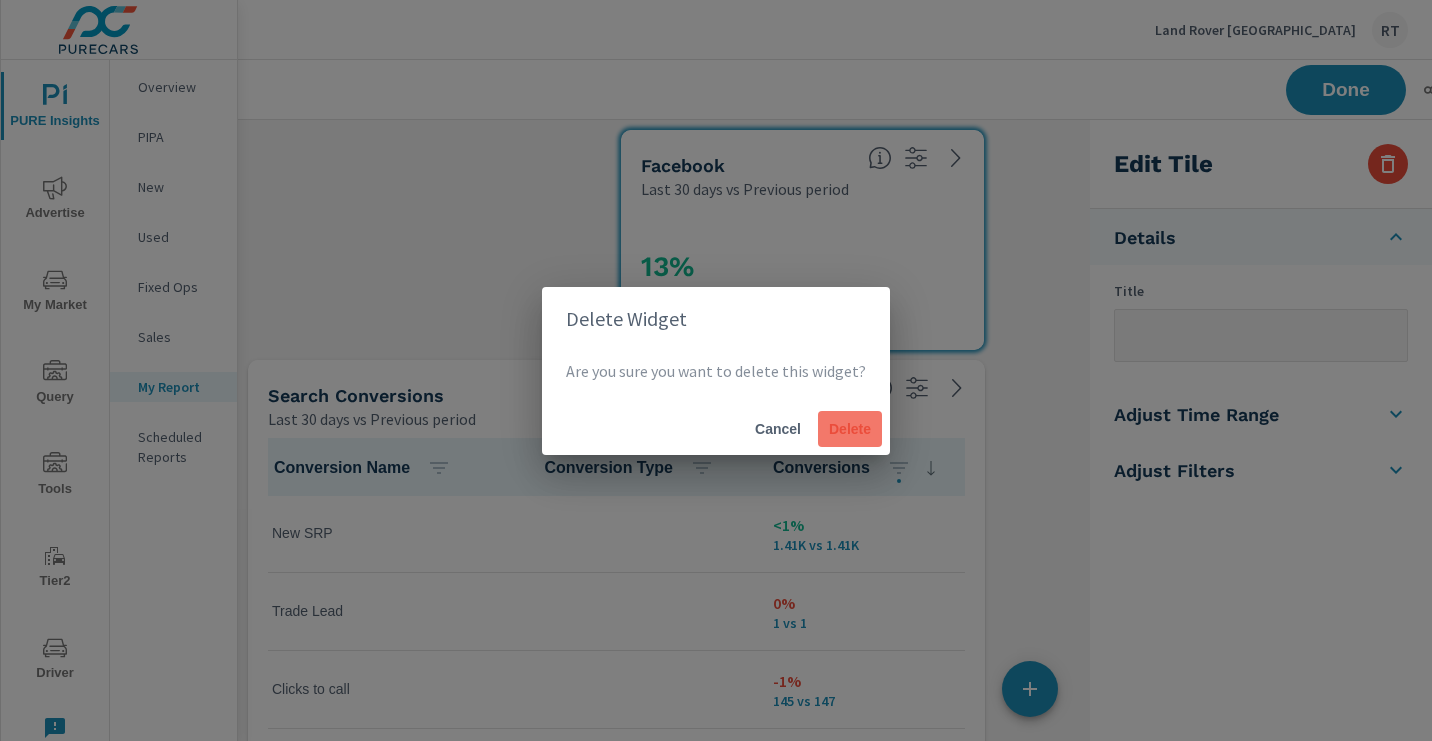 click on "Delete" at bounding box center (850, 429) 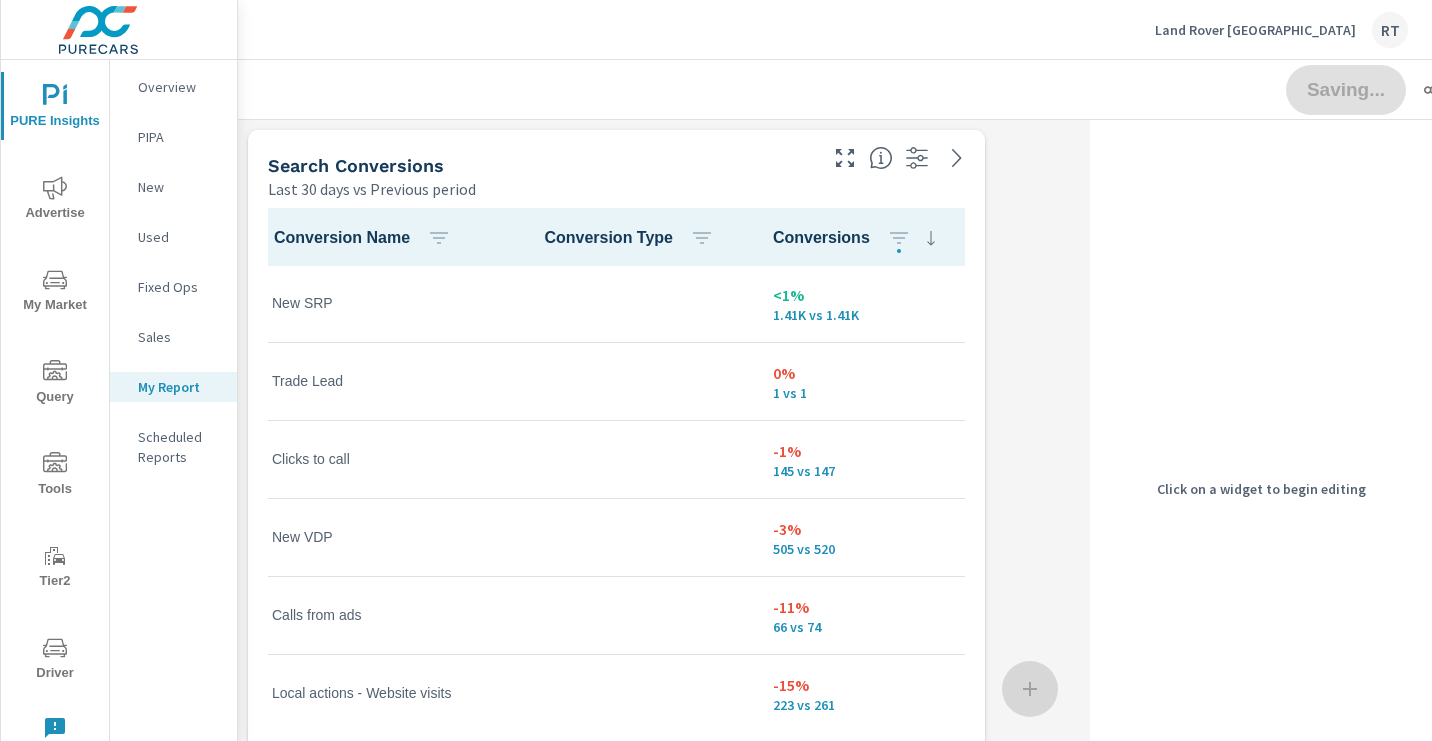 scroll, scrollTop: 3057, scrollLeft: 1131, axis: both 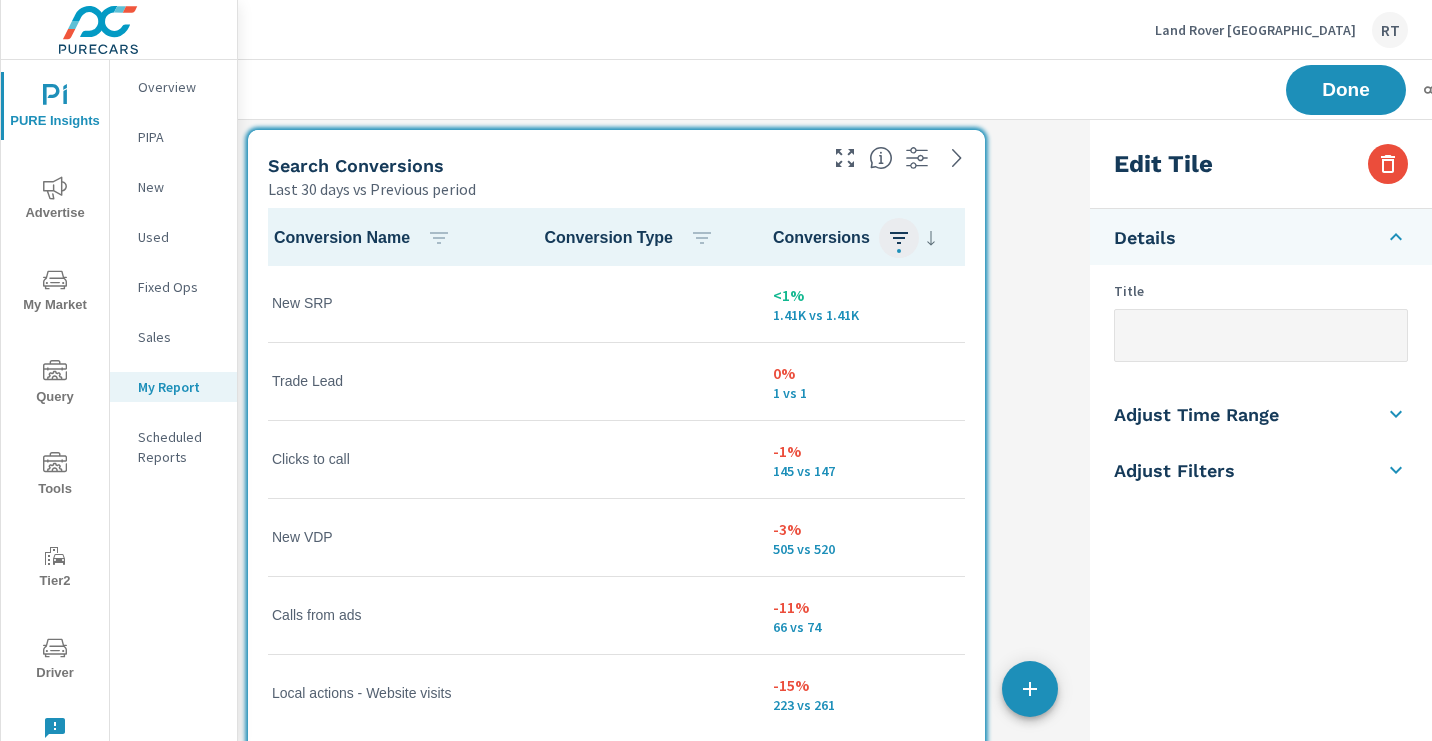 click 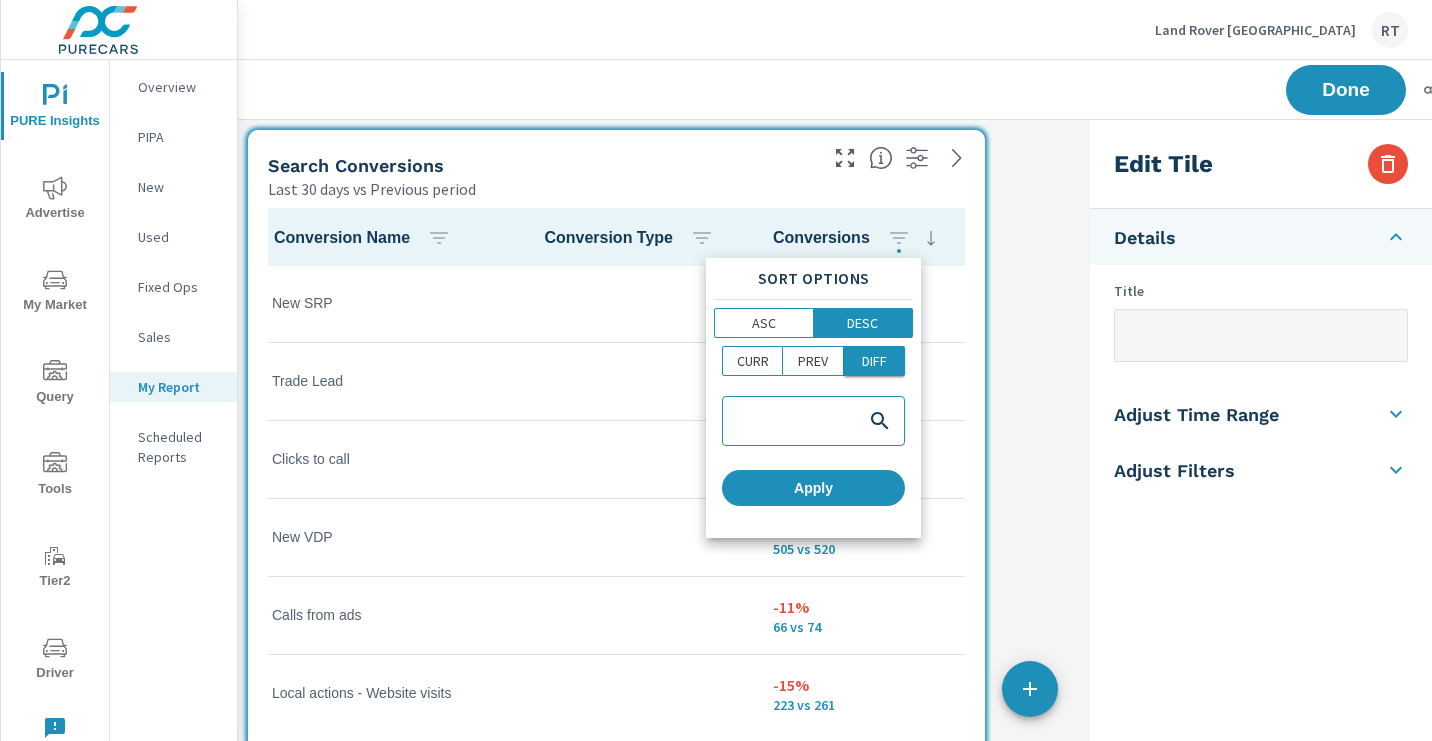 click on "DIFF" at bounding box center [874, 361] 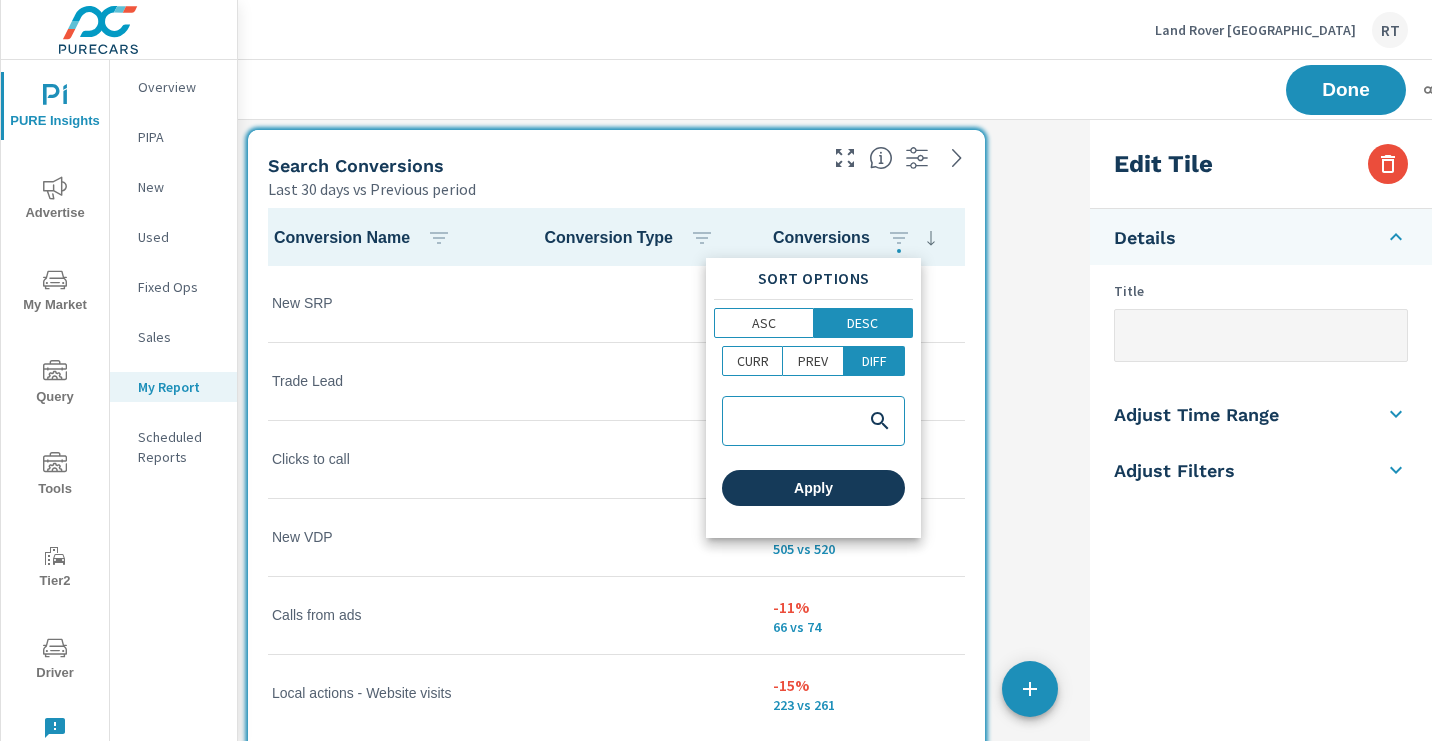 click on "Apply" at bounding box center (813, 488) 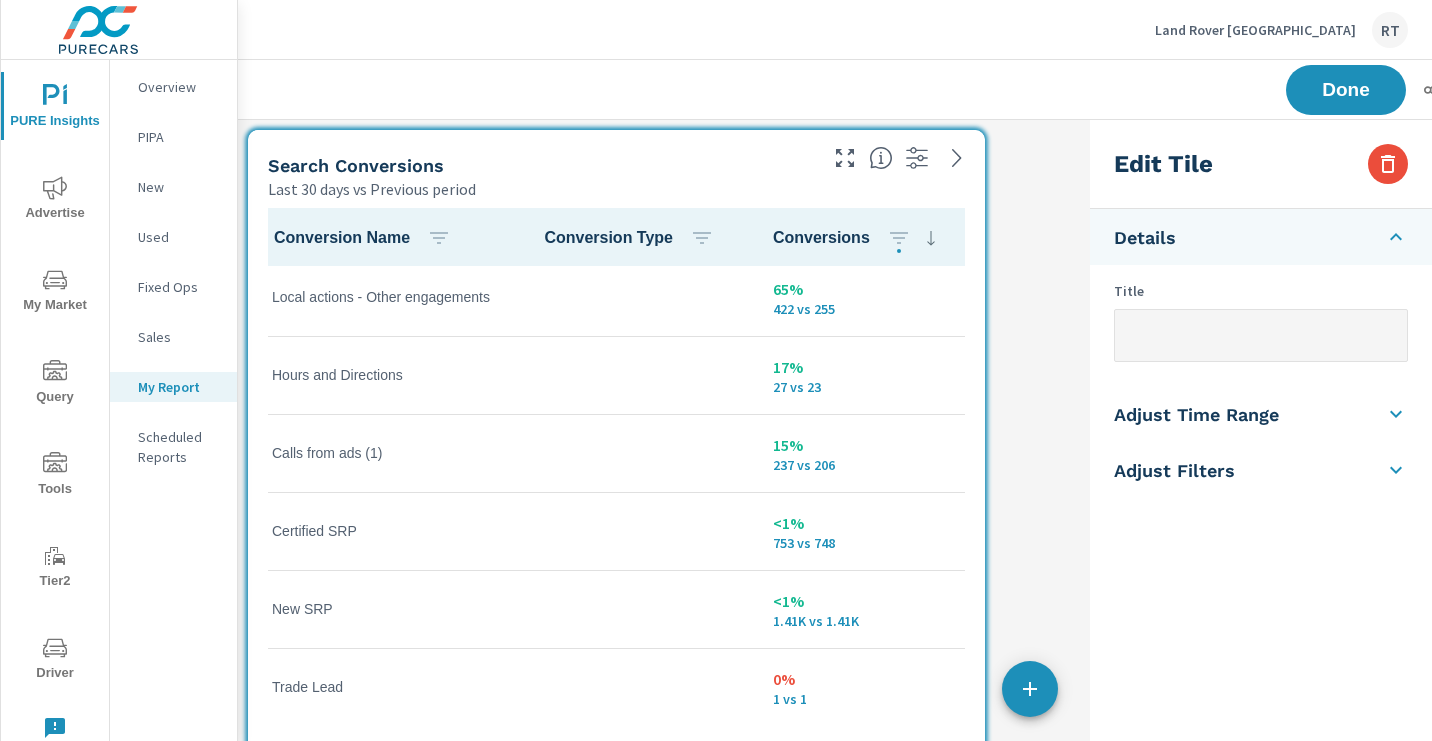 scroll, scrollTop: 0, scrollLeft: 0, axis: both 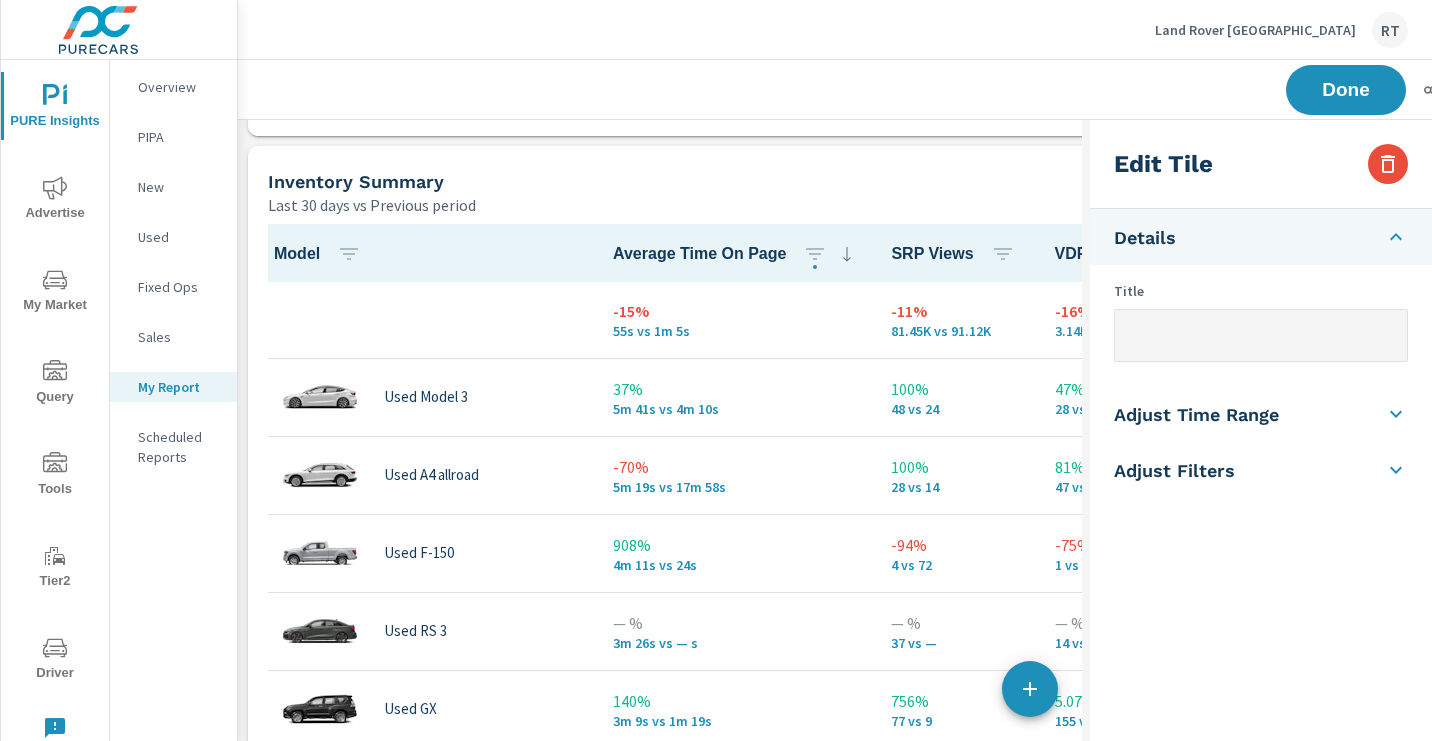 click on "Last 30 days vs Previous period" at bounding box center (743, 205) 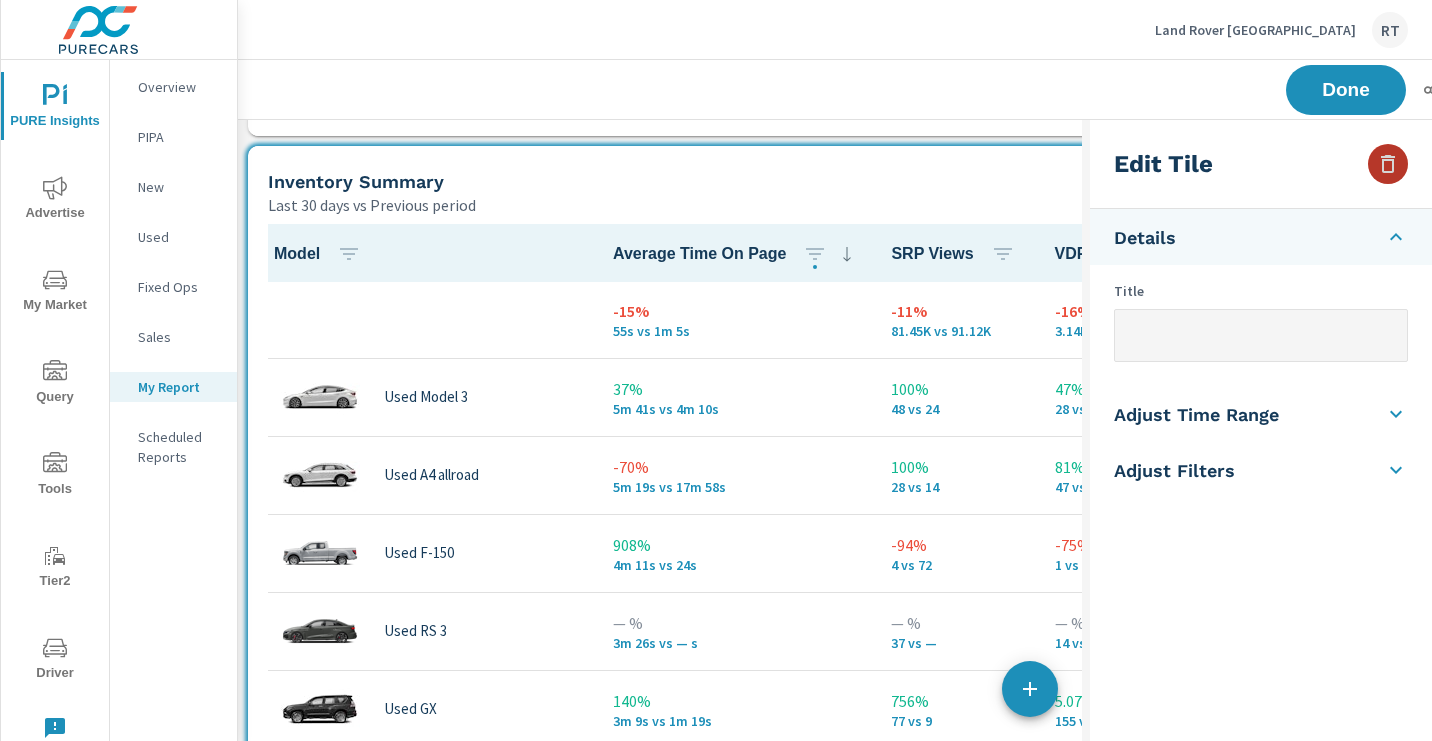 click 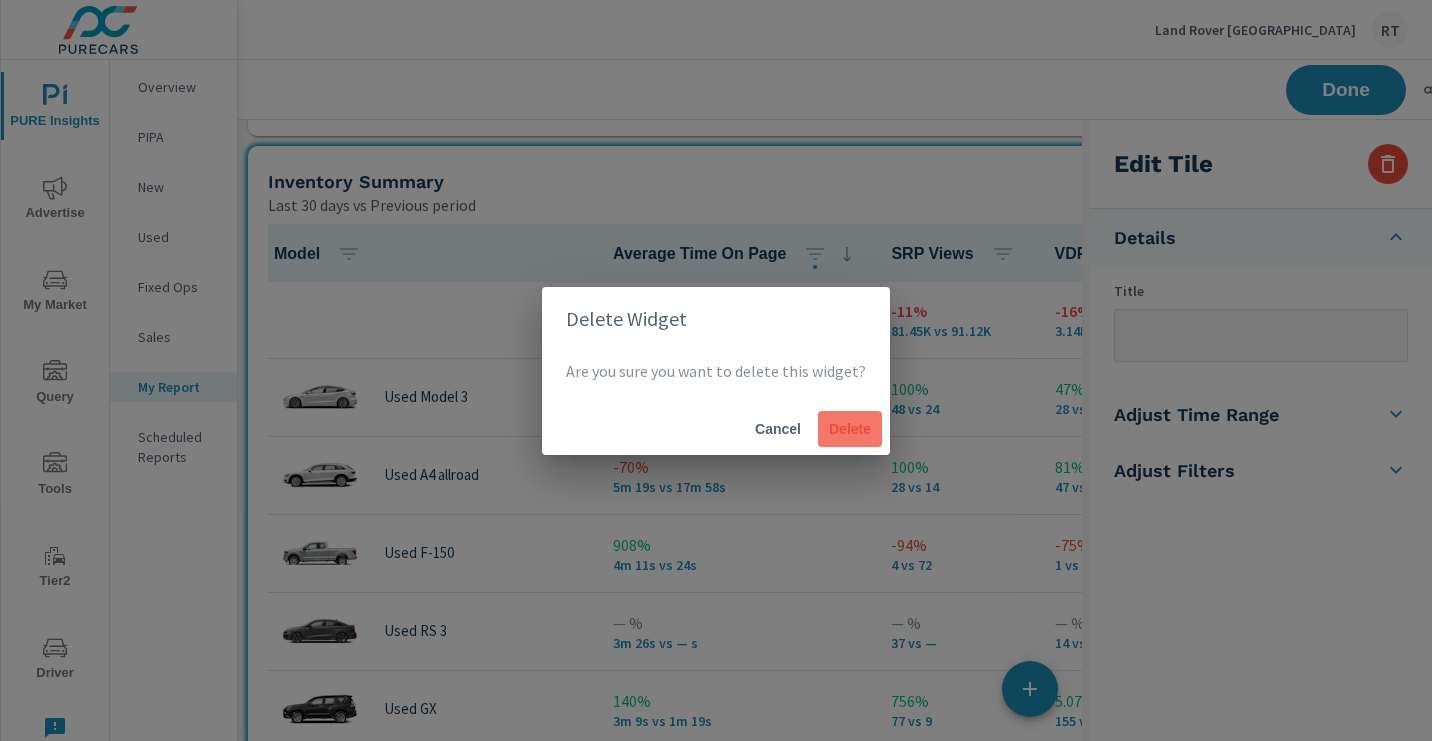 click on "Delete" at bounding box center [850, 429] 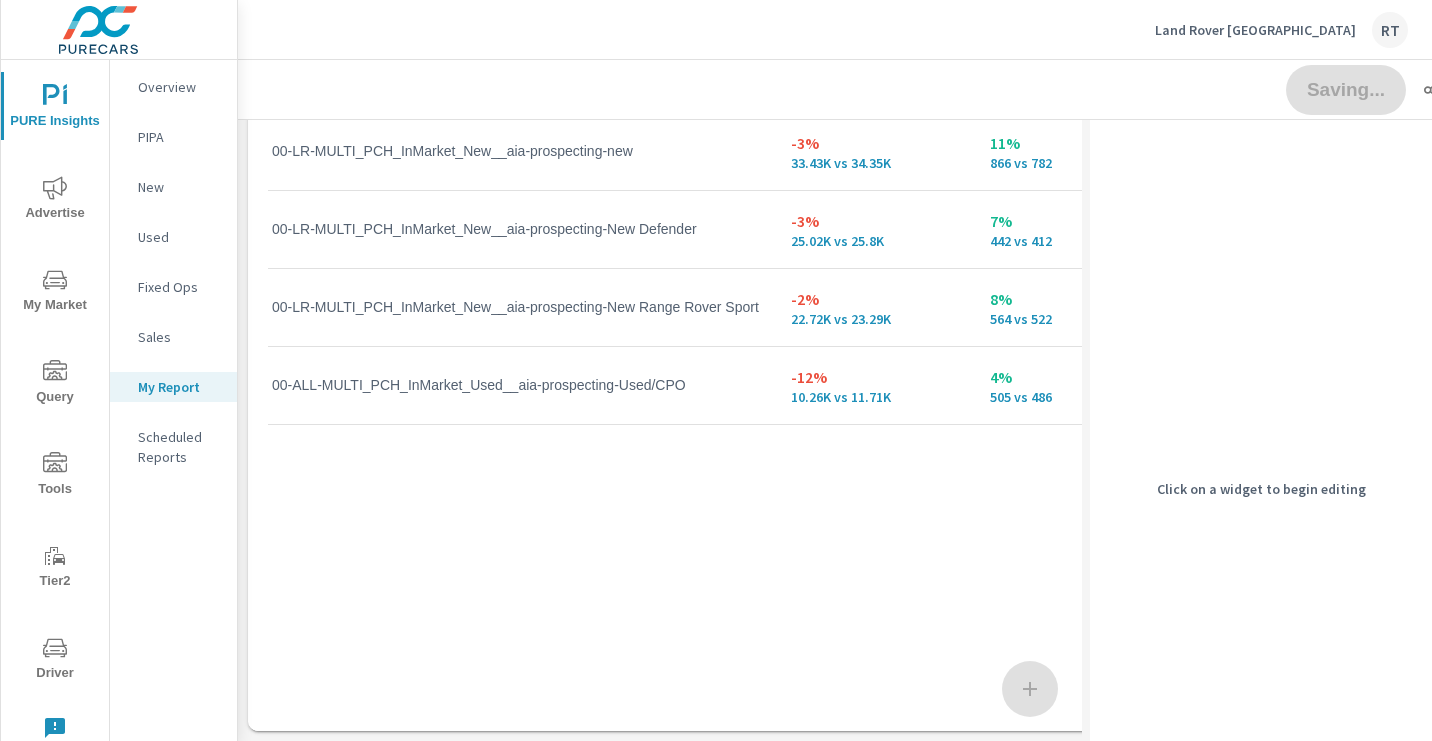 scroll, scrollTop: 10, scrollLeft: 10, axis: both 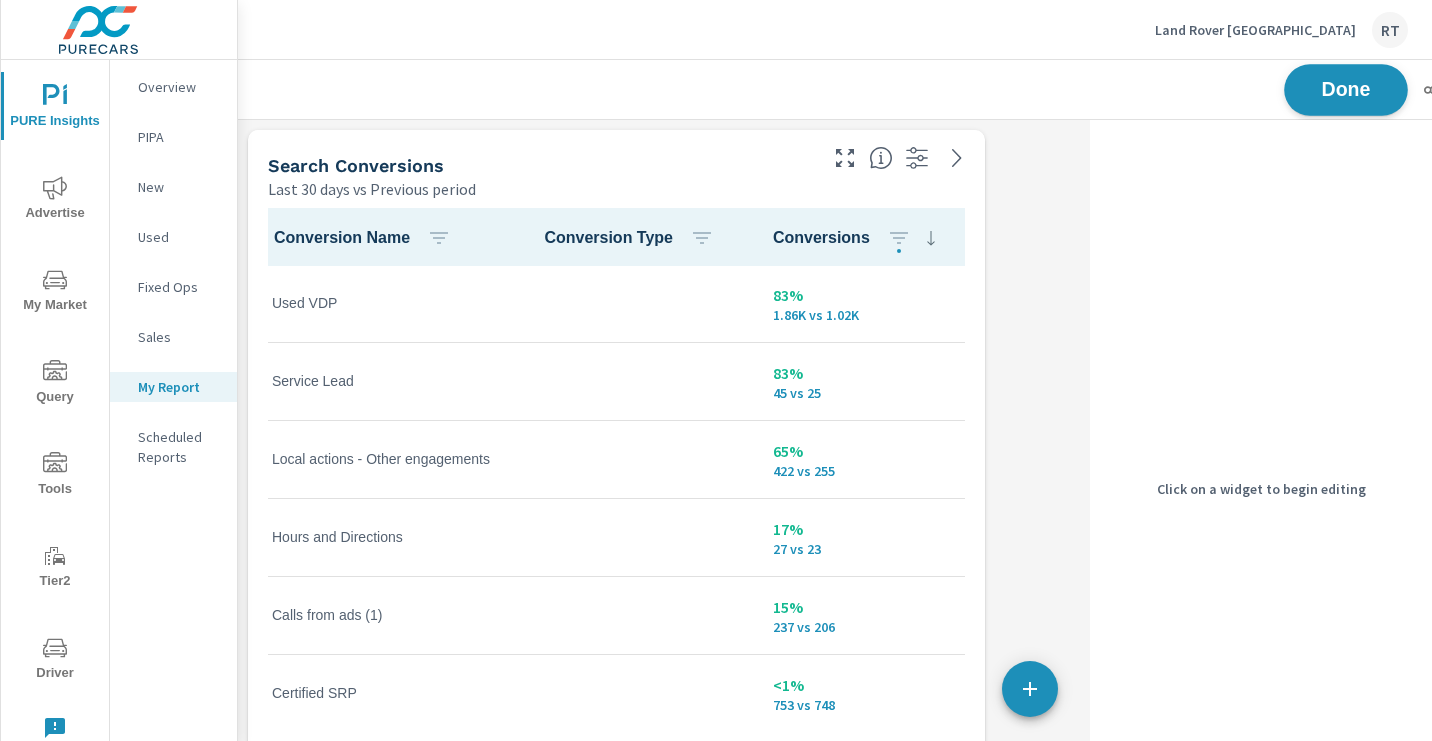 click on "Done" at bounding box center [1346, 89] 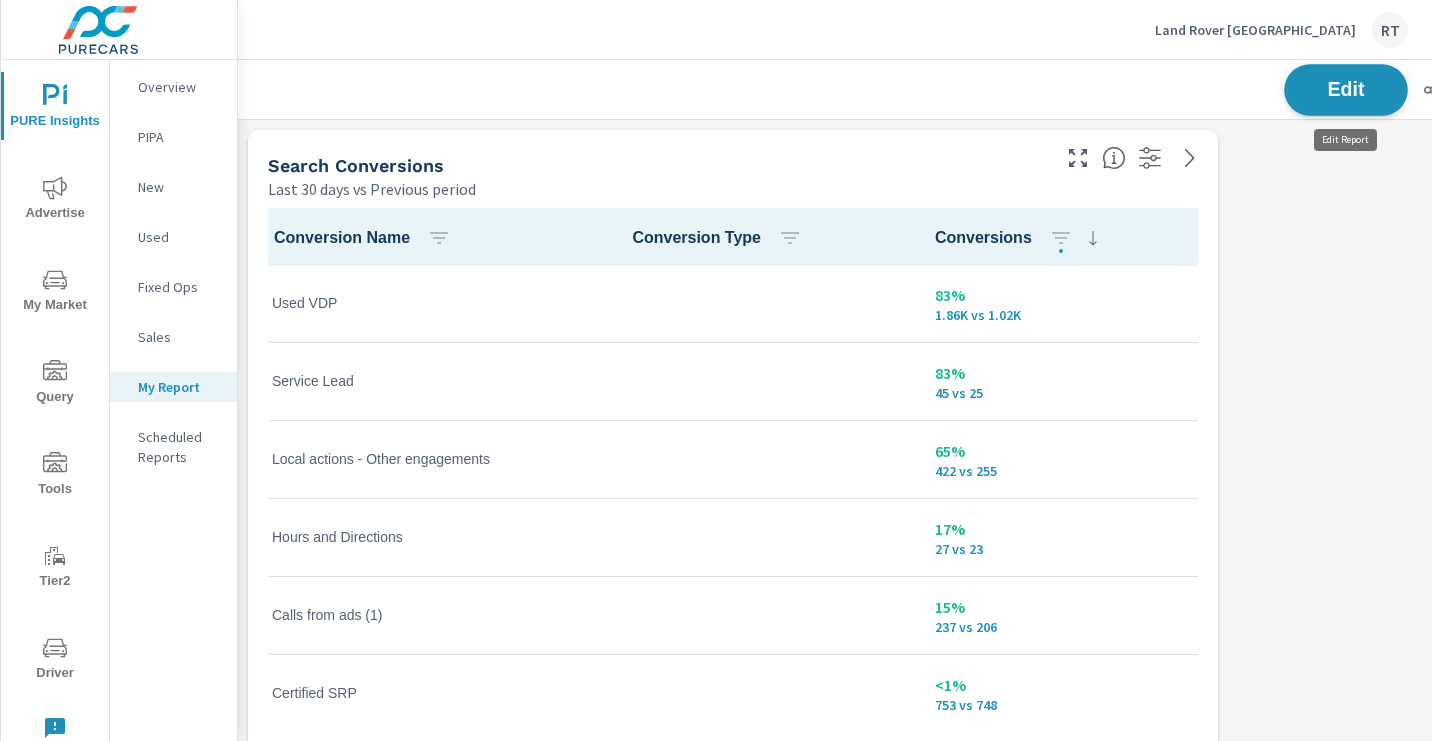 scroll, scrollTop: 10, scrollLeft: 10, axis: both 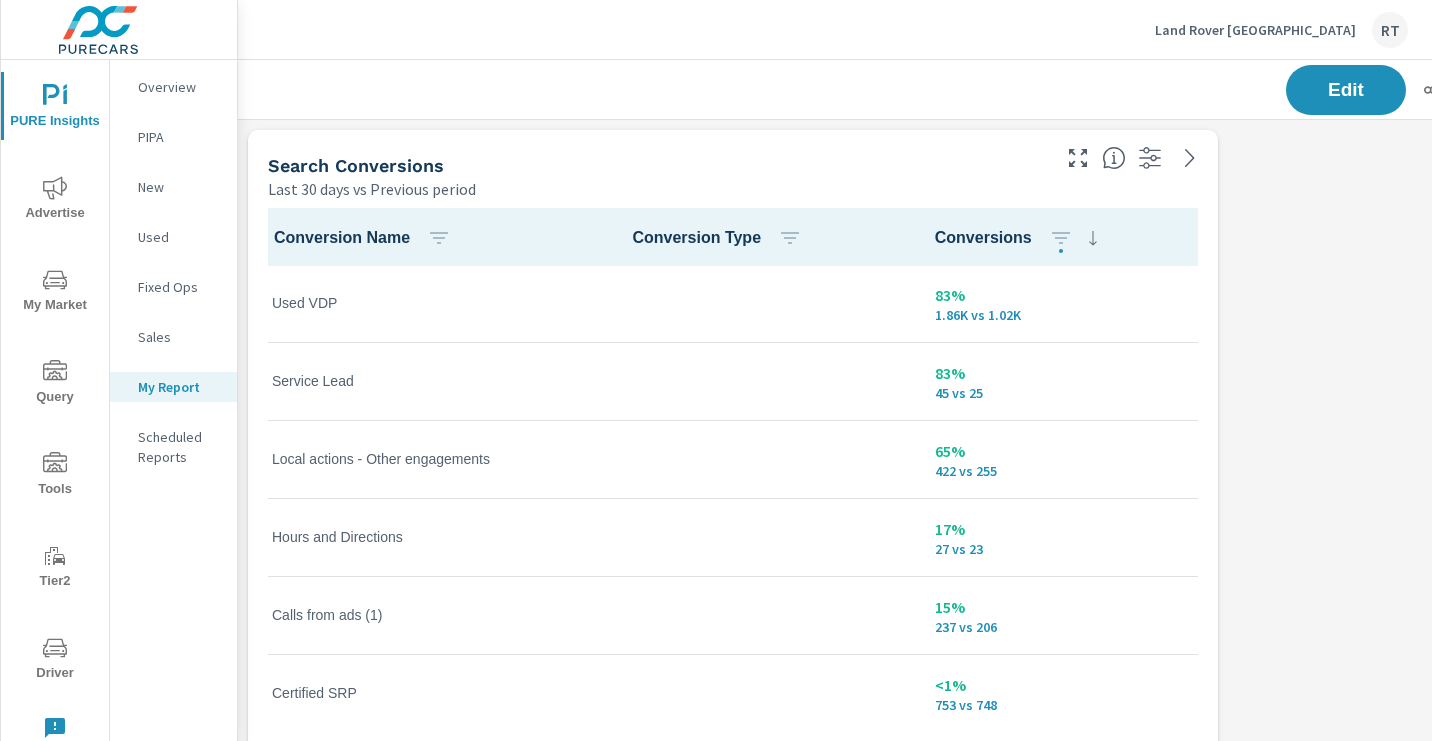 click 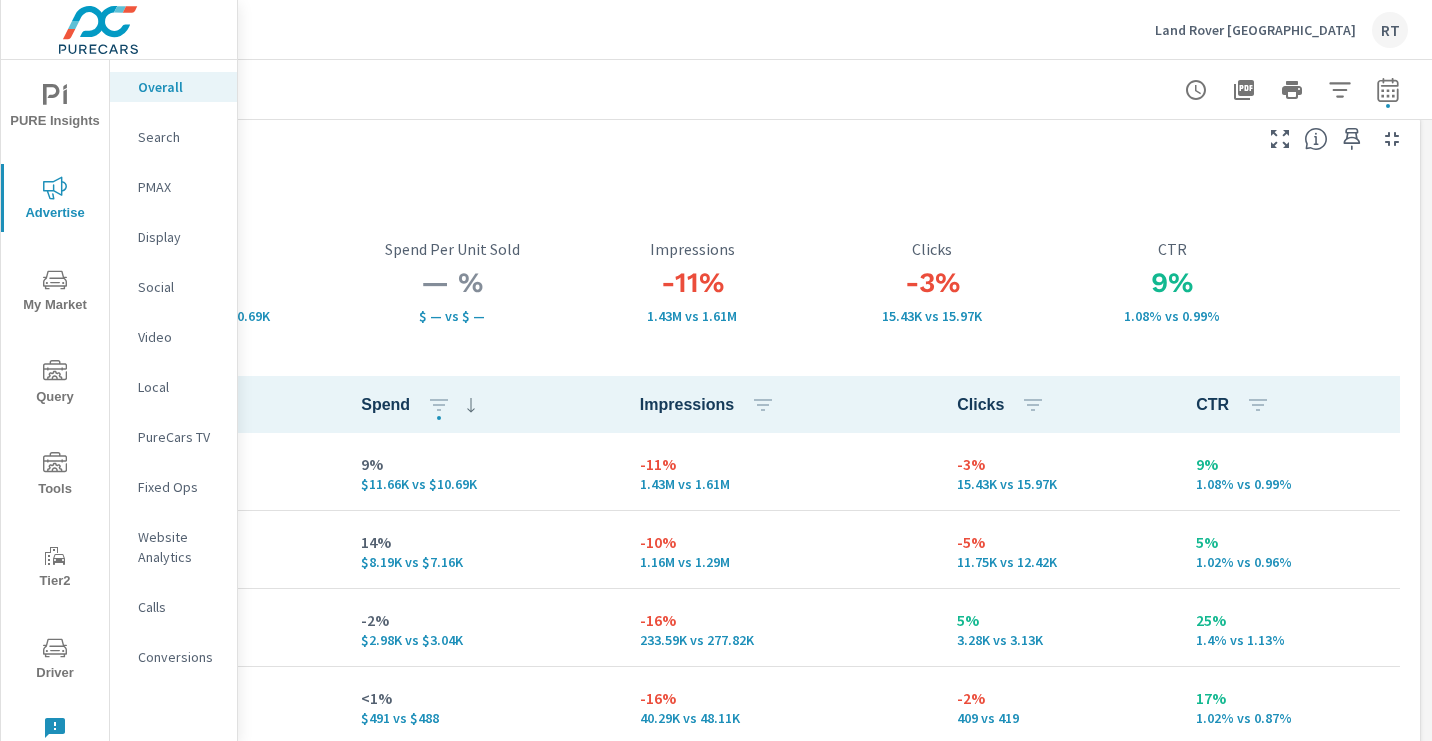 scroll, scrollTop: 0, scrollLeft: 286, axis: horizontal 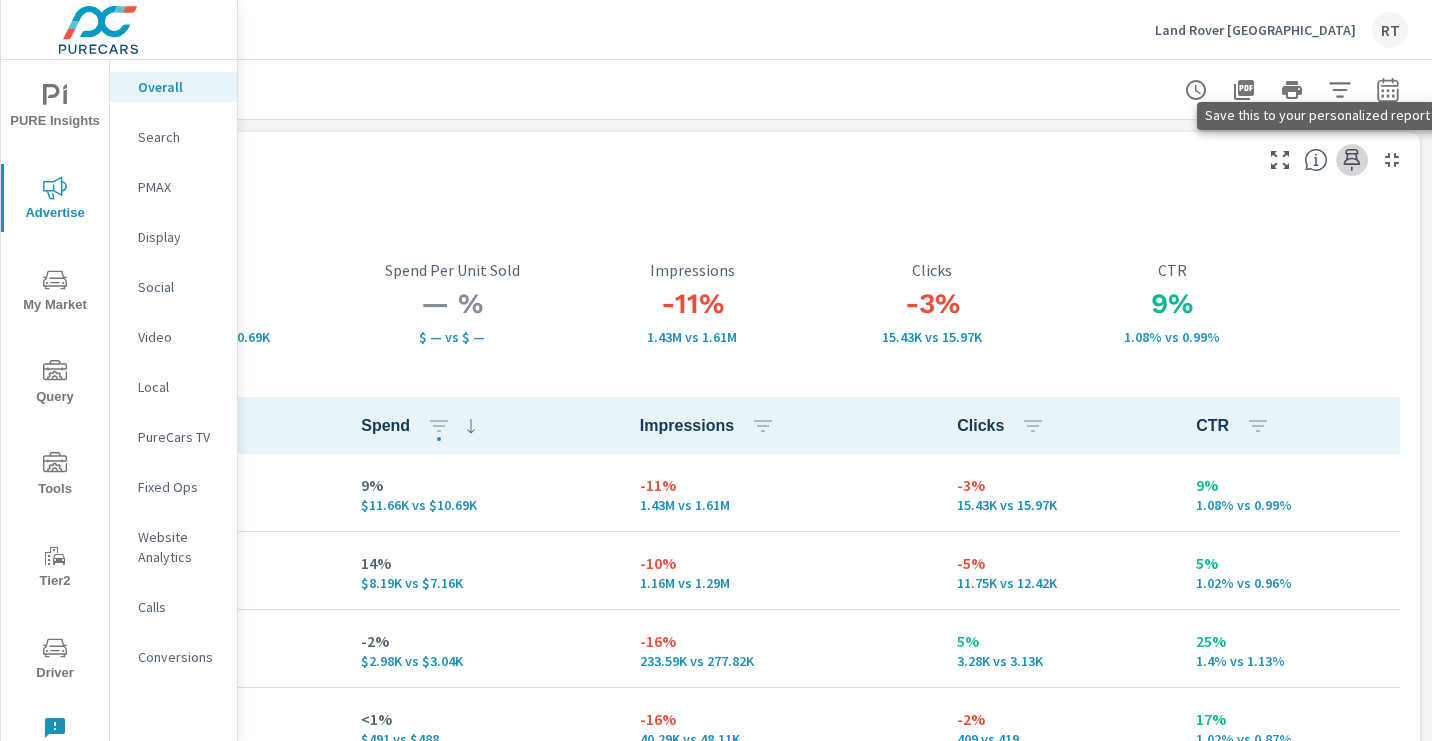 click 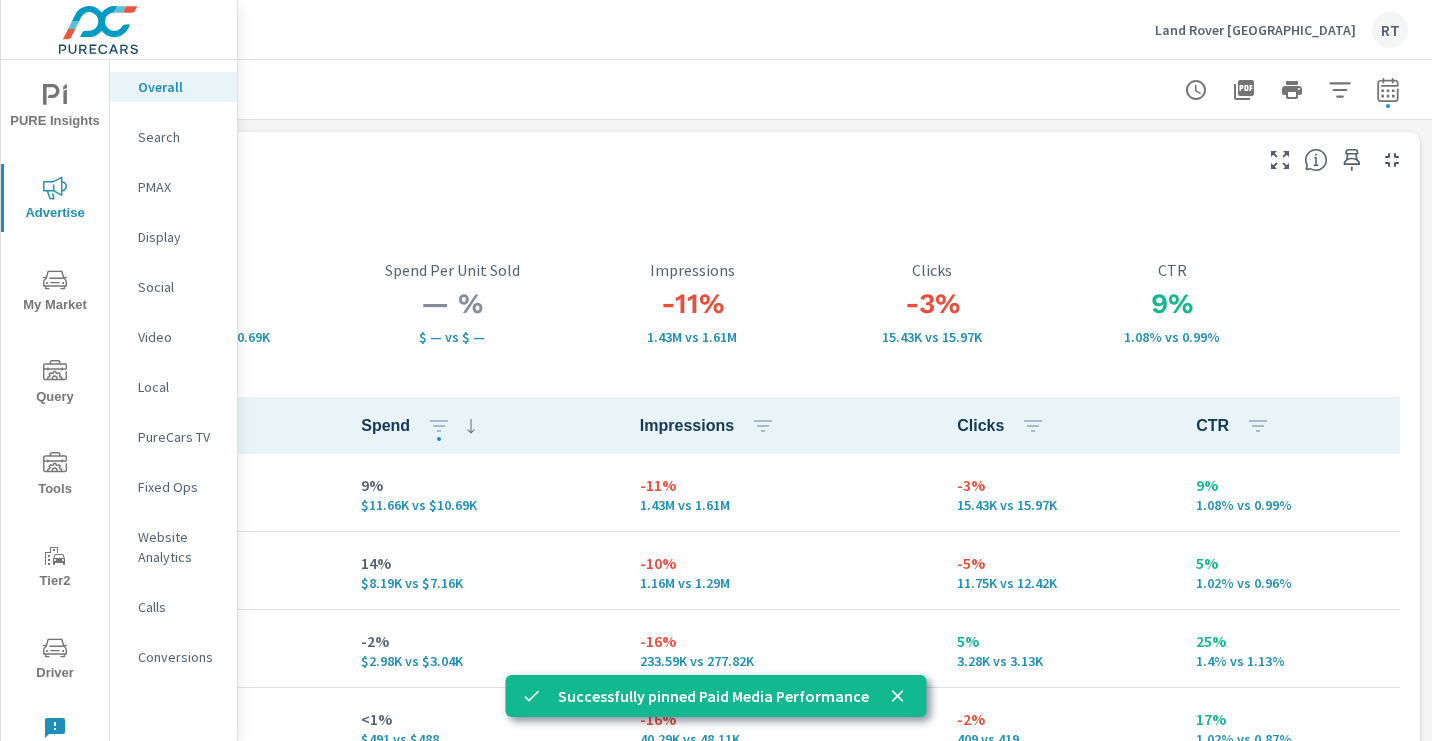 click on "PMAX" at bounding box center [179, 187] 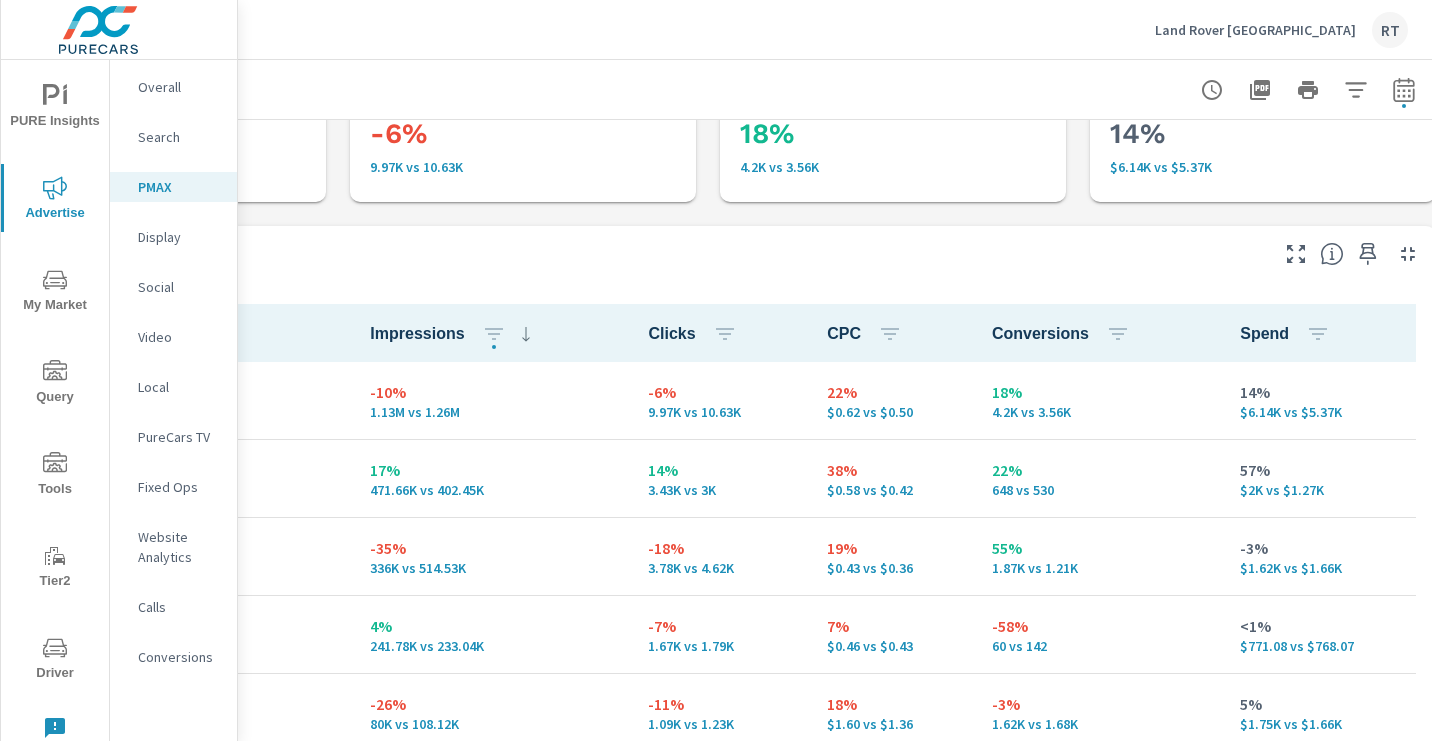scroll, scrollTop: 120, scrollLeft: 286, axis: both 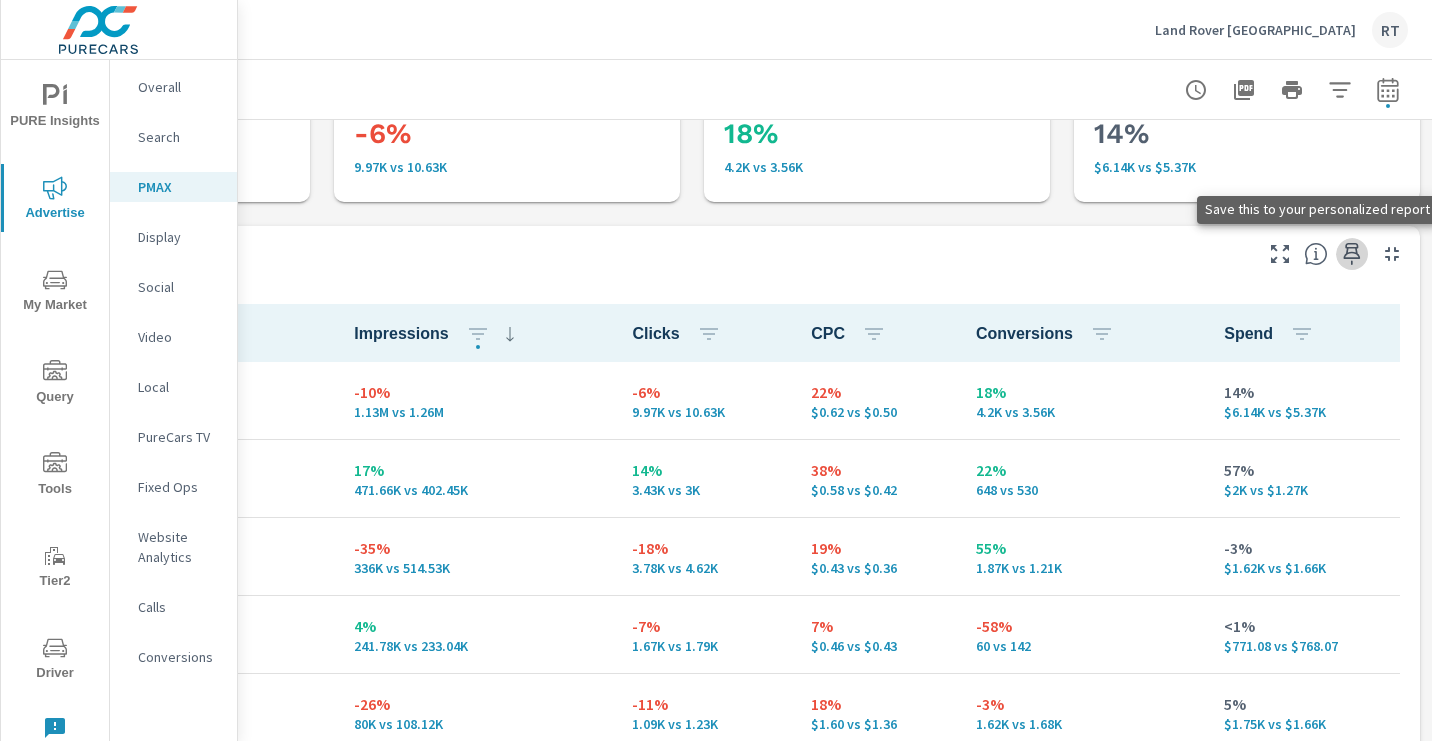 click 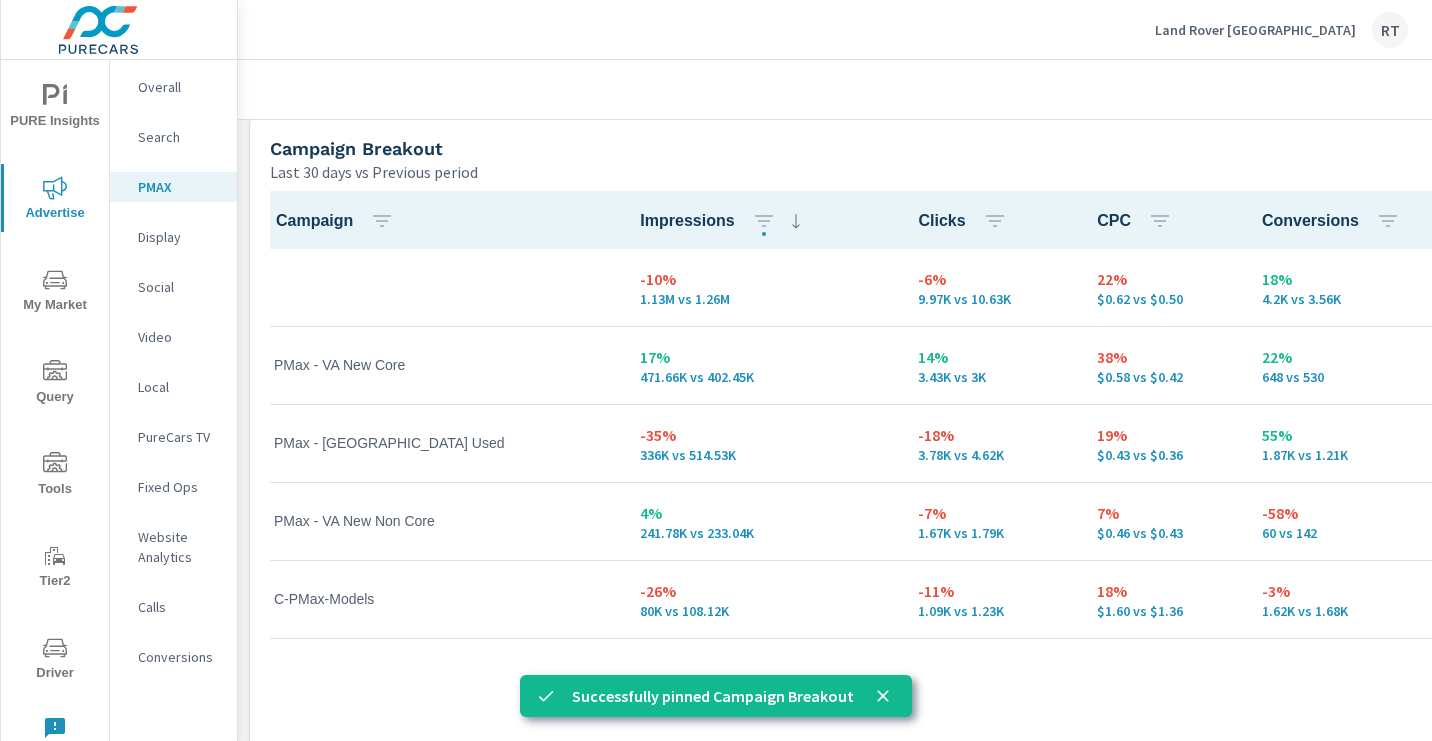 scroll, scrollTop: 167, scrollLeft: 0, axis: vertical 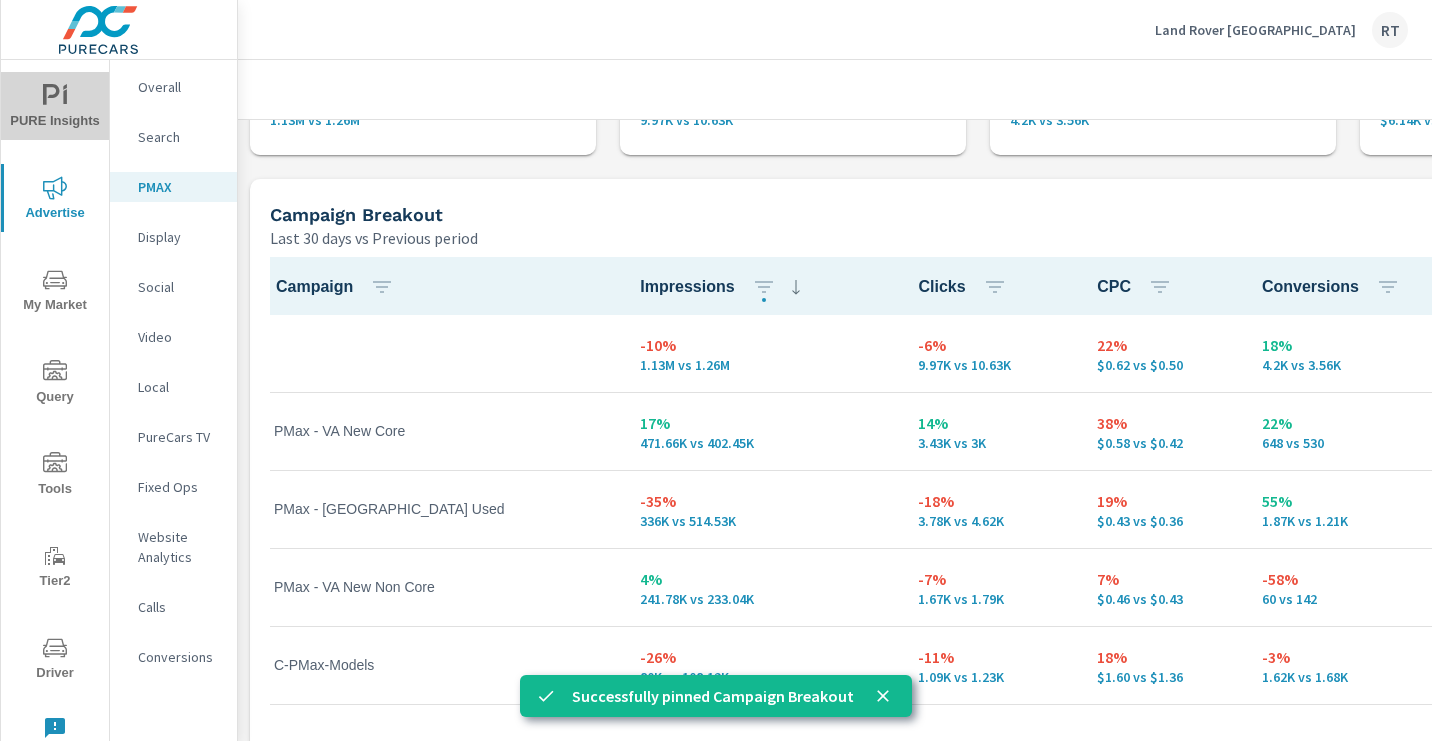 click 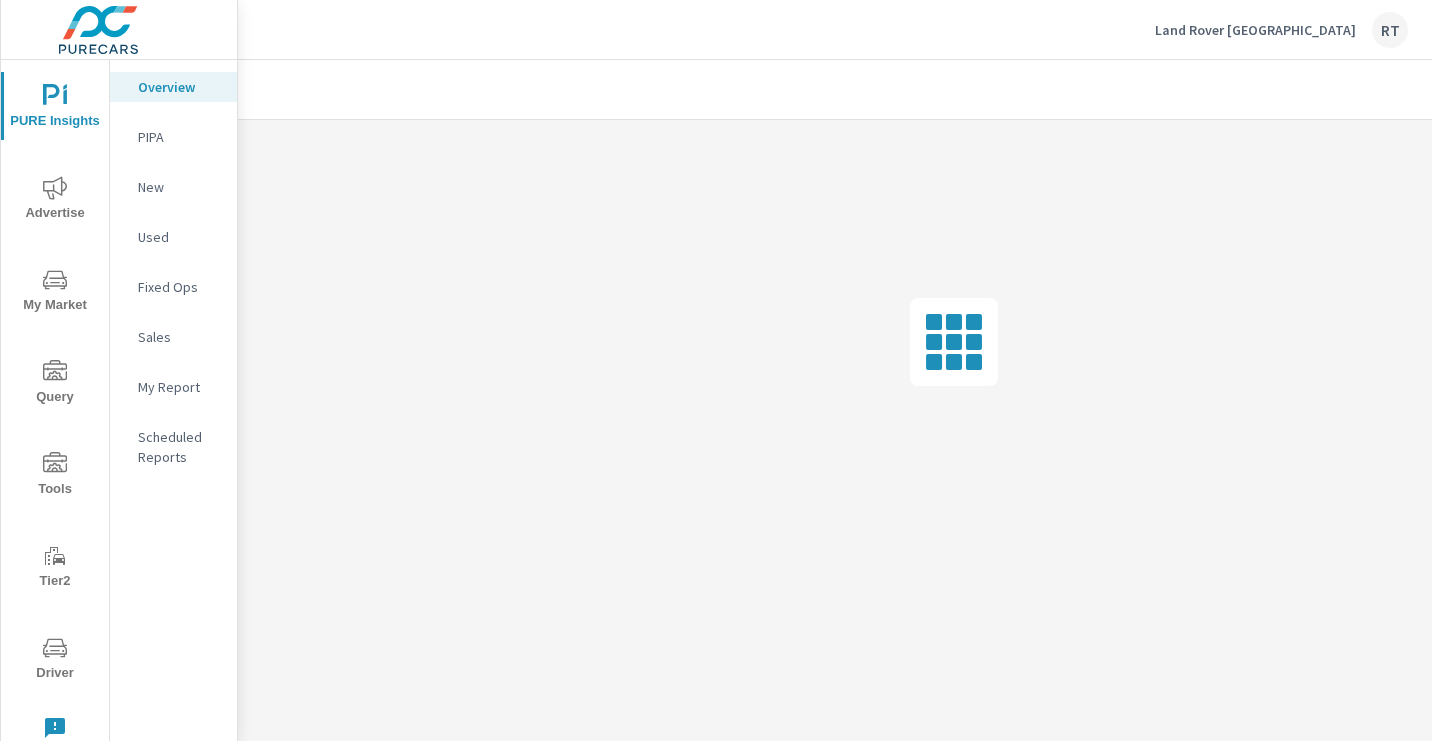 click on "My Report" at bounding box center (179, 387) 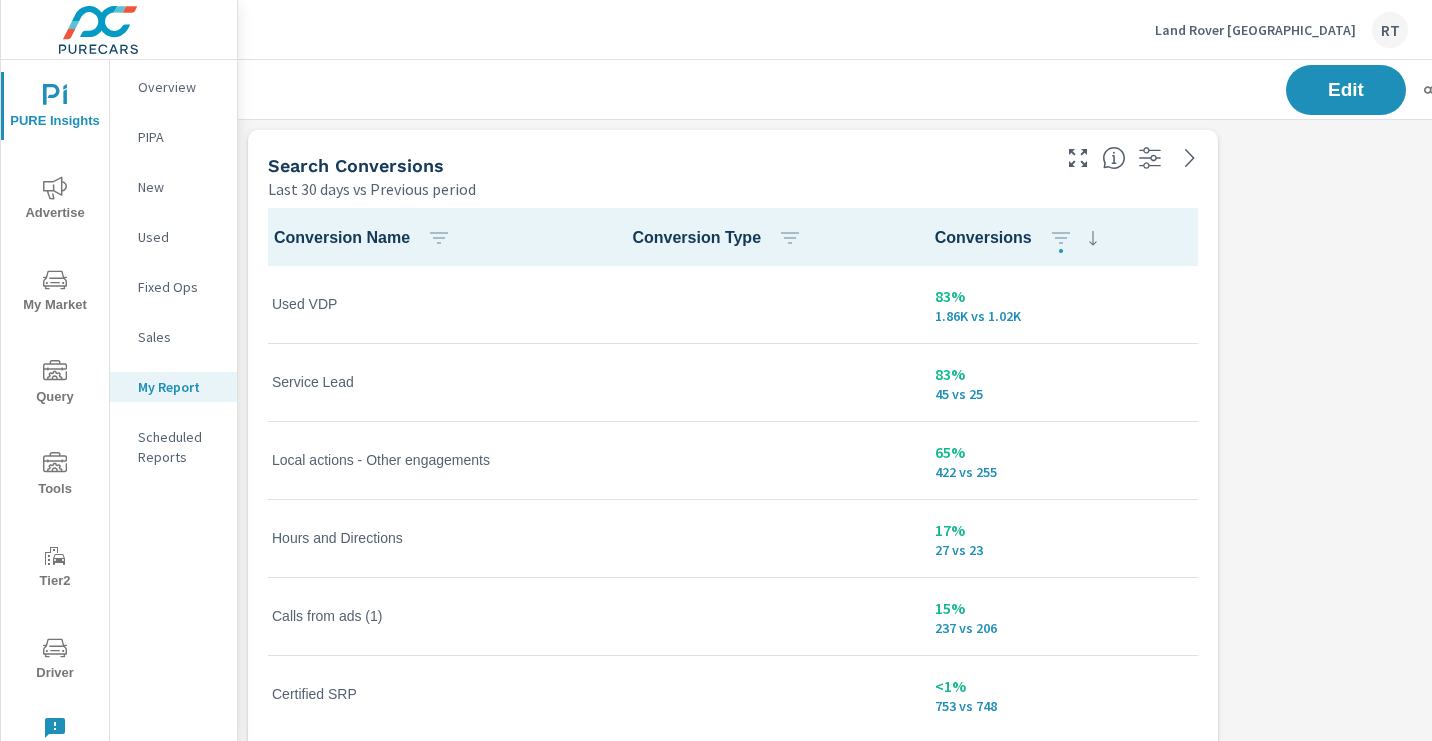 scroll 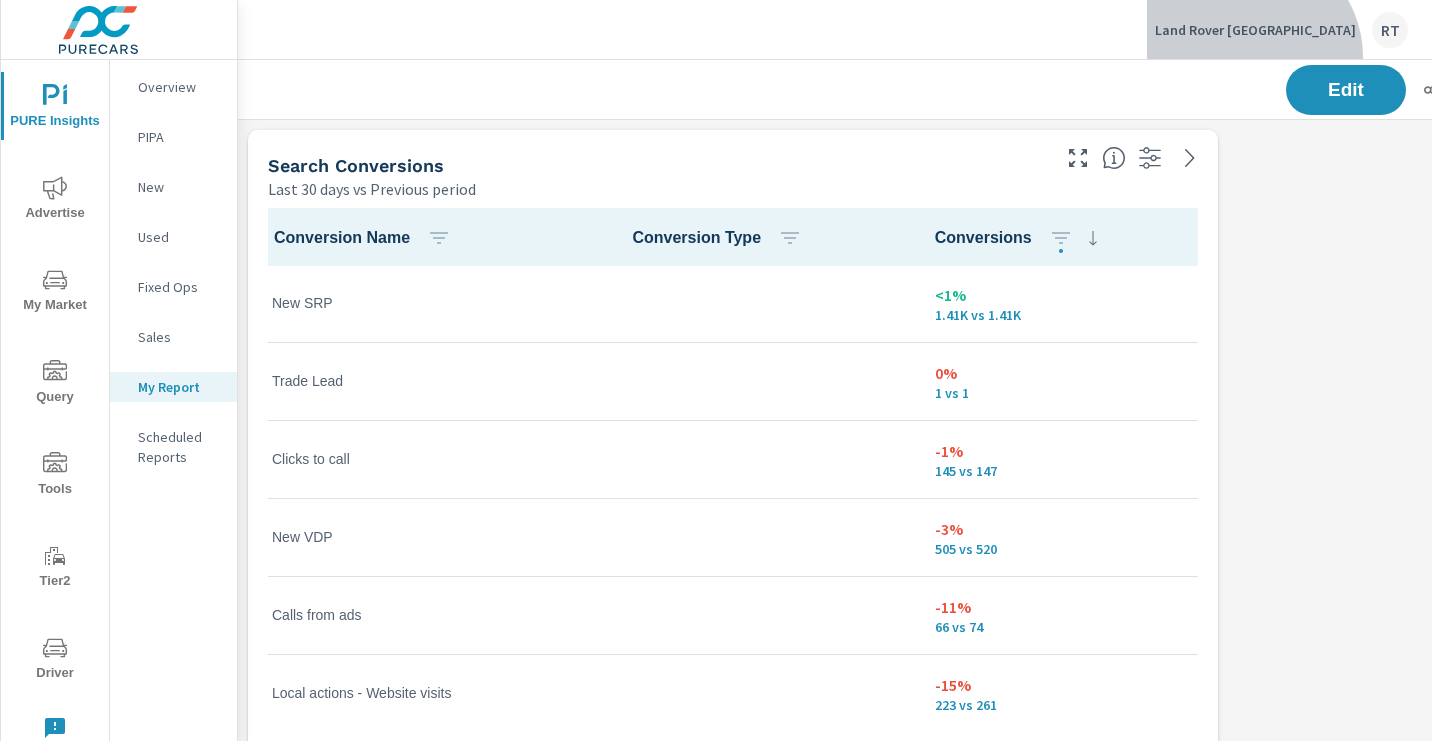 click on "Land Rover Pasadena RT" at bounding box center (1281, 29) 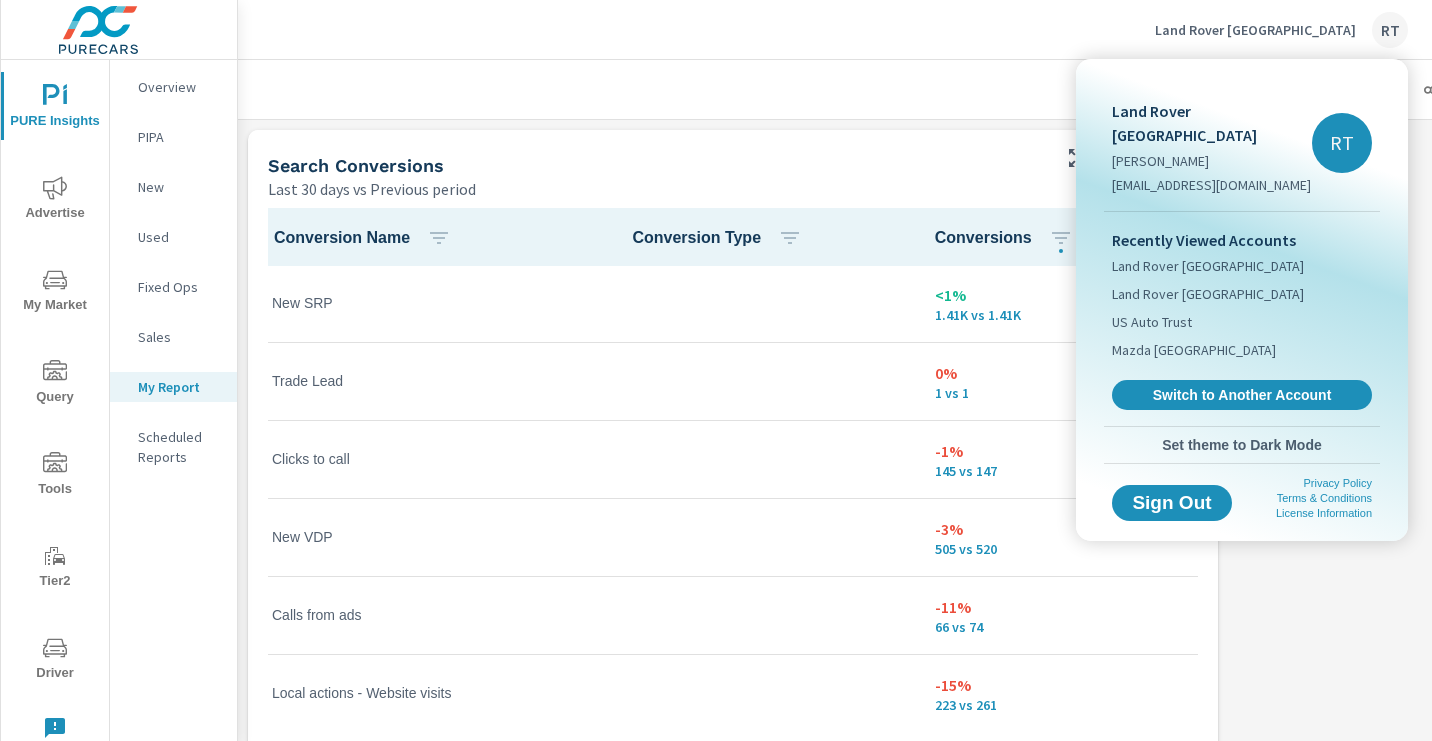 click at bounding box center [716, 370] 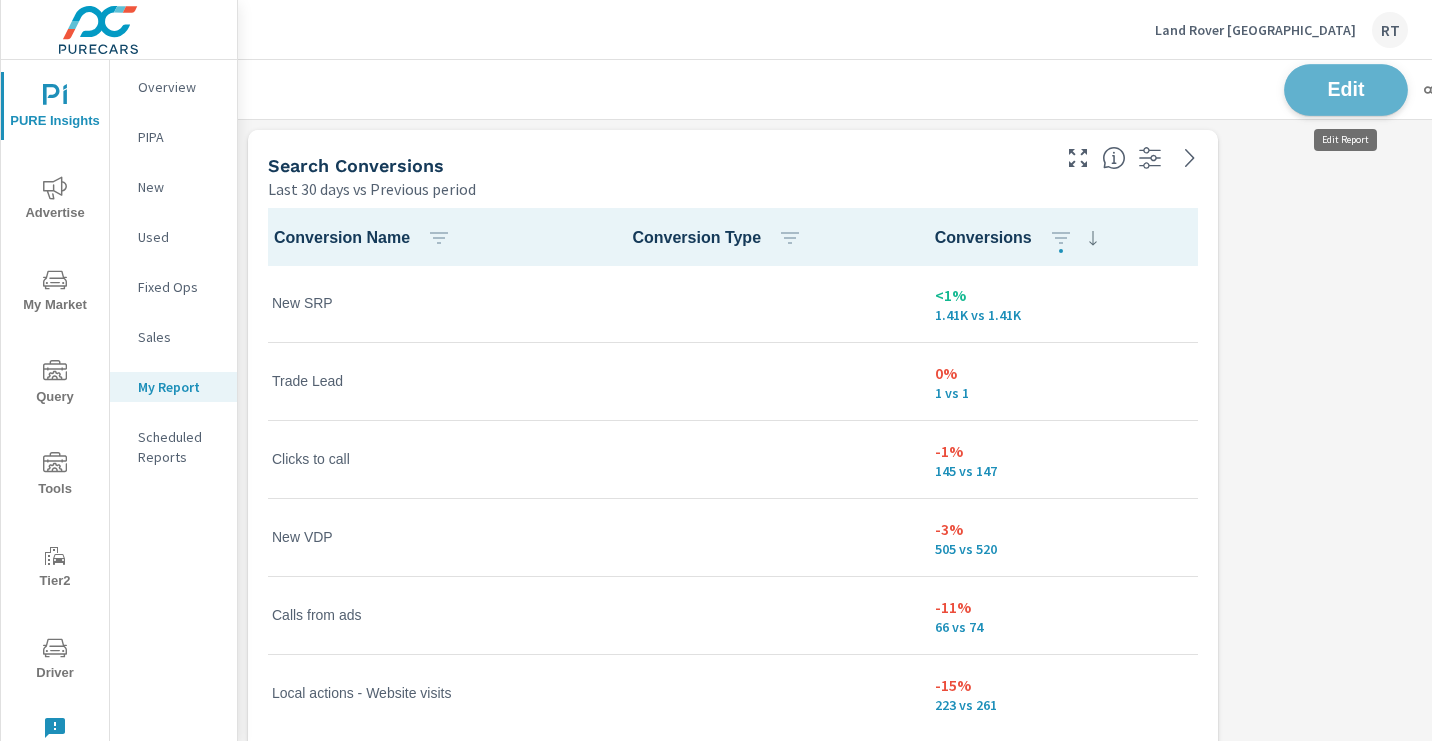 click on "Edit" at bounding box center [1346, 89] 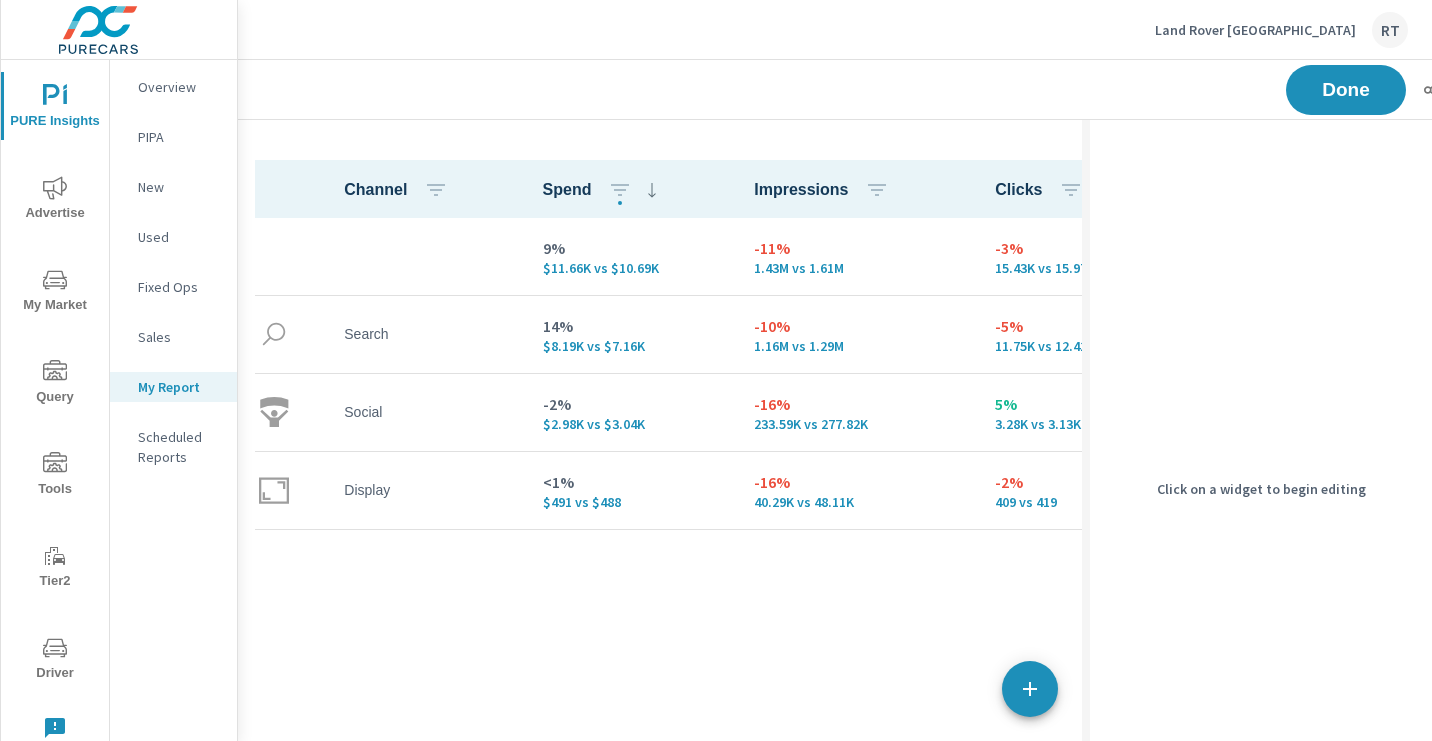 drag, startPoint x: 871, startPoint y: 220, endPoint x: 857, endPoint y: -60, distance: 280.3498 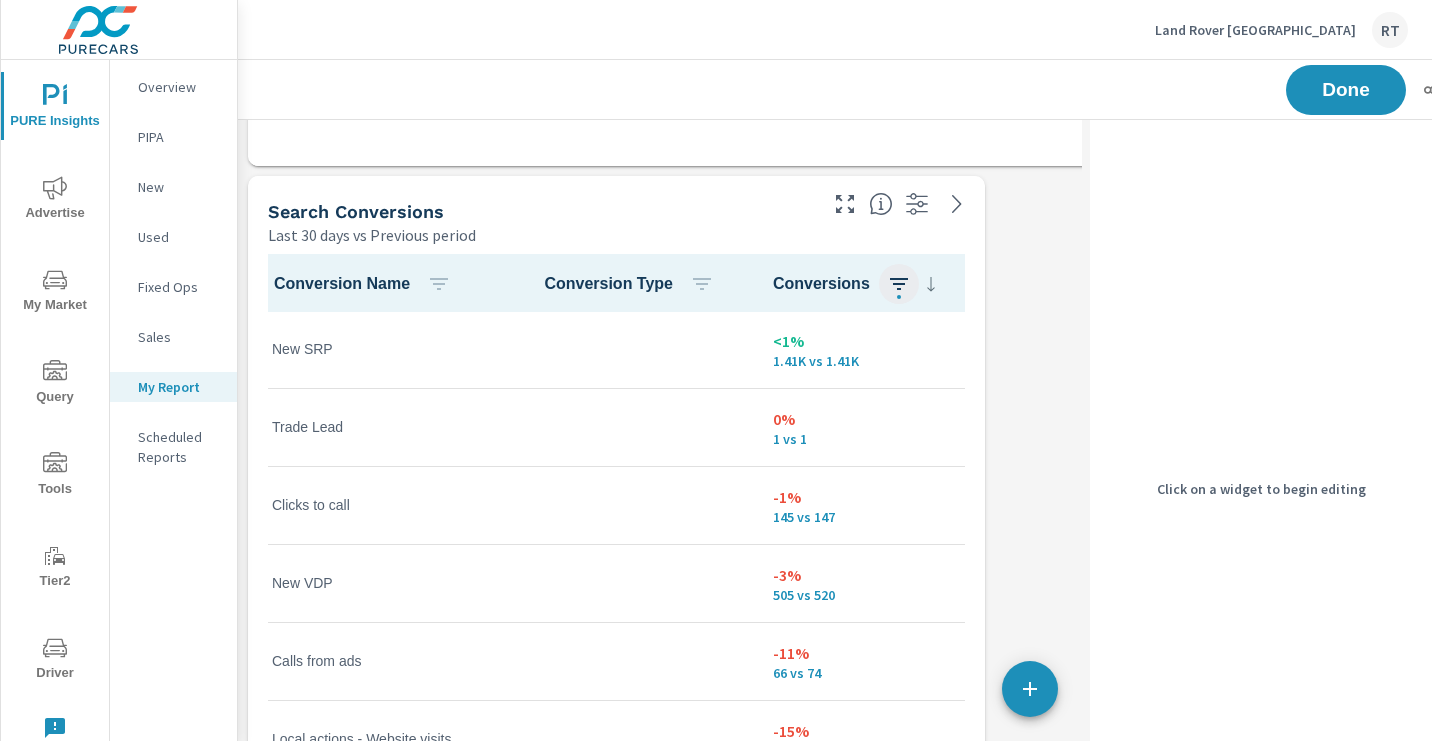 click 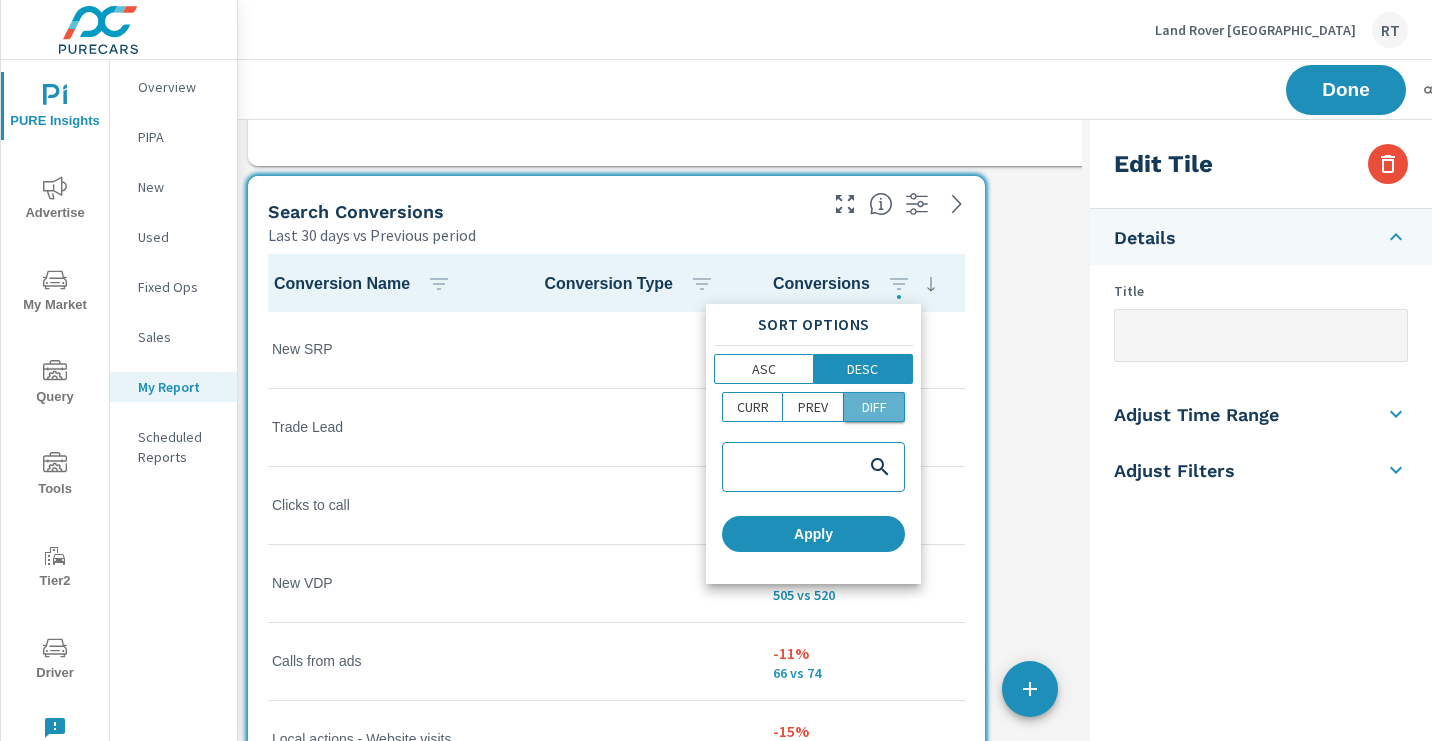 click on "DIFF" at bounding box center [874, 407] 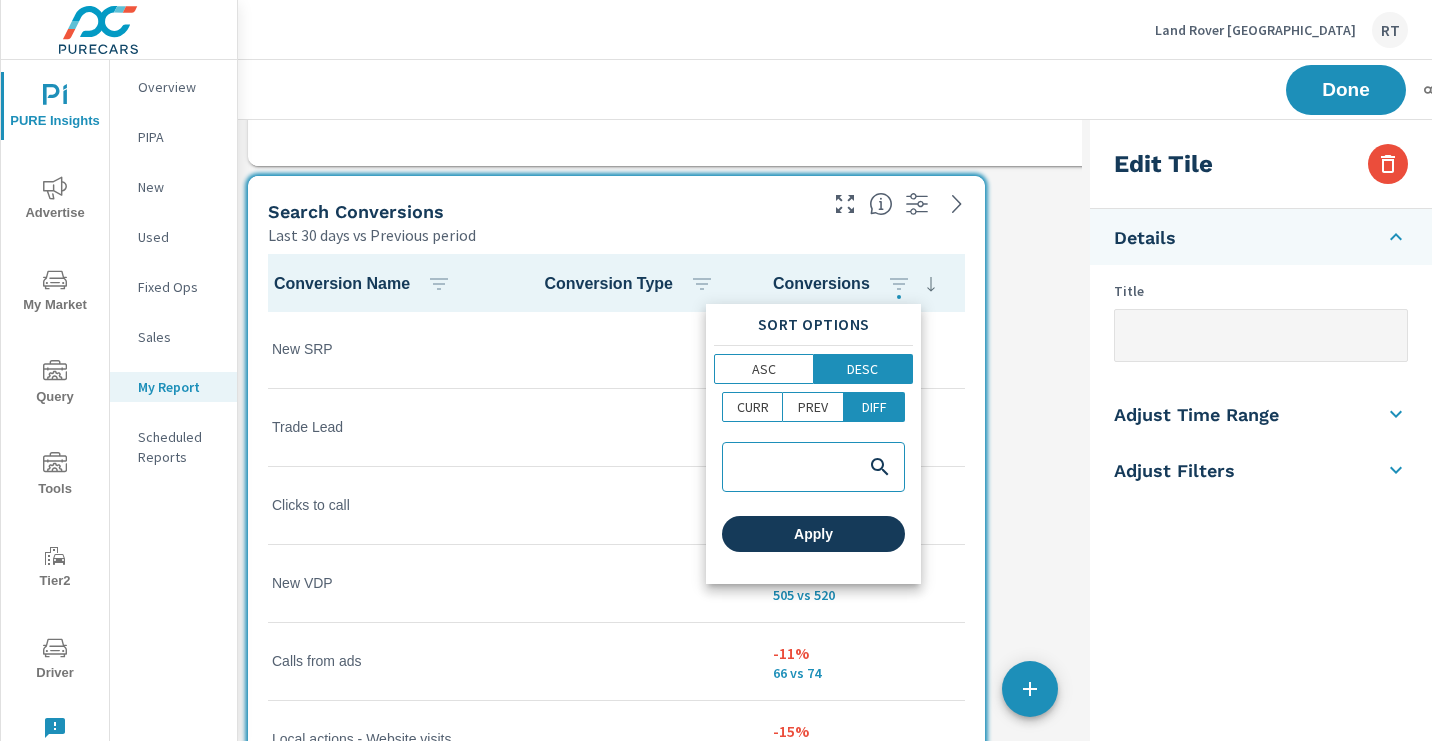 click on "Apply" at bounding box center (813, 534) 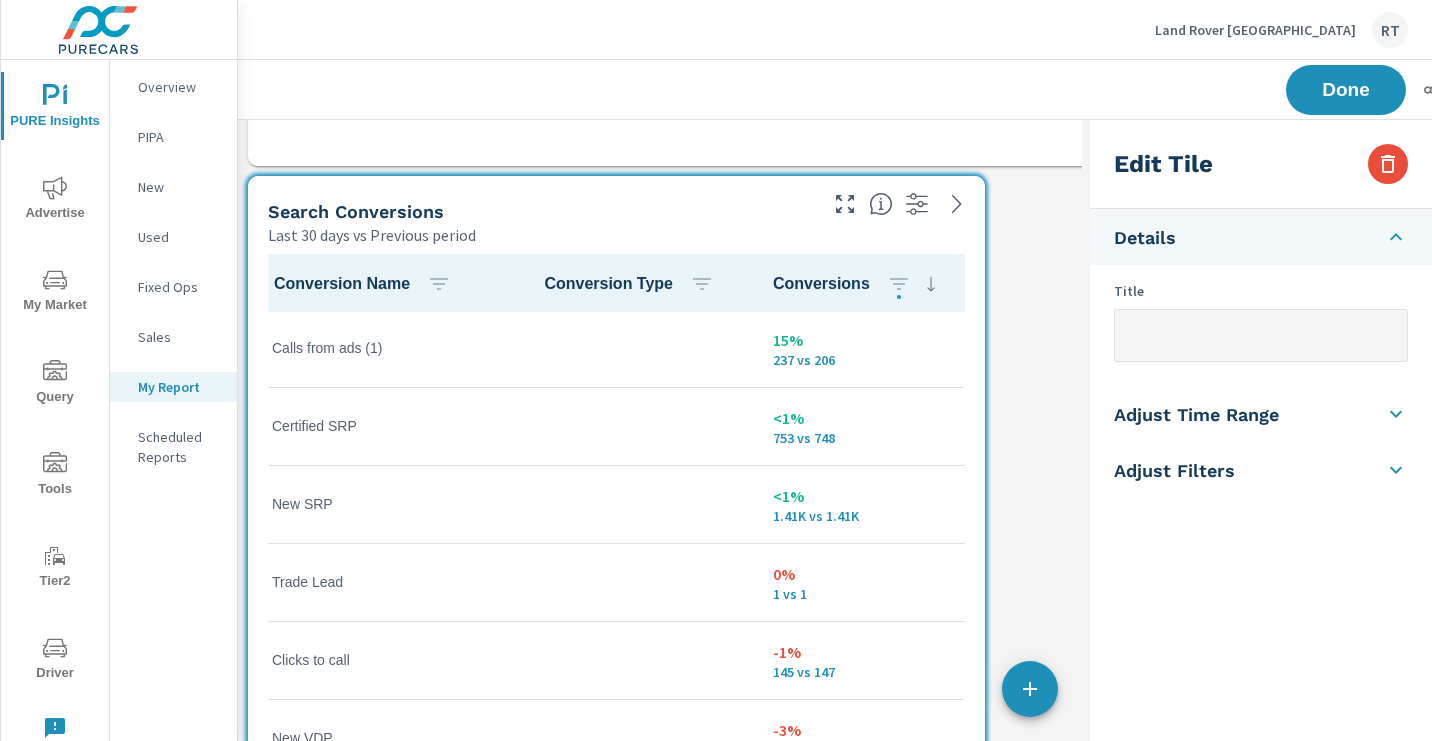 scroll, scrollTop: 9, scrollLeft: 0, axis: vertical 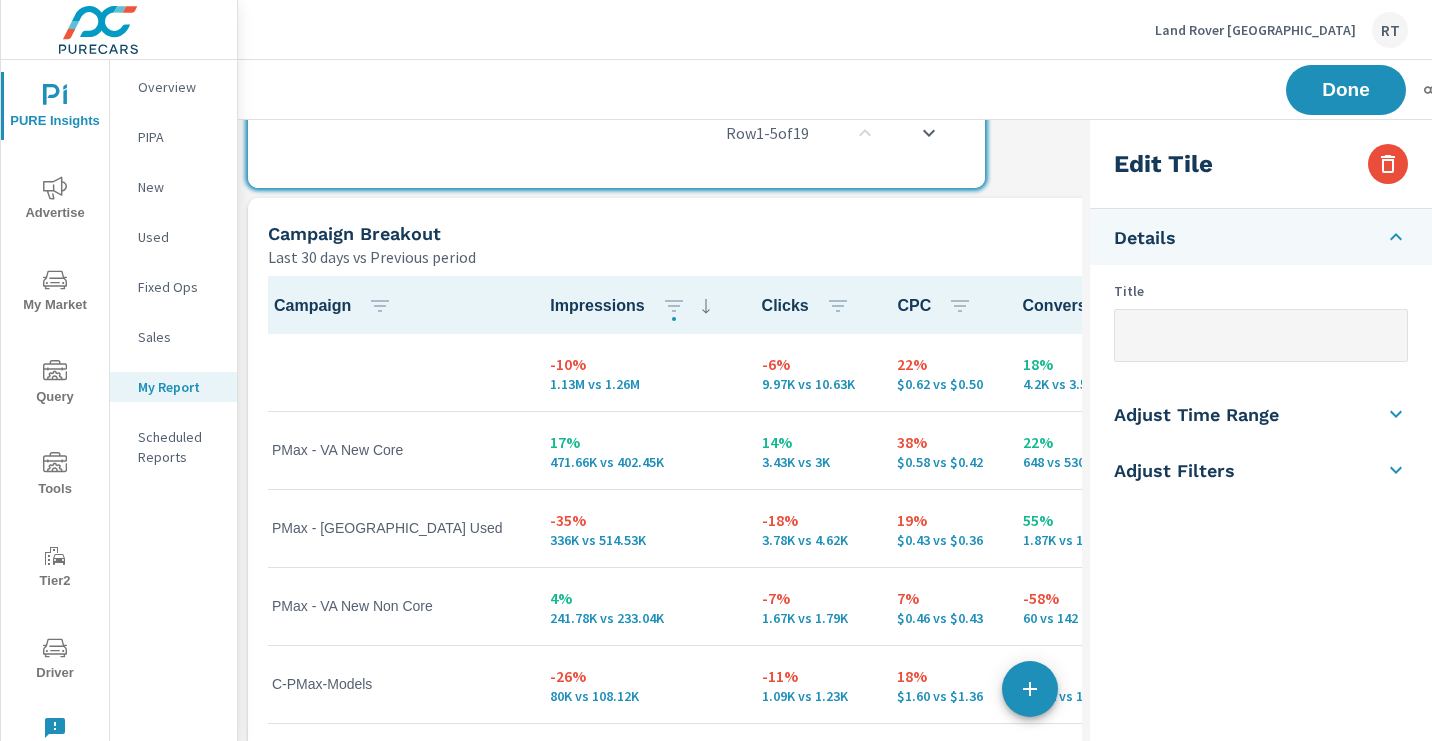 click on "Campaign Breakout" at bounding box center [727, 233] 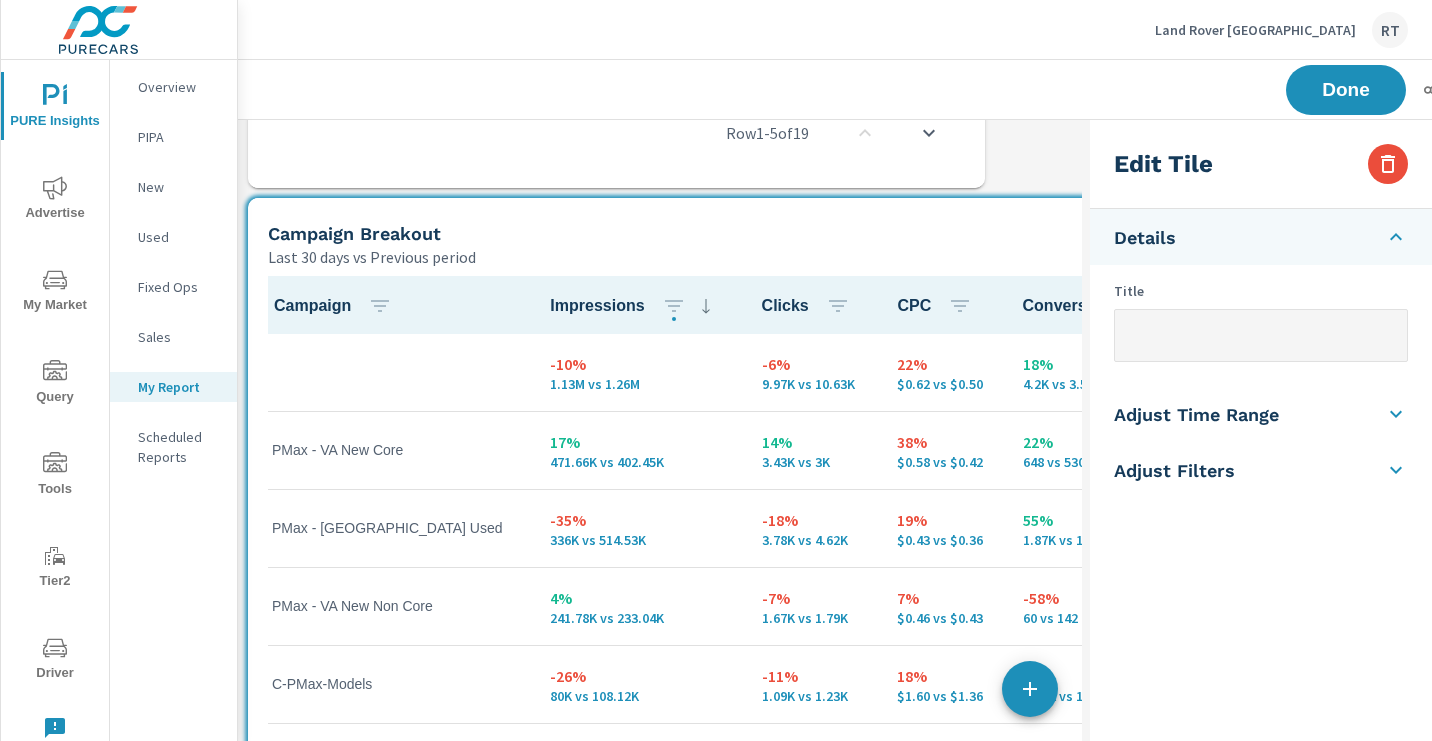 click at bounding box center (1261, 335) 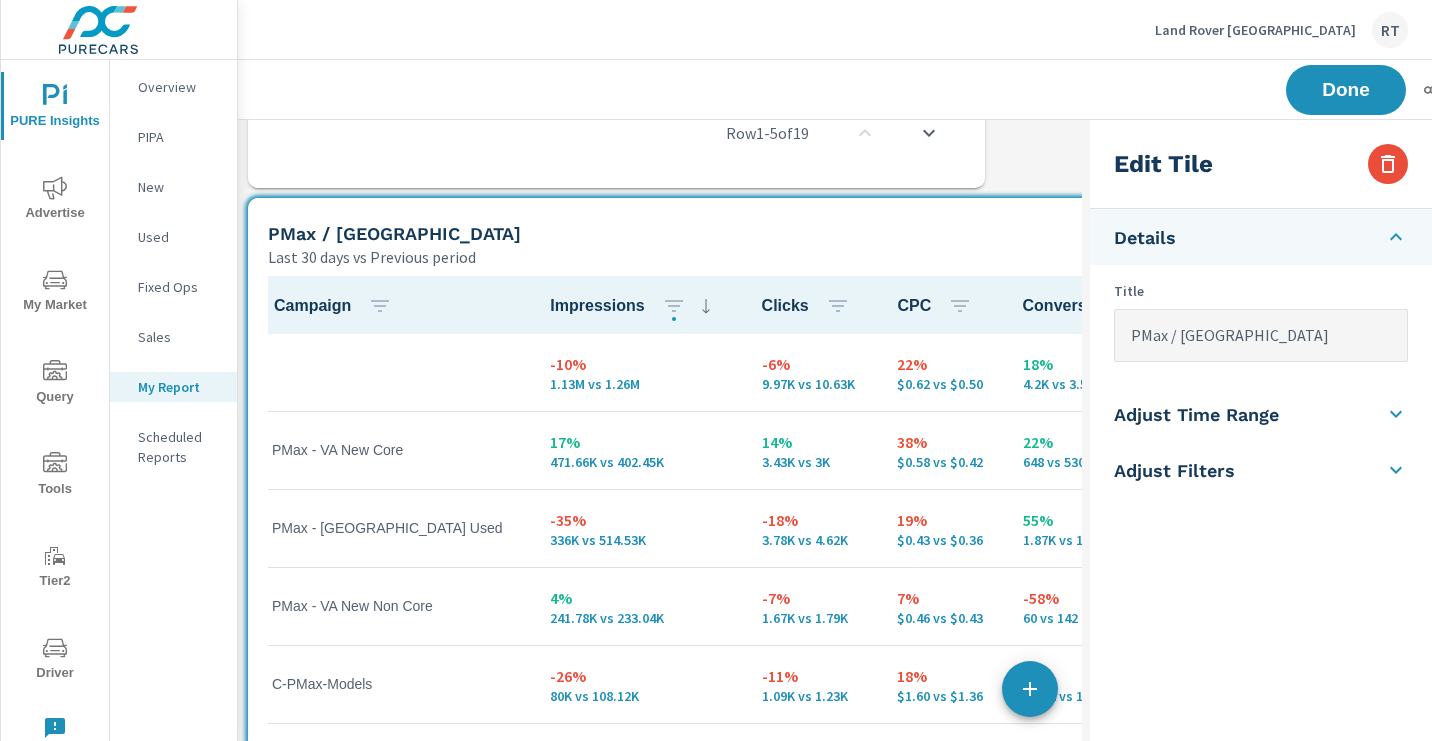 type on "PMax / [GEOGRAPHIC_DATA]" 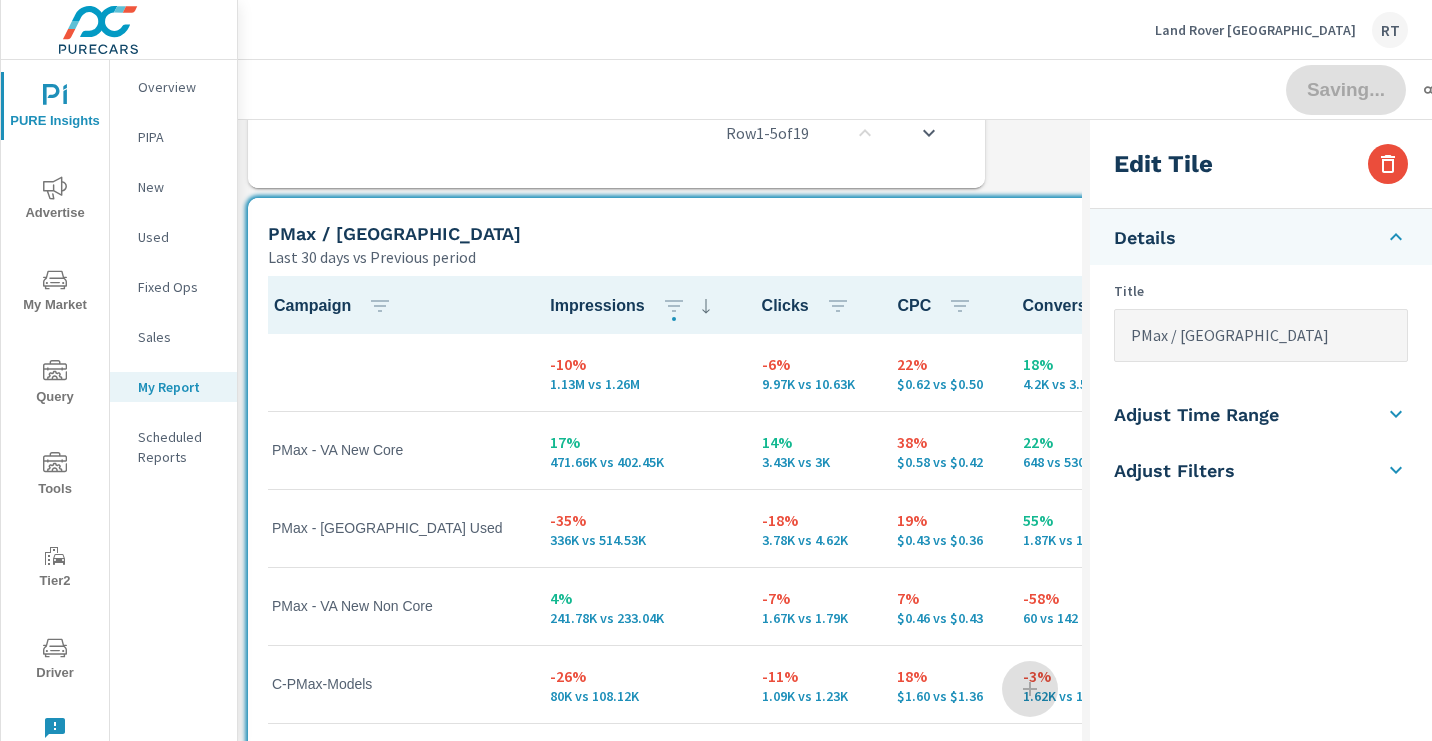 click on "Social Ads Last 30 days vs Previous period Campaign Impressions Clicks Spend CTR CPC CPM Page/Post Action -16% 233.59K vs 277.82K 5% 3.28K vs 3.13K -2% $2.98K vs $3.04K 25% 1.4% vs 1.13% -6% $0.91 vs $0.97 17% $12.75 vs $10.93 3% 3.23K vs 3.12K 00-ALL-NA_PCH_InMarket_New__static-tech-wanted -22% 142.15K vs 182.67K -3% 899 vs 924 -15% $500 vs $588 25% 0.63% vs 0.51% -13% $0.56 vs $0.64 9% $3.52 vs $3.22 -5% 876 vs 924 00-LR-MULTI_PCH_InMarket_New__aia-prospecting-new -3% 33.43K vs 34.35K 11% 866 vs 782 1% $890 vs $881 14% 2.59% vs 2.28% -9% $1.03 vs $1.13 4% $26.62 vs $25.64 11% 869 vs 786 00-LR-MULTI_PCH_InMarket_New__aia-prospecting-New Defender -3% 25.02K vs 25.8K 7% 442 vs 412 <1% $592 vs $588 11% 1.77% vs 1.6% -6% $1.34 vs $1.43 4% $23.66 vs $22.77 9% 437 vs 401 00-LR-MULTI_PCH_InMarket_New__aia-prospecting-New Range Rover Sport -2% 22.72K vs 23.29K 8% 564 vs 522 1% $595 vs $587 11% 2.48% vs 2.24% -6% $1.06 vs $1.12 4% $26.20 vs $25.20 6% 557 vs 526 00-ALL-MULTI_PCH_InMarket_Used__aia-prospecting-Used/CPO" at bounding box center (803, 308) 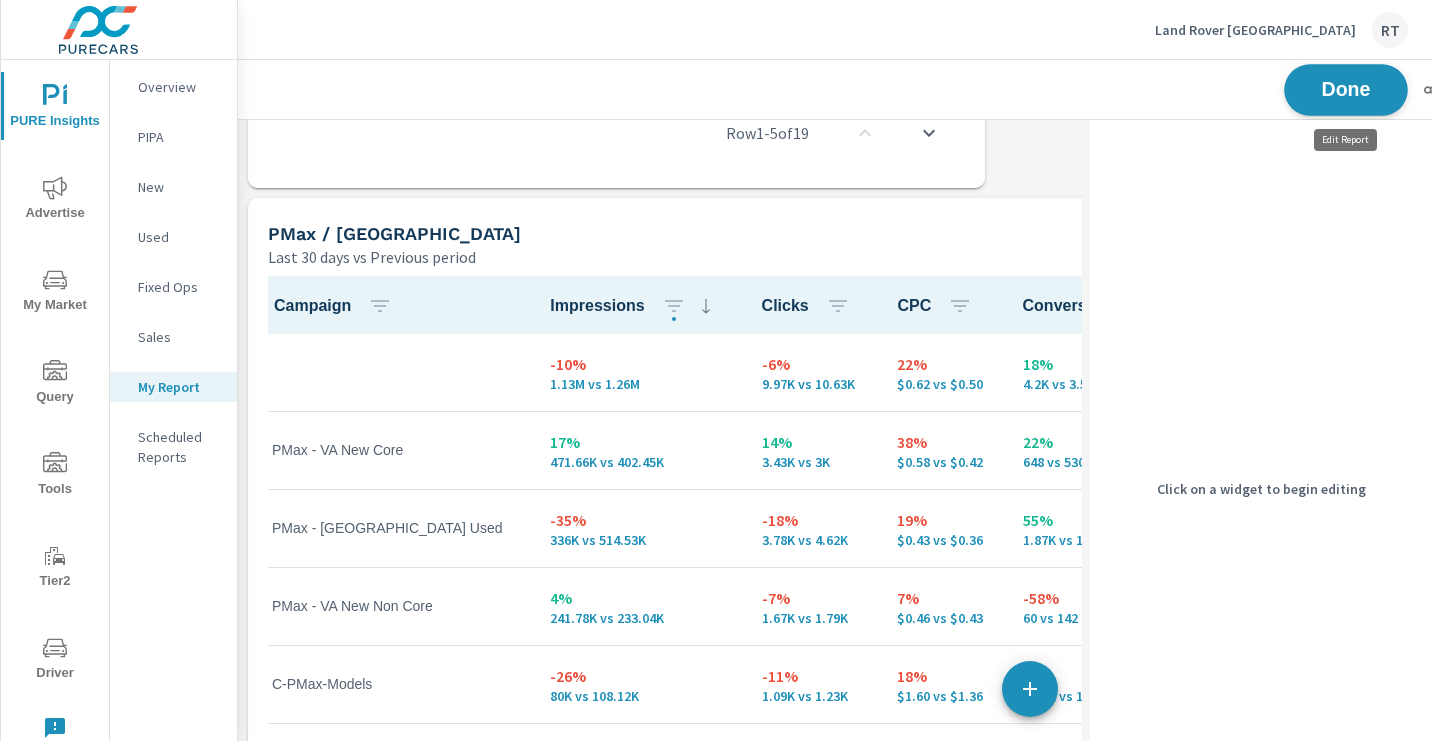 click on "Done" at bounding box center (1346, 89) 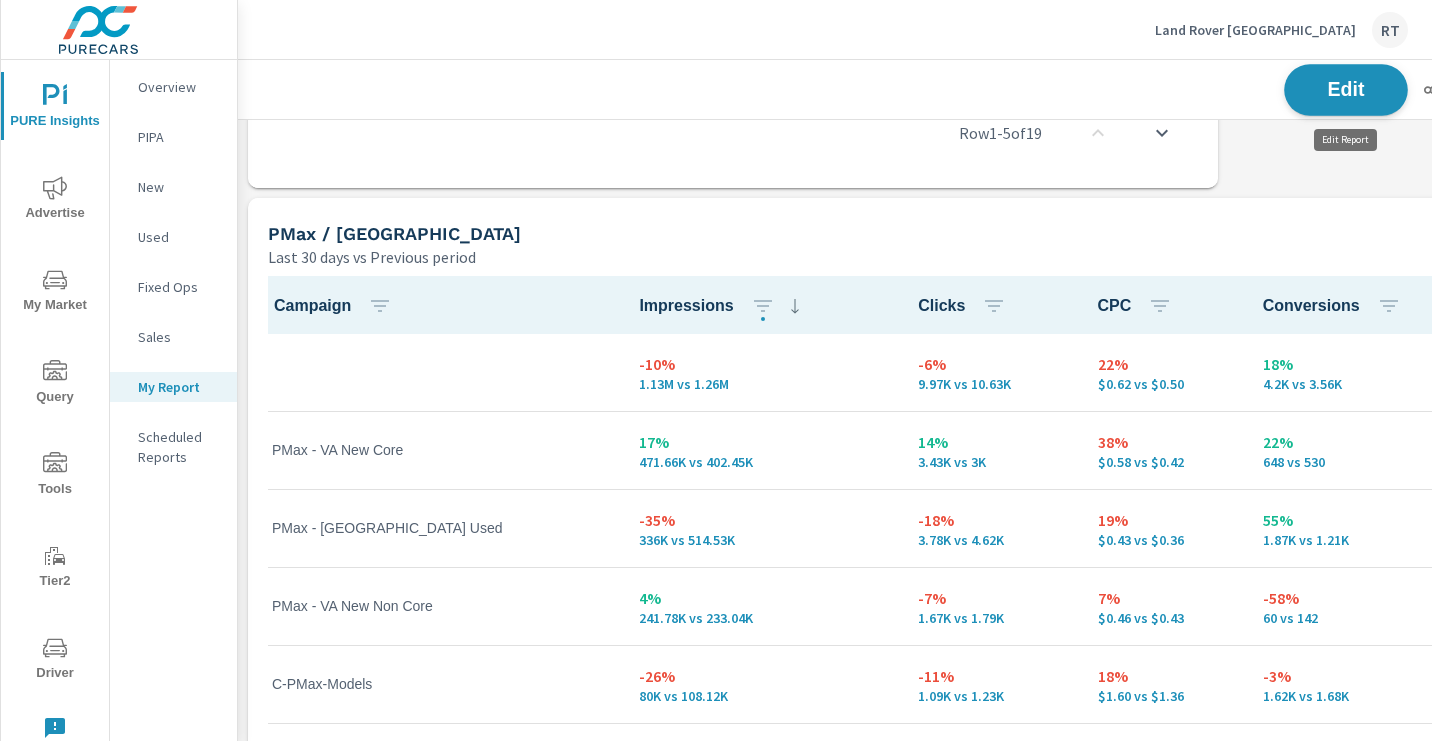 scroll, scrollTop: 10, scrollLeft: 10, axis: both 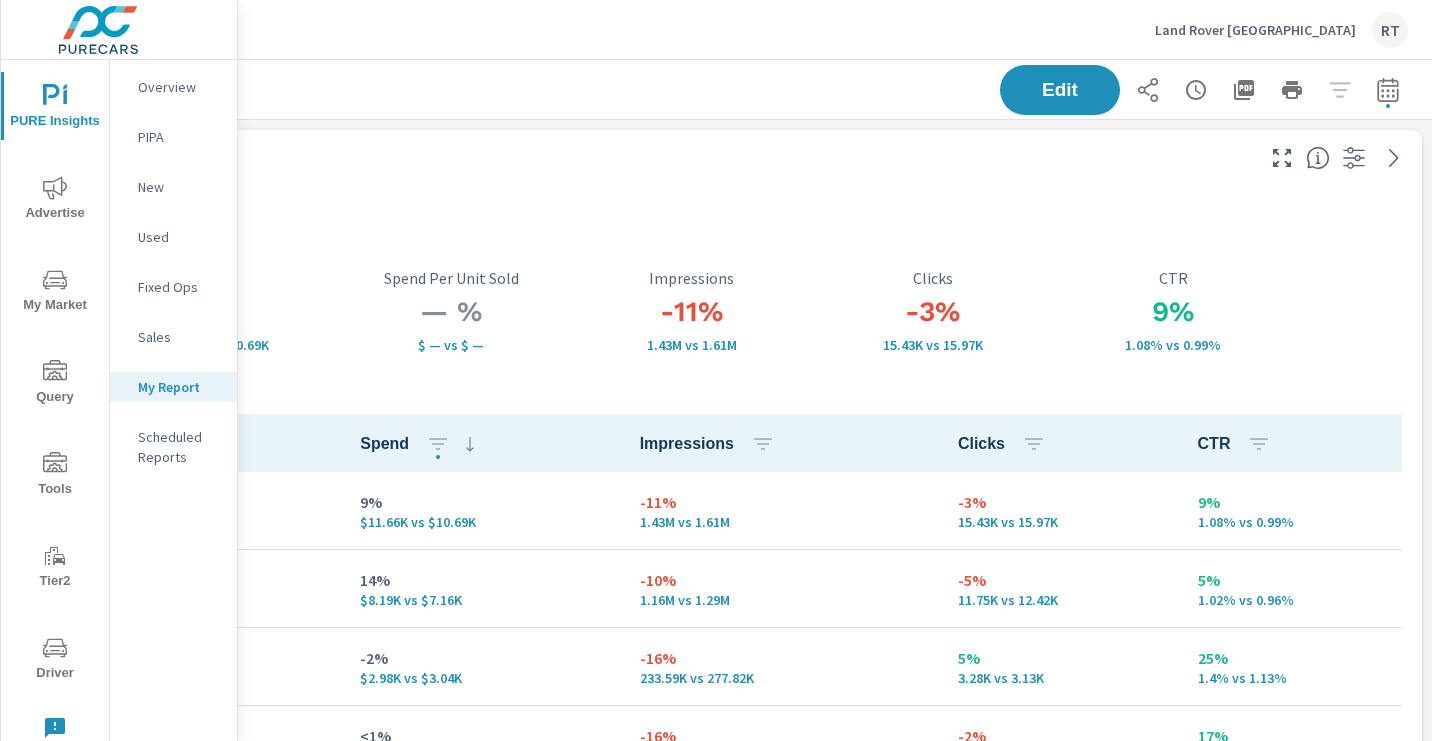 click 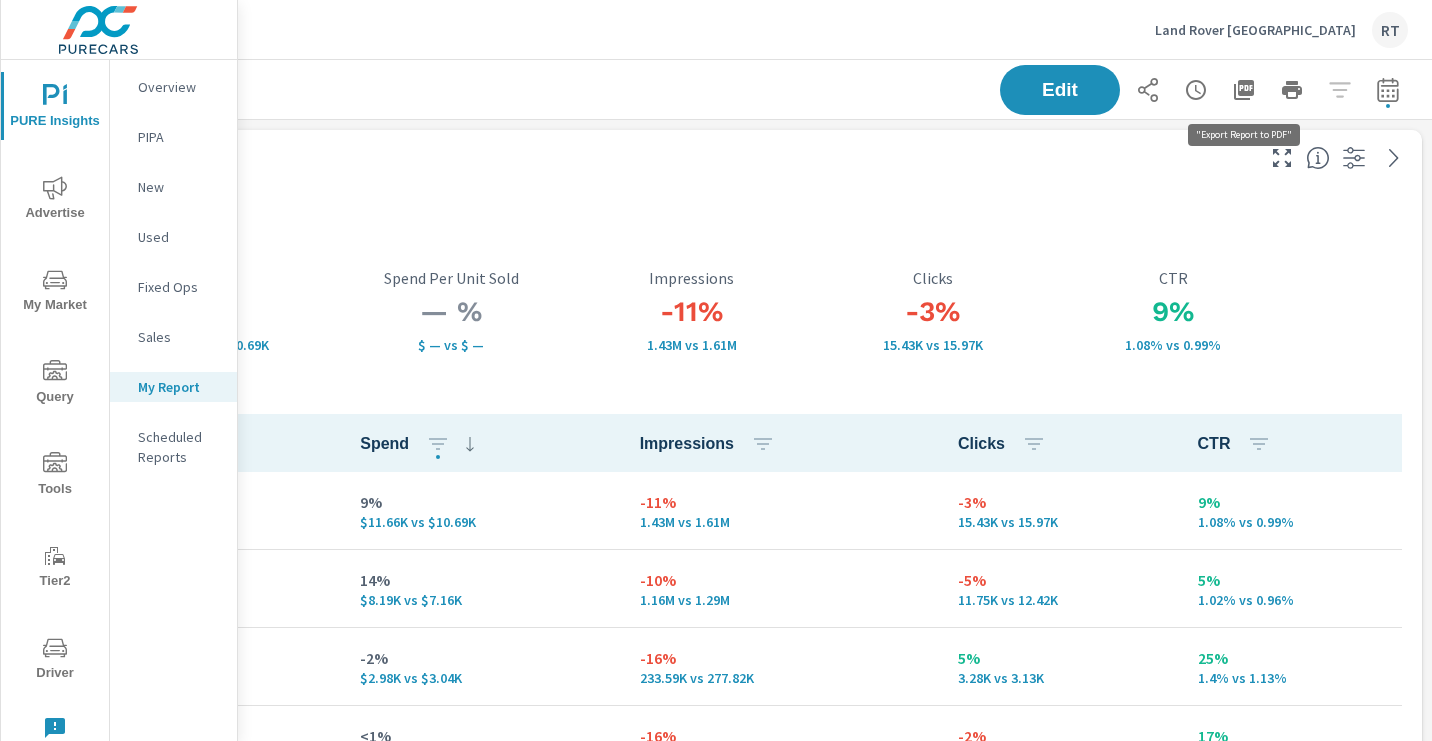 click 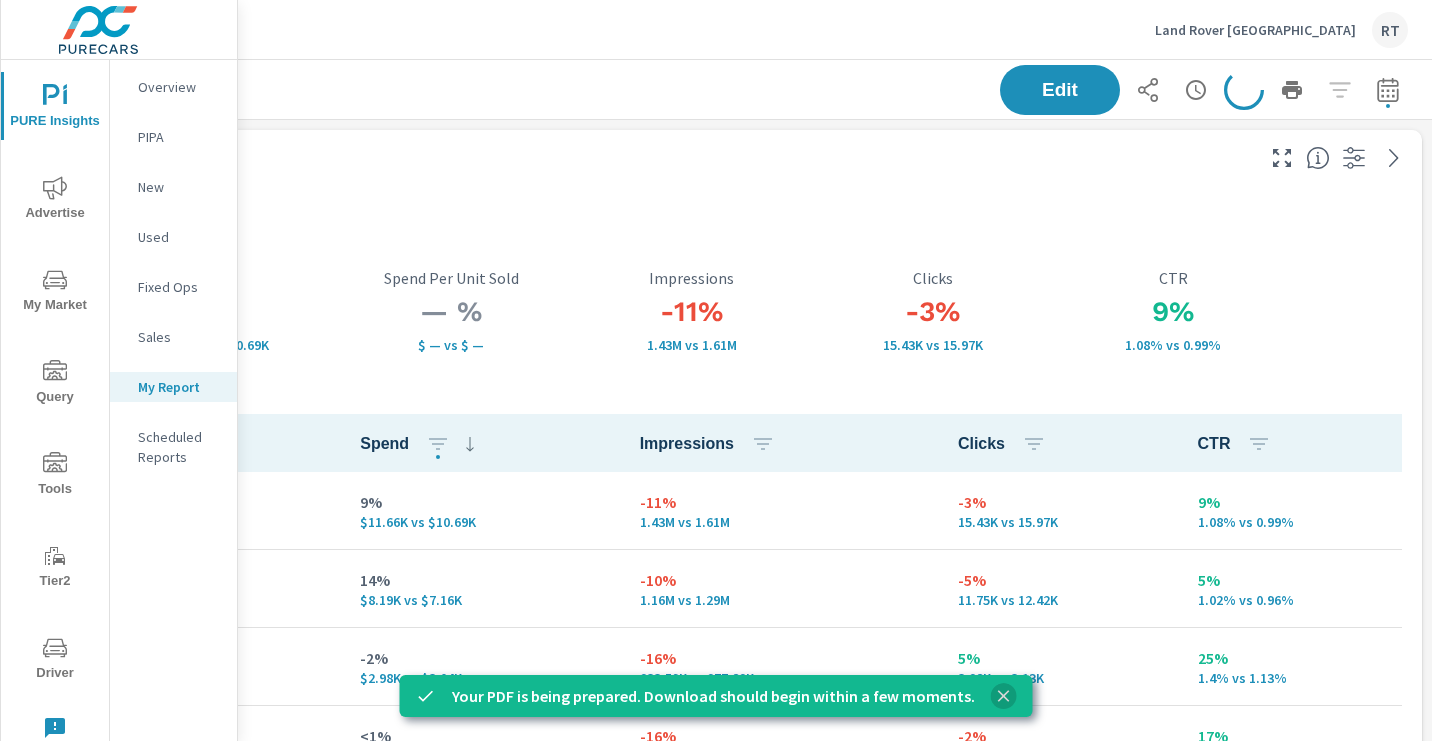 click 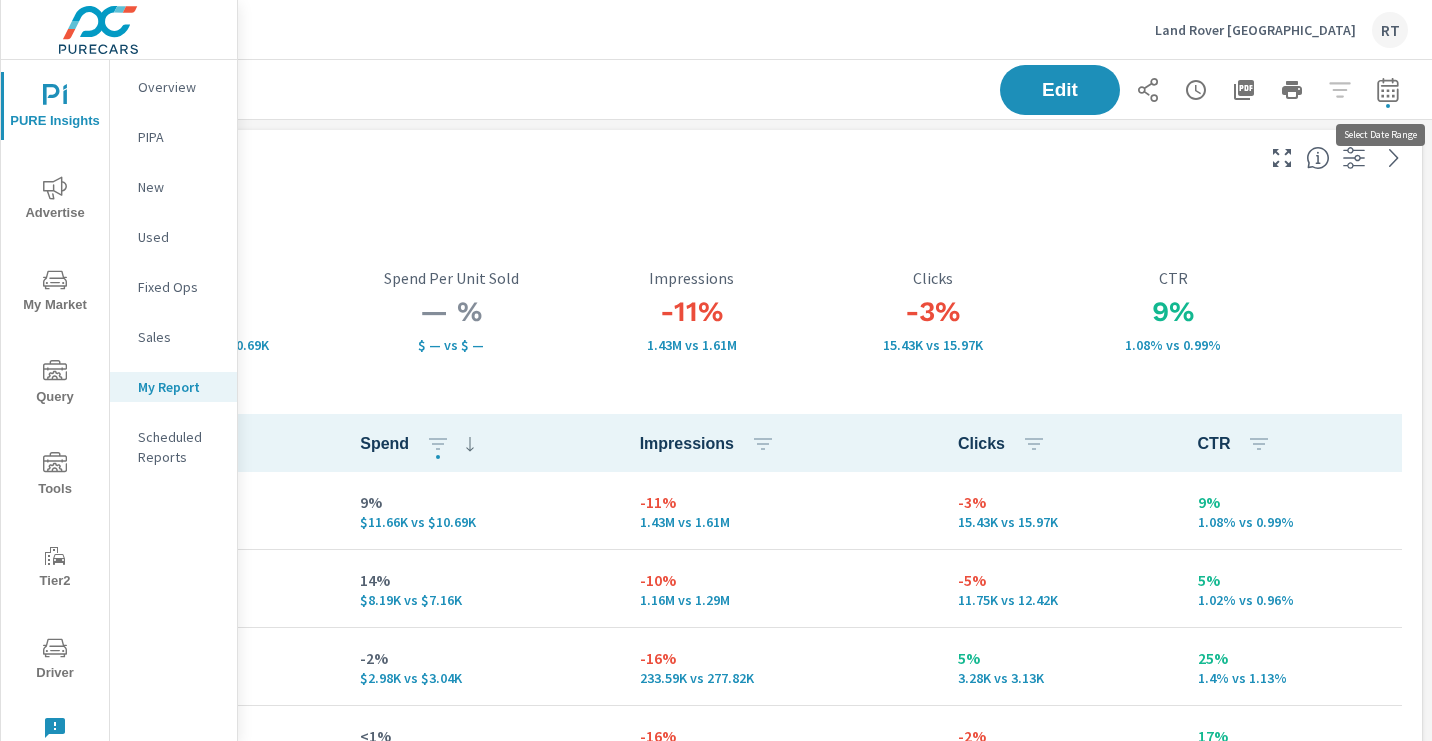 click 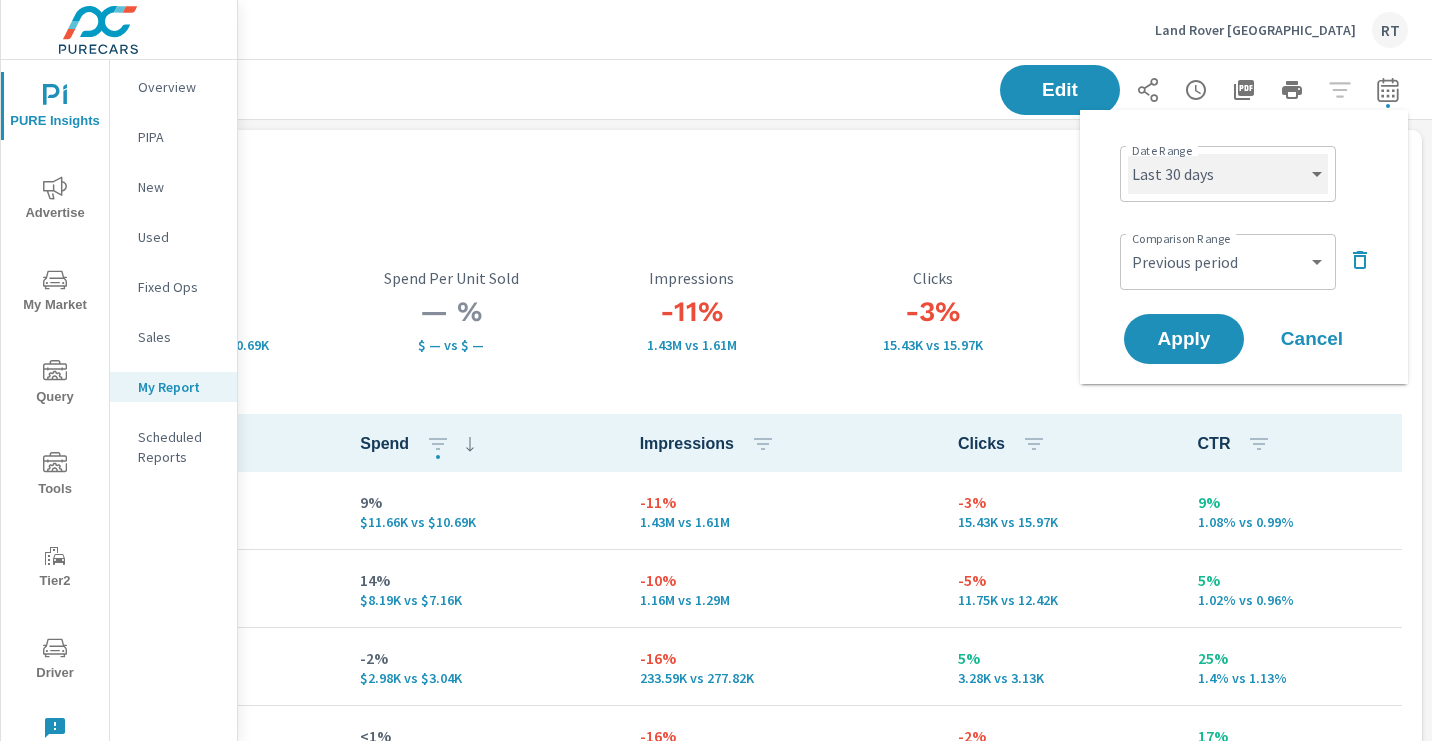 click on "Custom [DATE] Last week Last 7 days Last 14 days Last 30 days Last 45 days Last 60 days Last 90 days Last 180 days Last 365 days Month to date Last month Last 2 months Last 3 months Last 6 months Last 9 months Last 12 months Year to date Last year" at bounding box center (1228, 174) 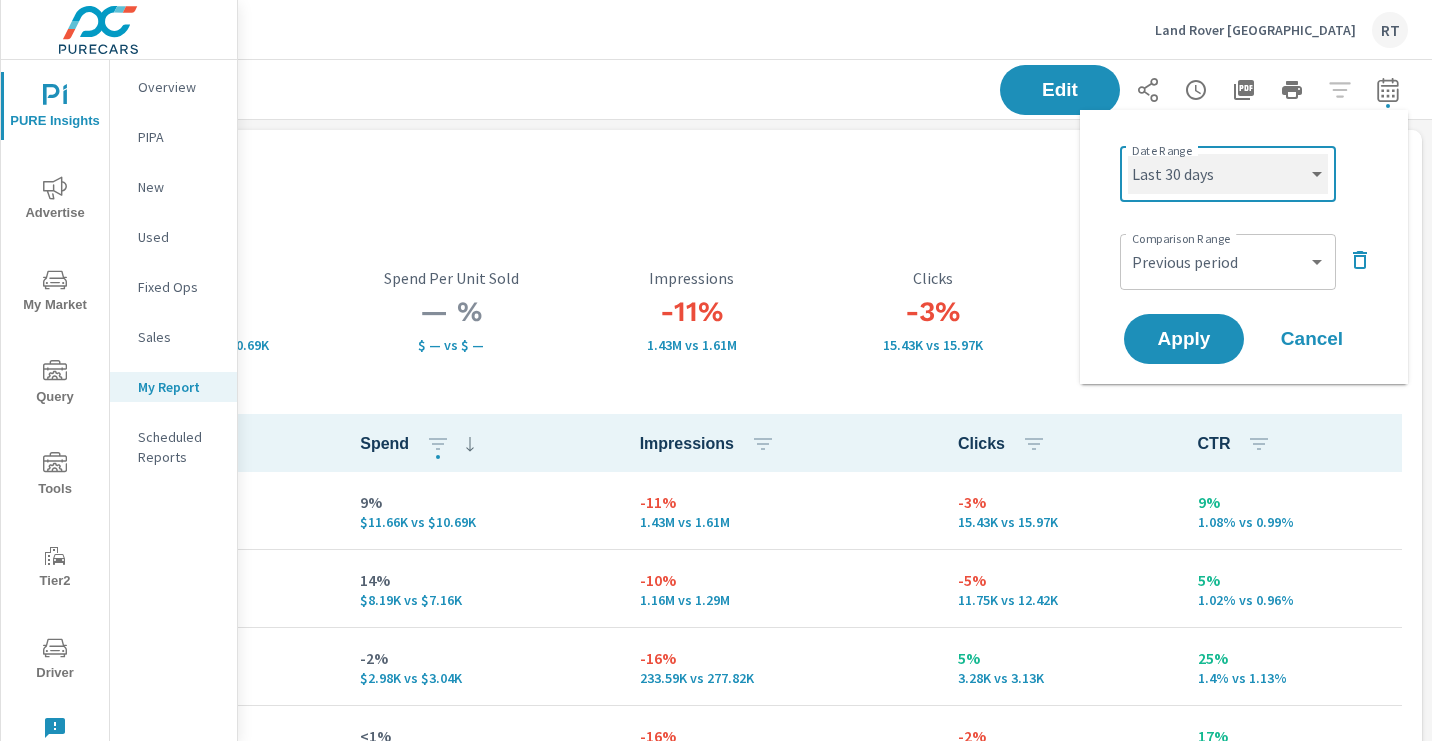 select on "Last 90 days" 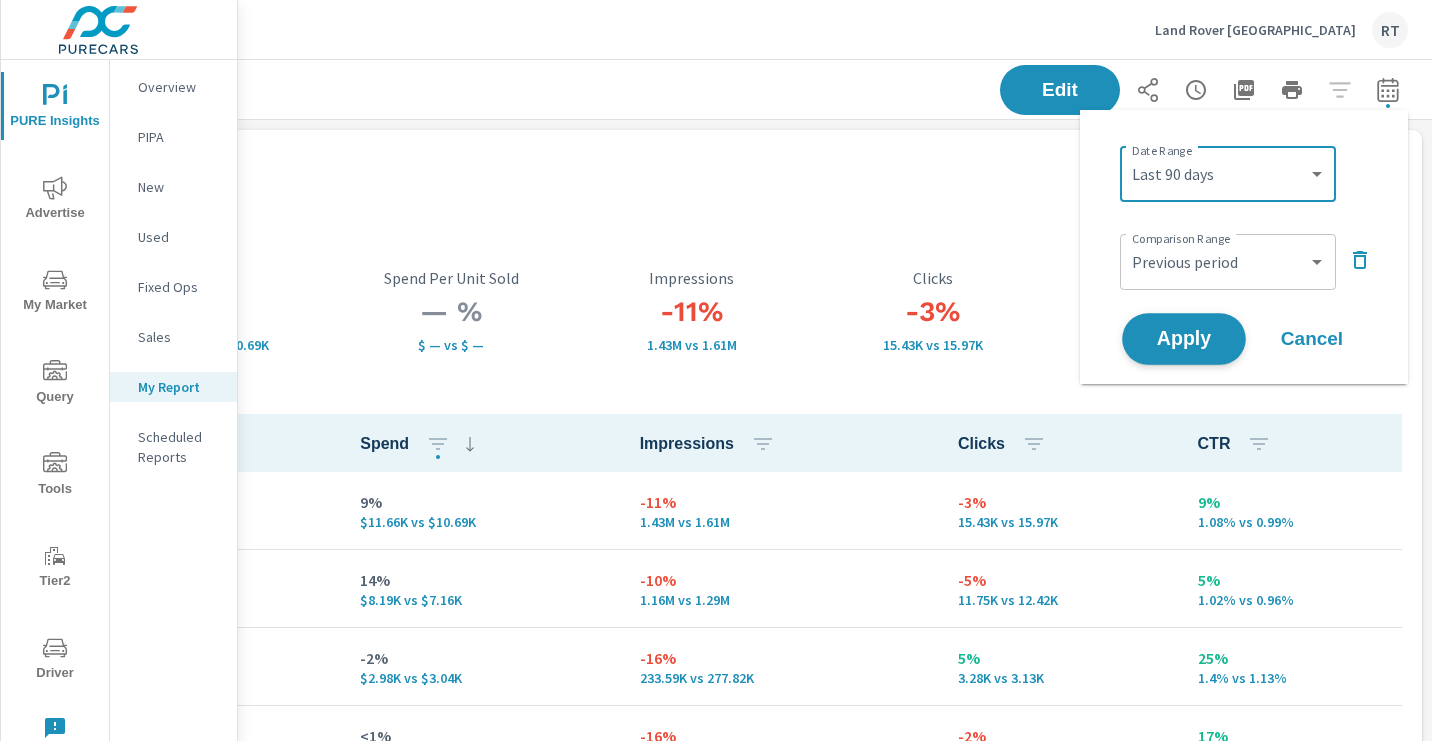 click on "Apply" at bounding box center (1184, 339) 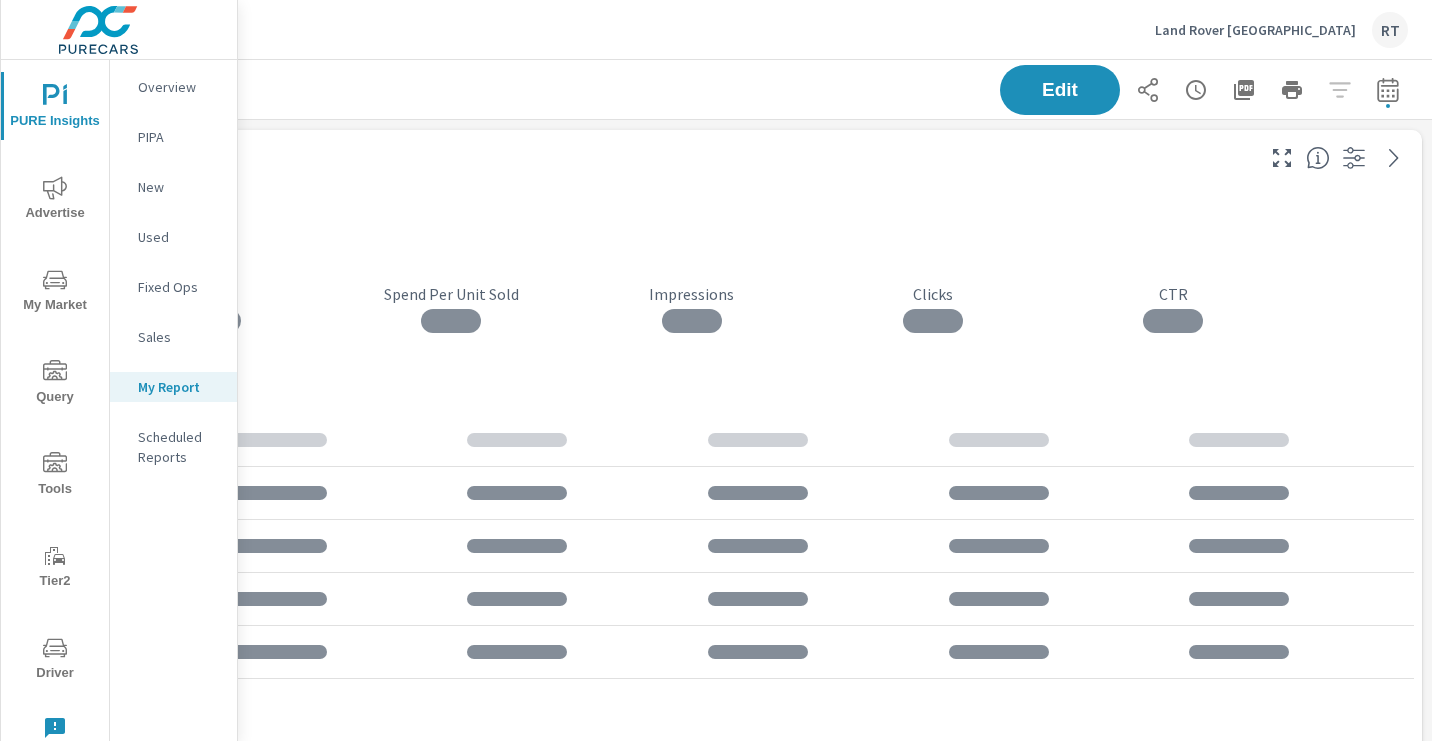 scroll, scrollTop: 1, scrollLeft: 0, axis: vertical 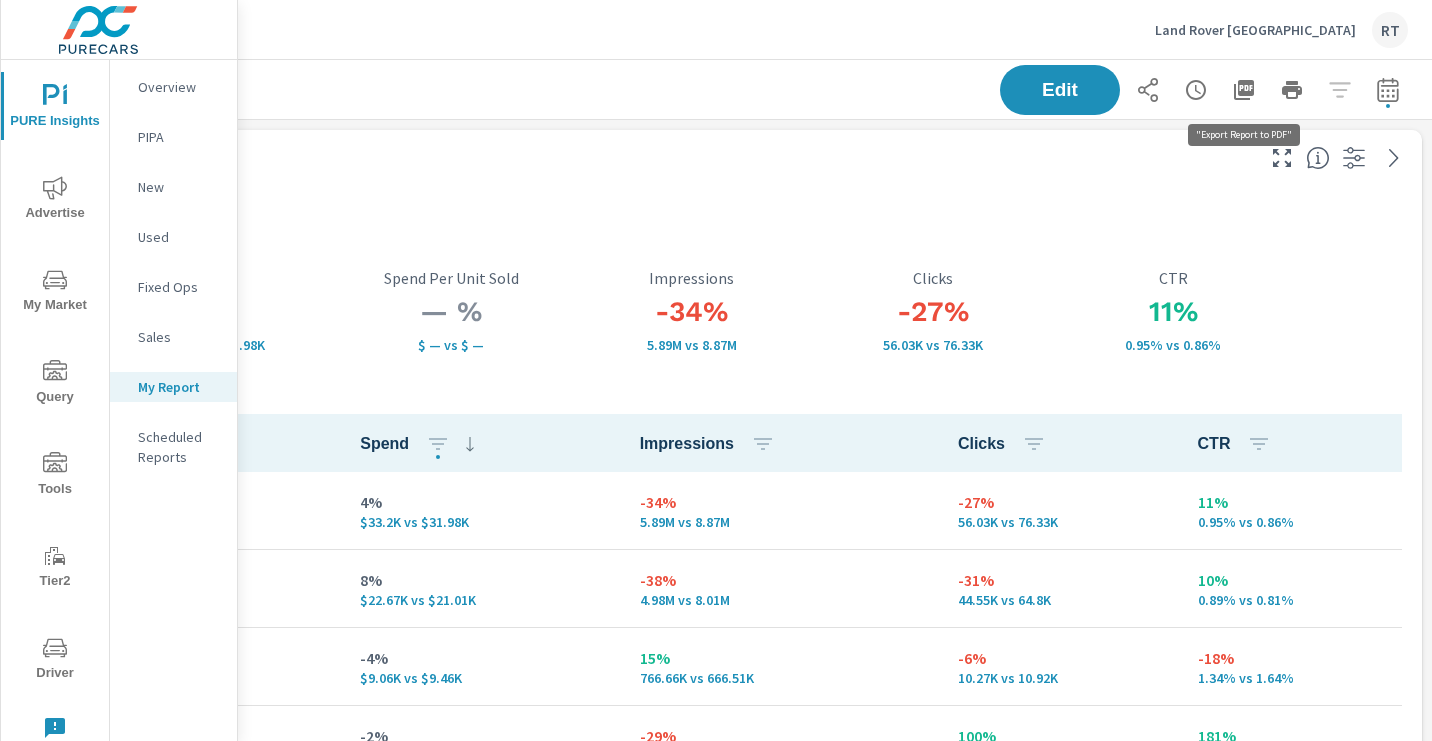 click 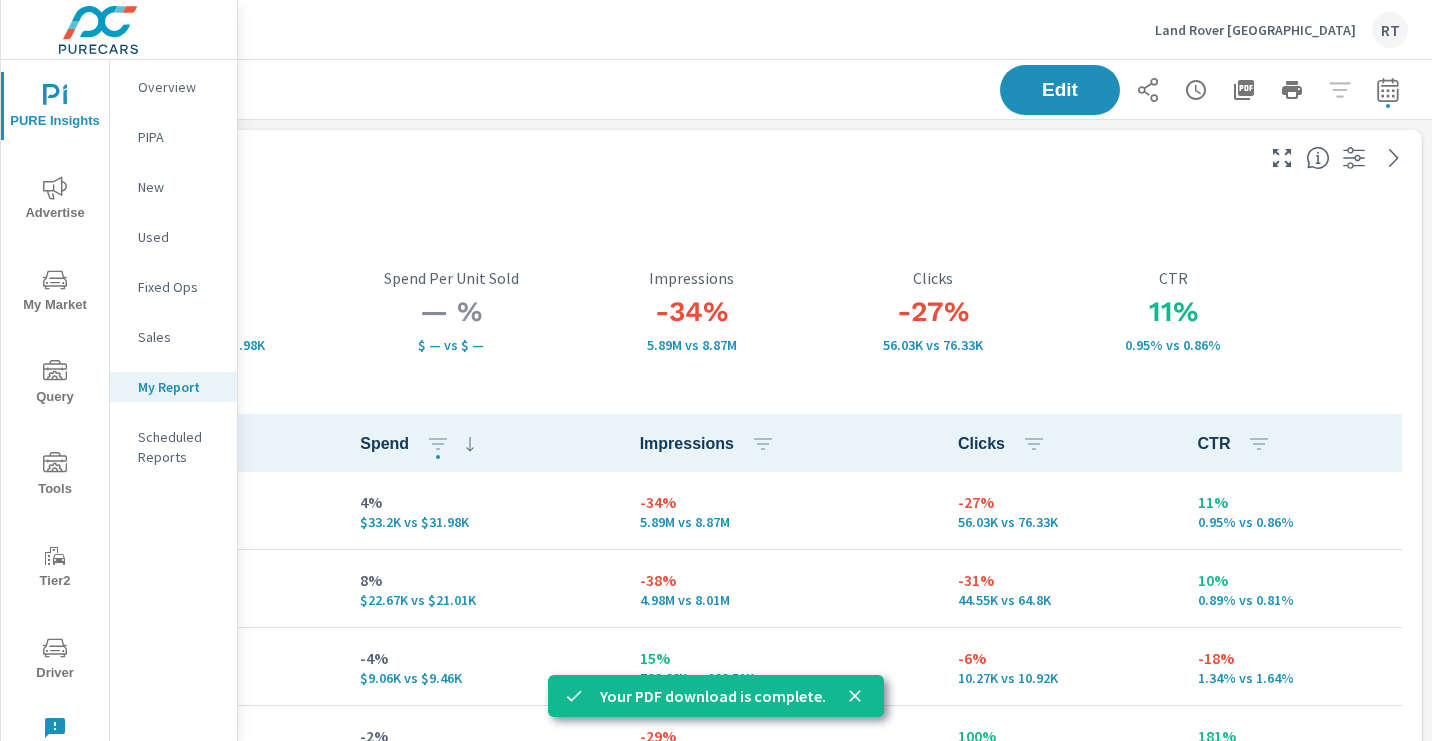click 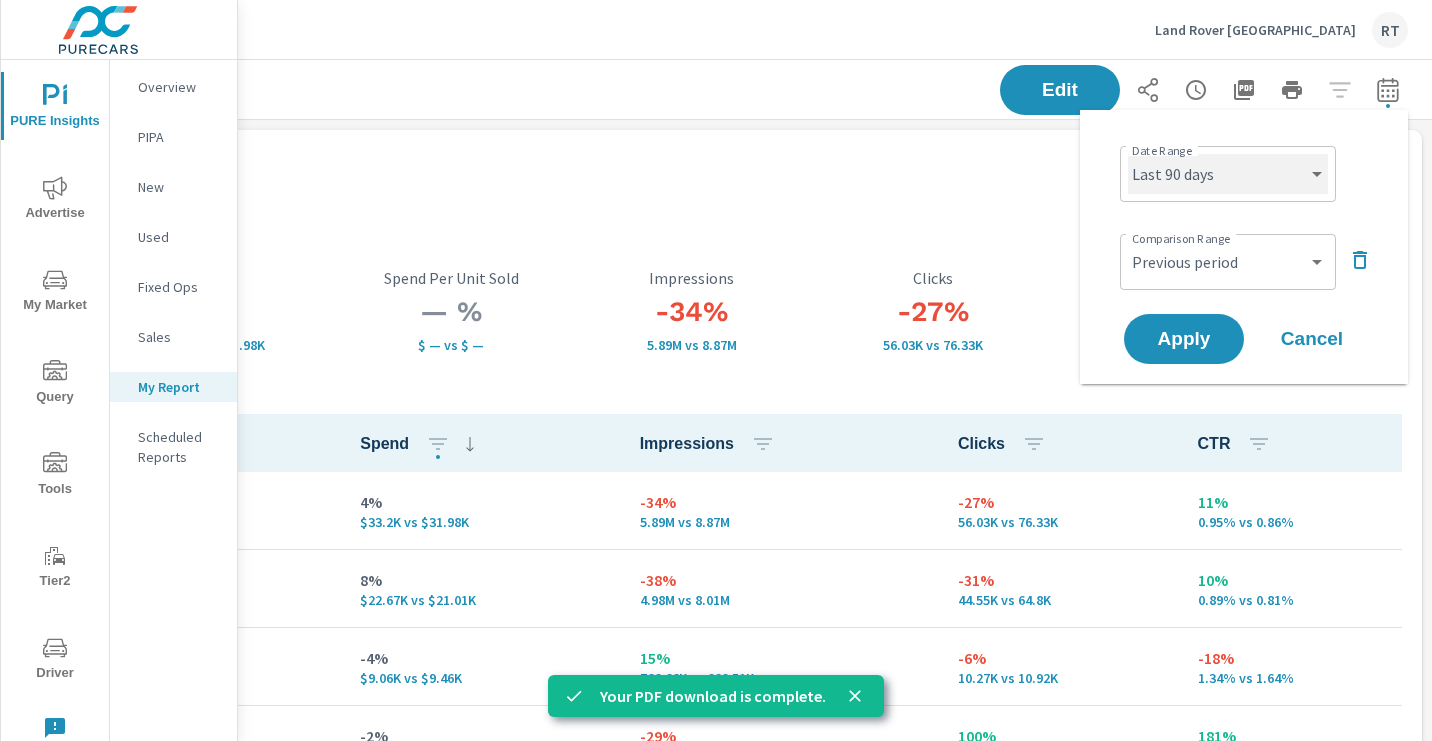 click on "Custom [DATE] Last week Last 7 days Last 14 days Last 30 days Last 45 days Last 60 days Last 90 days Last 180 days Last 365 days Month to date Last month Last 2 months Last 3 months Last 6 months Last 9 months Last 12 months Year to date Last year" at bounding box center (1228, 174) 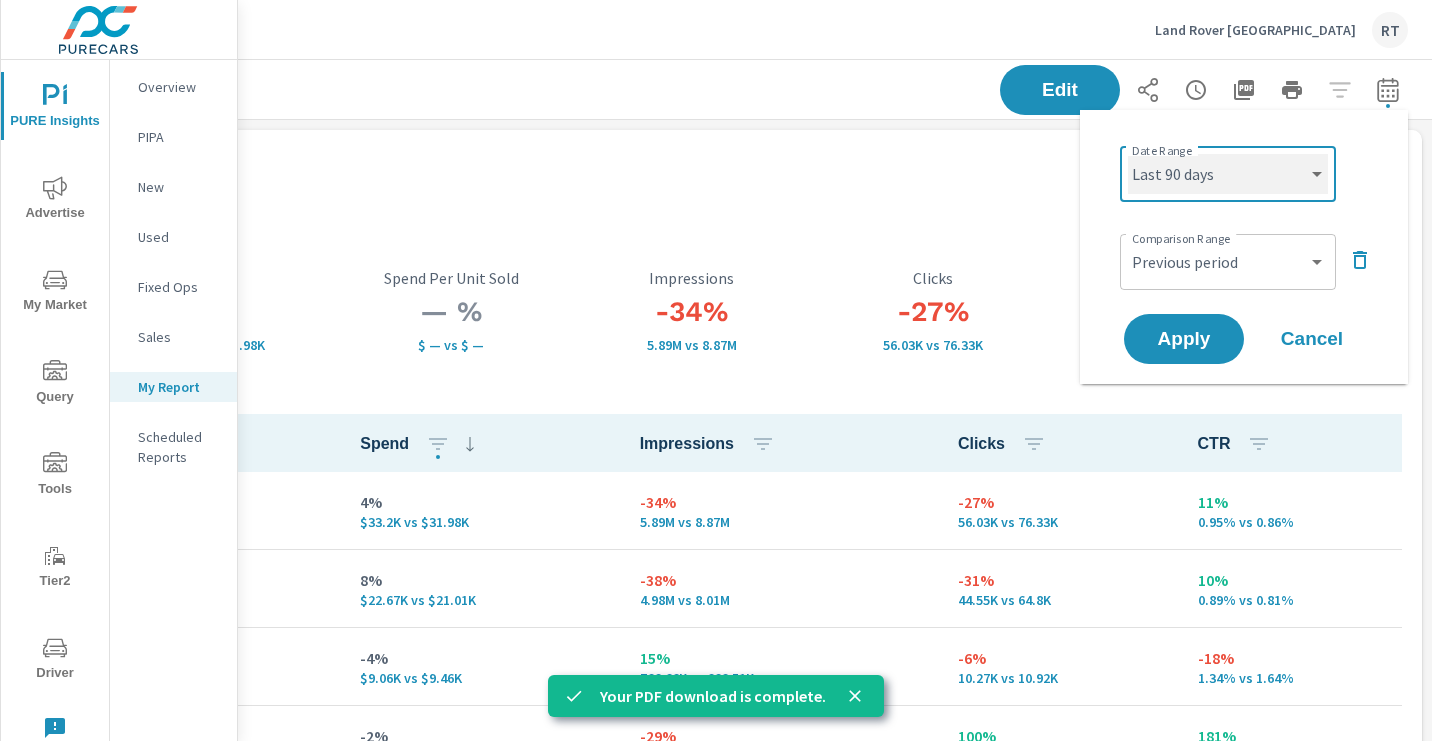 select on "Last 365 days" 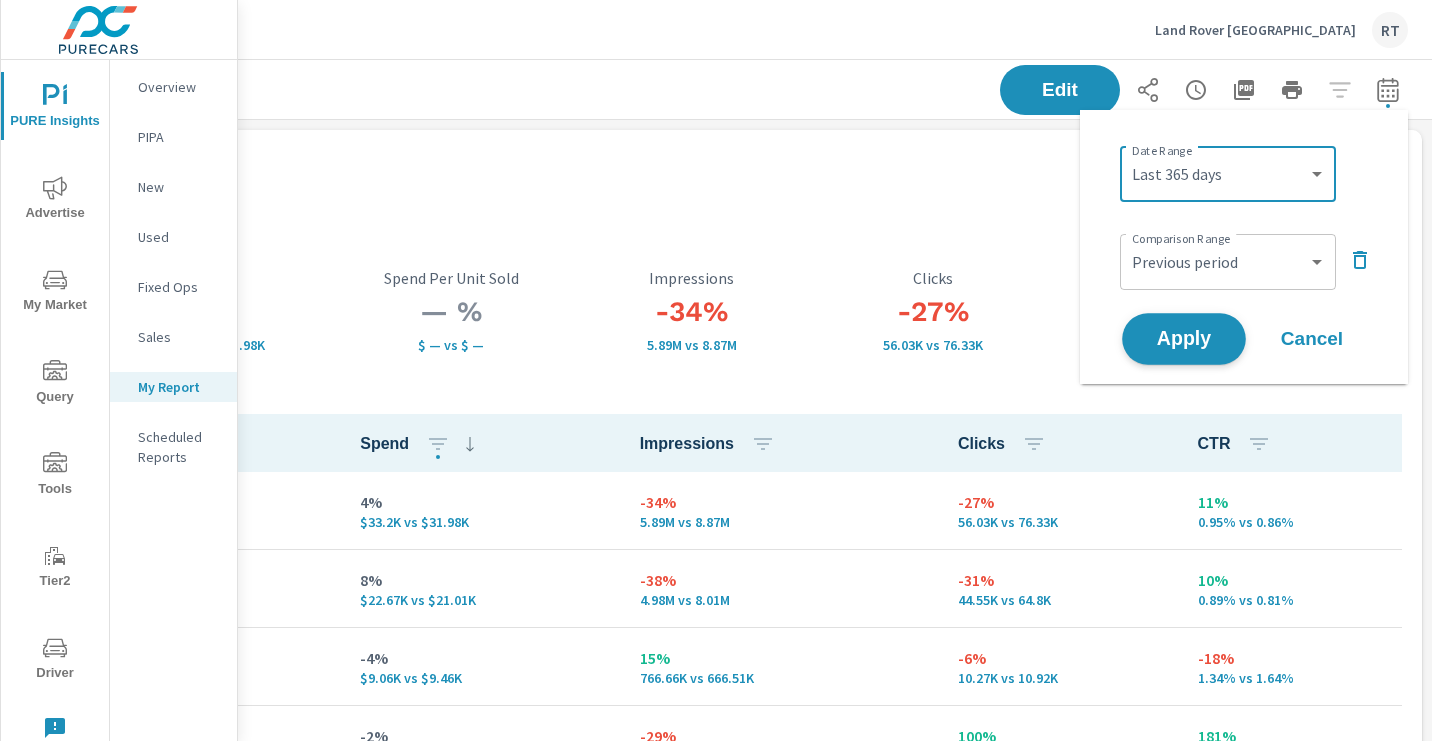 click on "Apply" at bounding box center [1184, 339] 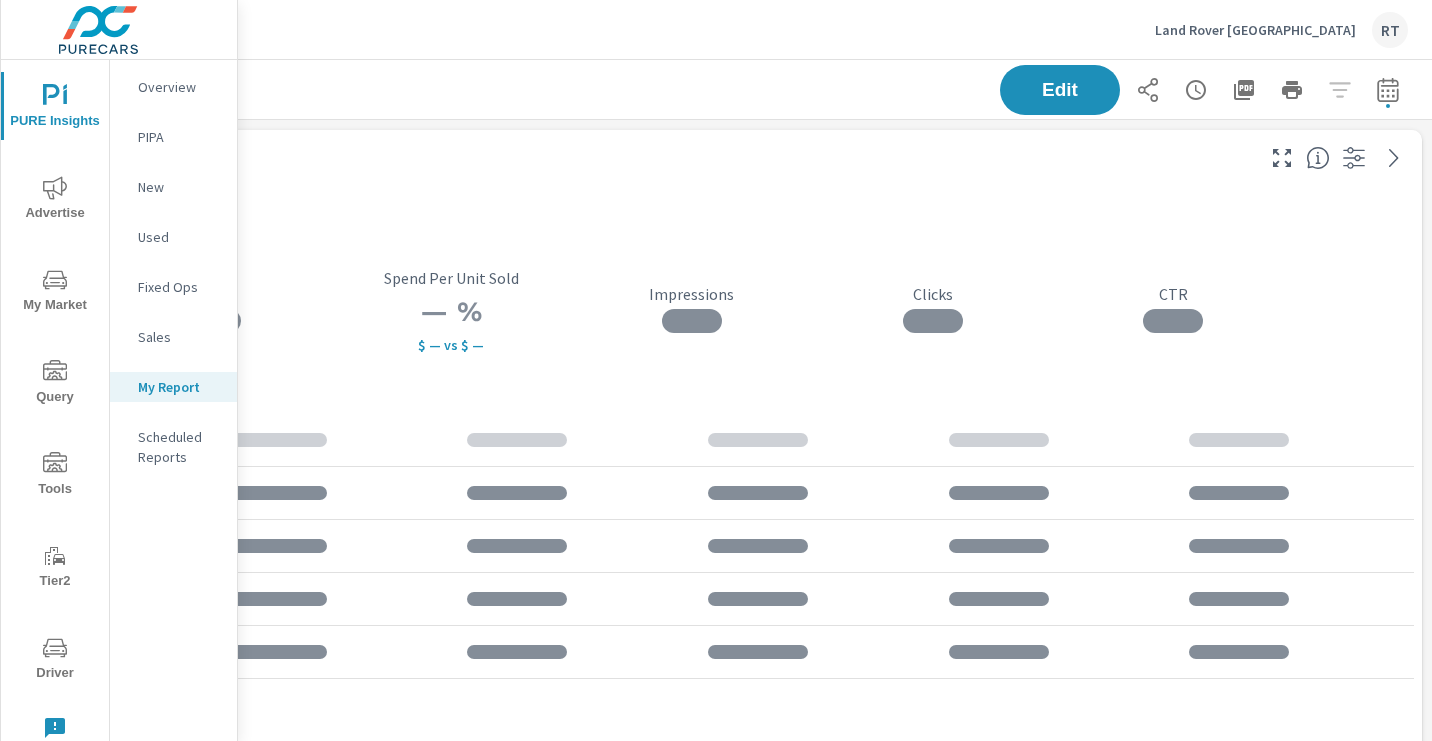 scroll, scrollTop: 1, scrollLeft: 0, axis: vertical 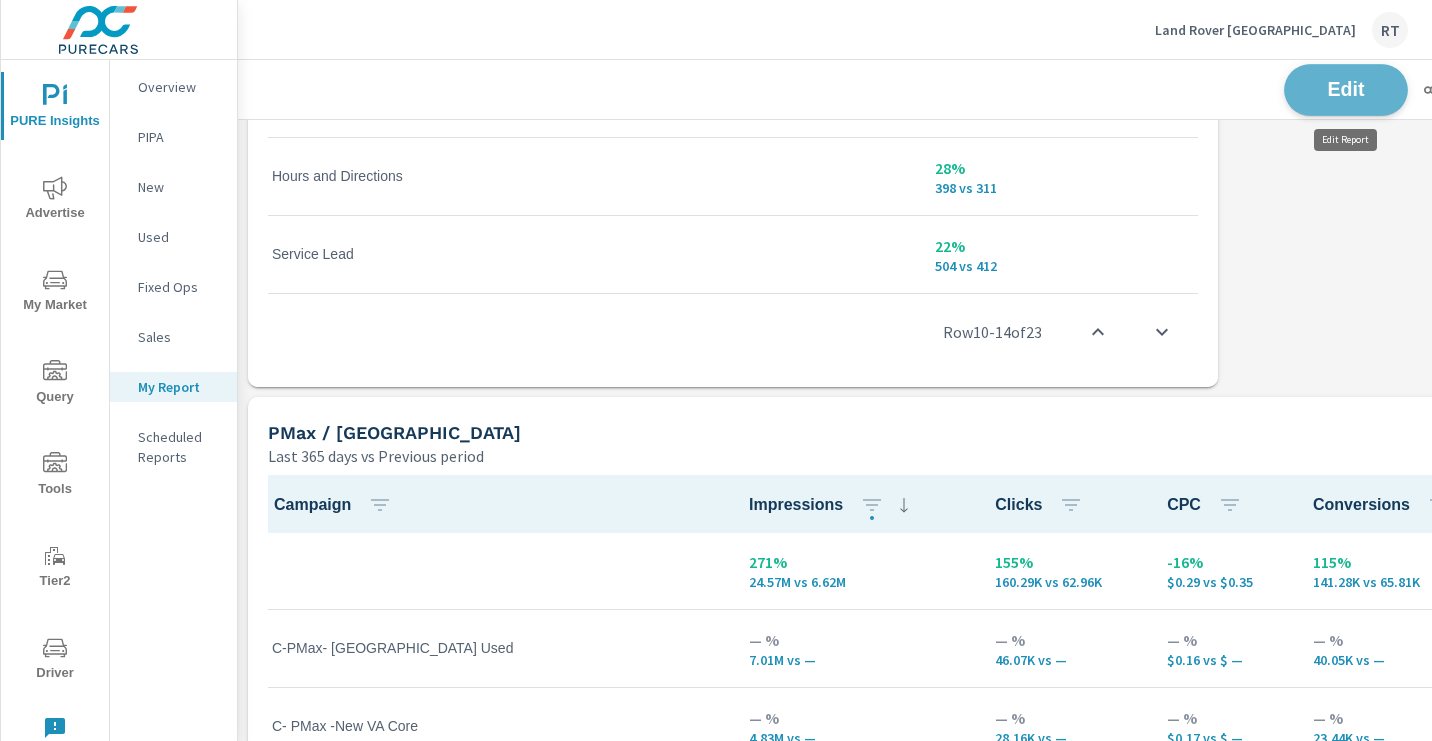 click on "Edit" at bounding box center [1346, 89] 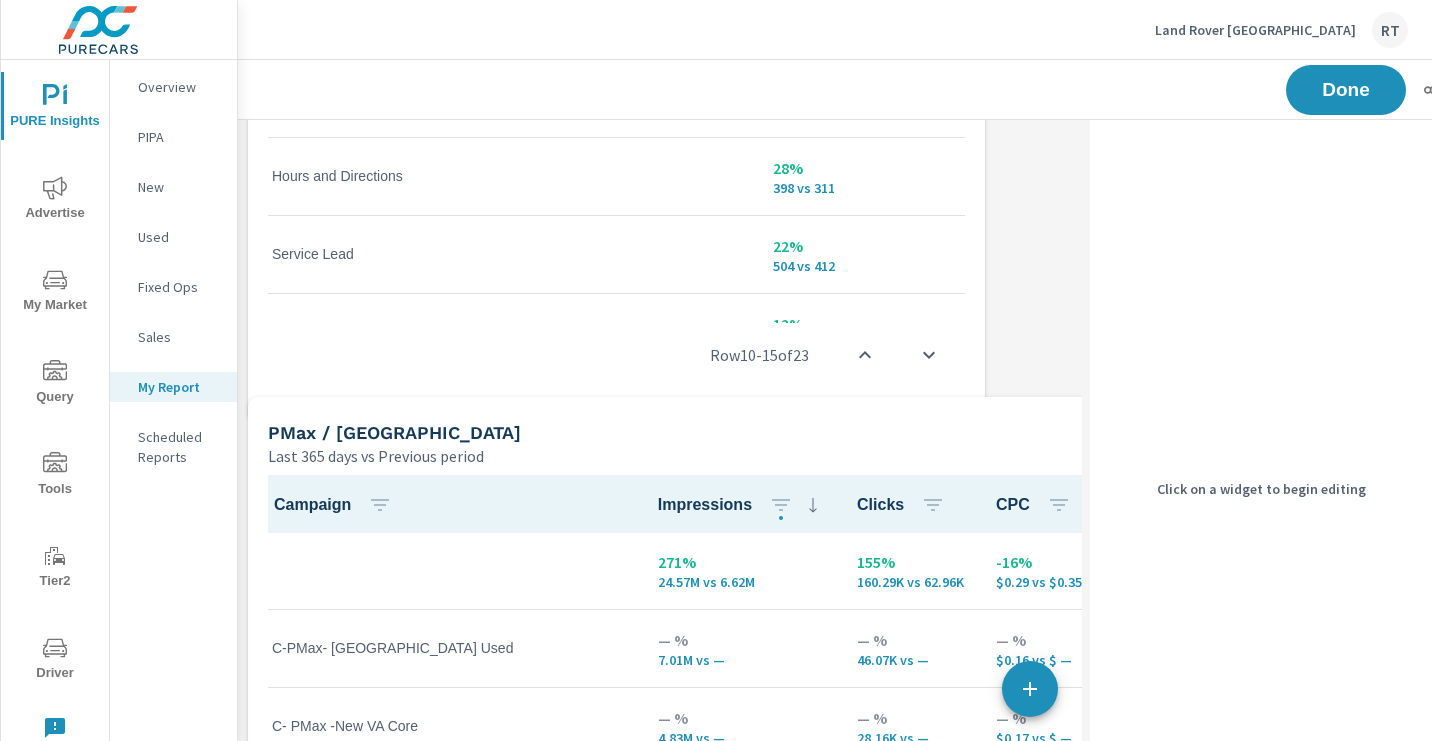 scroll, scrollTop: 0, scrollLeft: 10, axis: horizontal 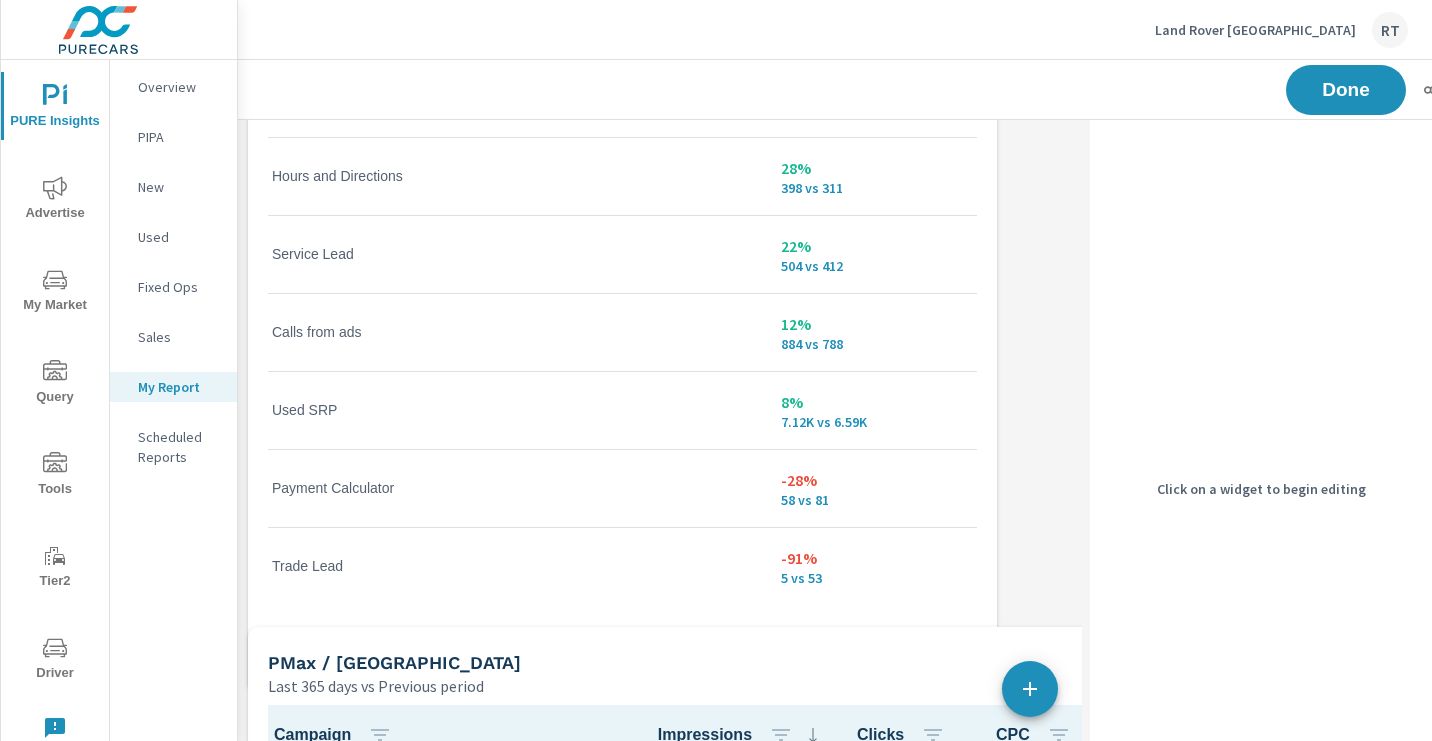 drag, startPoint x: 979, startPoint y: 381, endPoint x: 989, endPoint y: 669, distance: 288.17355 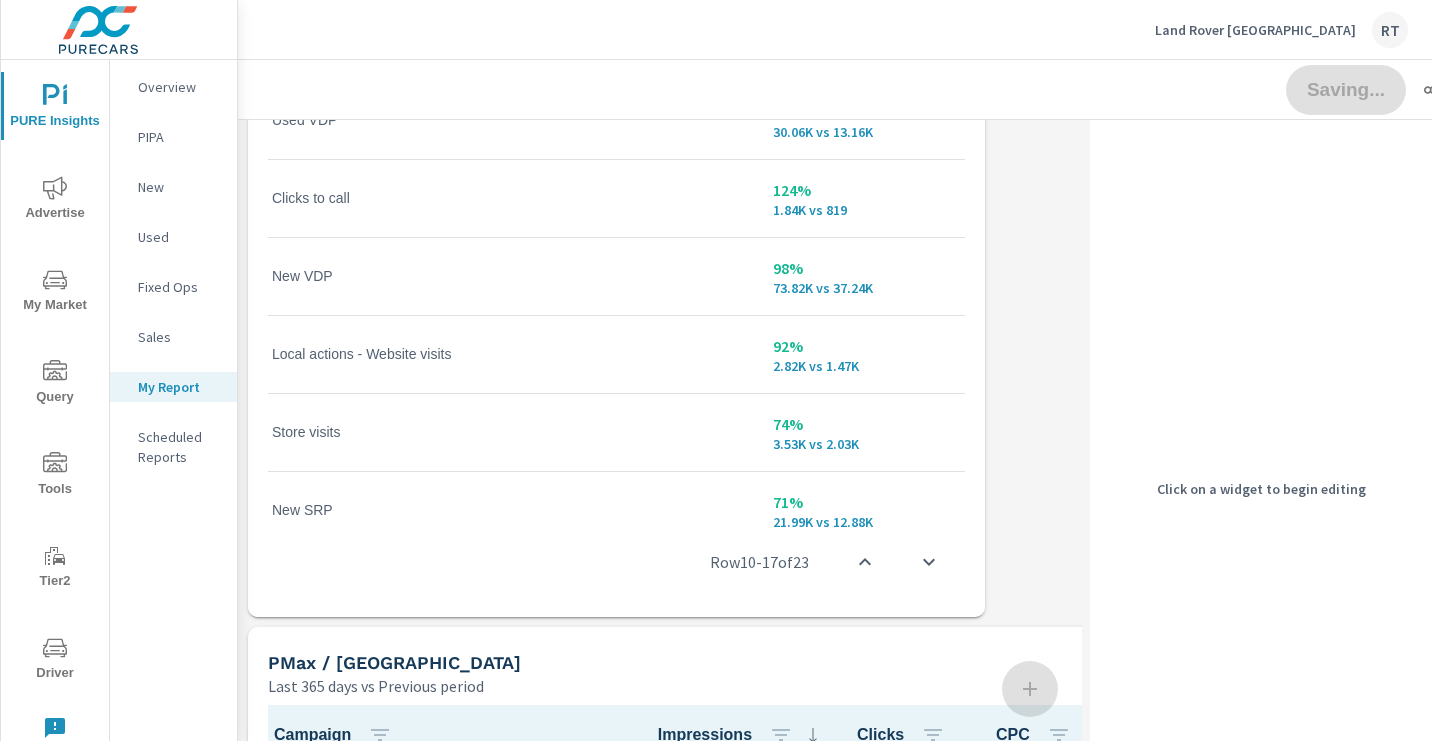 scroll, scrollTop: 0, scrollLeft: 0, axis: both 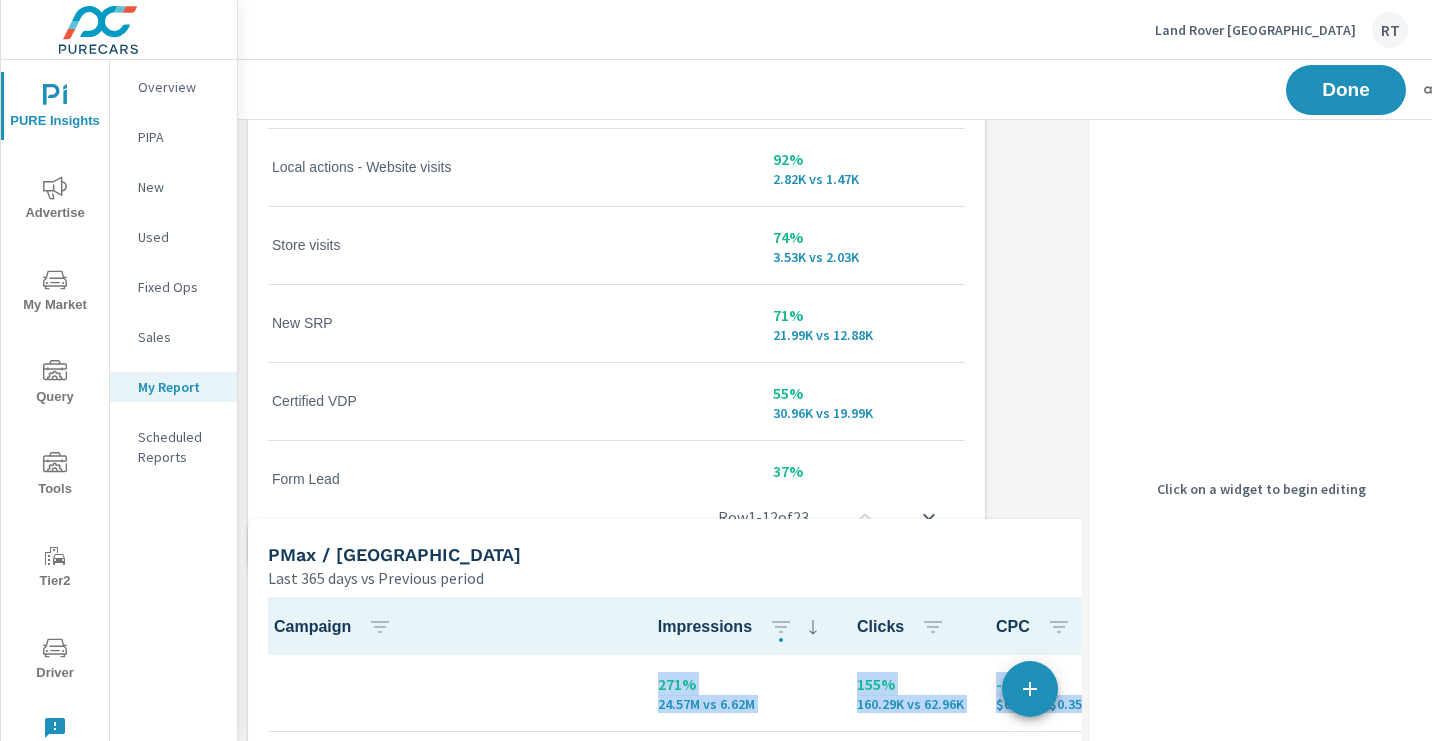 drag, startPoint x: 979, startPoint y: 274, endPoint x: 979, endPoint y: 501, distance: 227 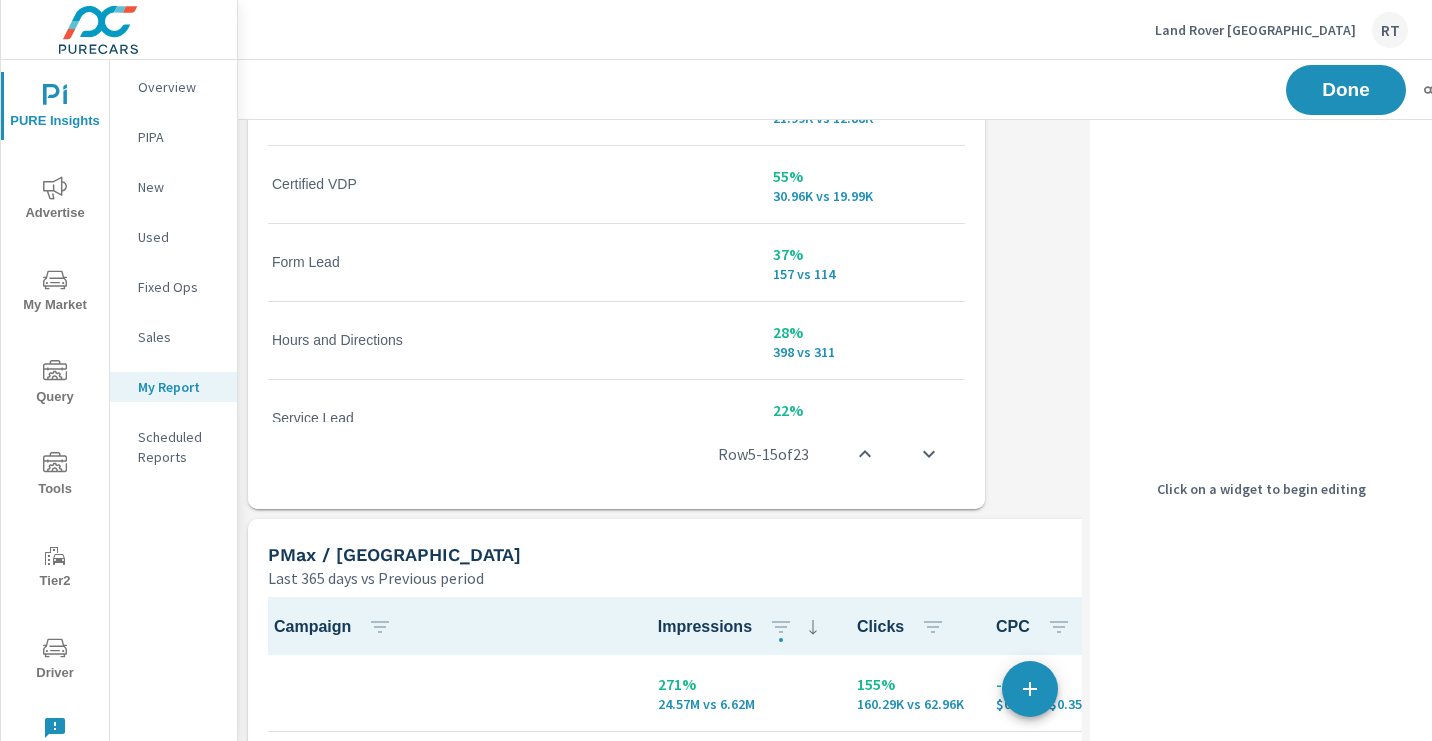 scroll, scrollTop: 216, scrollLeft: 0, axis: vertical 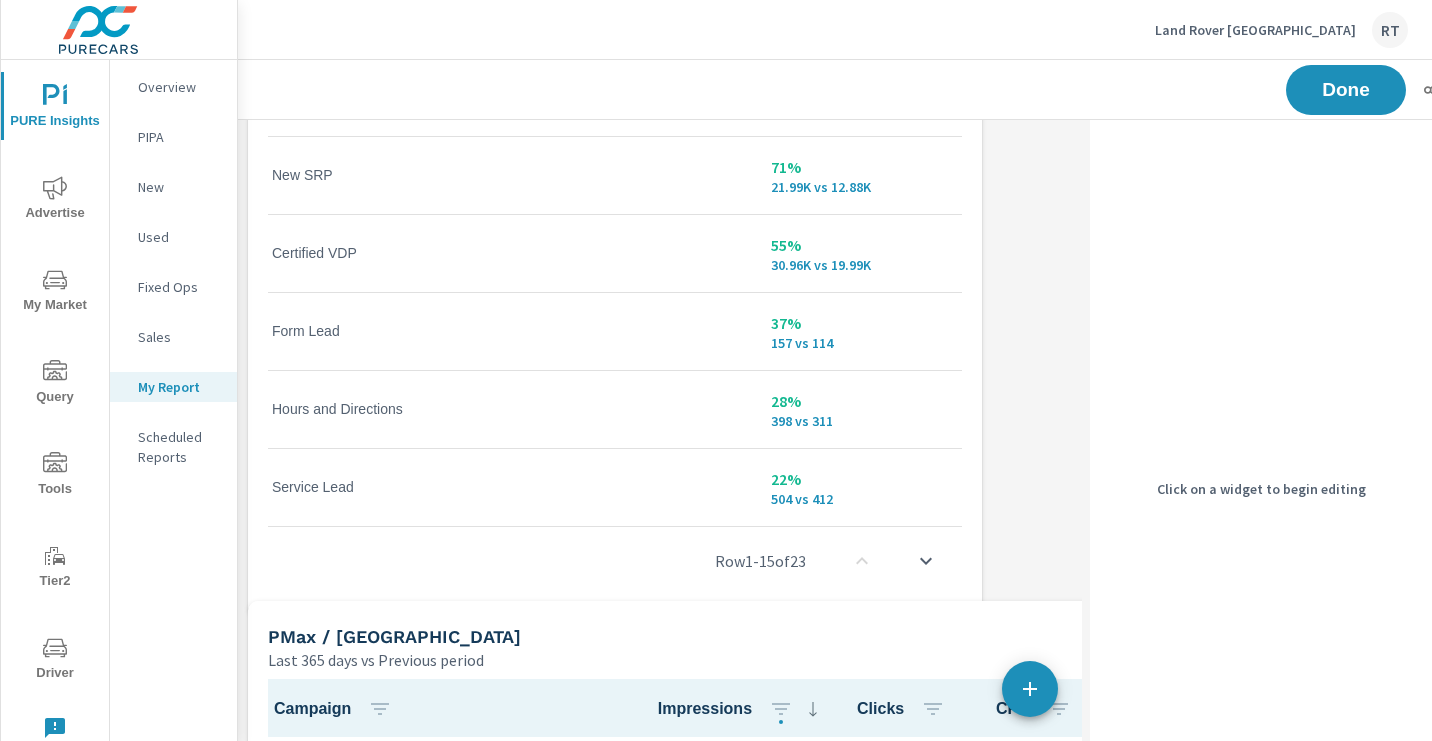 drag, startPoint x: 981, startPoint y: 358, endPoint x: 977, endPoint y: 601, distance: 243.03291 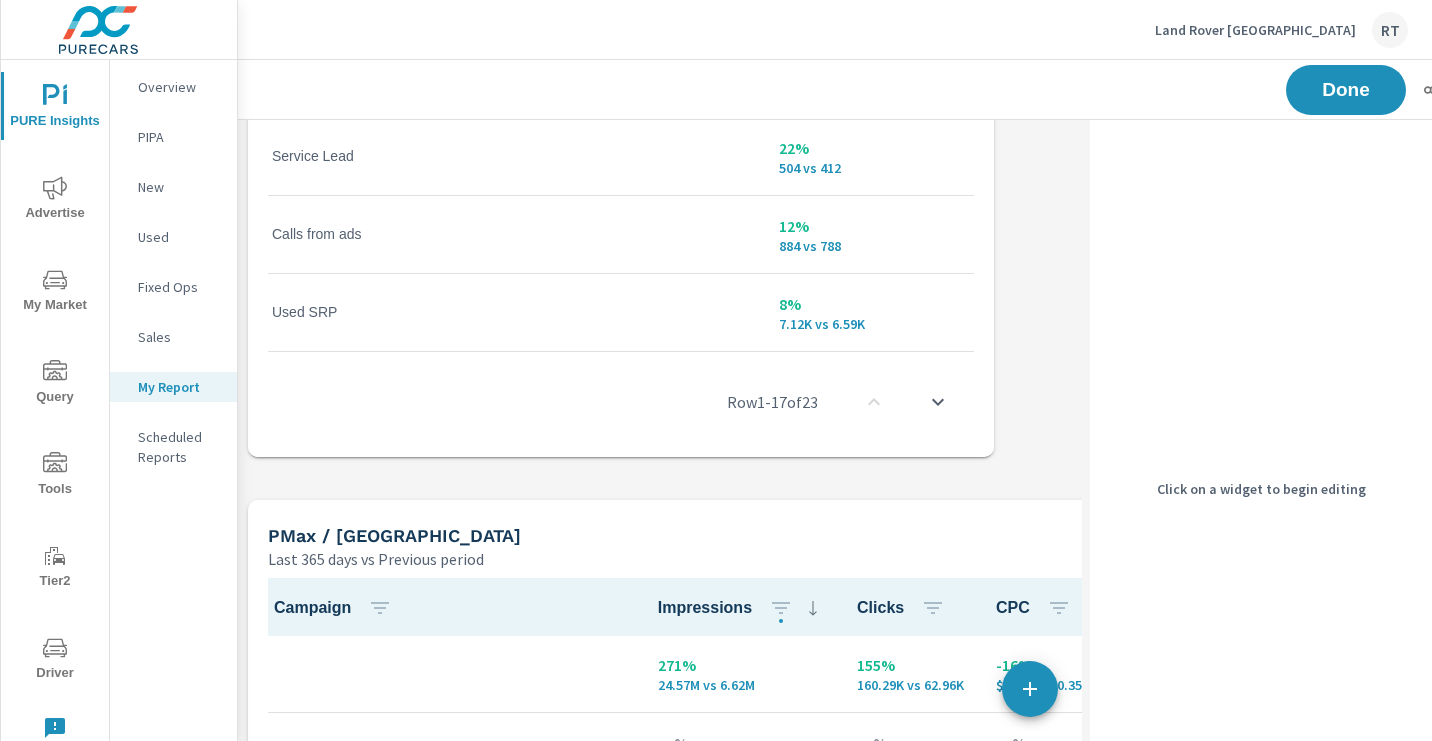 drag, startPoint x: 980, startPoint y: 257, endPoint x: 989, endPoint y: 441, distance: 184.21997 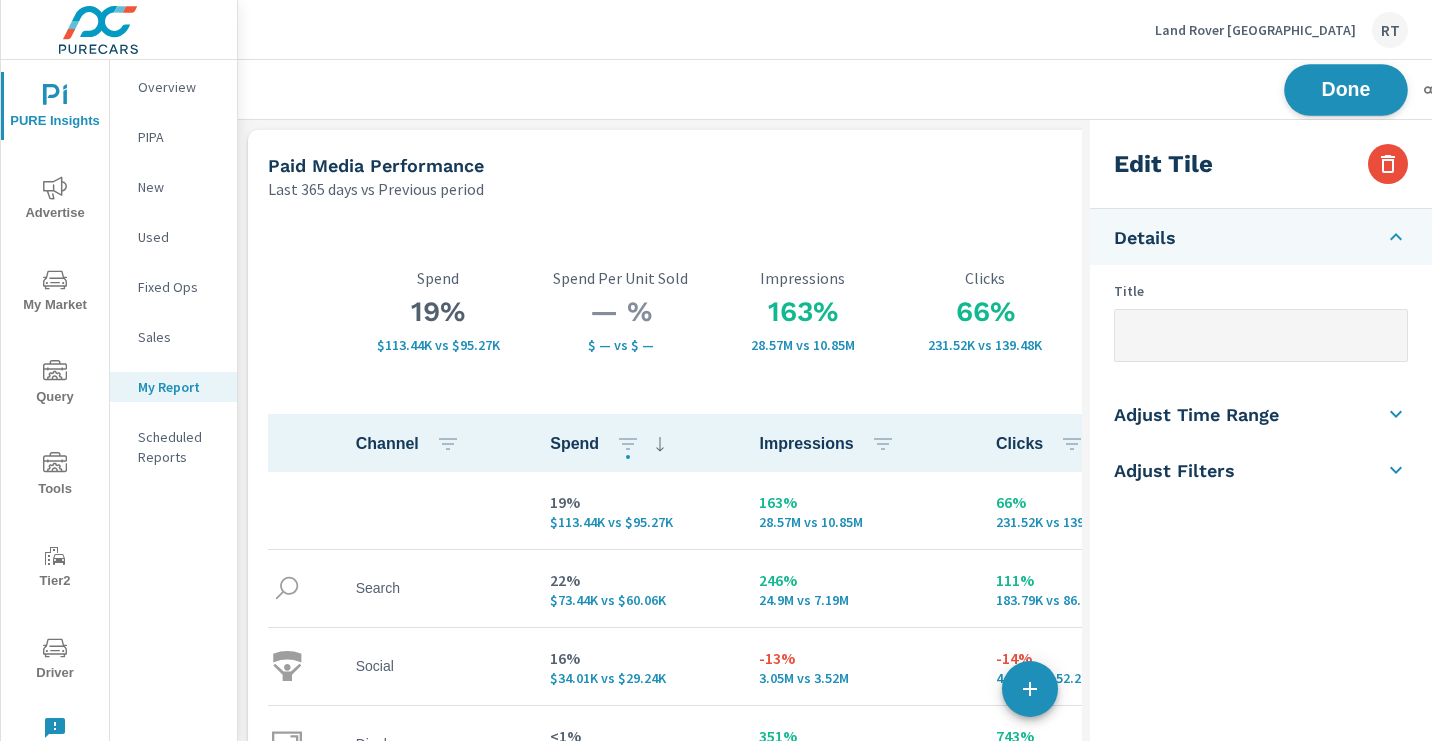 click on "Done" at bounding box center [1346, 89] 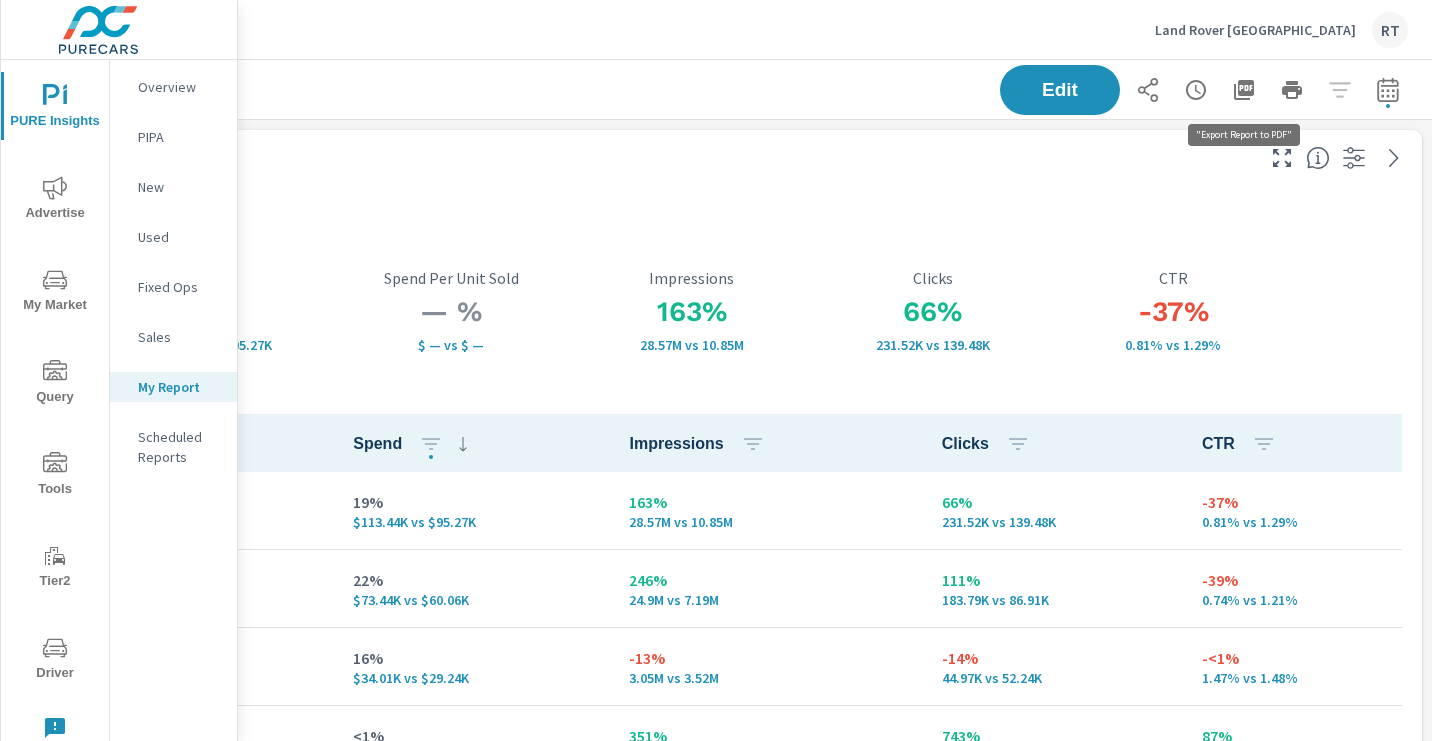 click 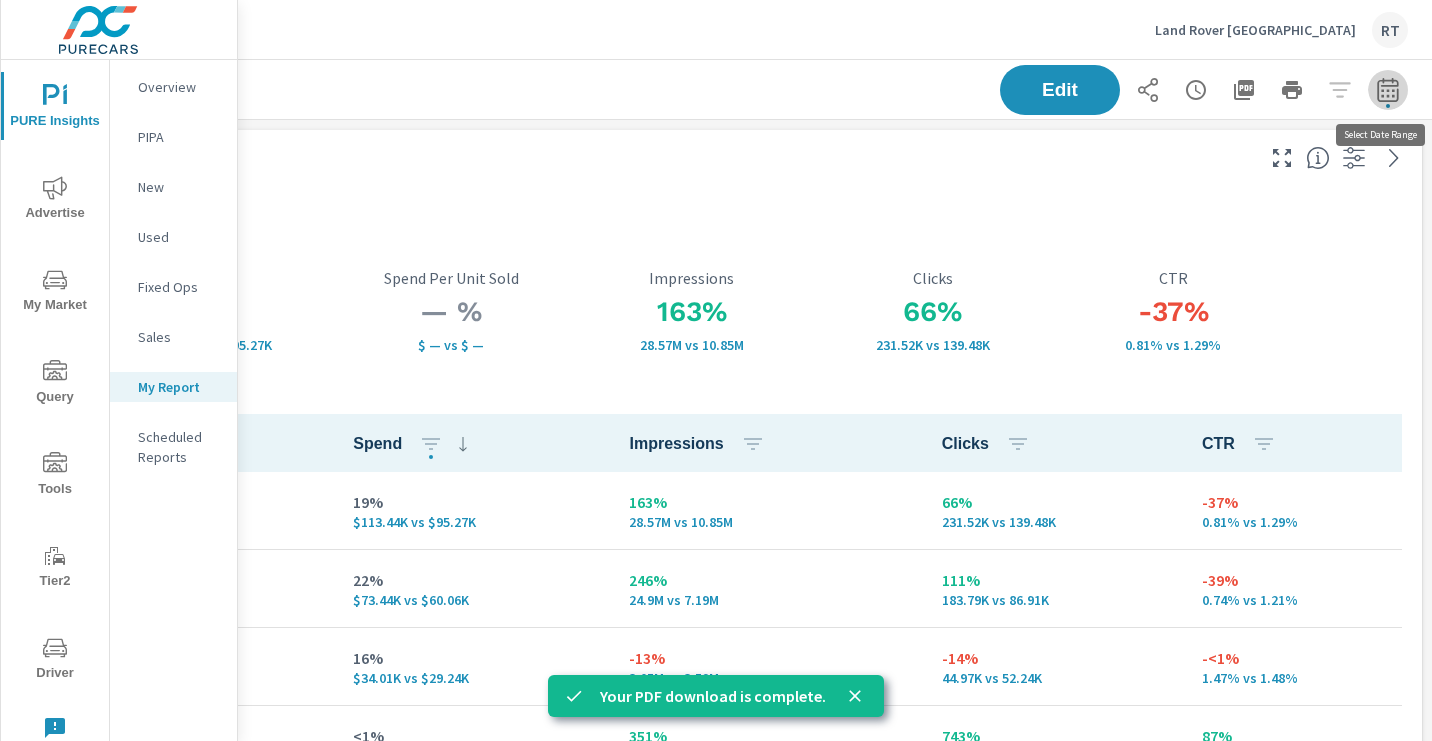 click 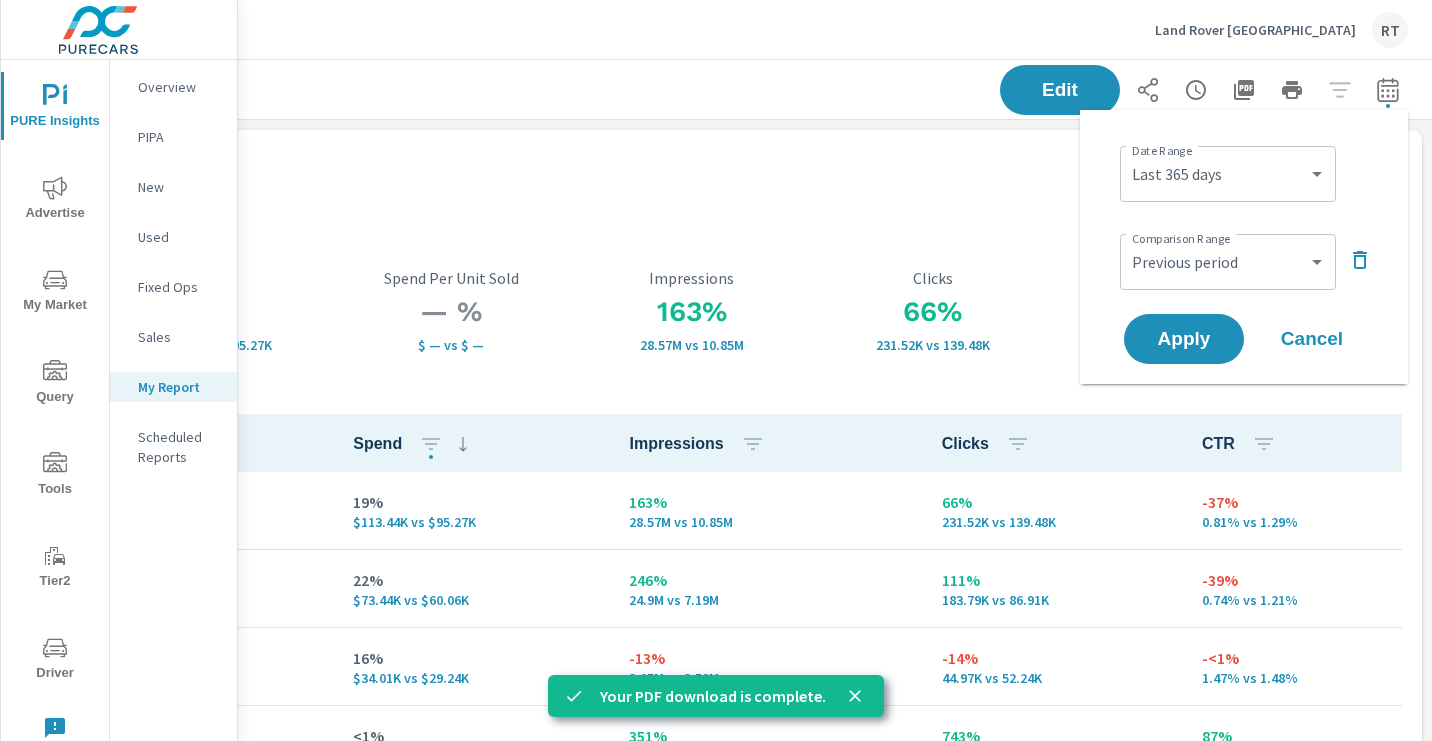 click on "Last 365 days vs Previous period" at bounding box center [616, 189] 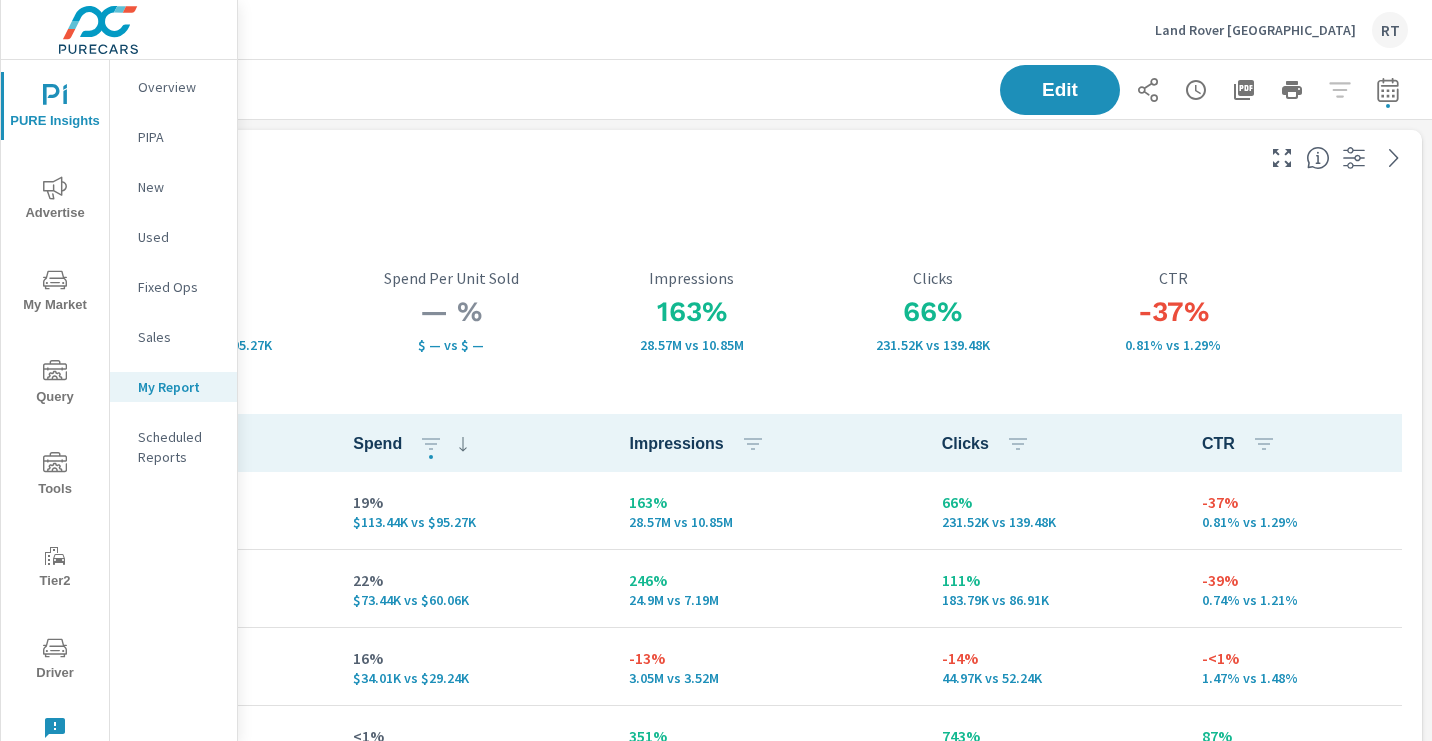 click on "Land Rover Pasadena" at bounding box center [1255, 30] 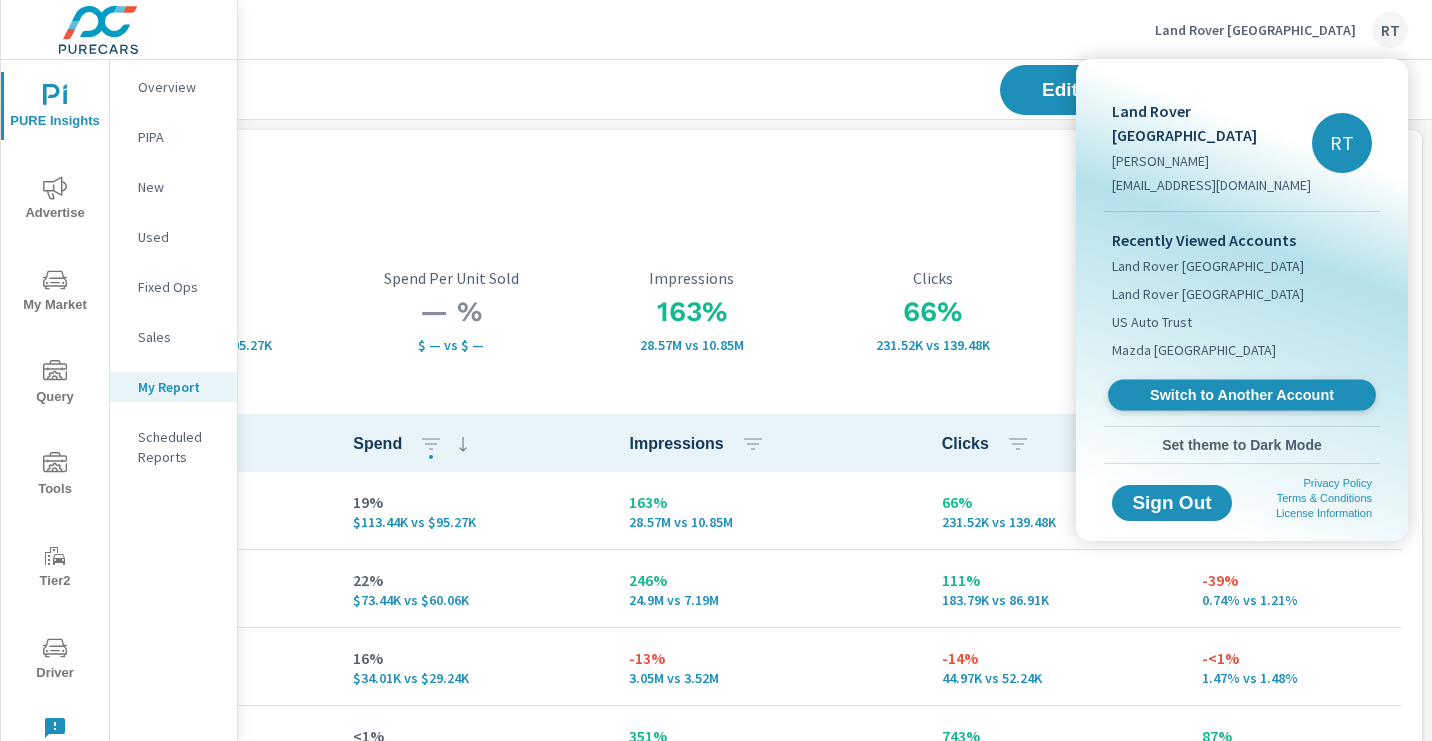 click on "Switch to Another Account" at bounding box center [1241, 395] 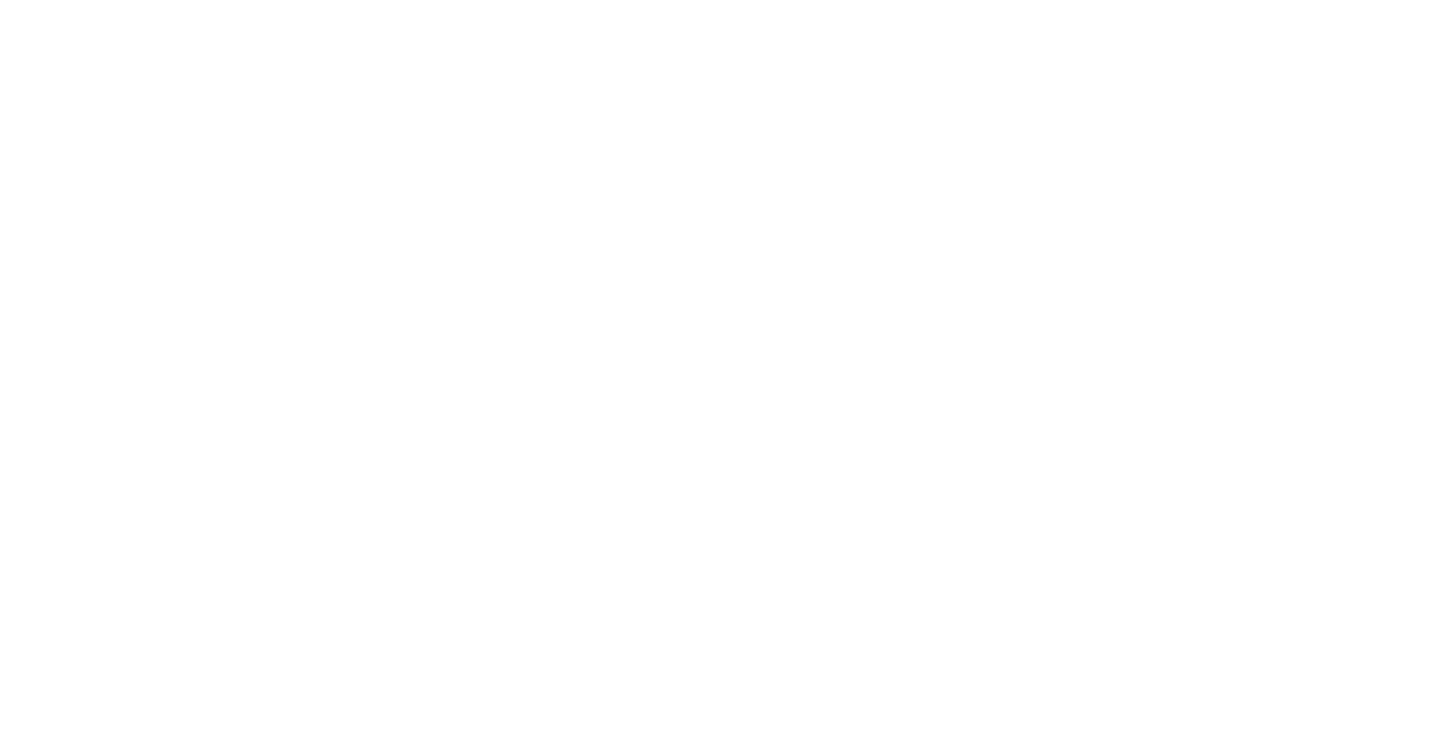 scroll, scrollTop: 0, scrollLeft: 0, axis: both 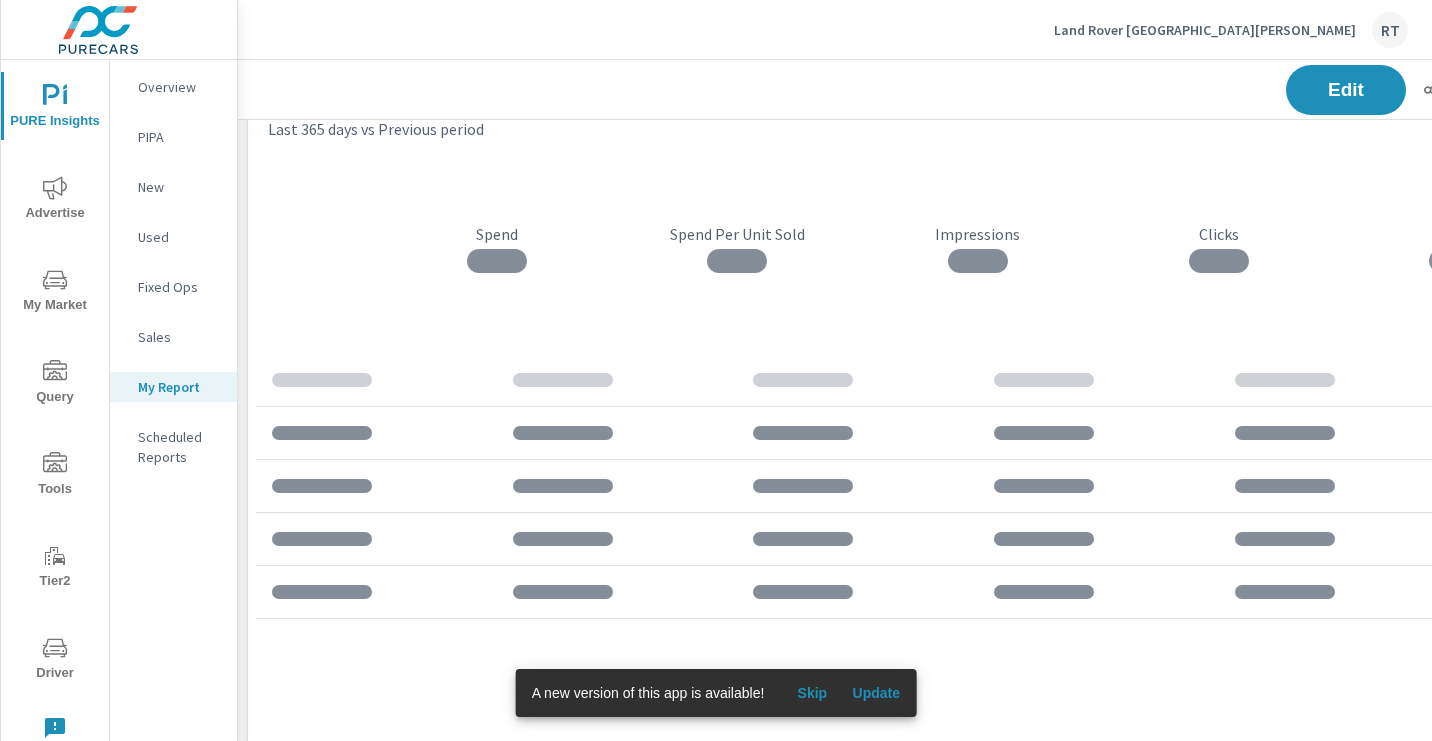 click on "Skip" at bounding box center (812, 693) 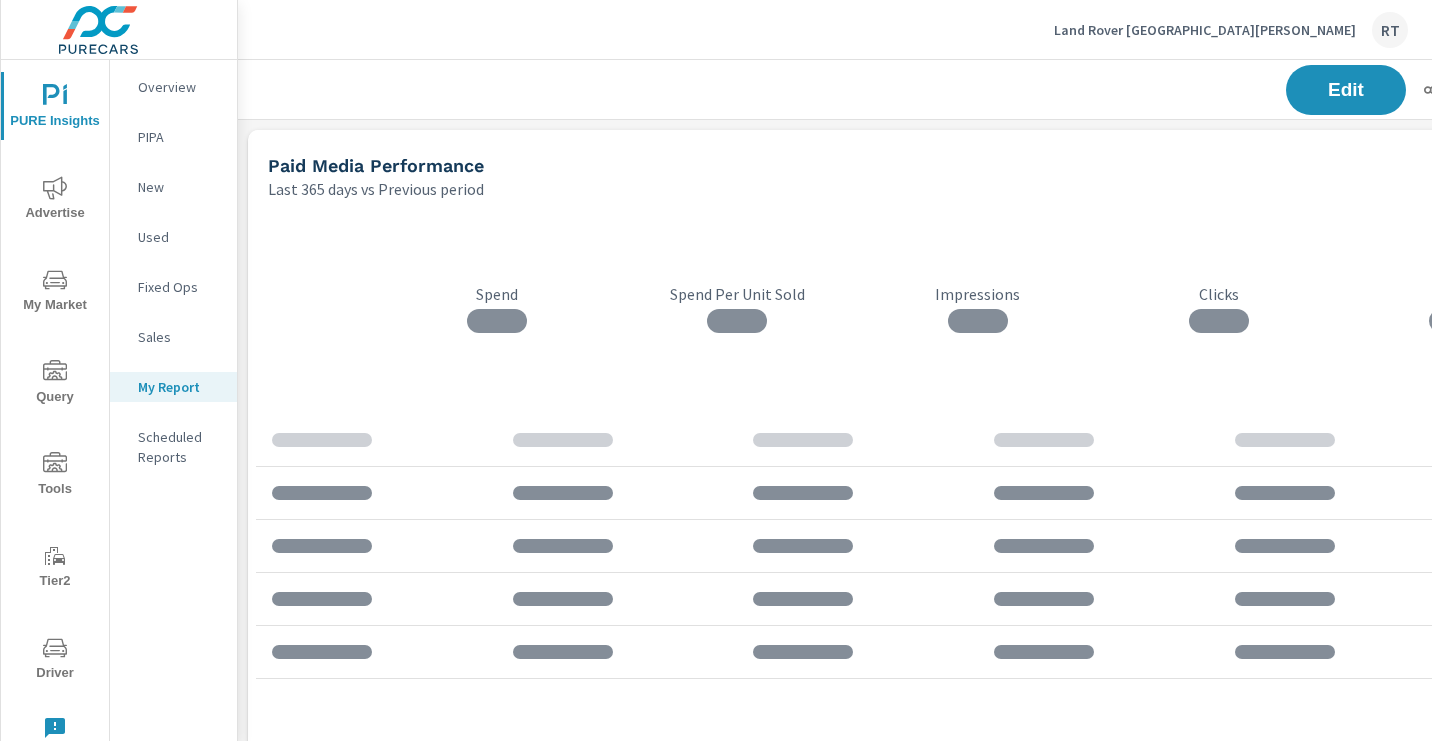 scroll, scrollTop: 1, scrollLeft: 0, axis: vertical 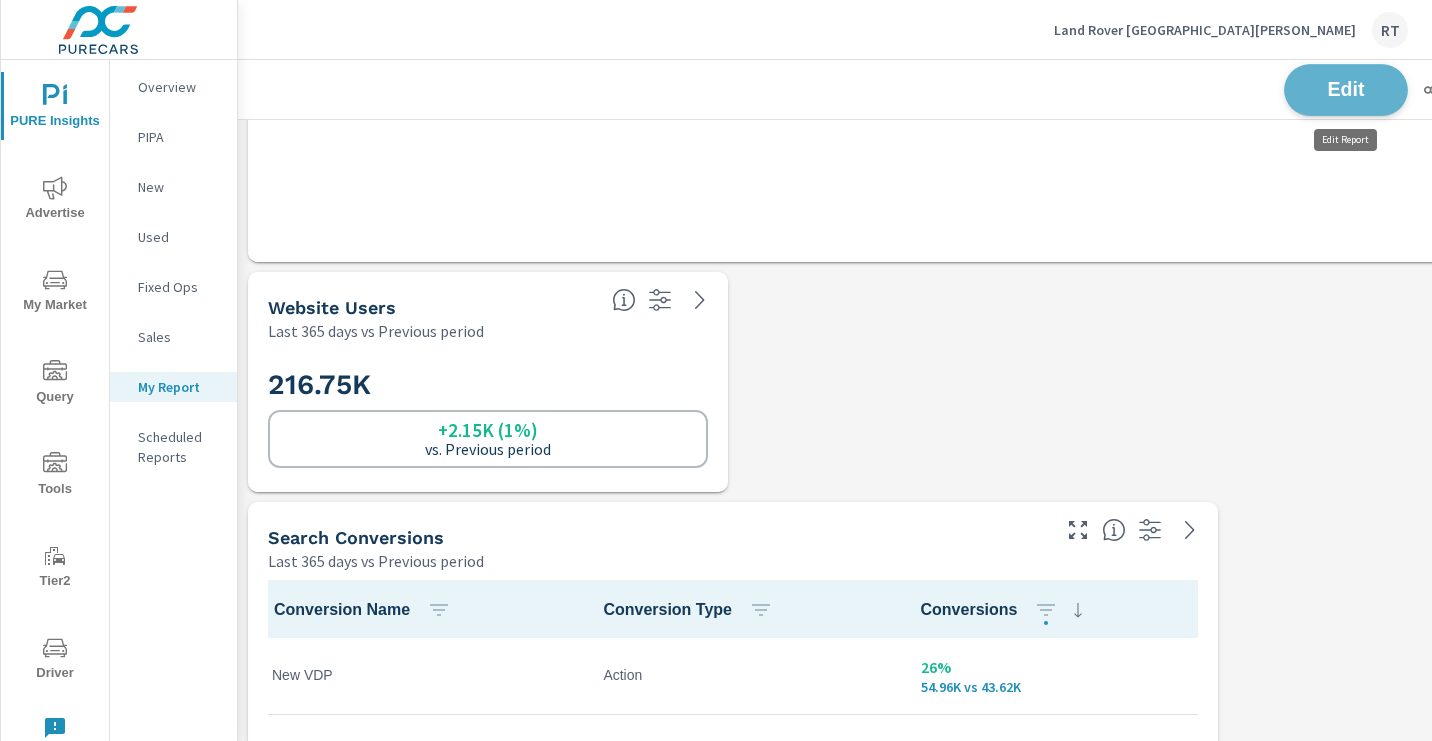 click on "Edit" at bounding box center (1346, 89) 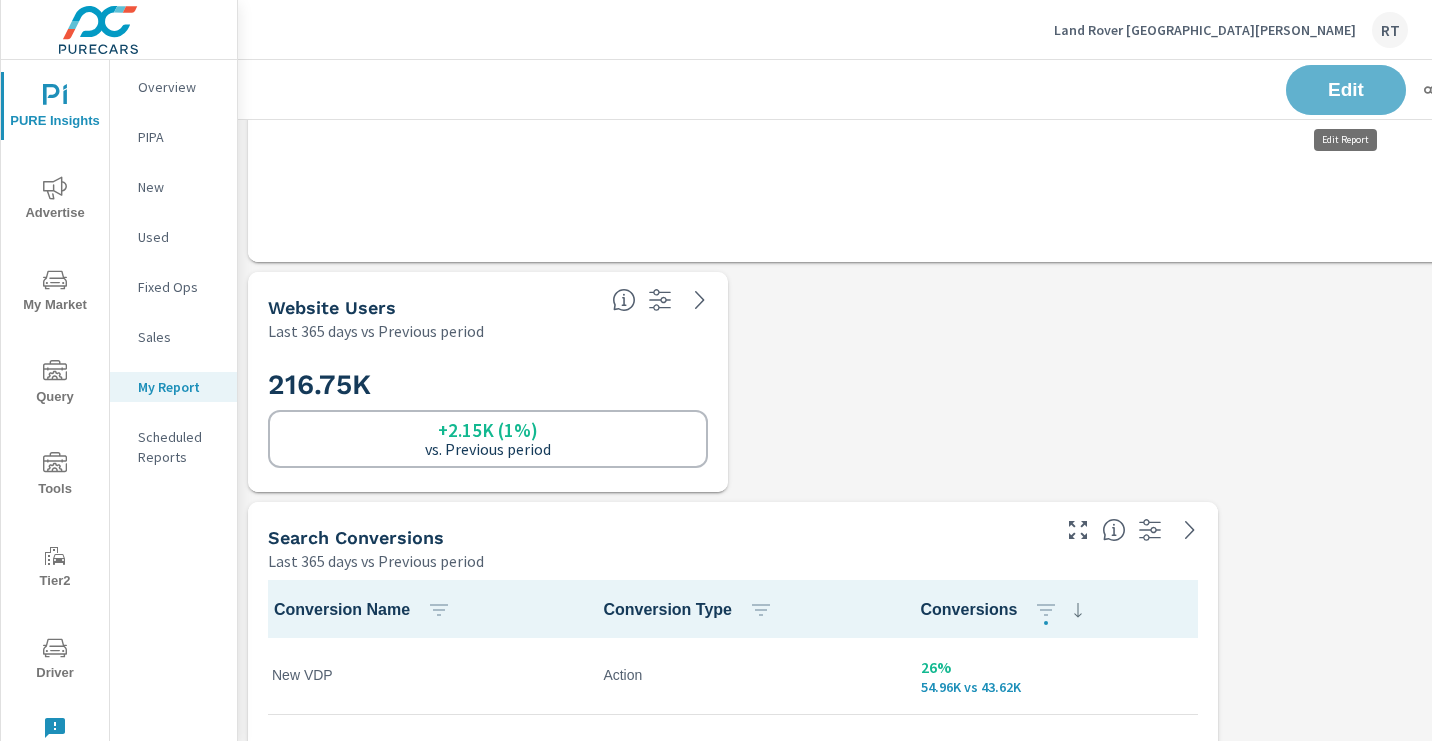 scroll, scrollTop: 4151, scrollLeft: 1131, axis: both 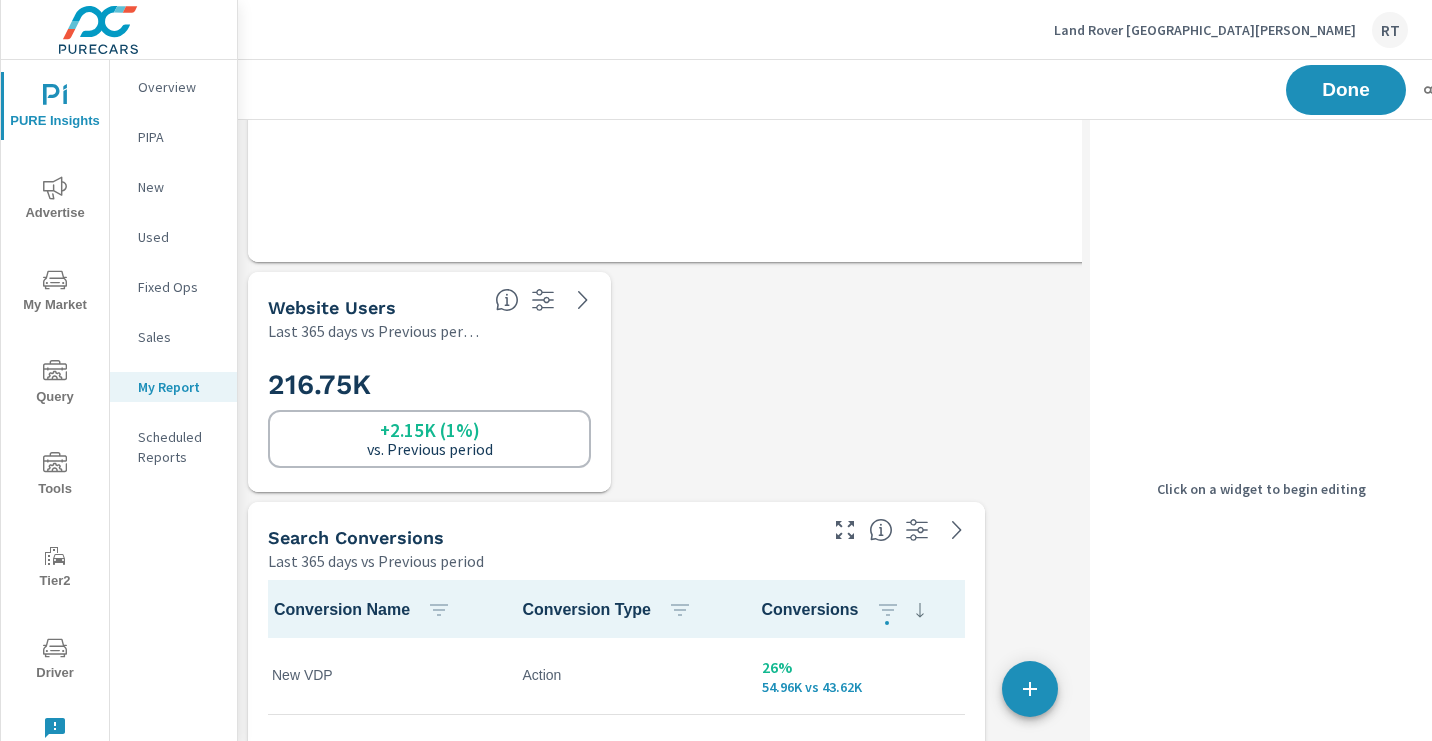 click on "216.75K +2.15K   (1%) vs. Previous period" at bounding box center [429, 417] 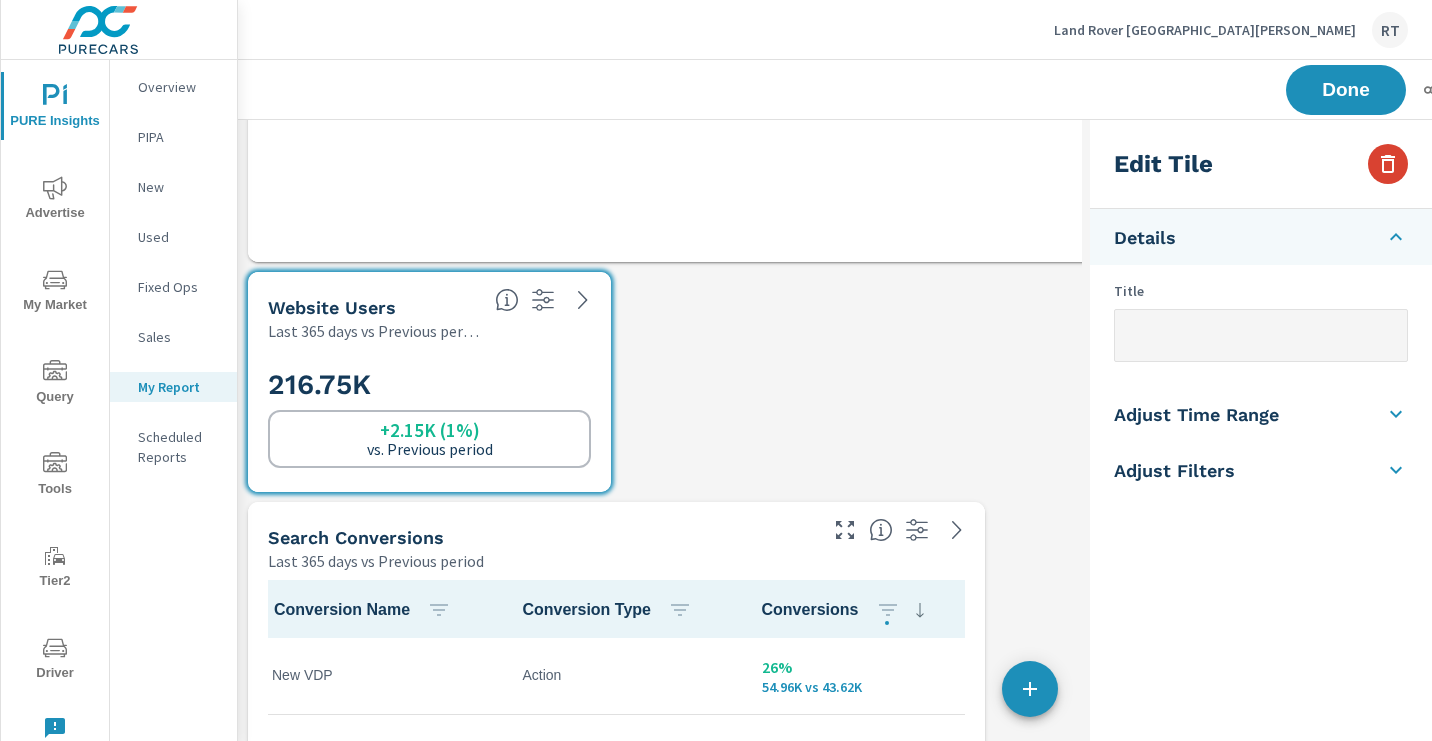 click 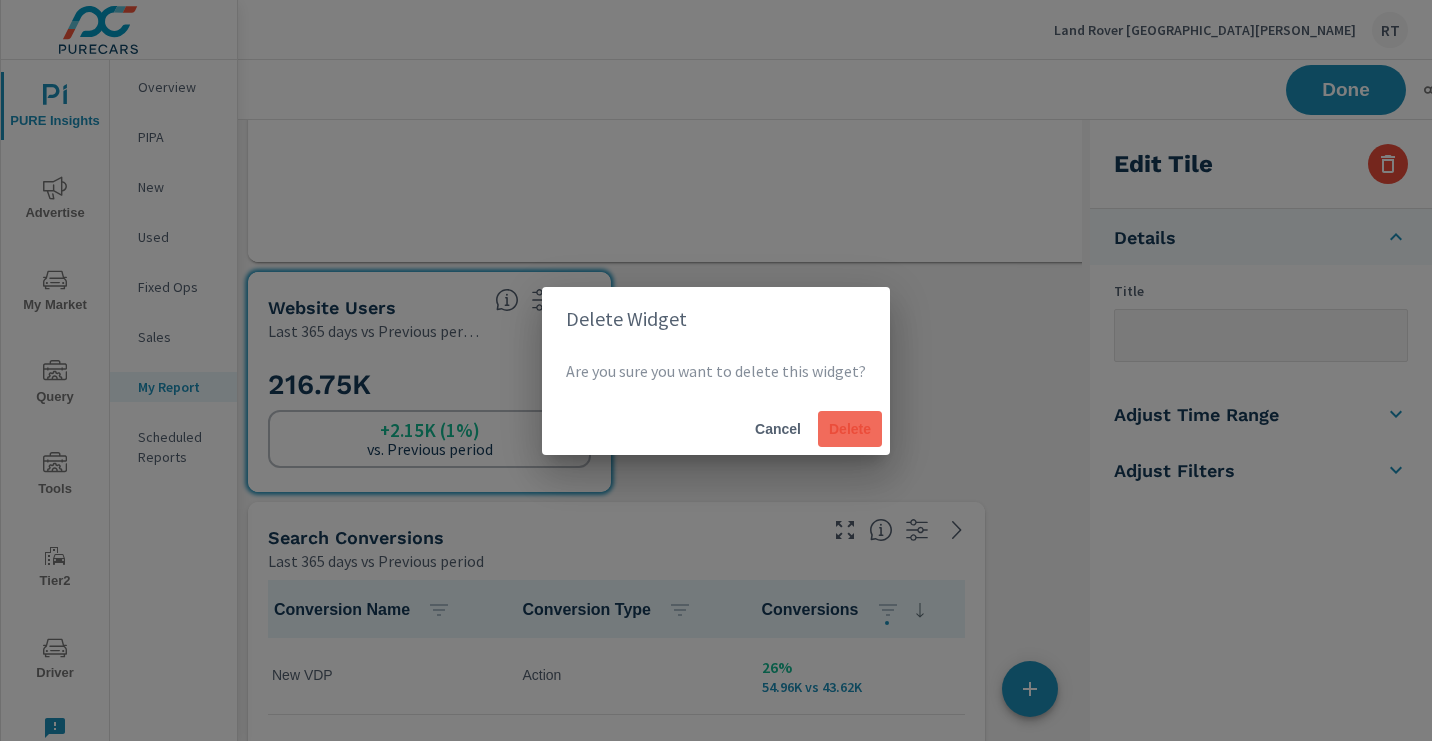 click on "Delete" at bounding box center (850, 429) 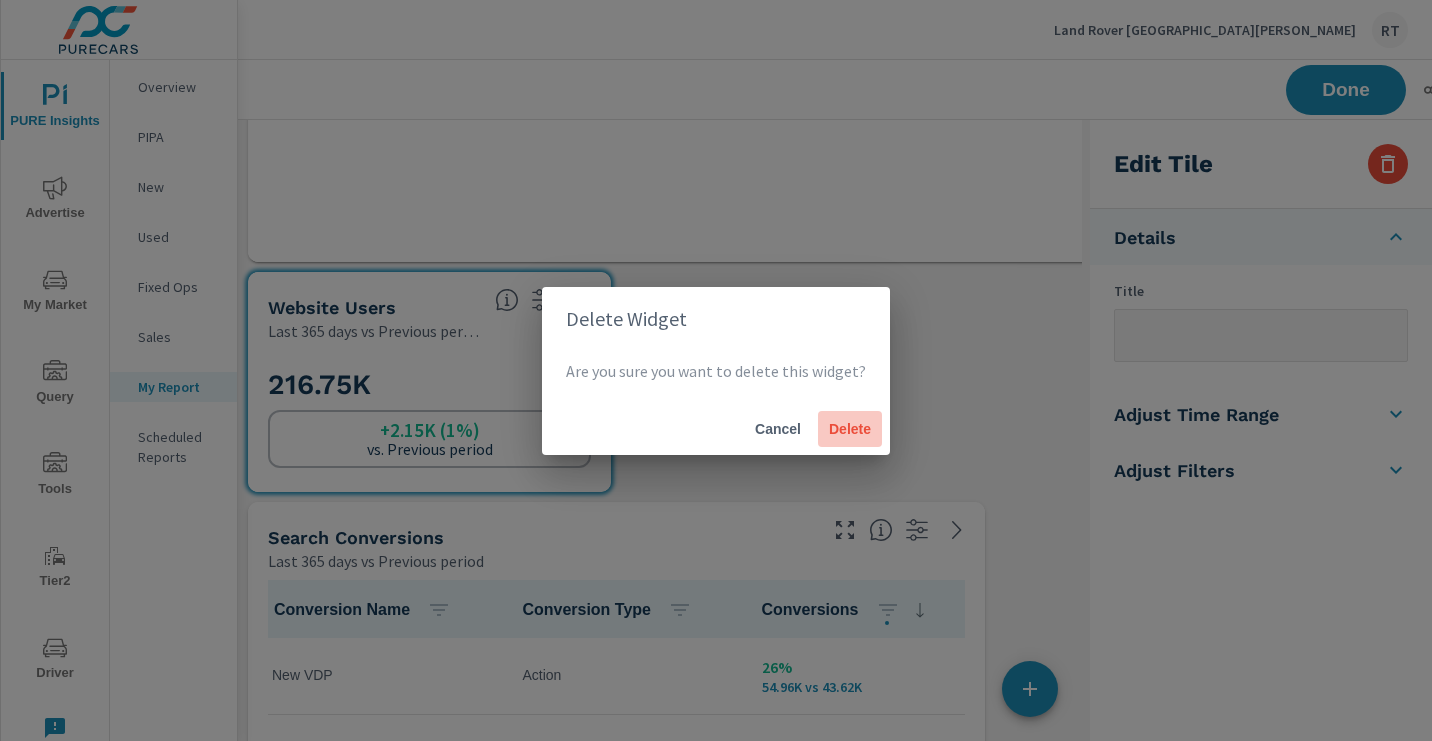 scroll, scrollTop: 3923, scrollLeft: 1131, axis: both 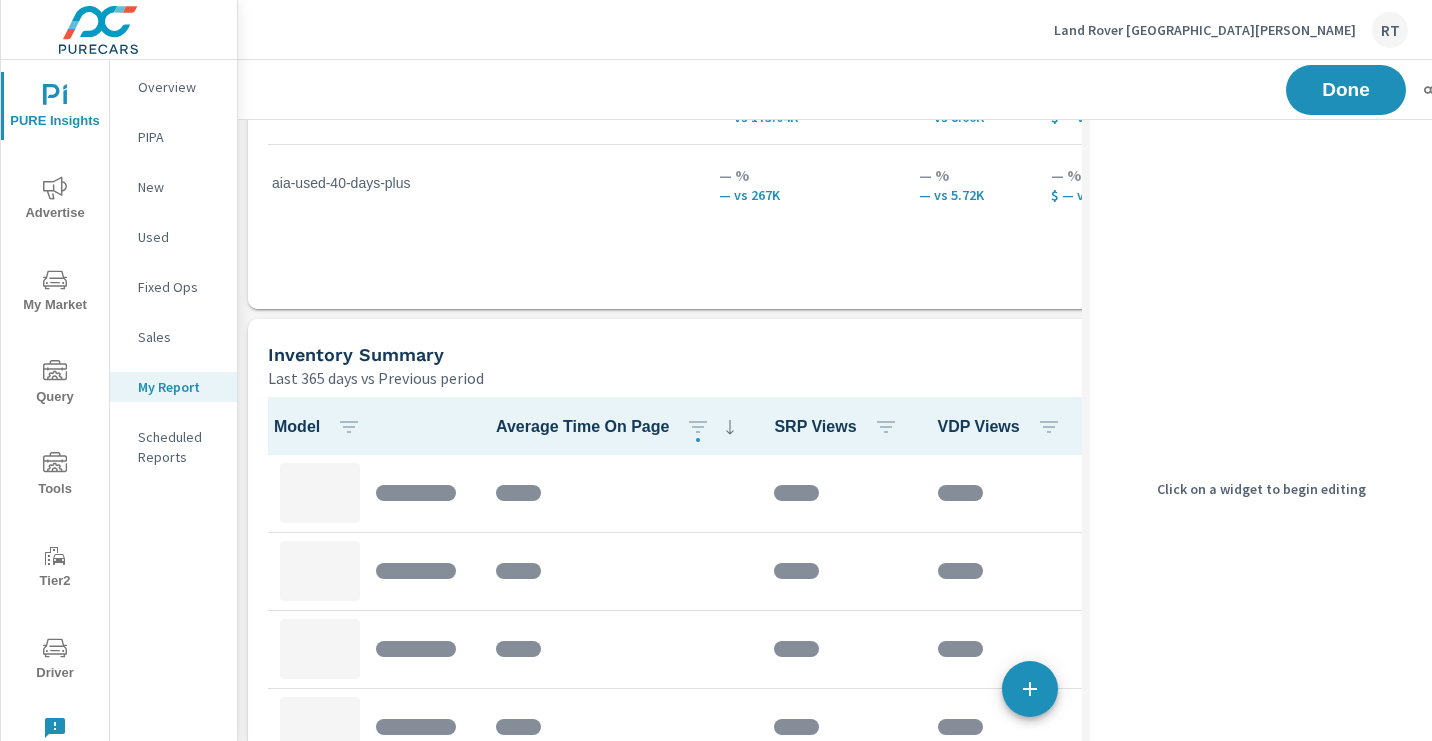 click on "Inventory Summary" at bounding box center [743, 354] 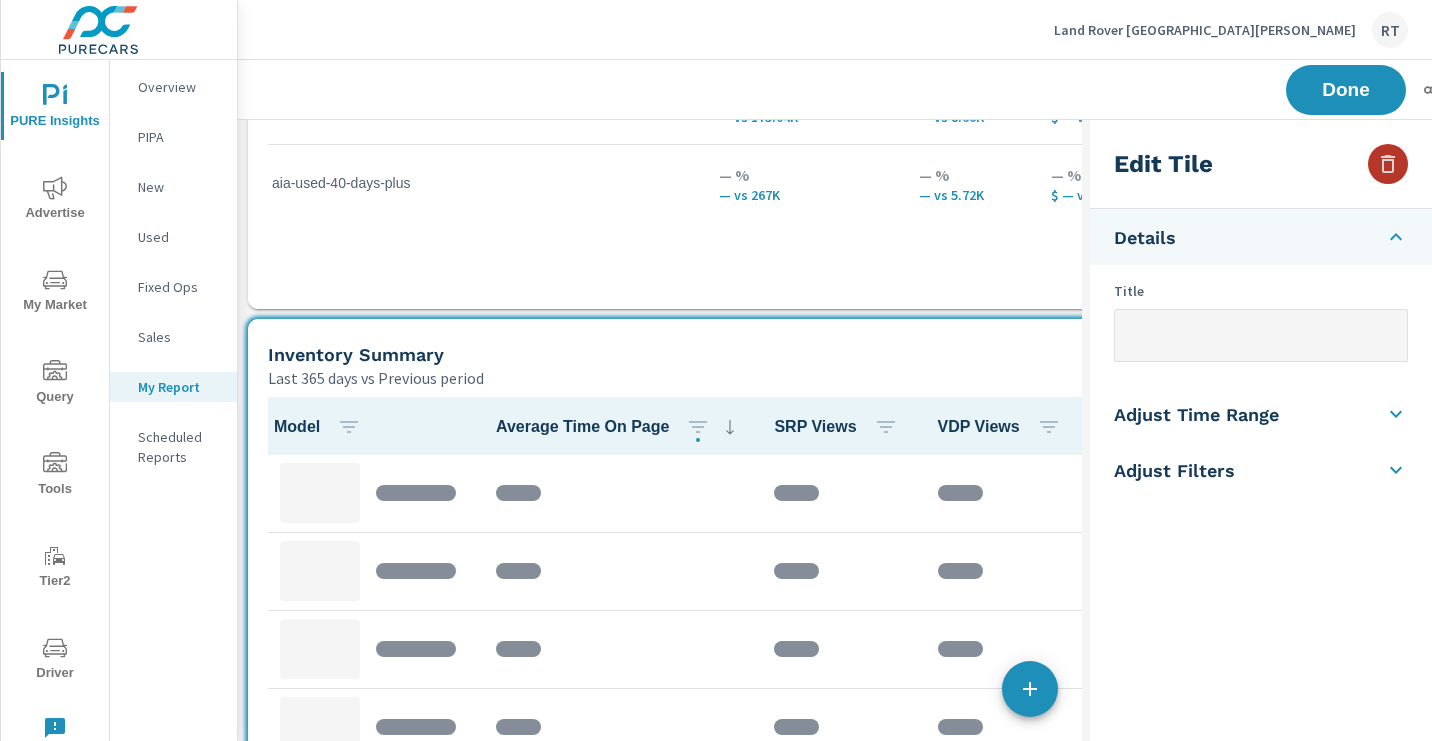 click 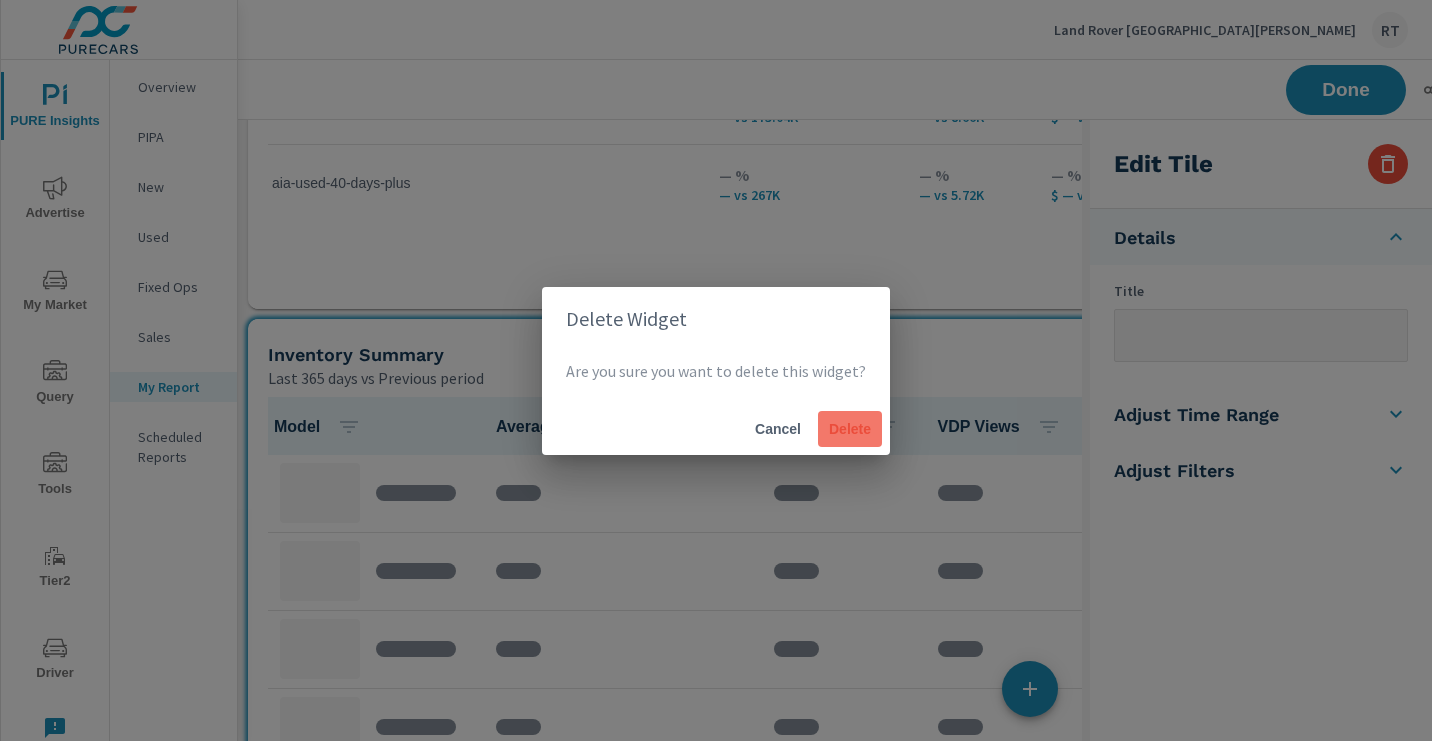 click on "Delete" at bounding box center (850, 429) 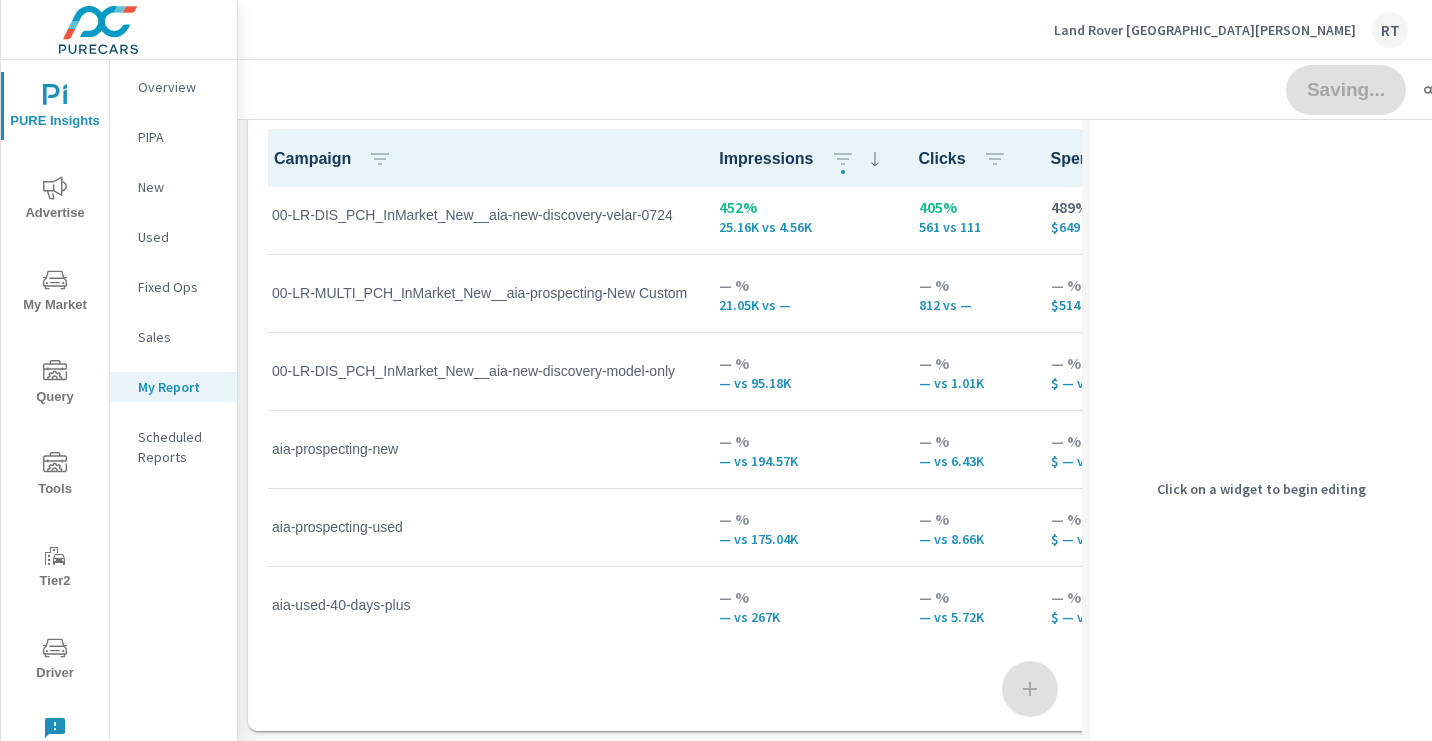 scroll, scrollTop: 1940, scrollLeft: 0, axis: vertical 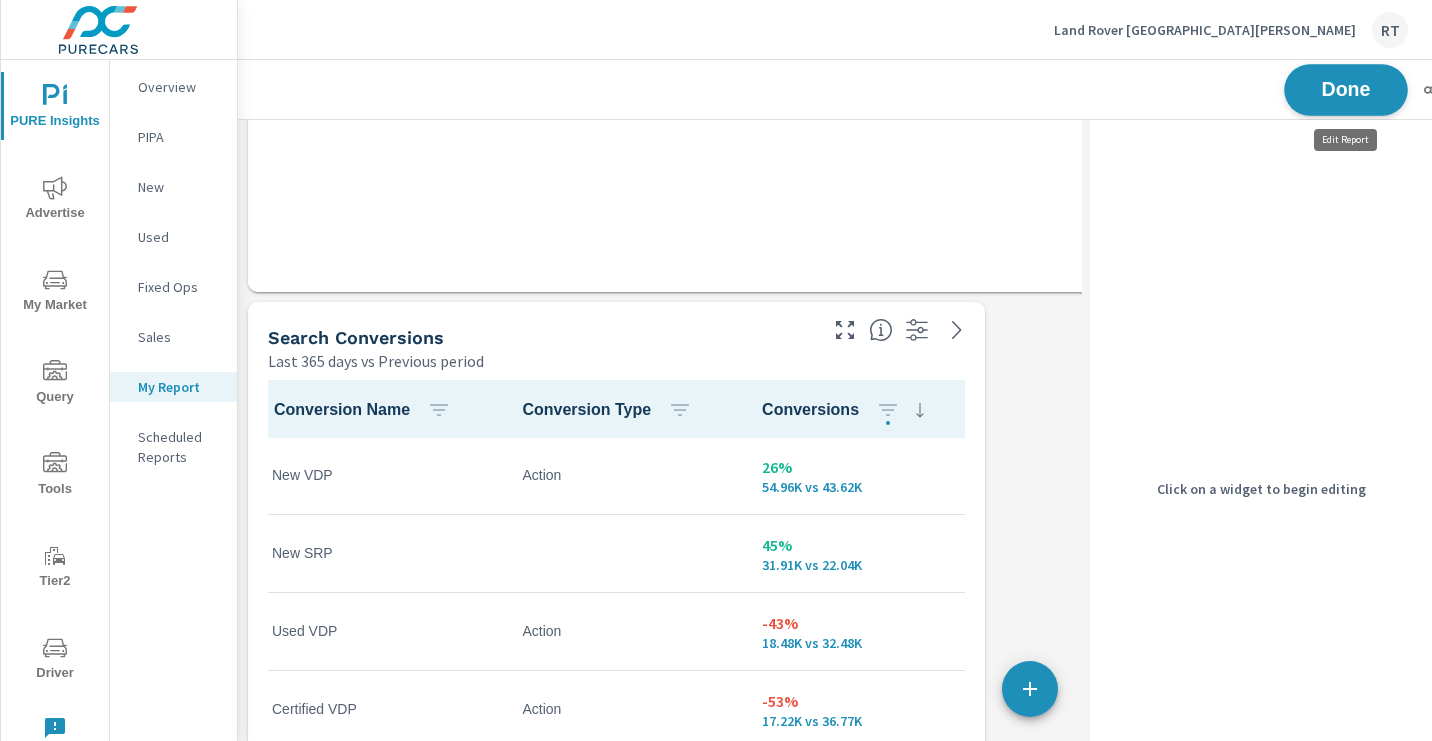 click on "Done" at bounding box center (1346, 89) 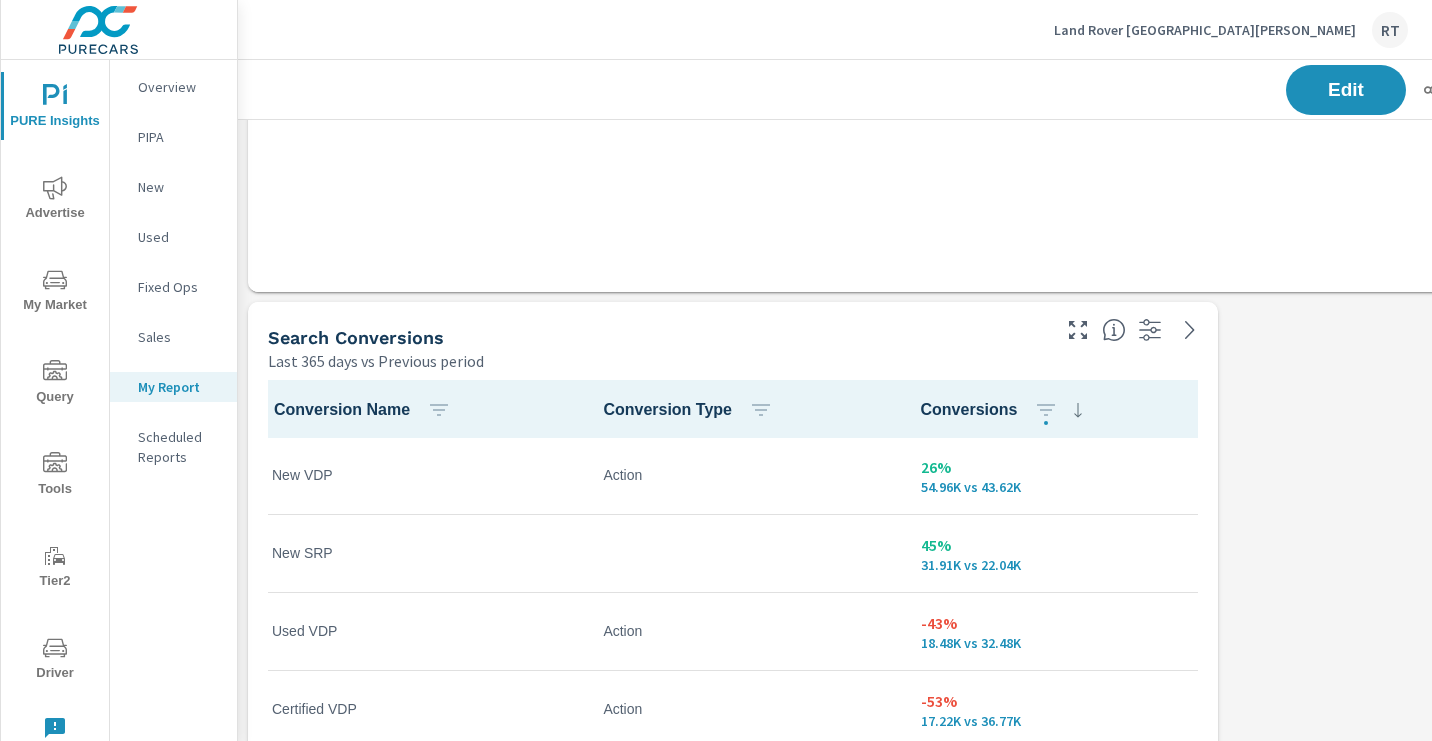 click 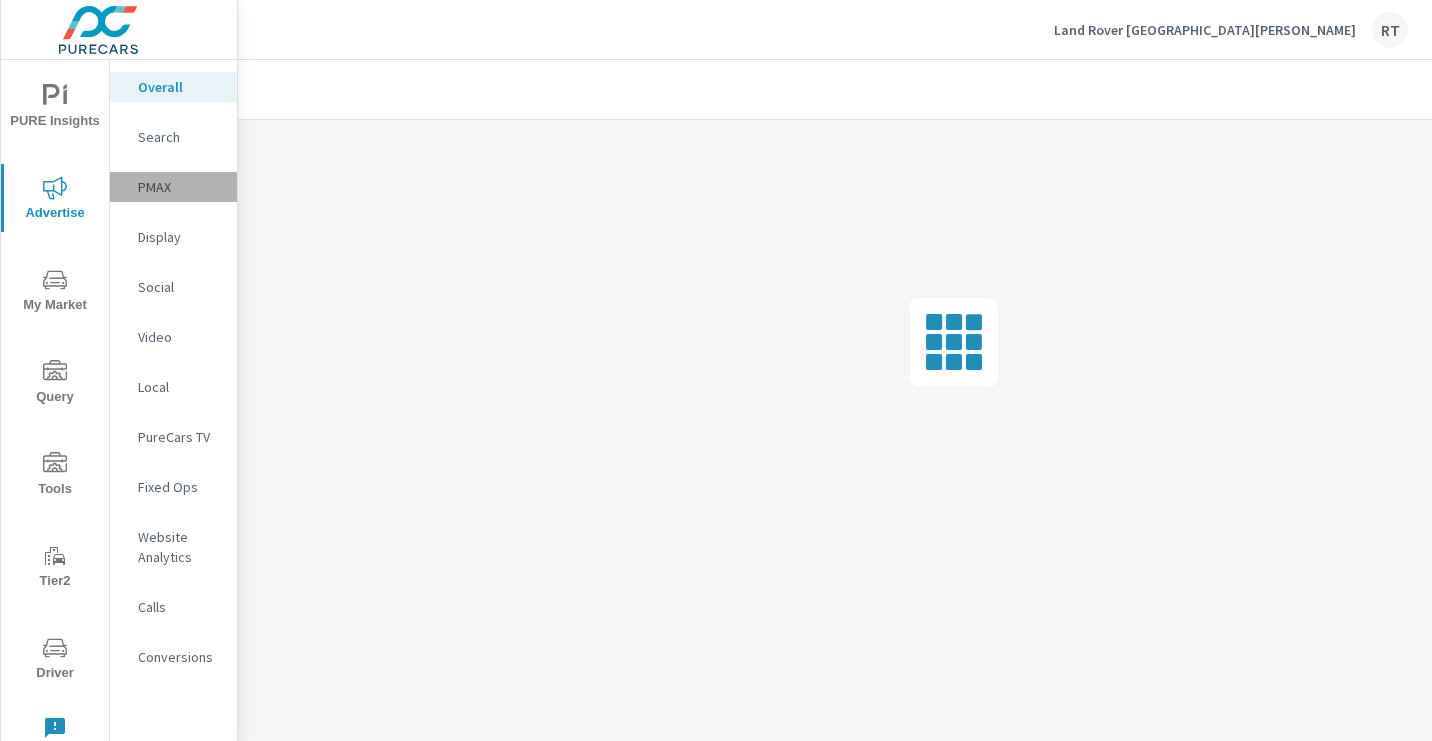 click on "PMAX" at bounding box center [179, 187] 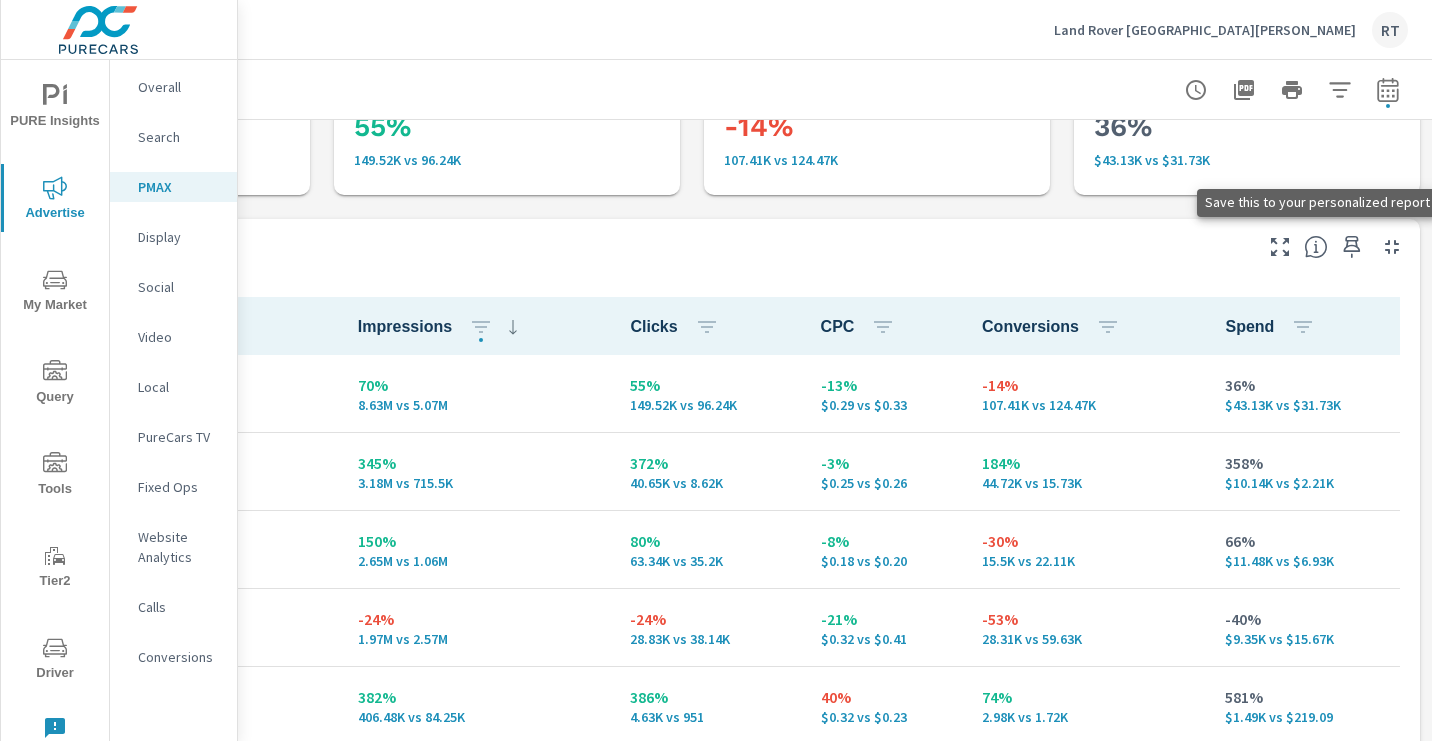 click 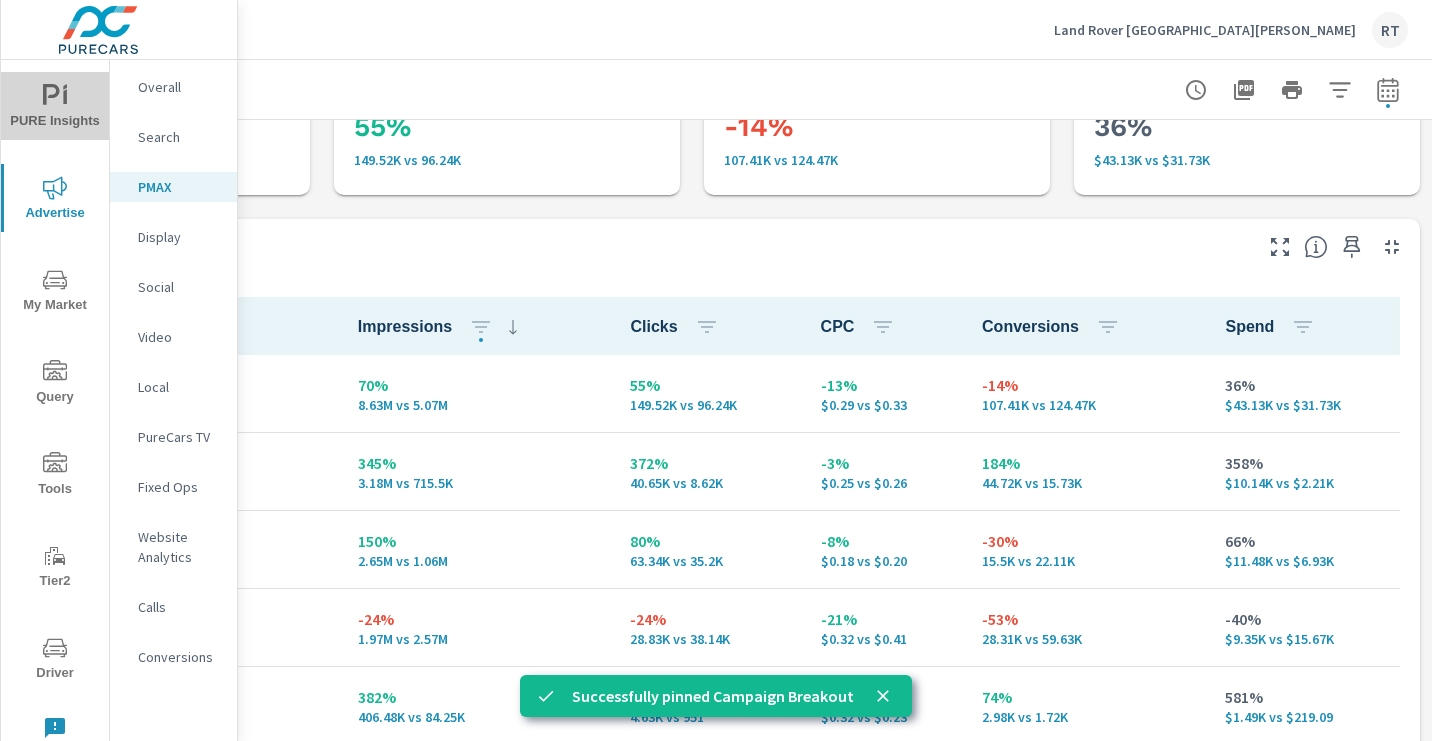 click on "PURE Insights" at bounding box center (55, 108) 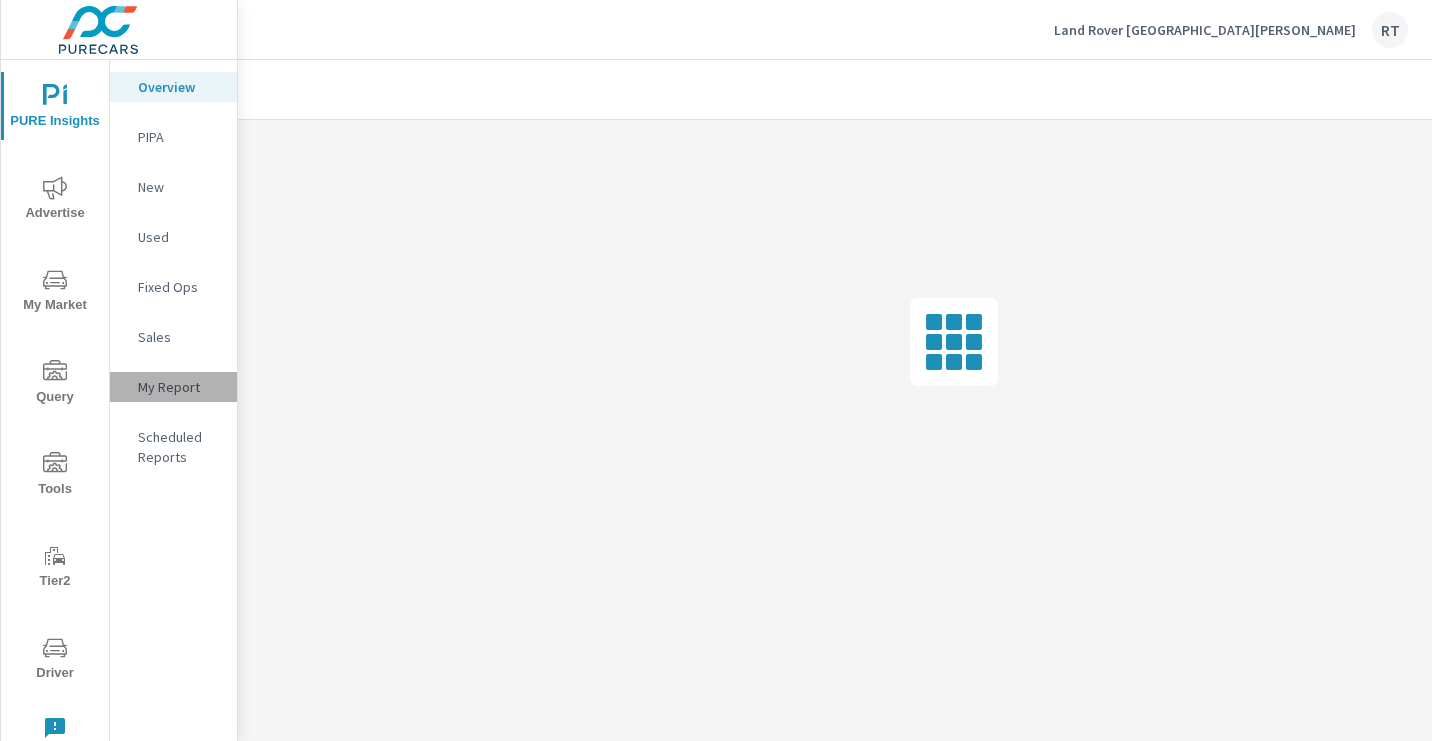 click on "My Report" at bounding box center (179, 387) 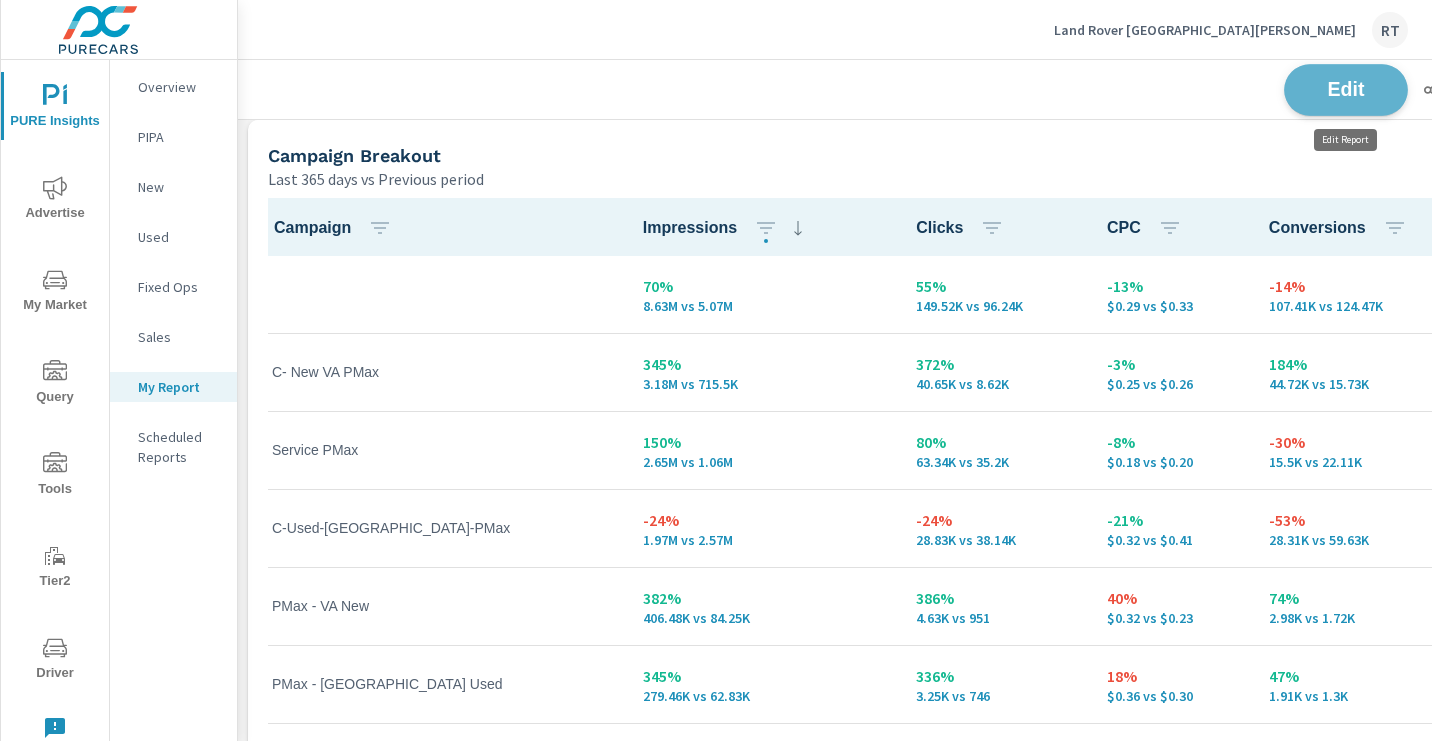 click on "Edit" at bounding box center (1346, 89) 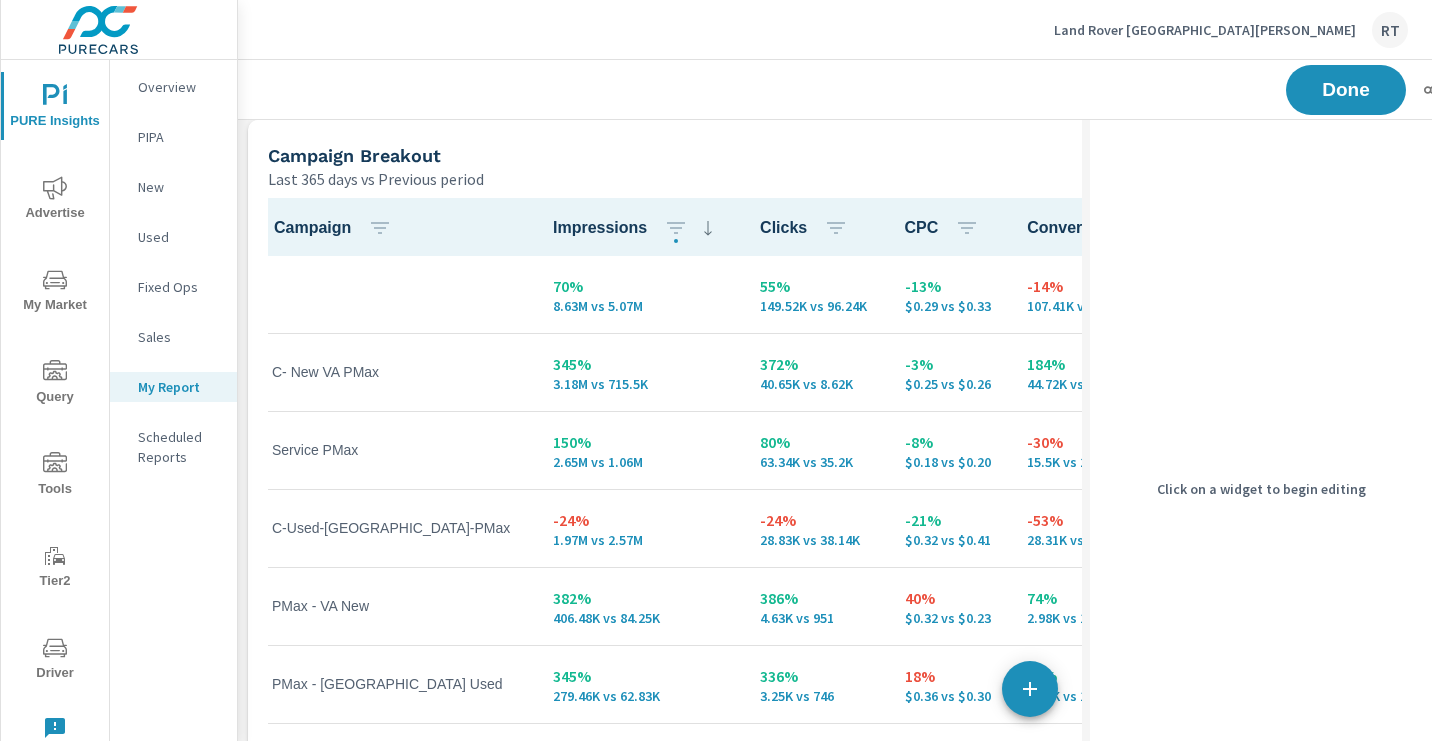 click on "Last 365 days vs Previous period" at bounding box center [727, 179] 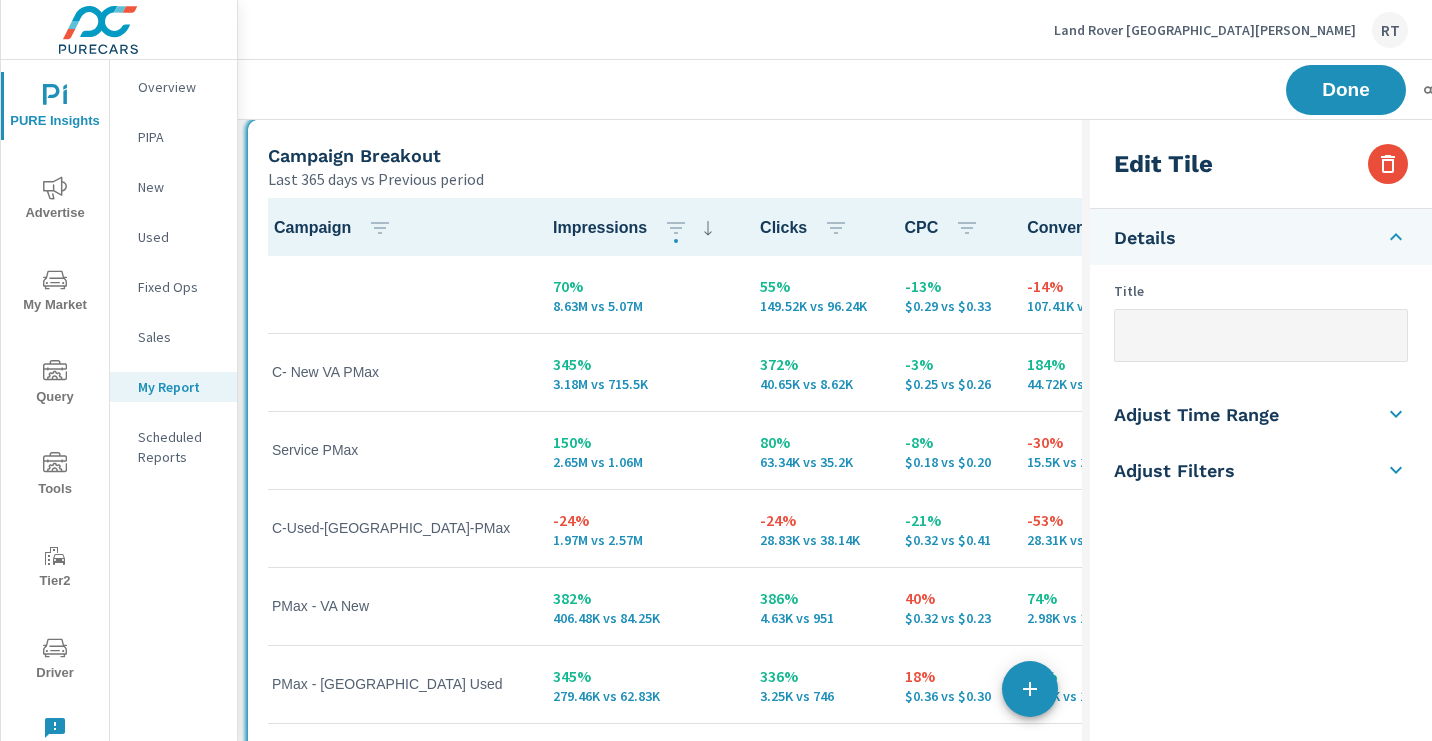click at bounding box center [1261, 335] 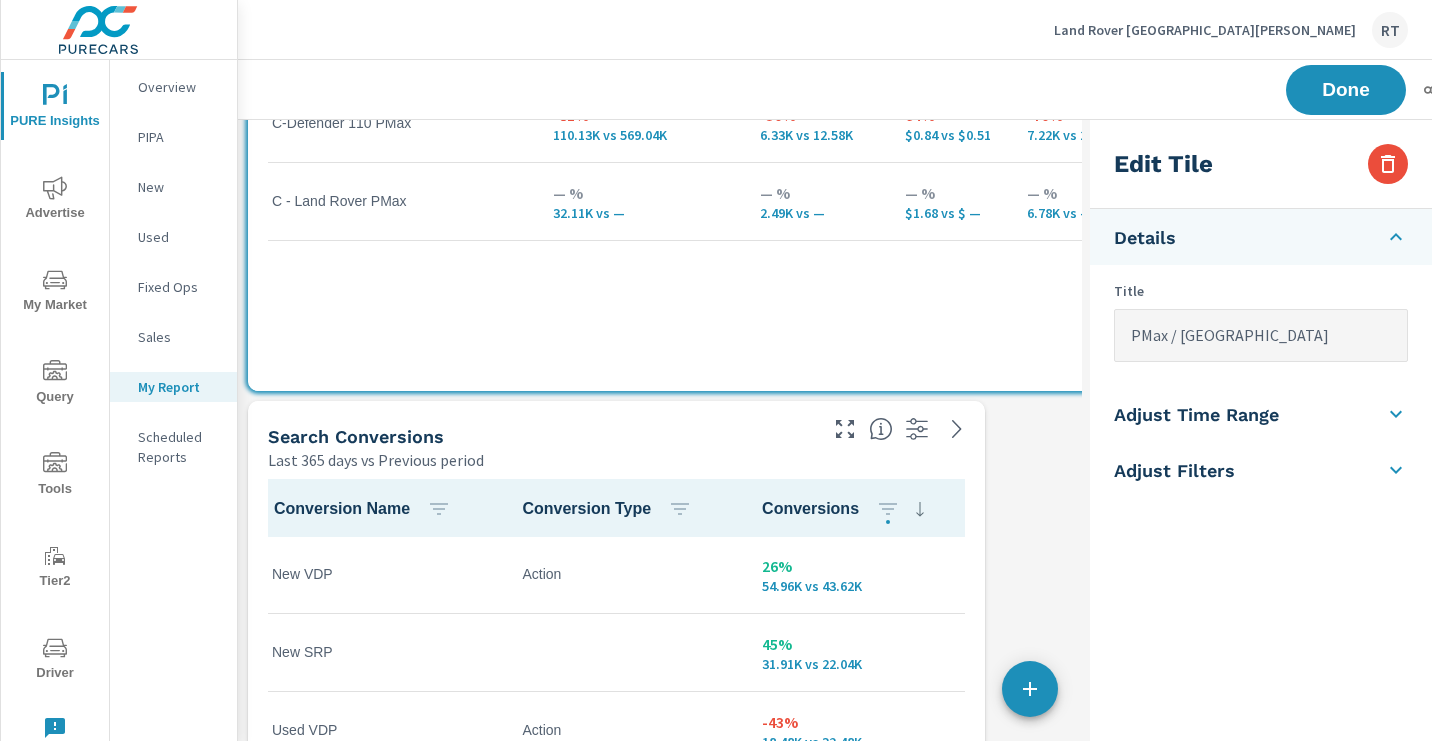 type on "PMax / [GEOGRAPHIC_DATA]" 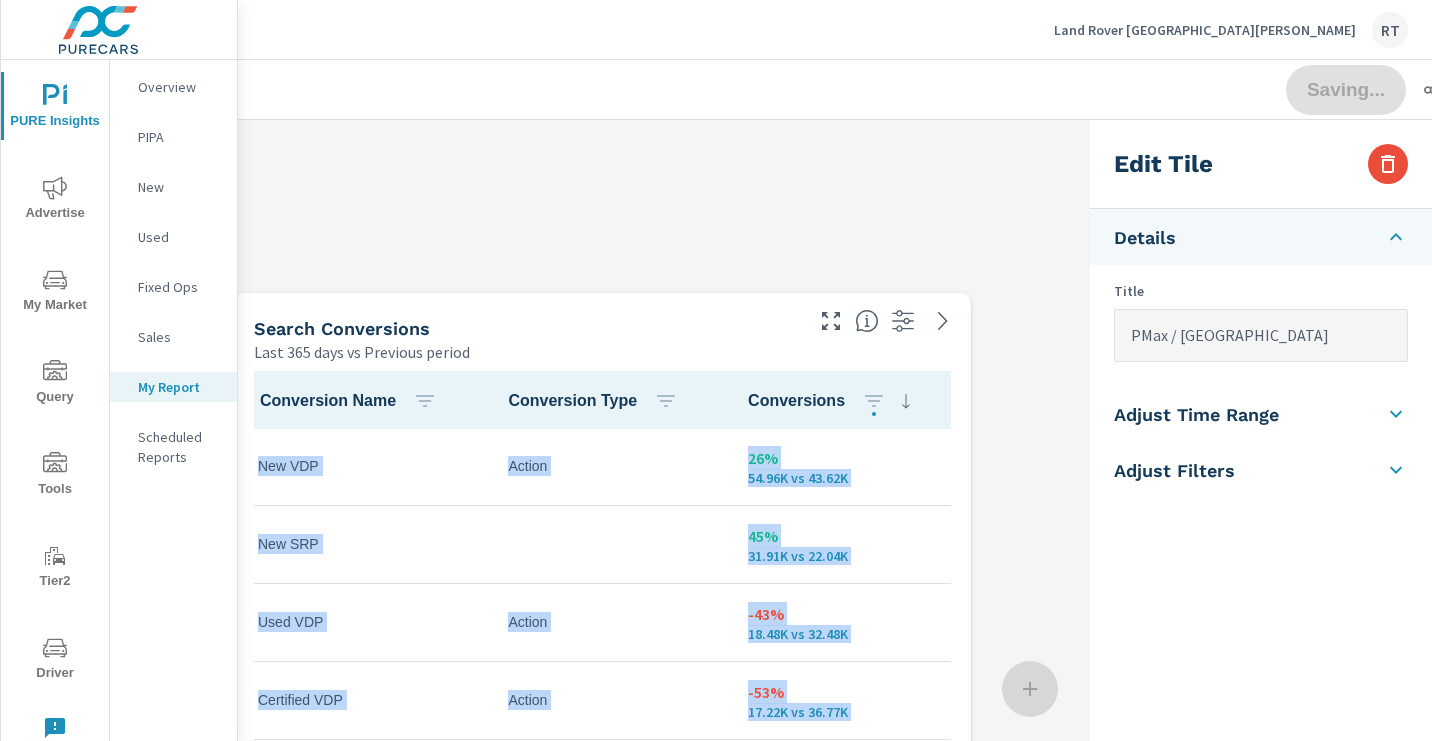 drag, startPoint x: 770, startPoint y: 434, endPoint x: 787, endPoint y: 190, distance: 244.59149 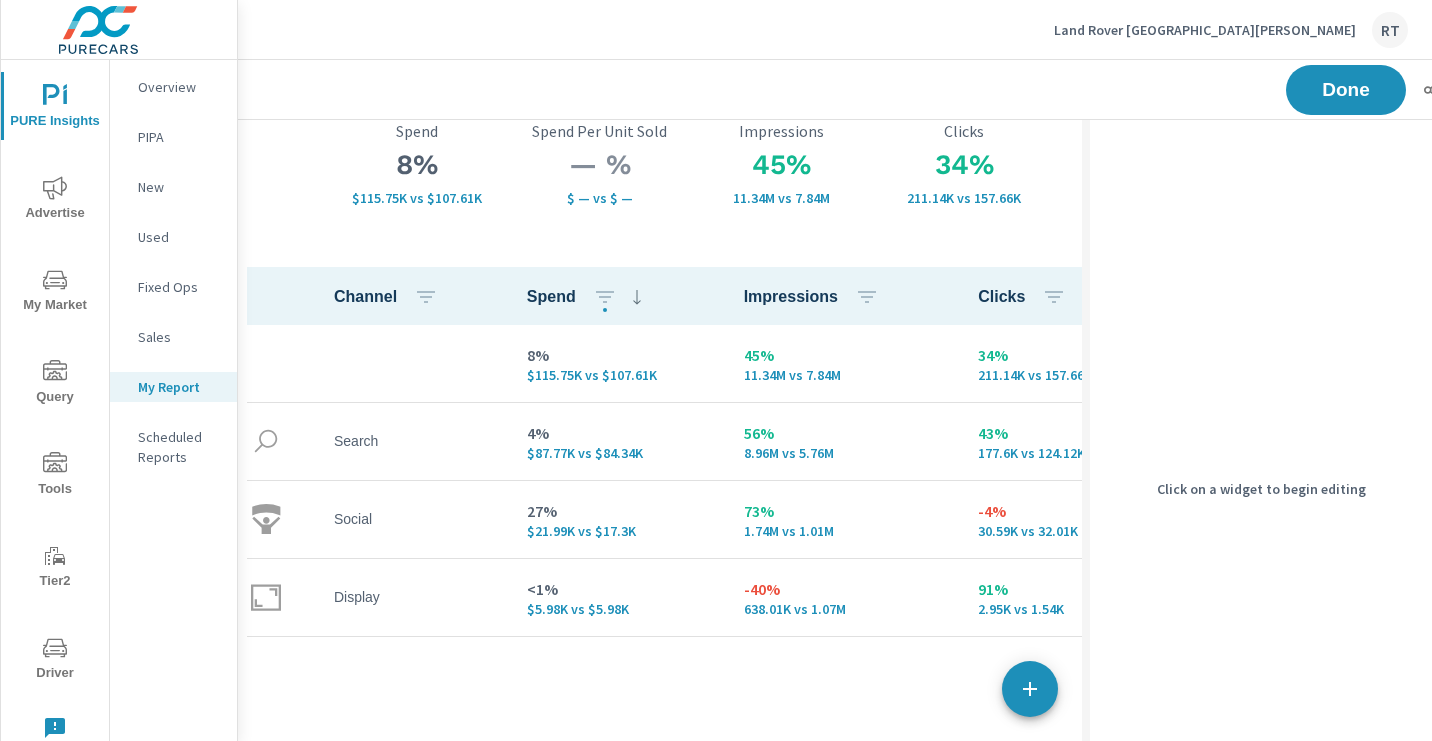 drag, startPoint x: 815, startPoint y: 559, endPoint x: 795, endPoint y: 34, distance: 525.3808 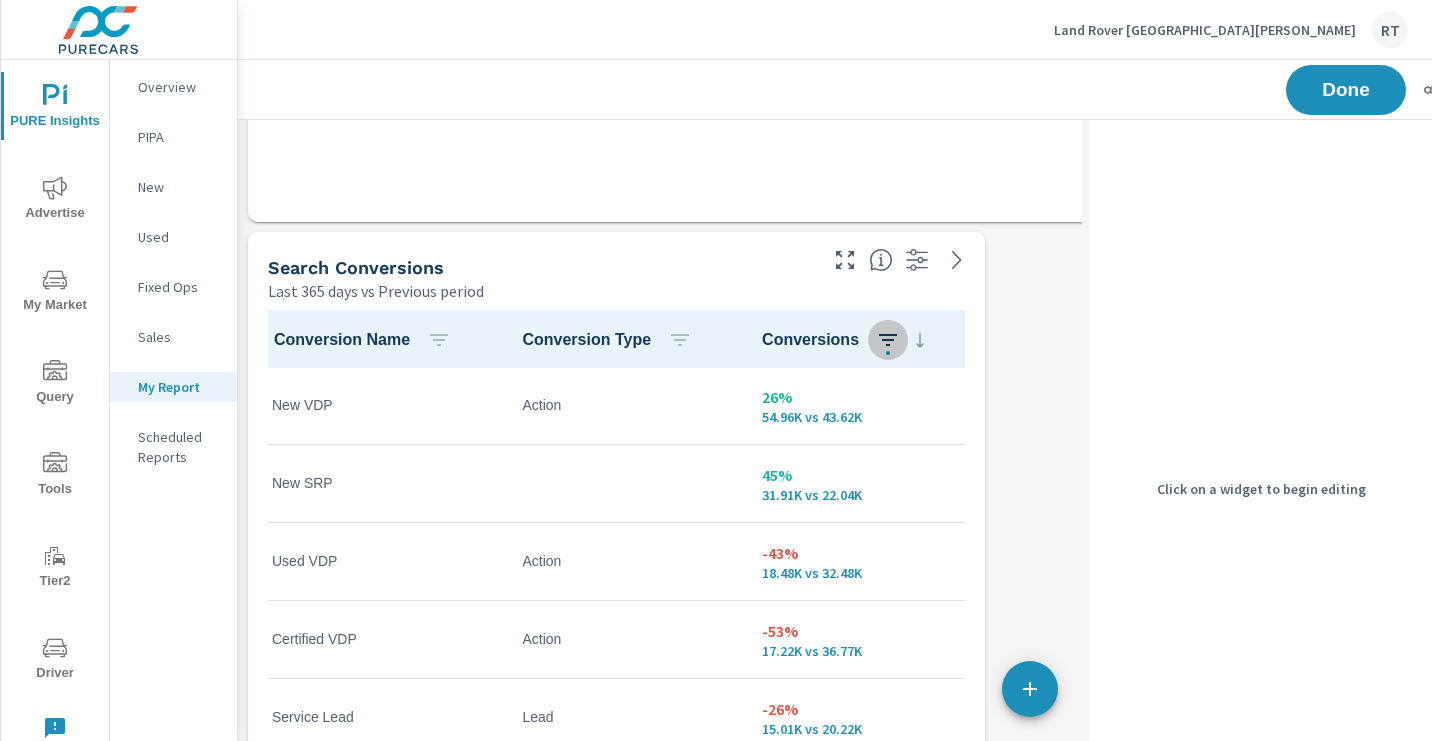 click 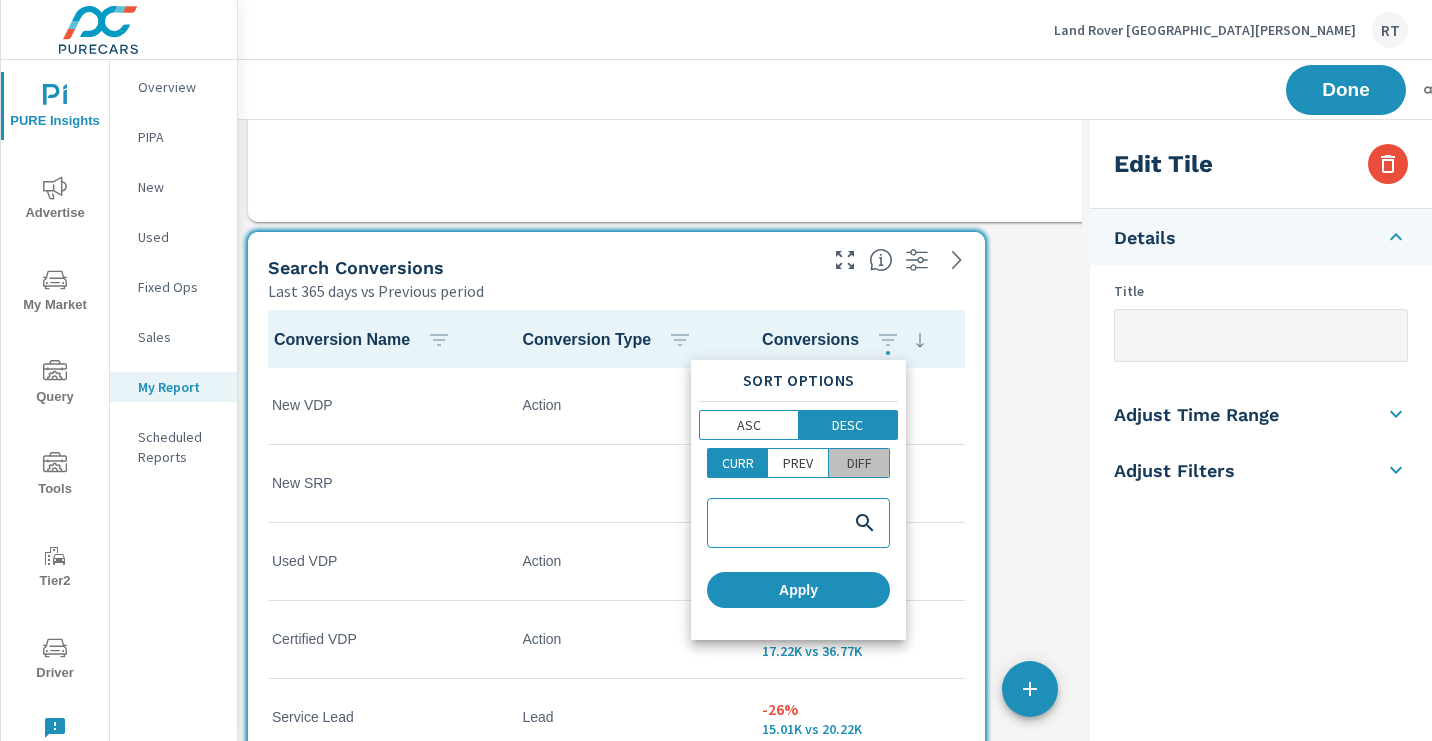 click on "DIFF" at bounding box center (859, 463) 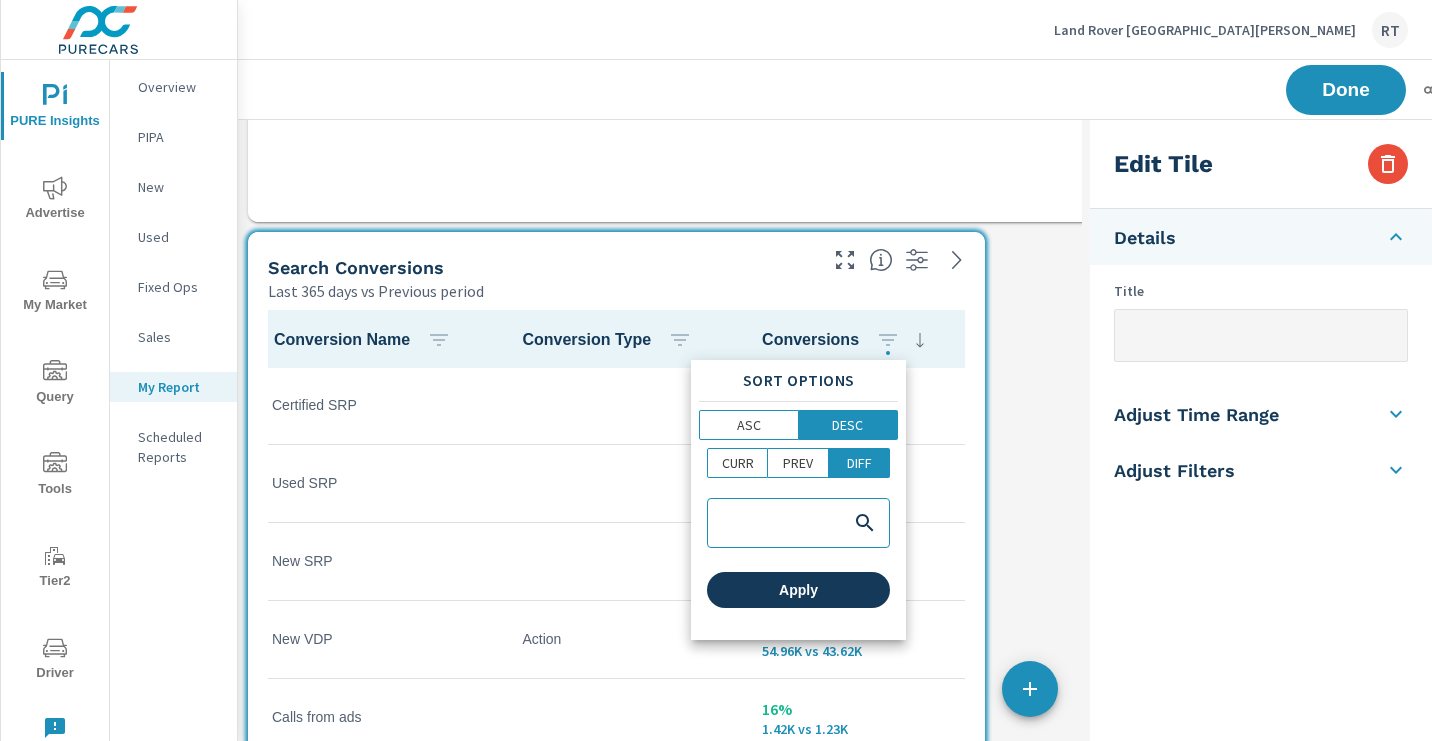 click on "Apply" at bounding box center [798, 590] 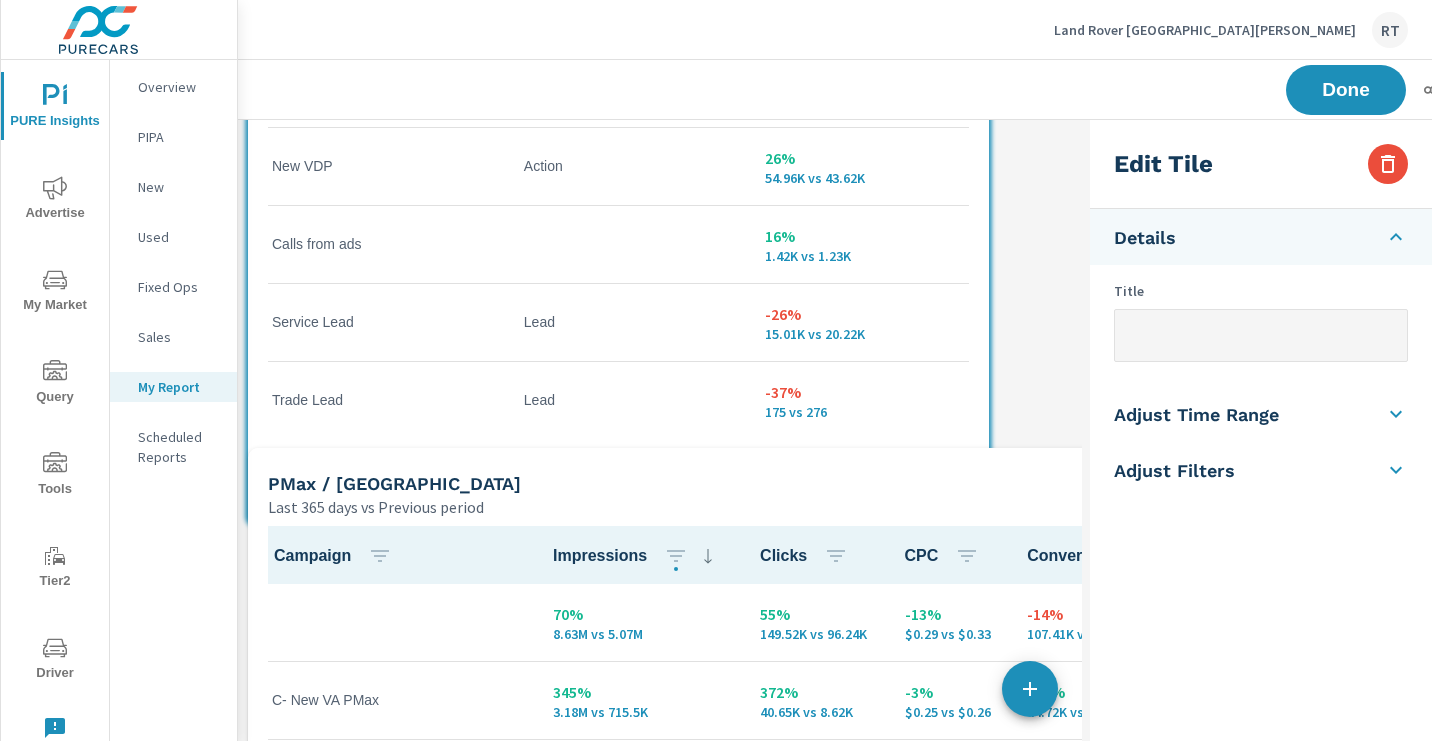 drag, startPoint x: 979, startPoint y: 665, endPoint x: 983, endPoint y: 523, distance: 142.05632 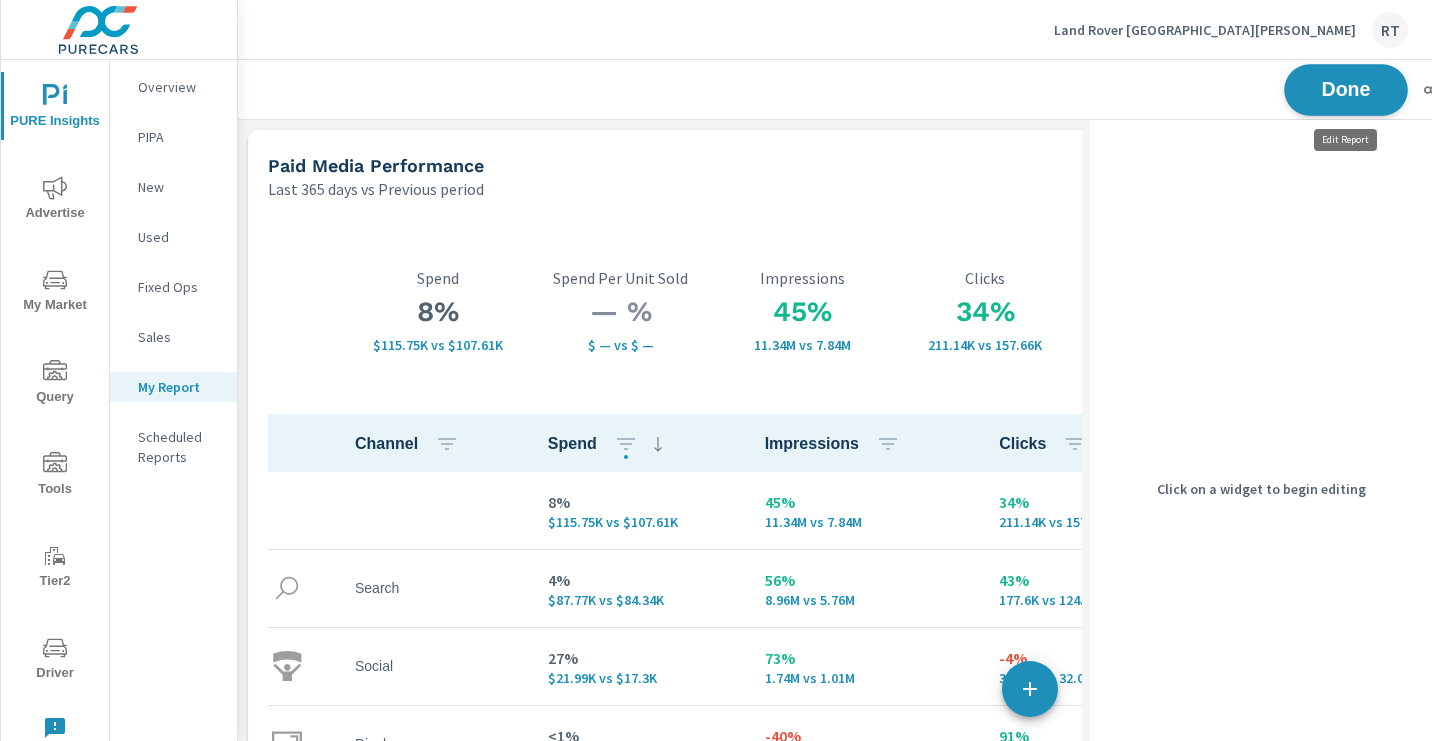 click on "Done" at bounding box center (1346, 89) 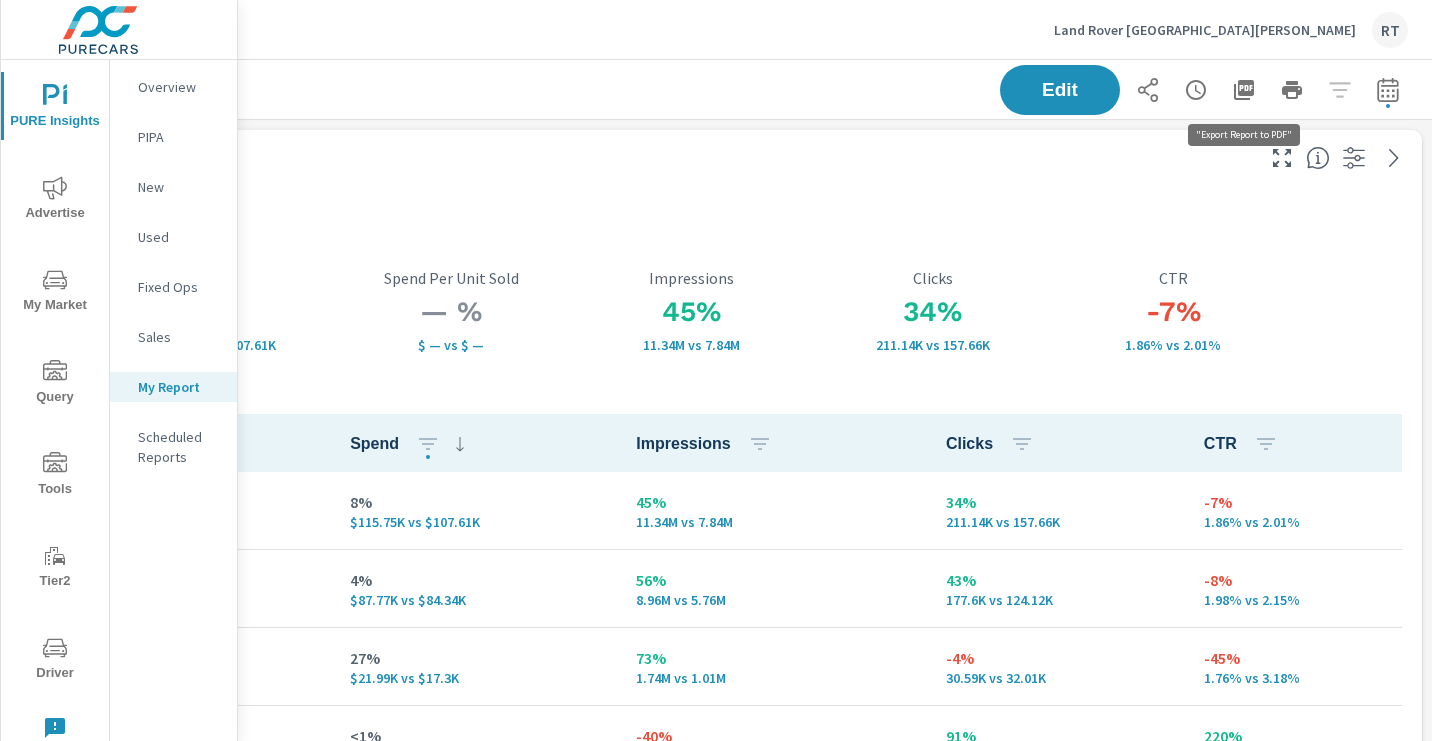 click 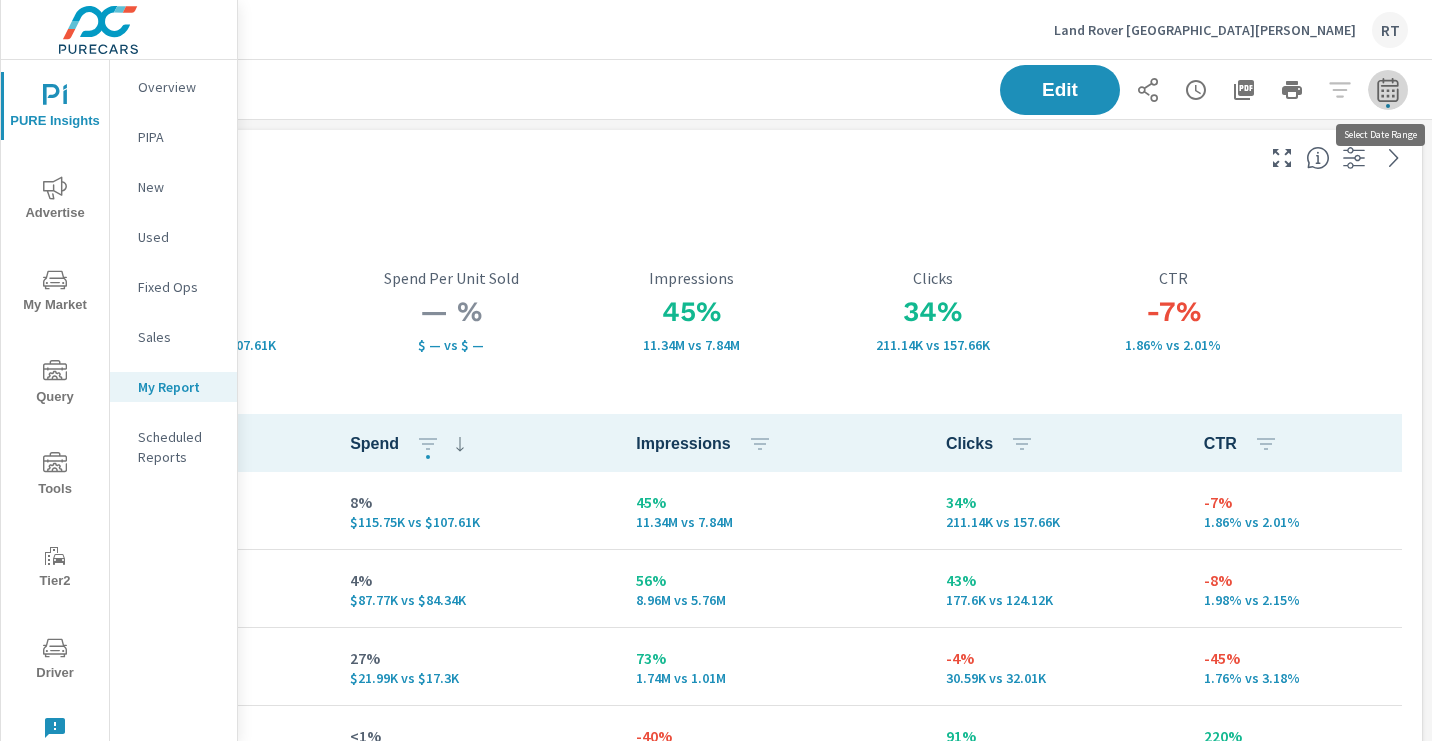 click 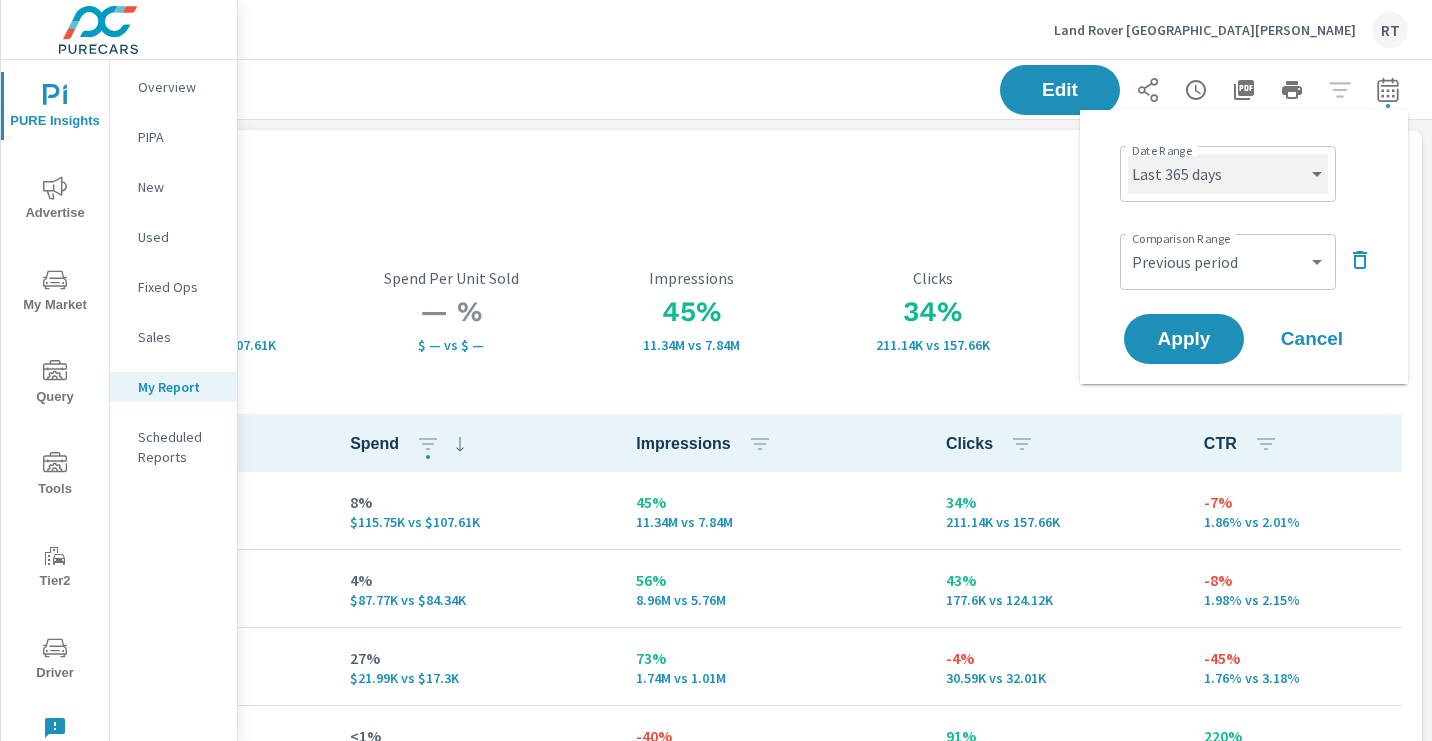 click on "Custom [DATE] Last week Last 7 days Last 14 days Last 30 days Last 45 days Last 60 days Last 90 days Last 180 days Last 365 days Month to date Last month Last 2 months Last 3 months Last 6 months Last 9 months Last 12 months Year to date Last year" at bounding box center (1228, 174) 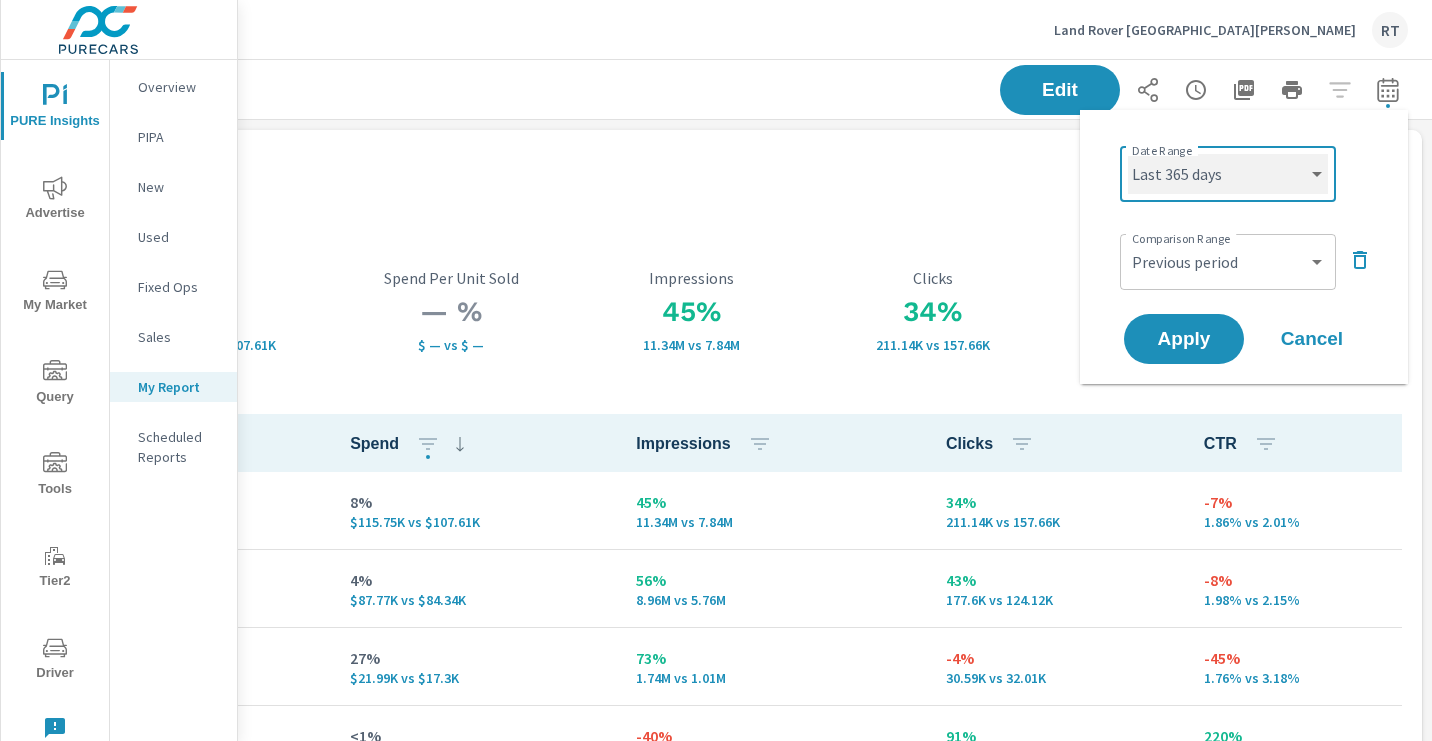 select on "Last 90 days" 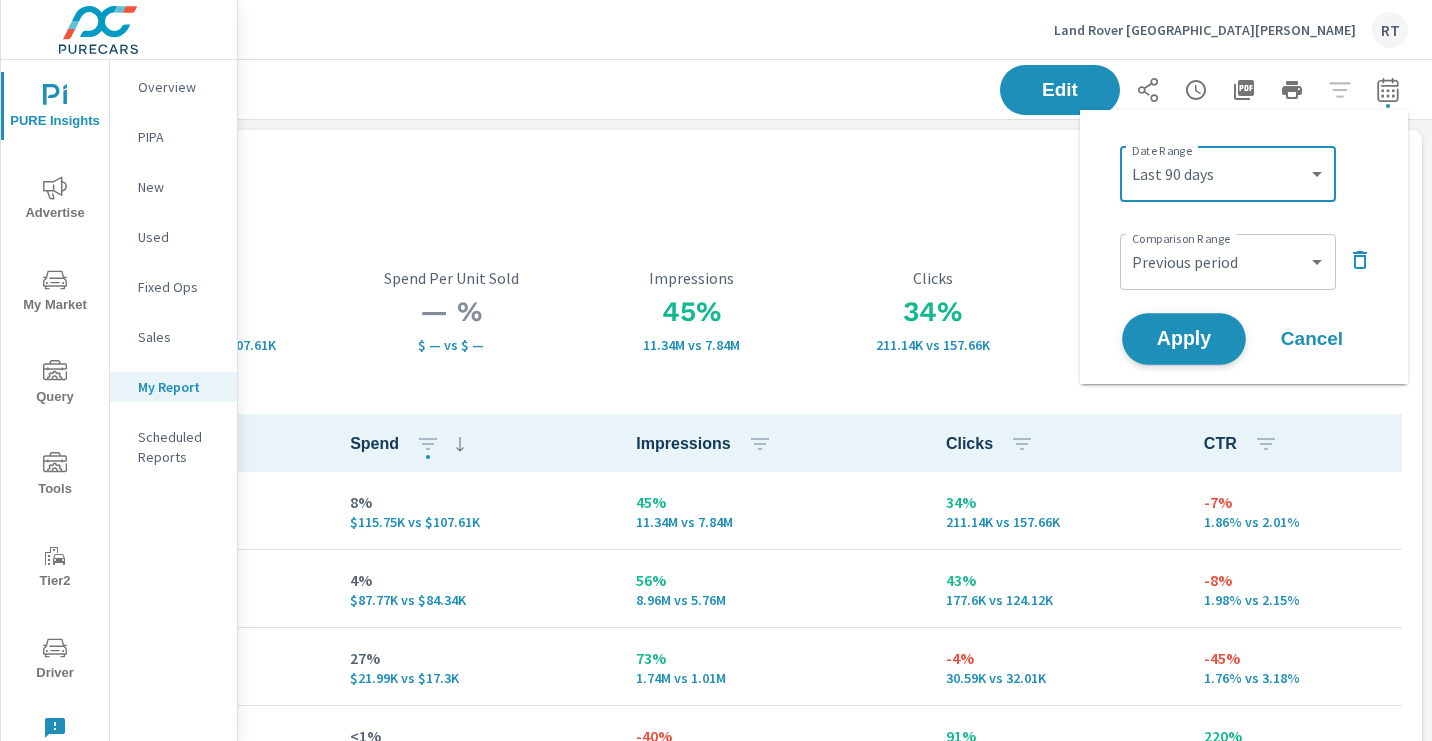 click on "Apply" at bounding box center (1184, 339) 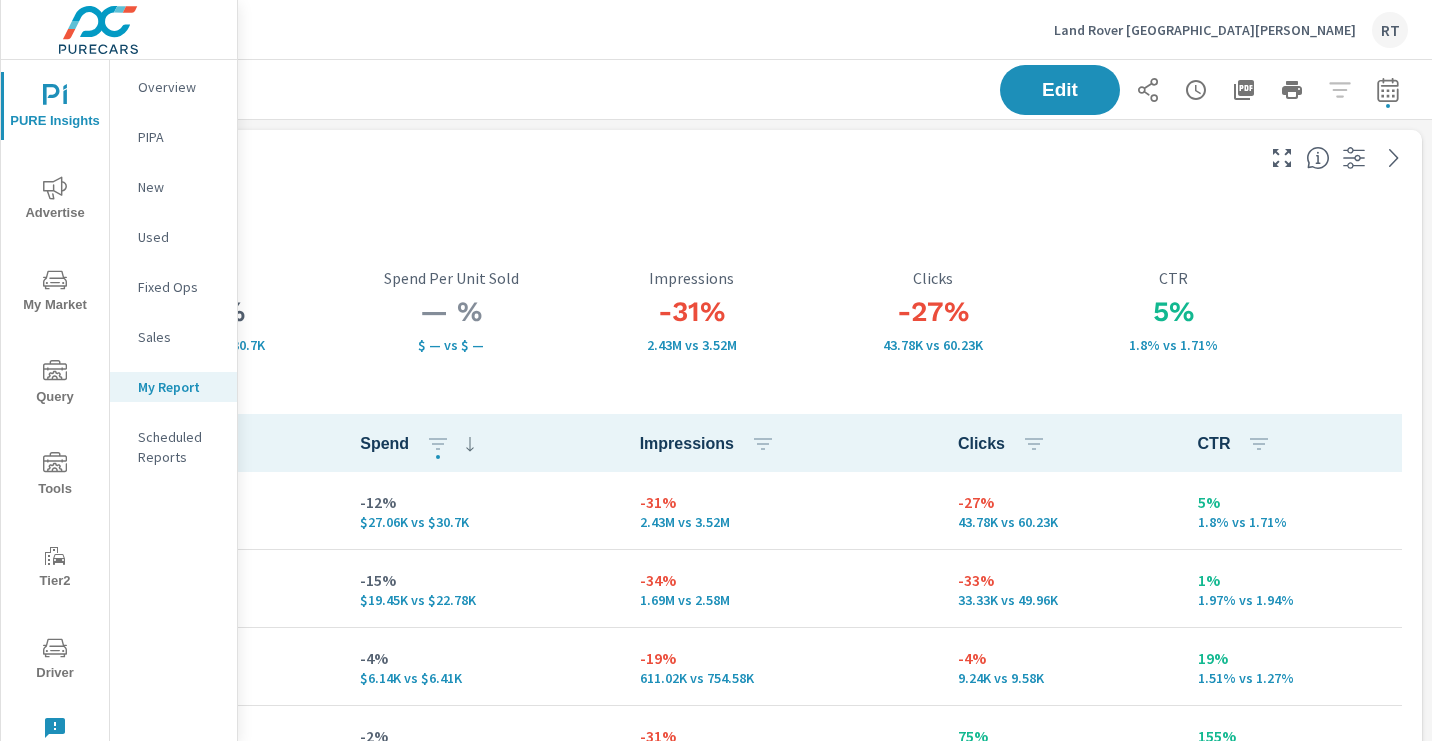 scroll, scrollTop: 1, scrollLeft: 0, axis: vertical 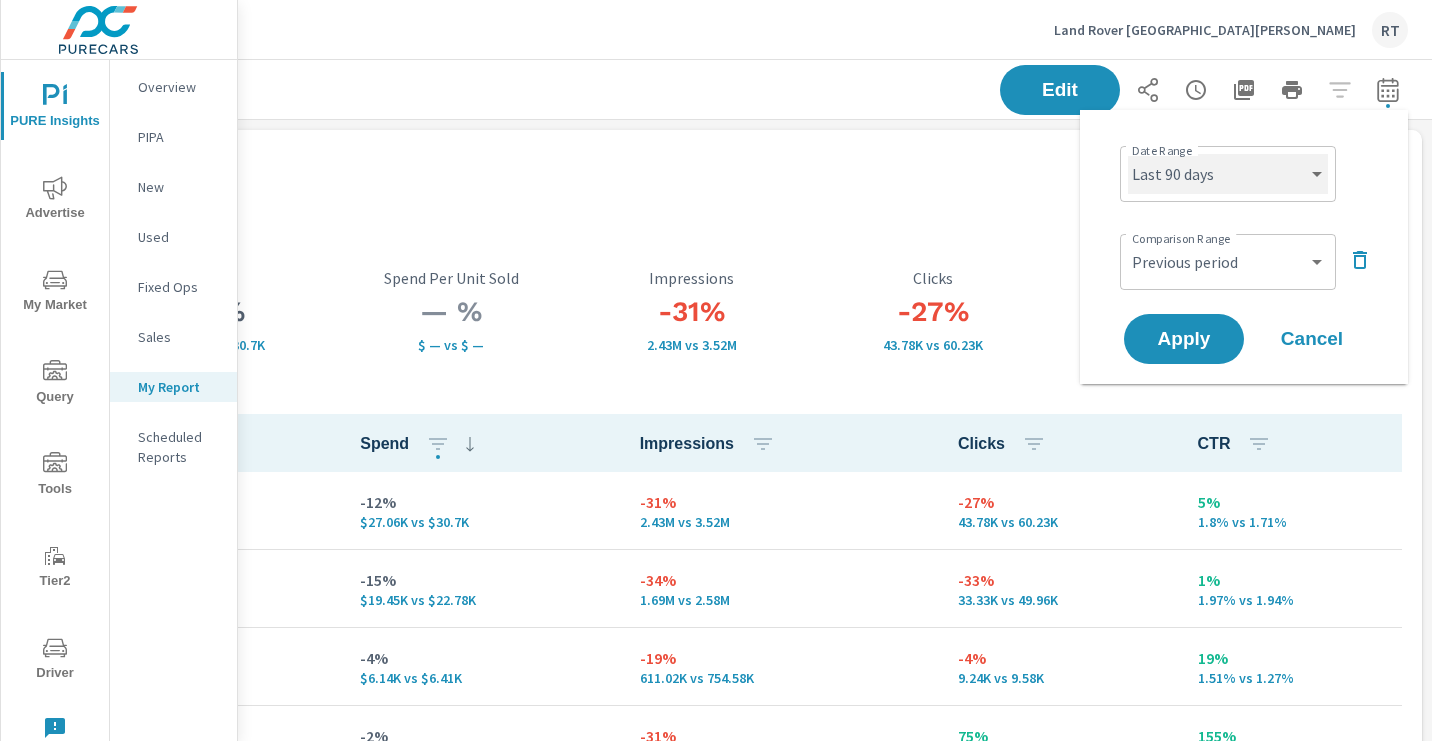 click on "Custom [DATE] Last week Last 7 days Last 14 days Last 30 days Last 45 days Last 60 days Last 90 days Last 180 days Last 365 days Month to date Last month Last 2 months Last 3 months Last 6 months Last 9 months Last 12 months Year to date Last year" at bounding box center (1228, 174) 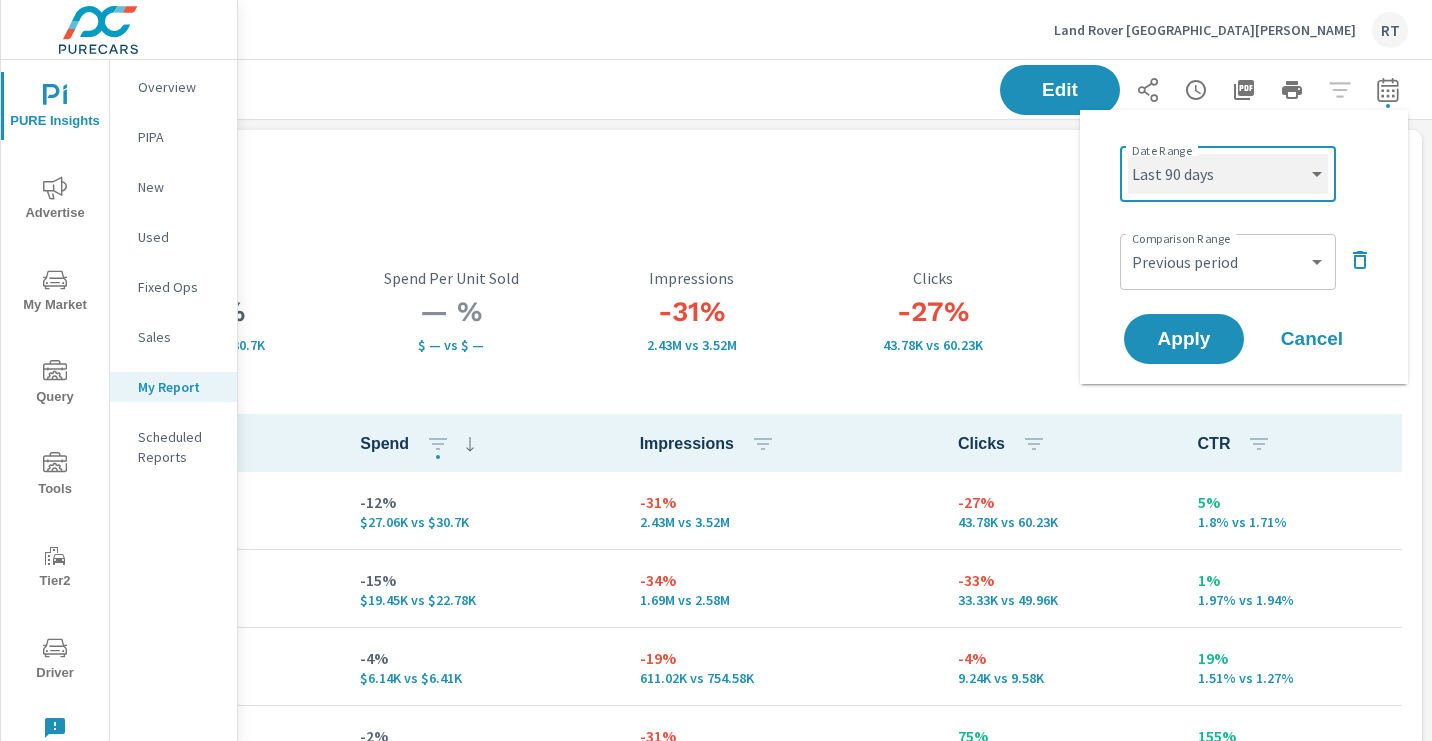 select on "Last 30 days" 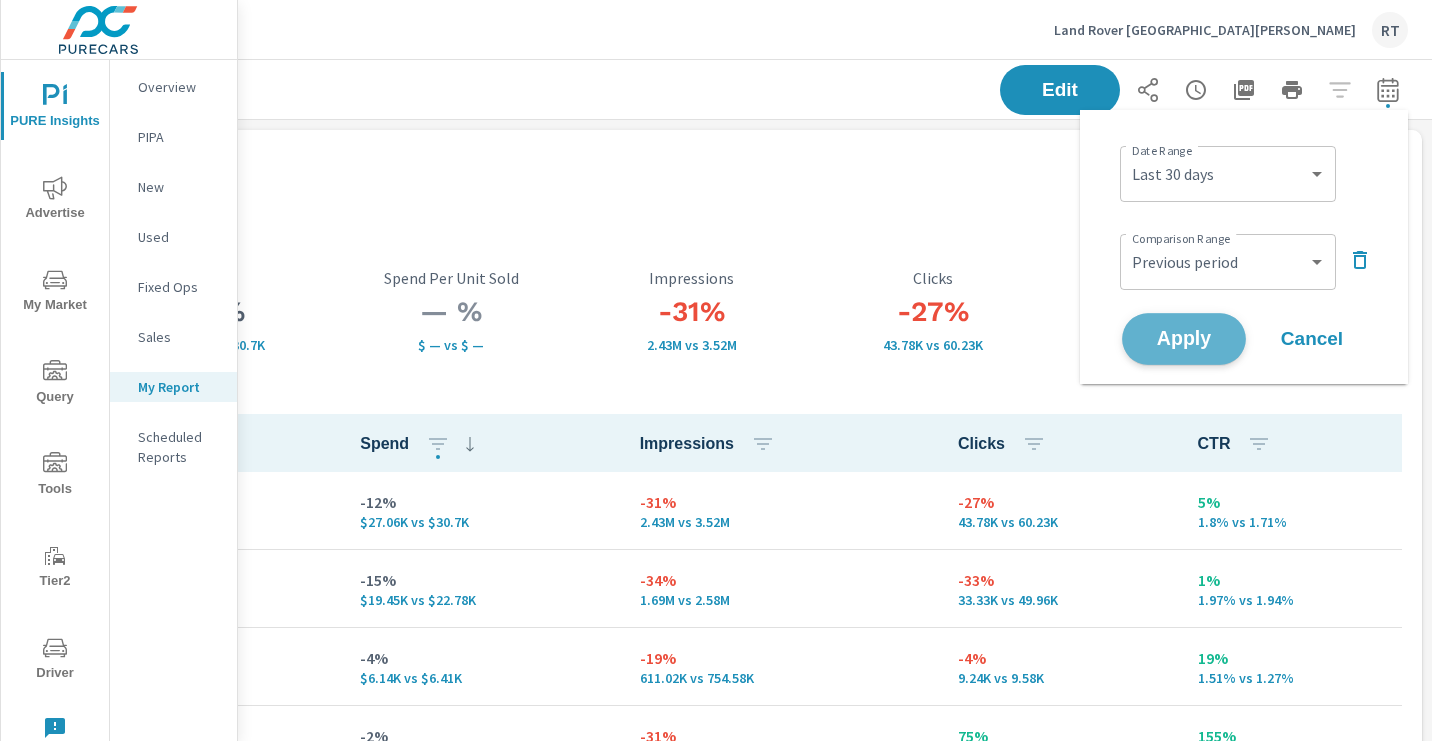 click on "Apply" at bounding box center [1184, 339] 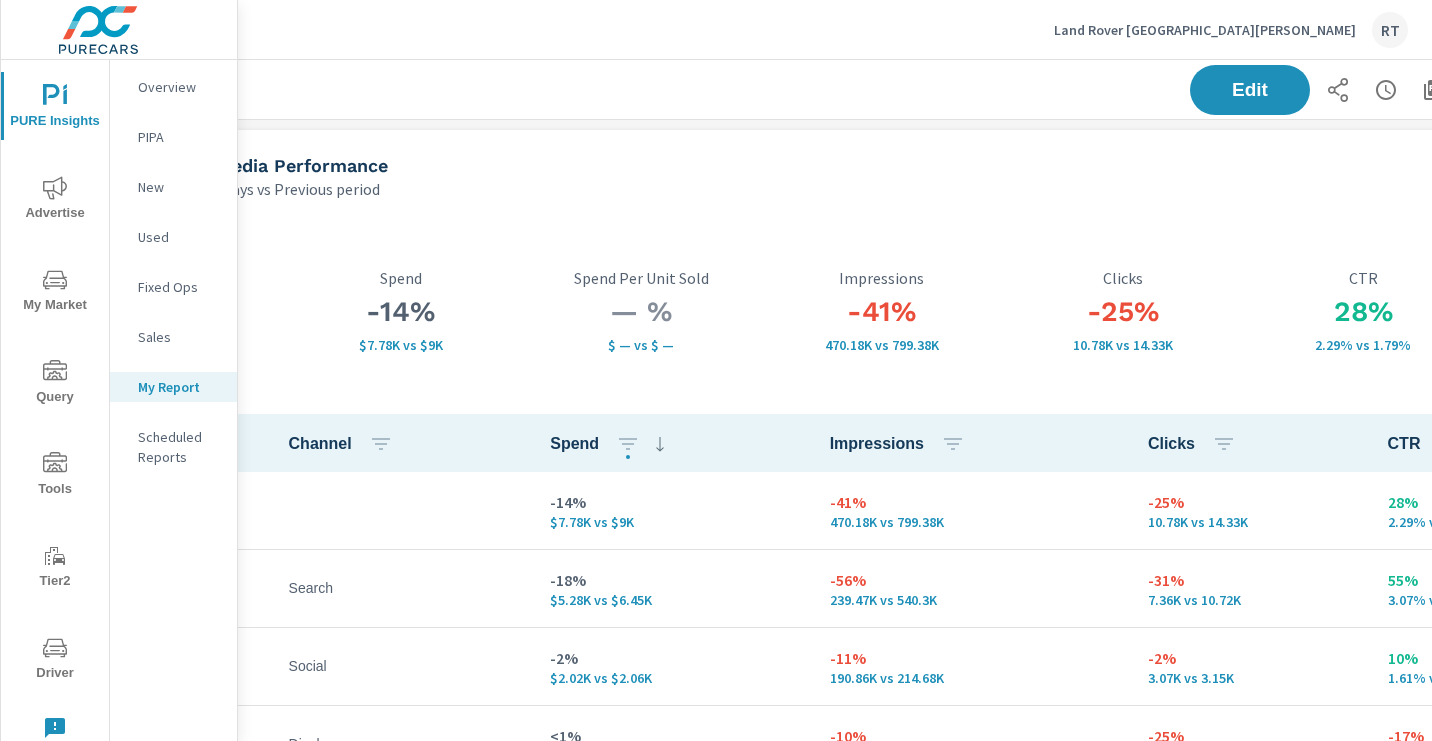 scroll, scrollTop: 0, scrollLeft: 286, axis: horizontal 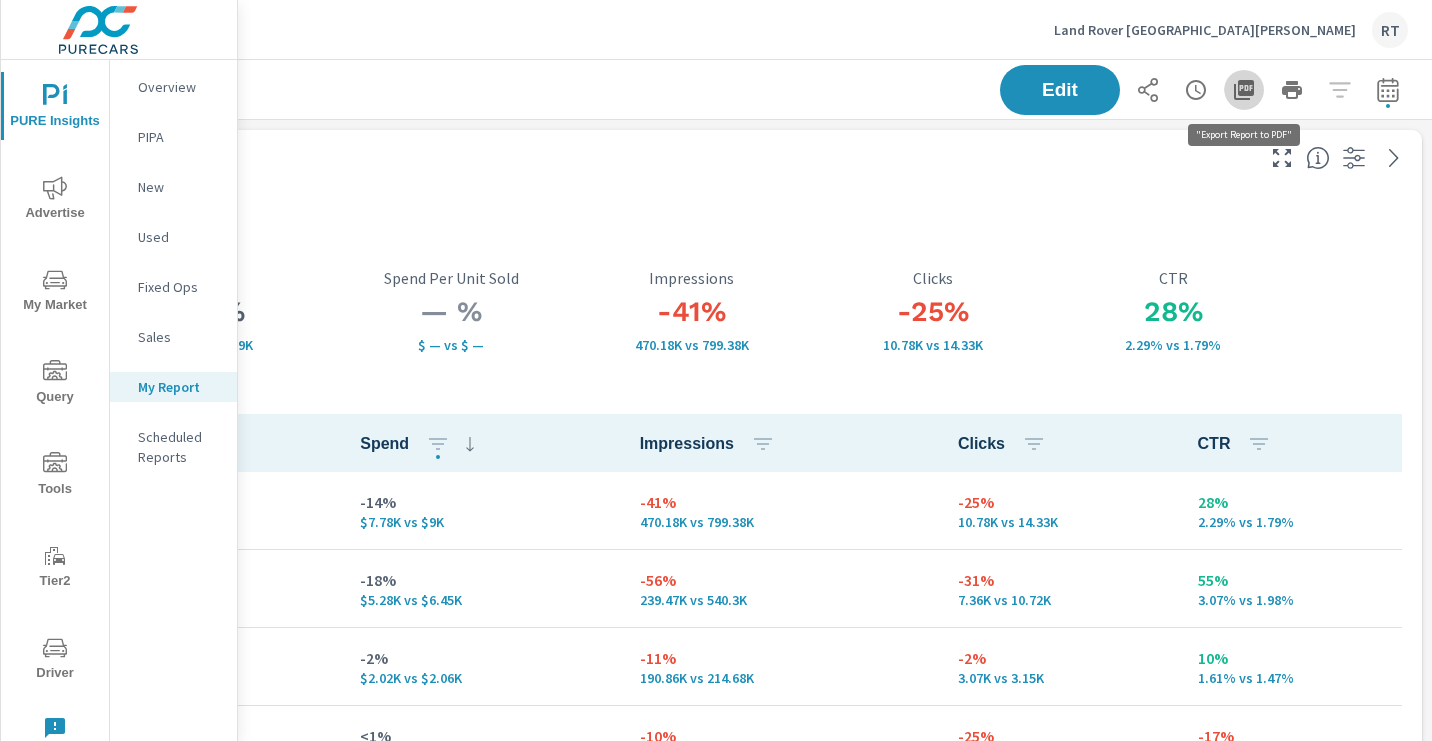 click 